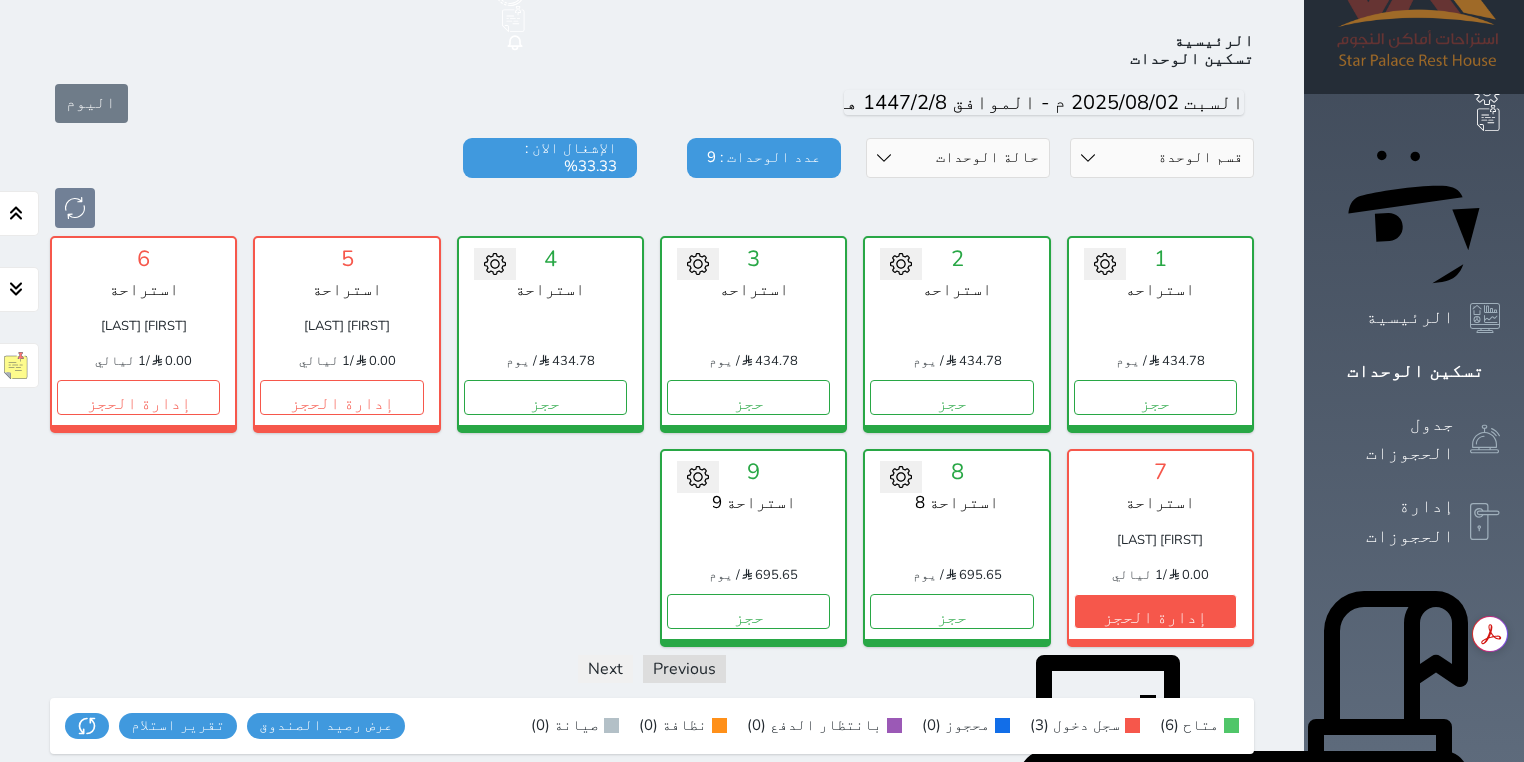 scroll, scrollTop: 78, scrollLeft: 0, axis: vertical 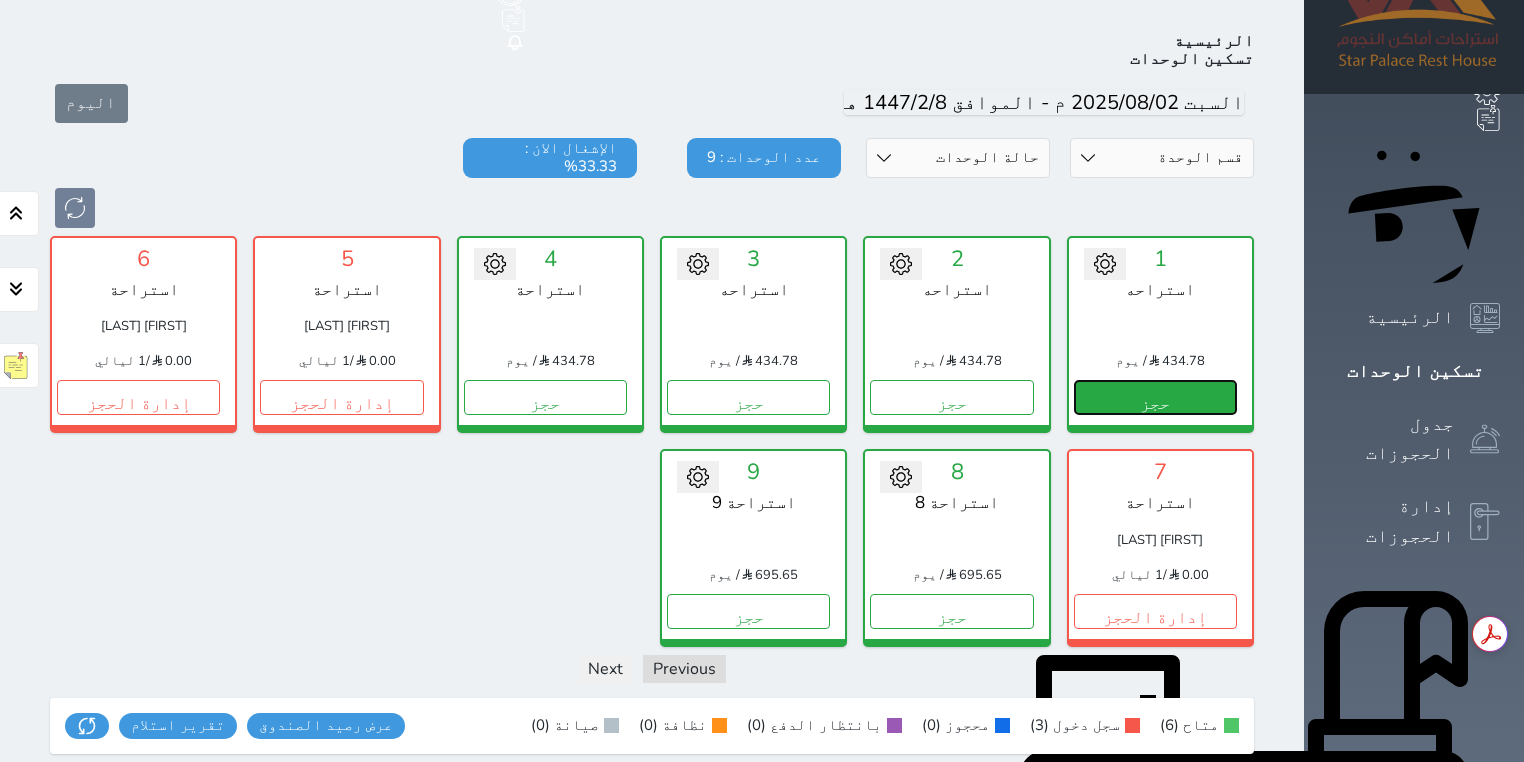 click on "حجز" at bounding box center (1155, 397) 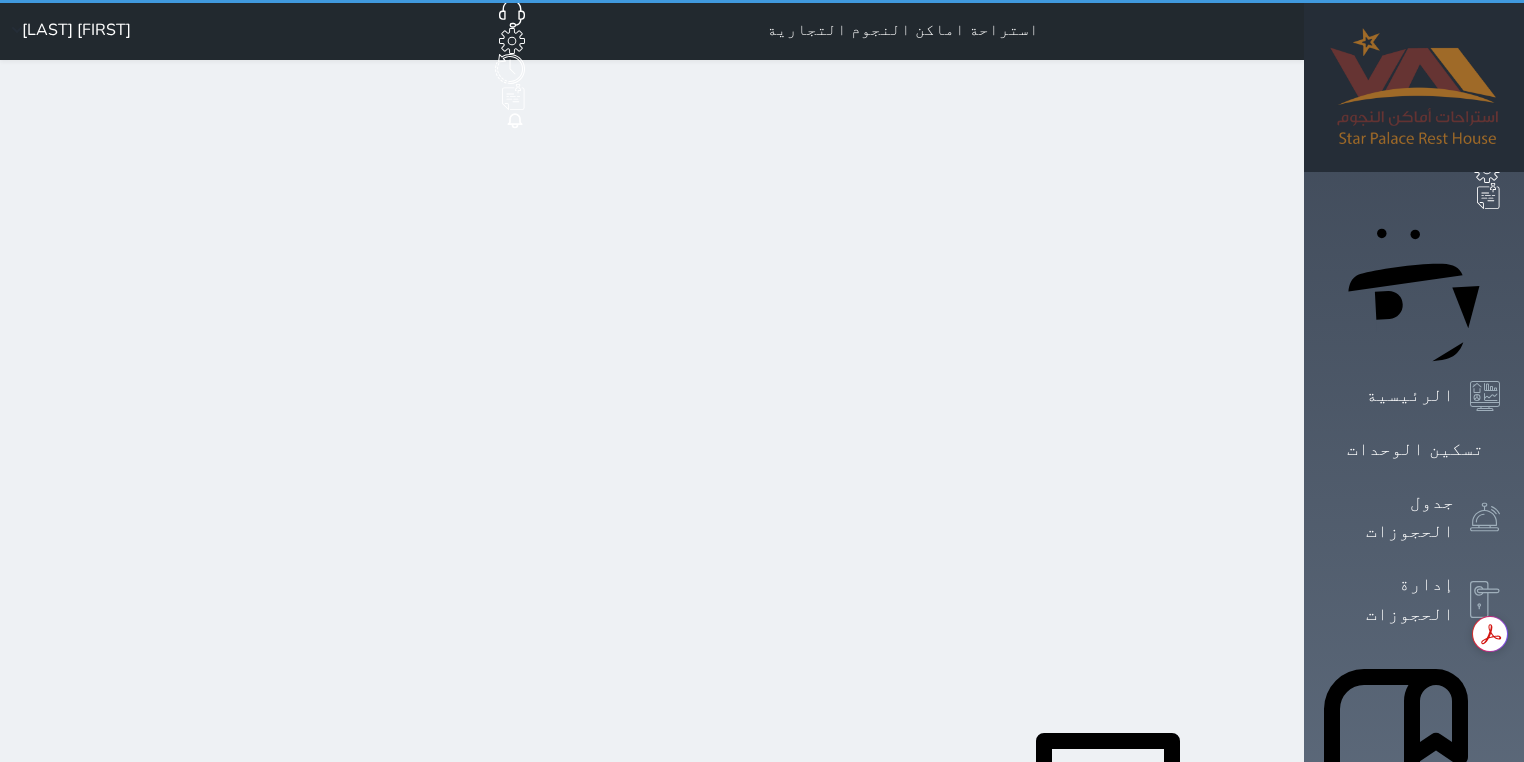 select on "1" 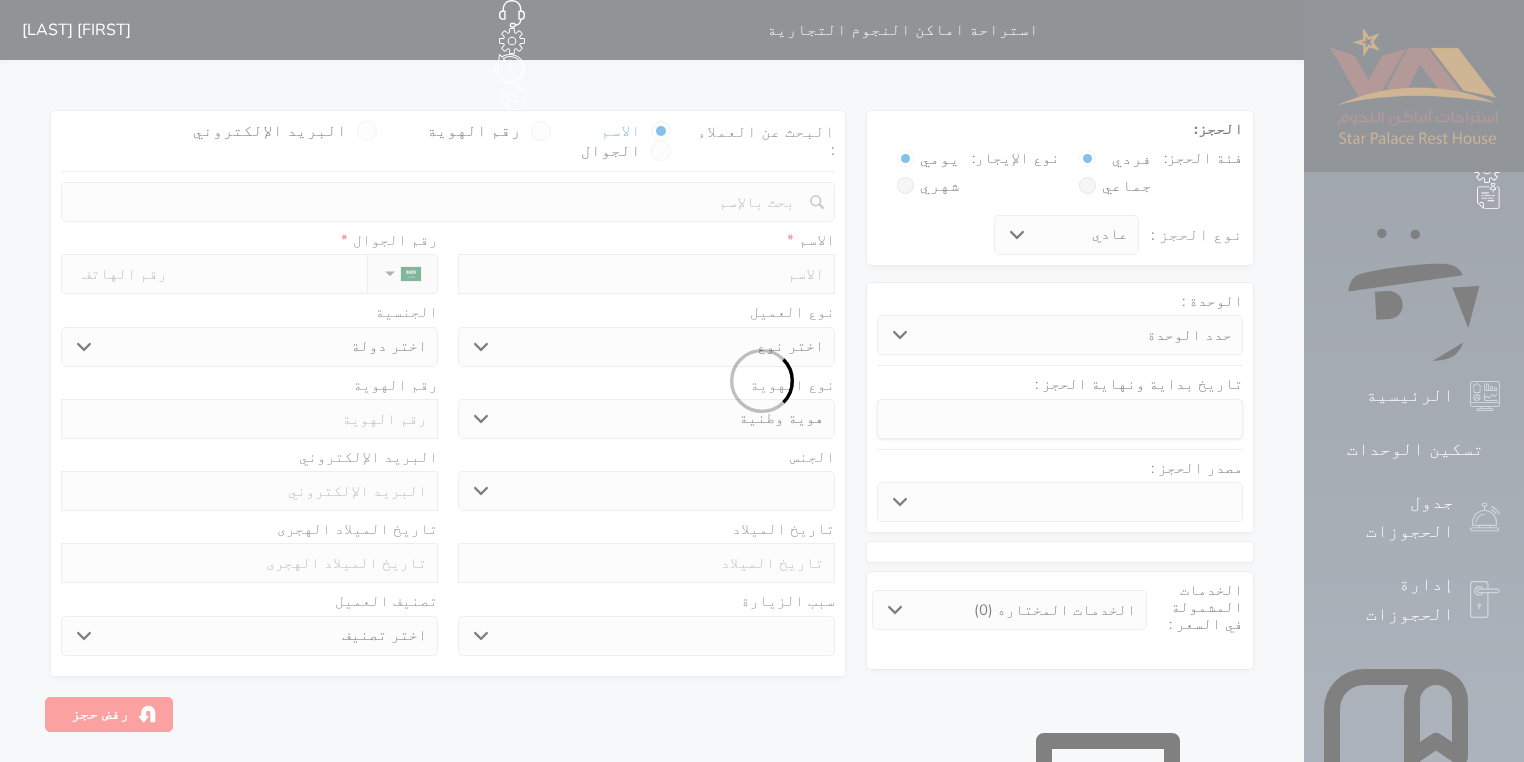scroll, scrollTop: 0, scrollLeft: 0, axis: both 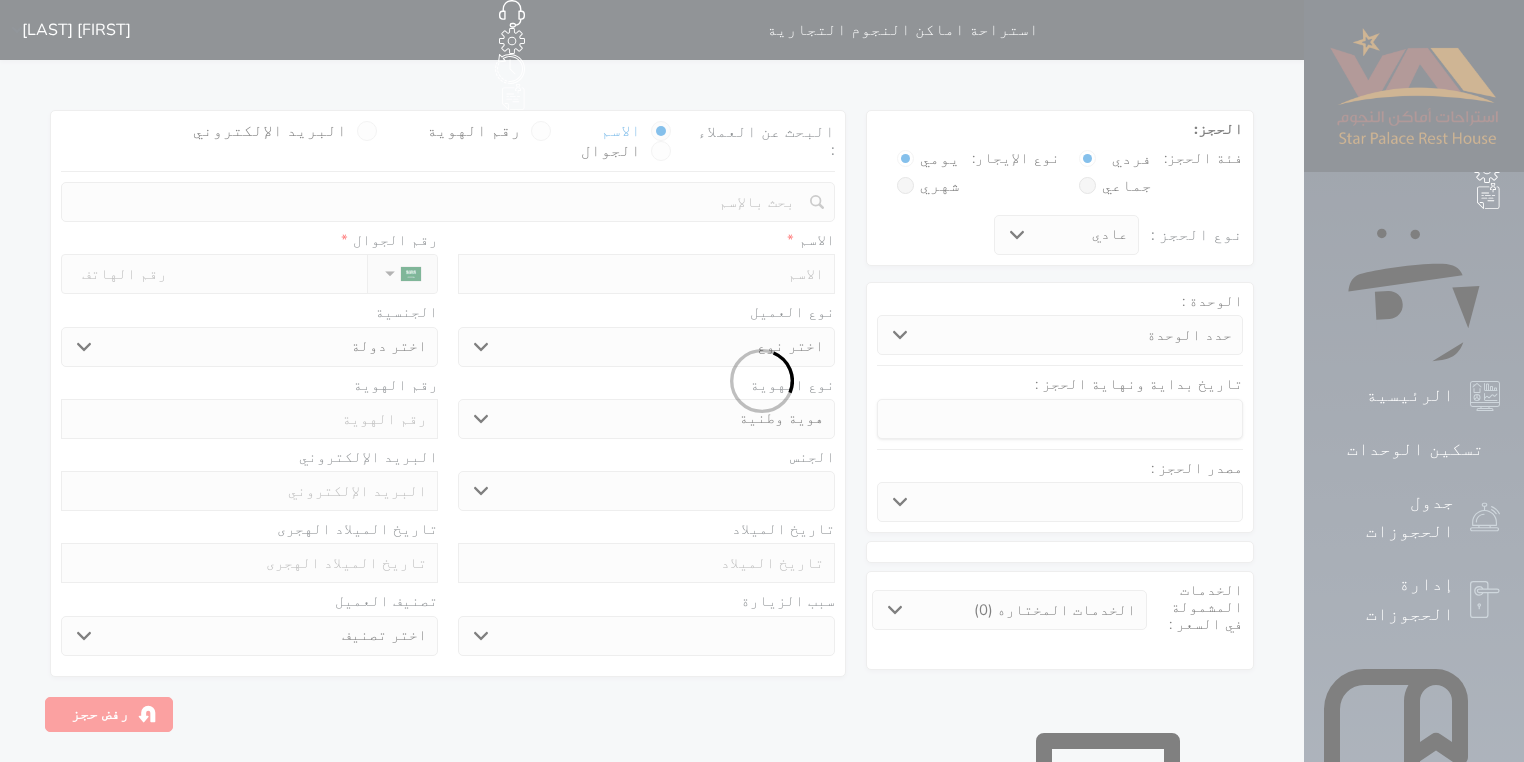 select 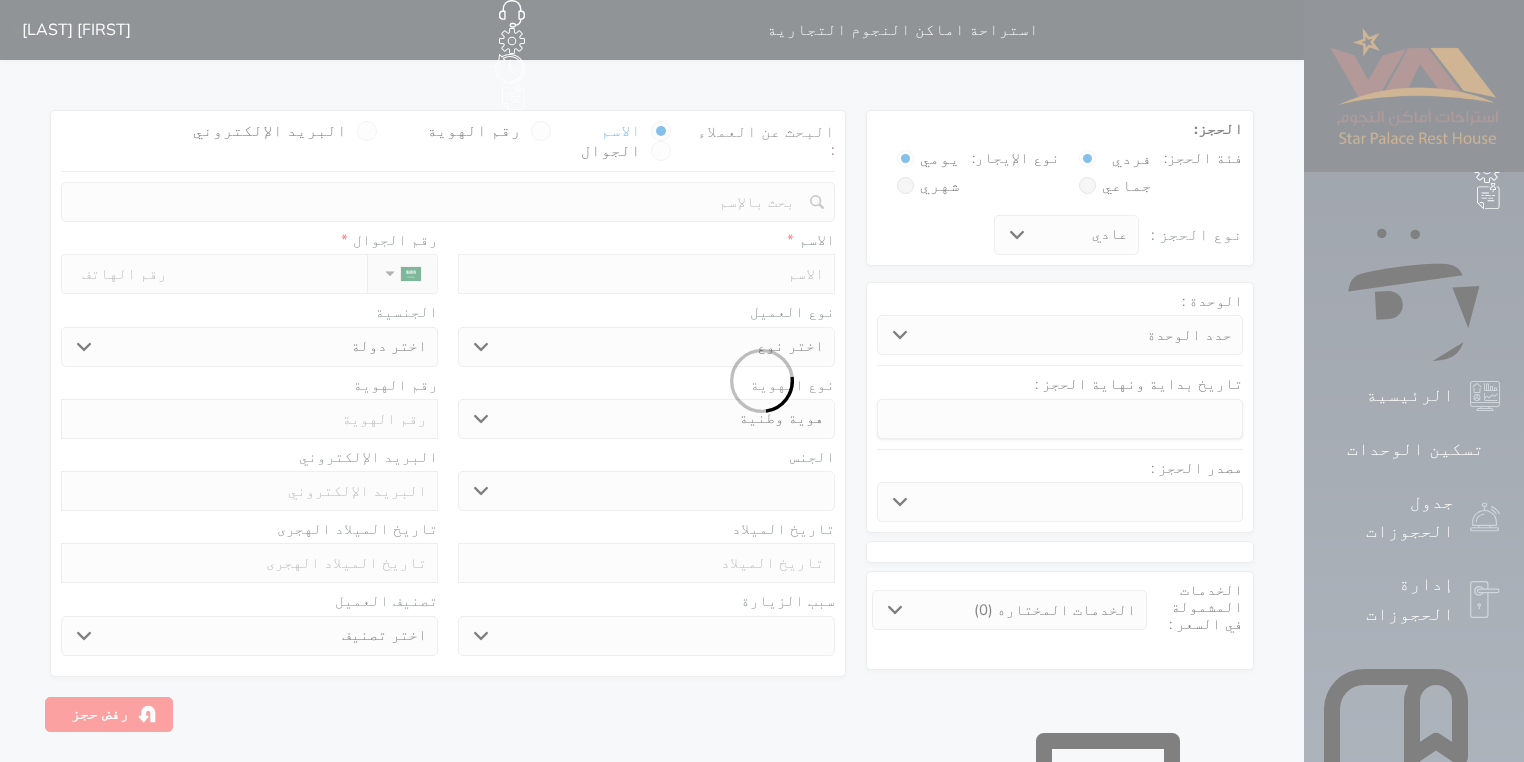 select on "20840" 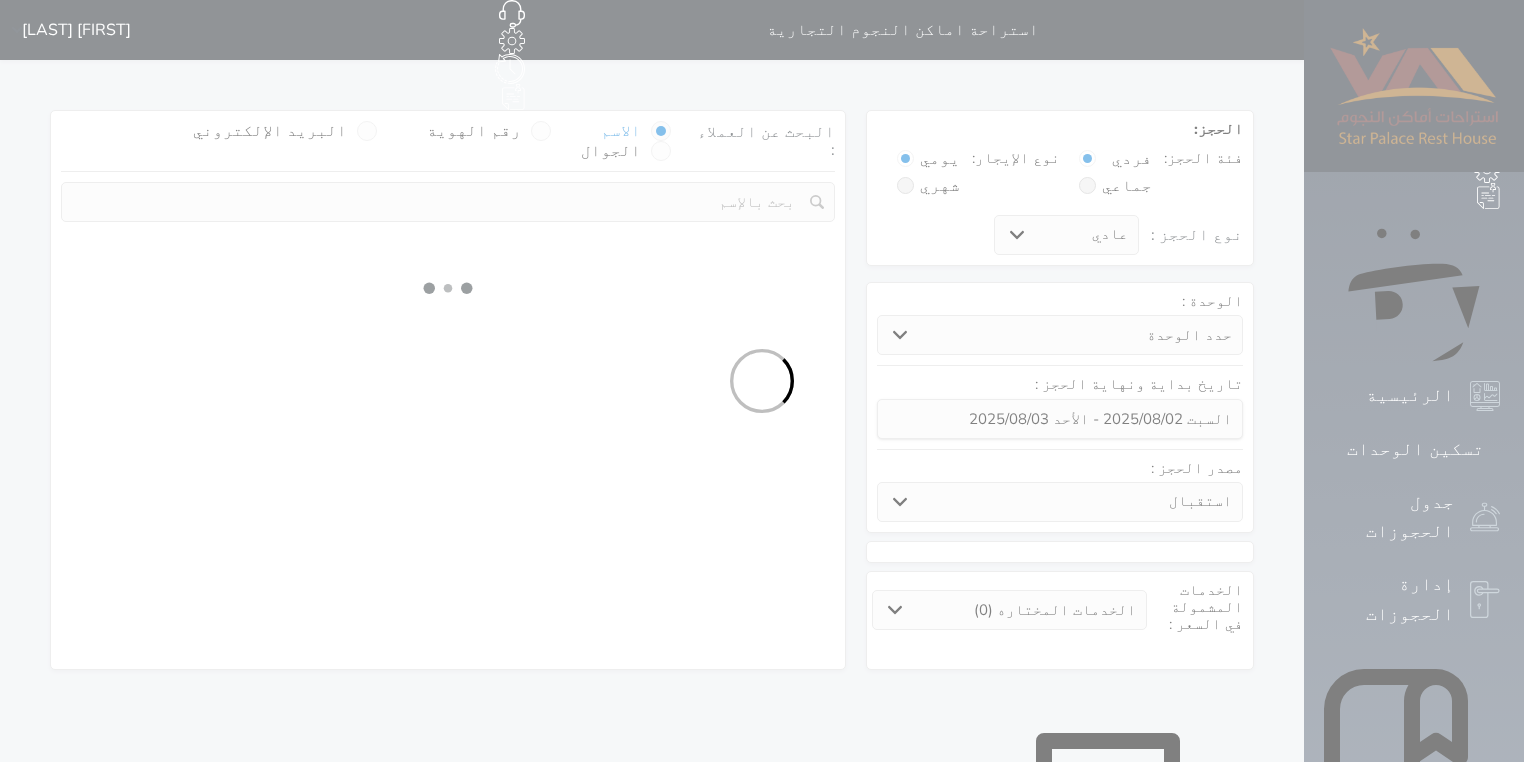 select 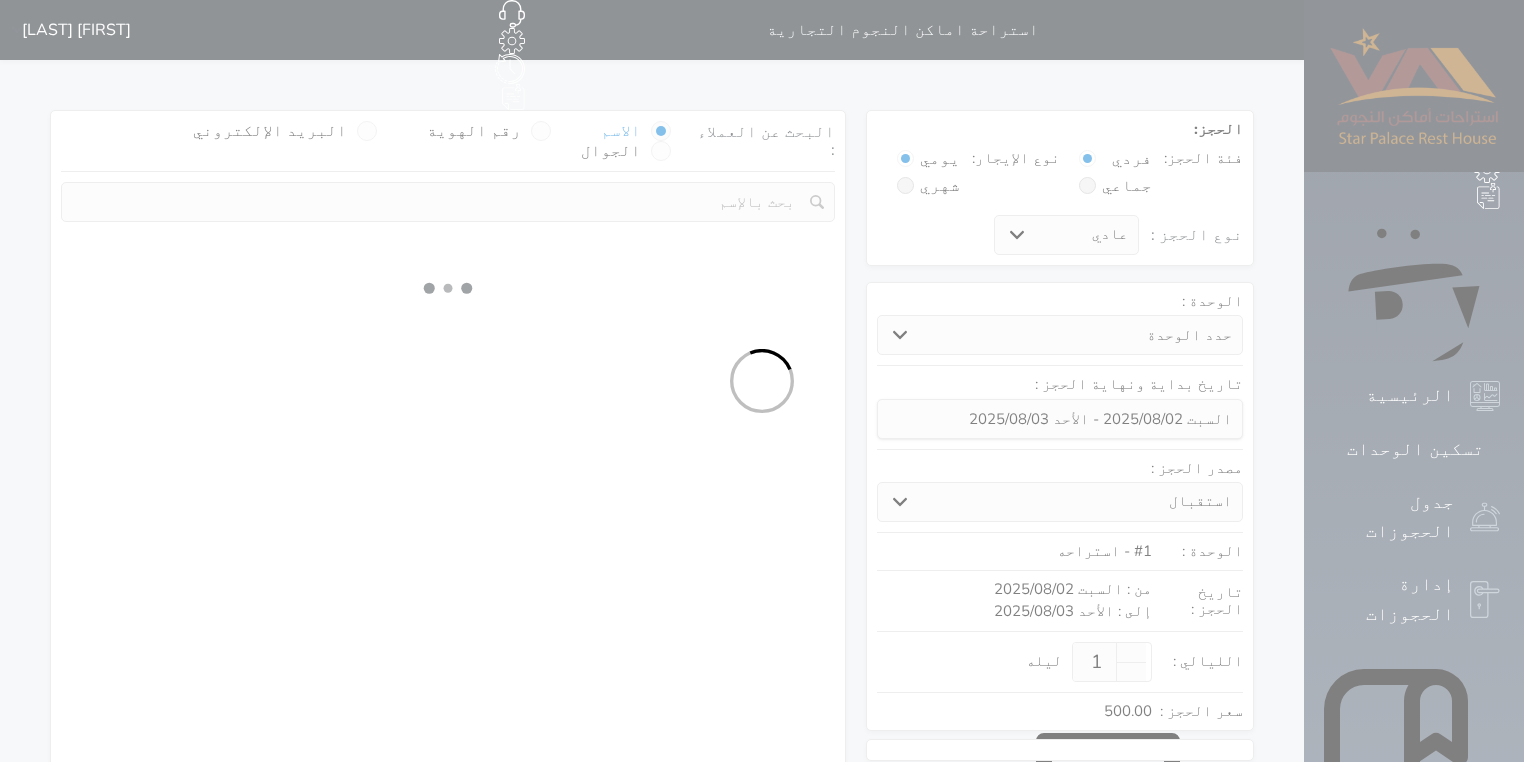 select on "1" 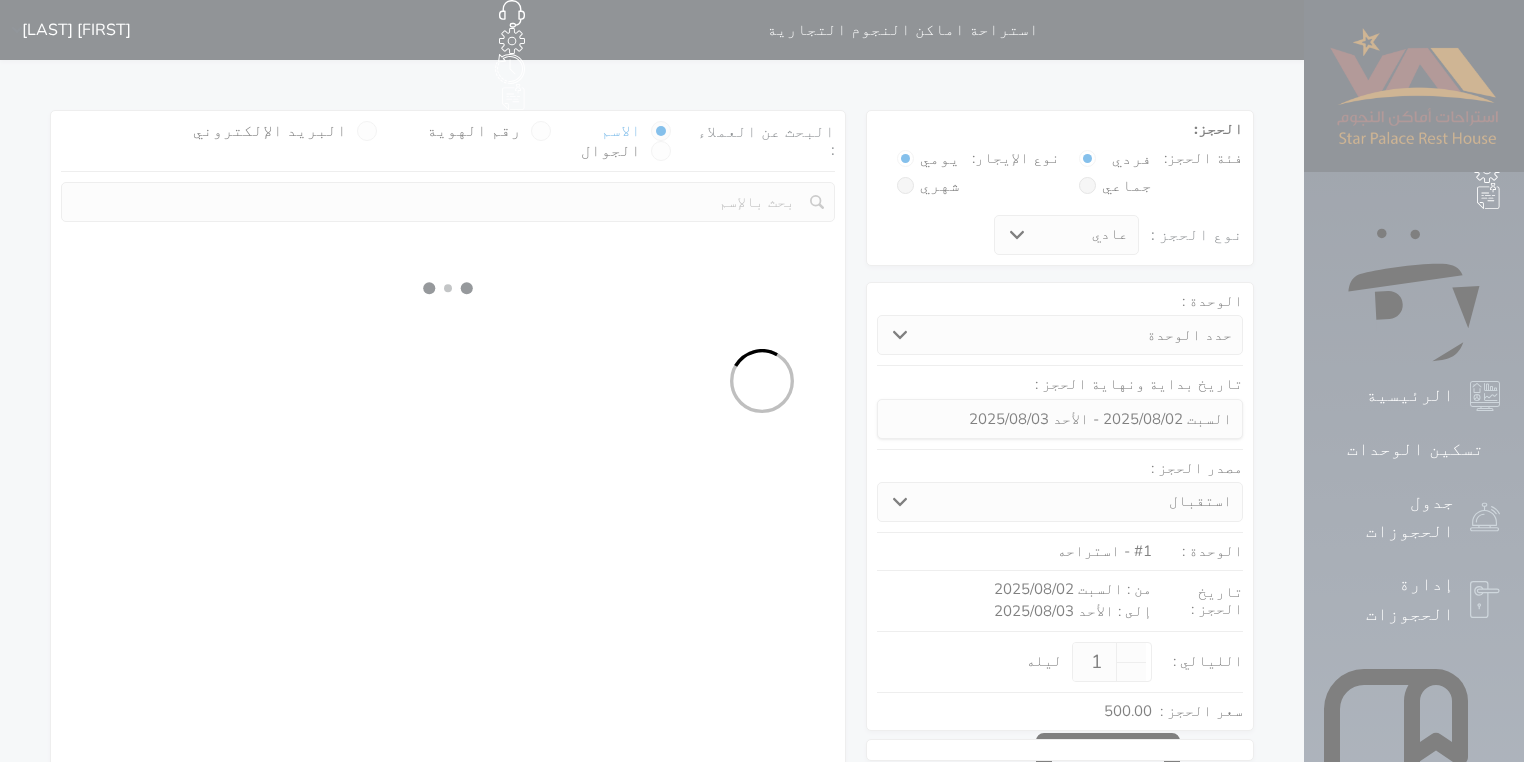 select on "1" 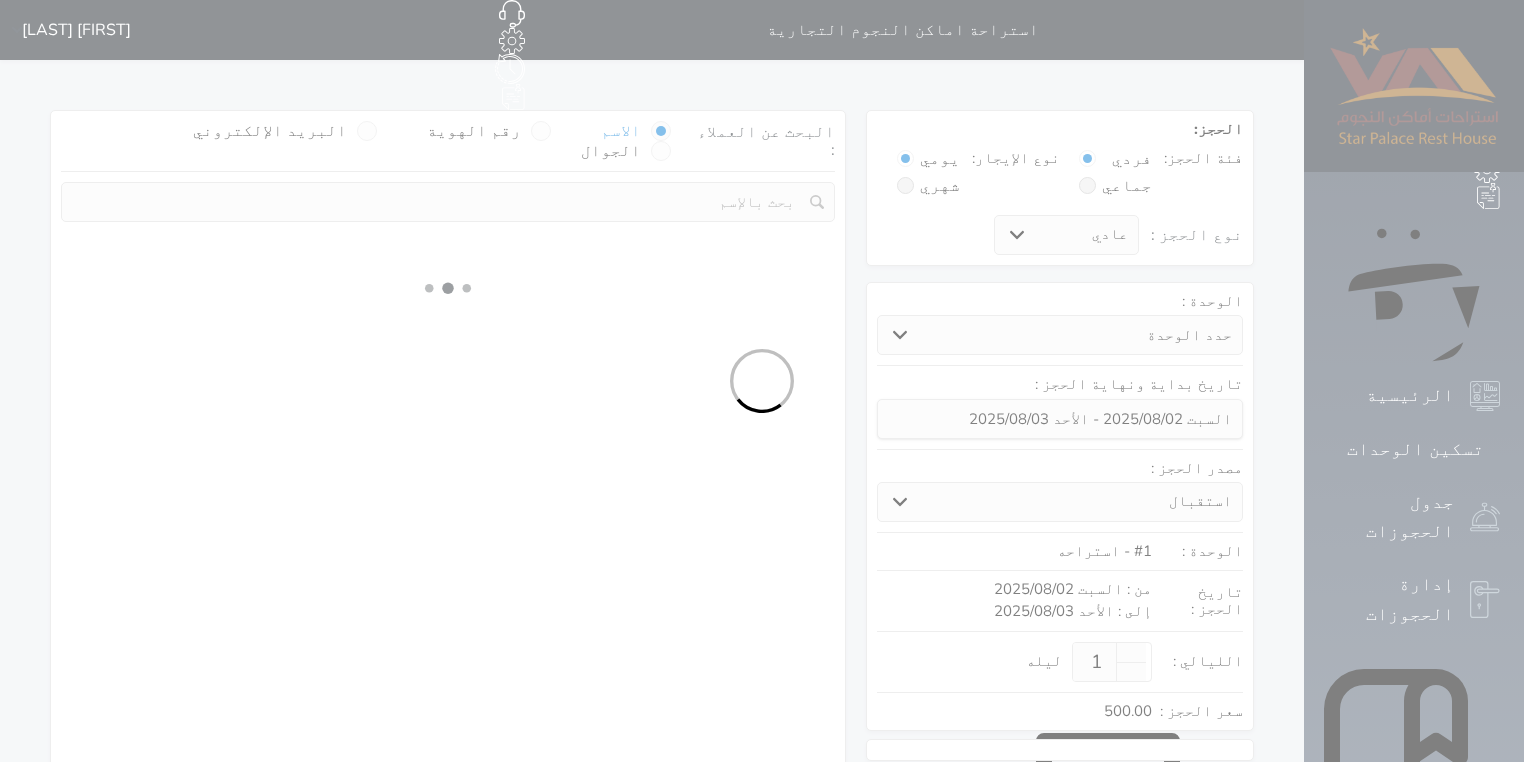 select 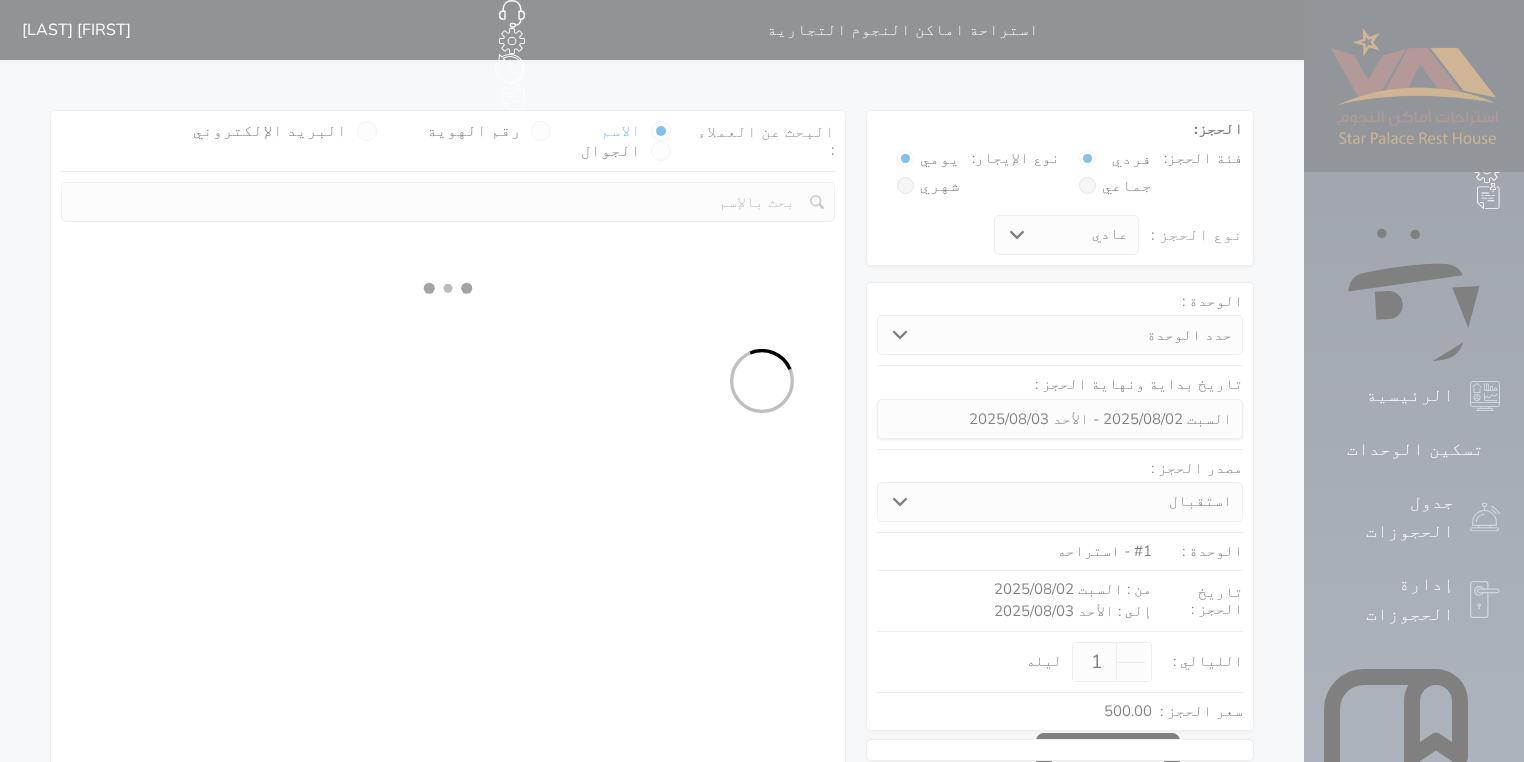 select on "7" 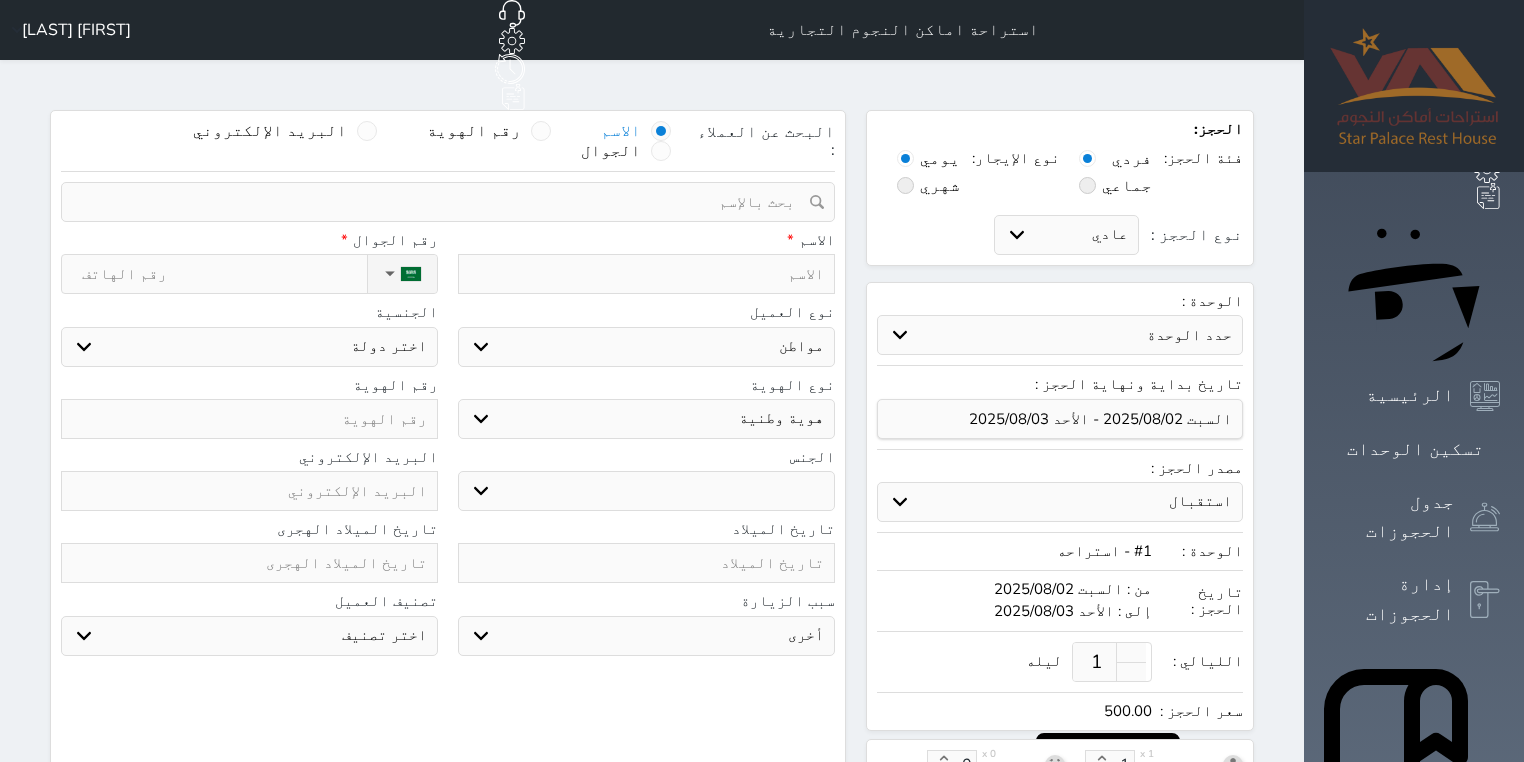 select 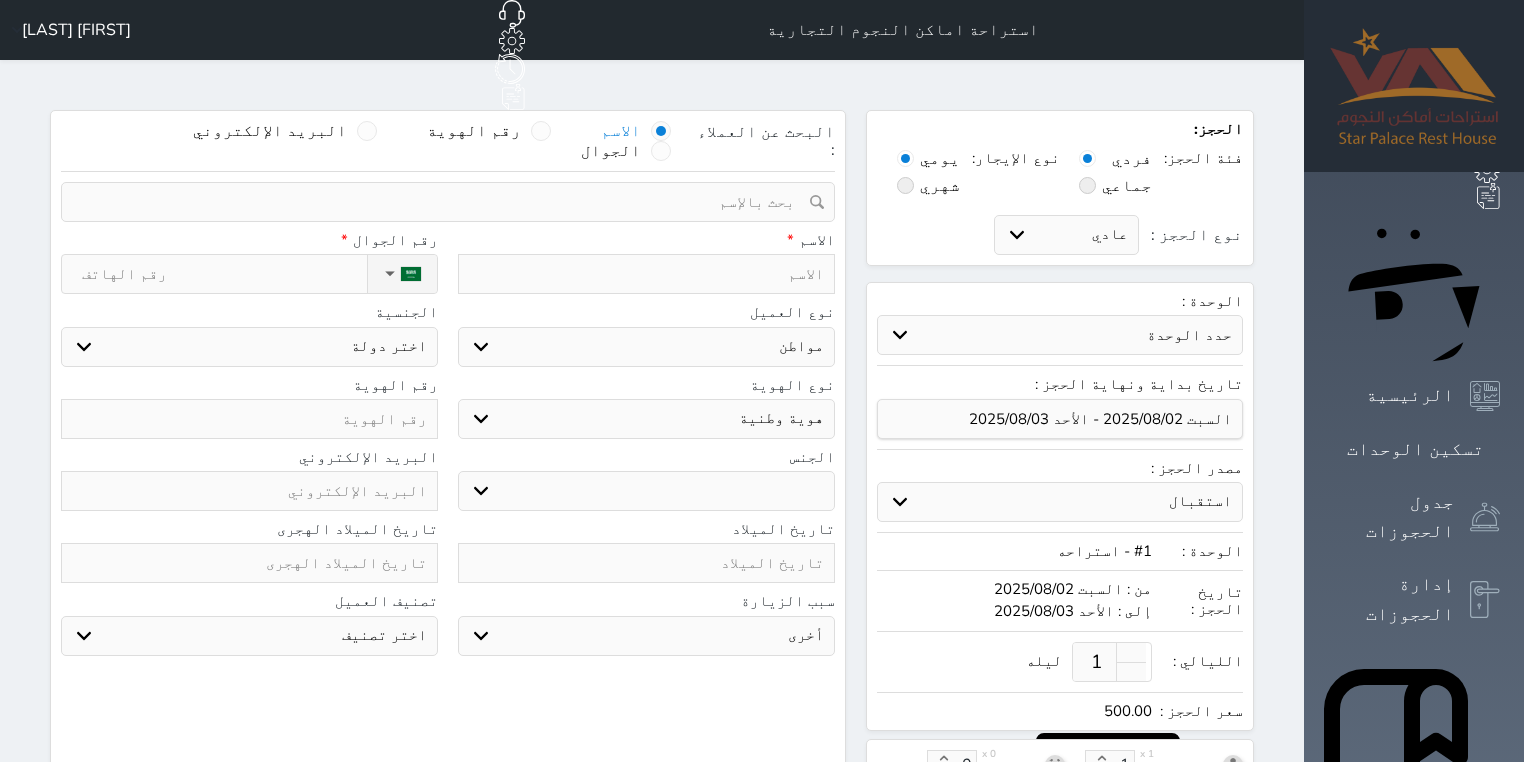 select 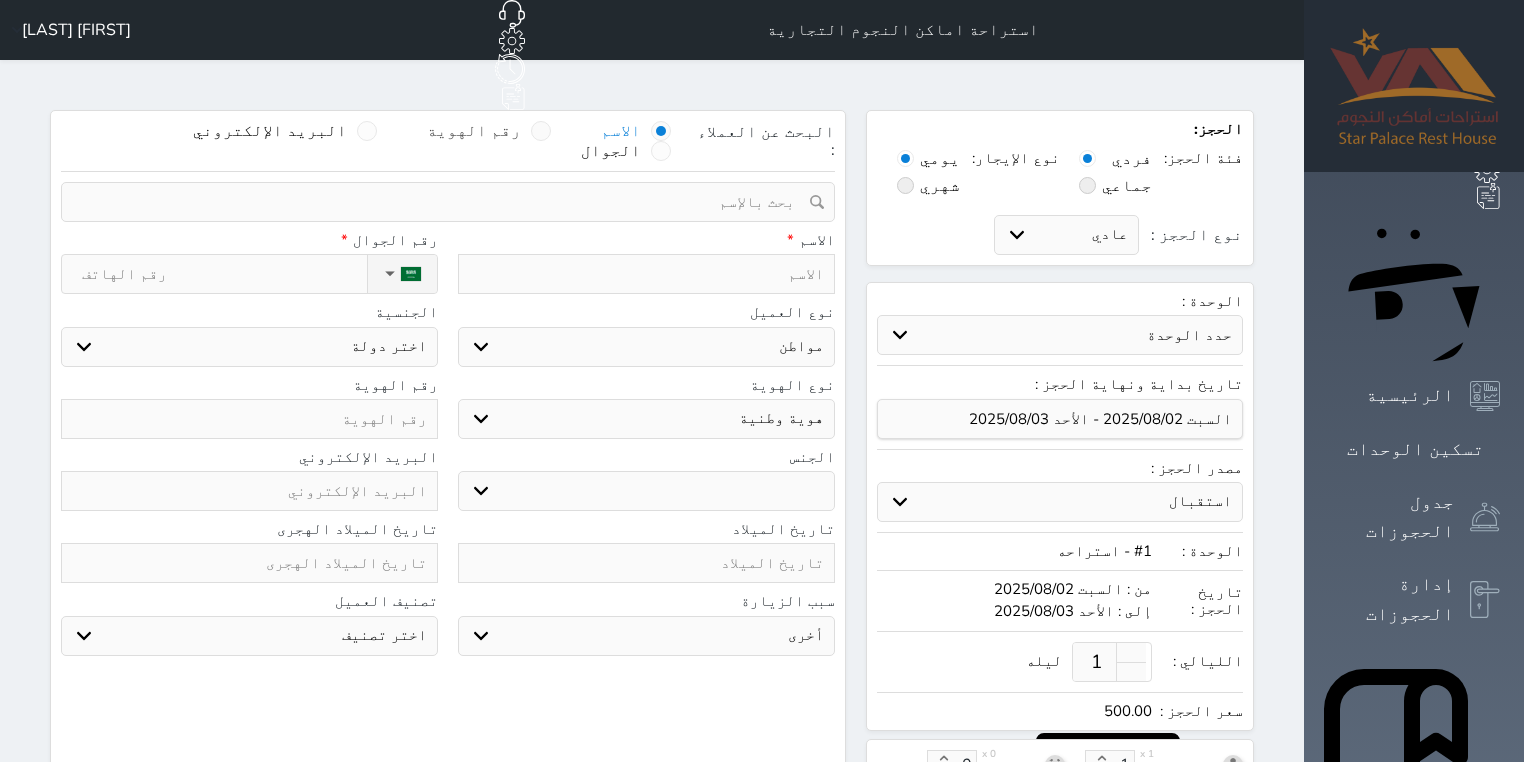 click at bounding box center [541, 131] 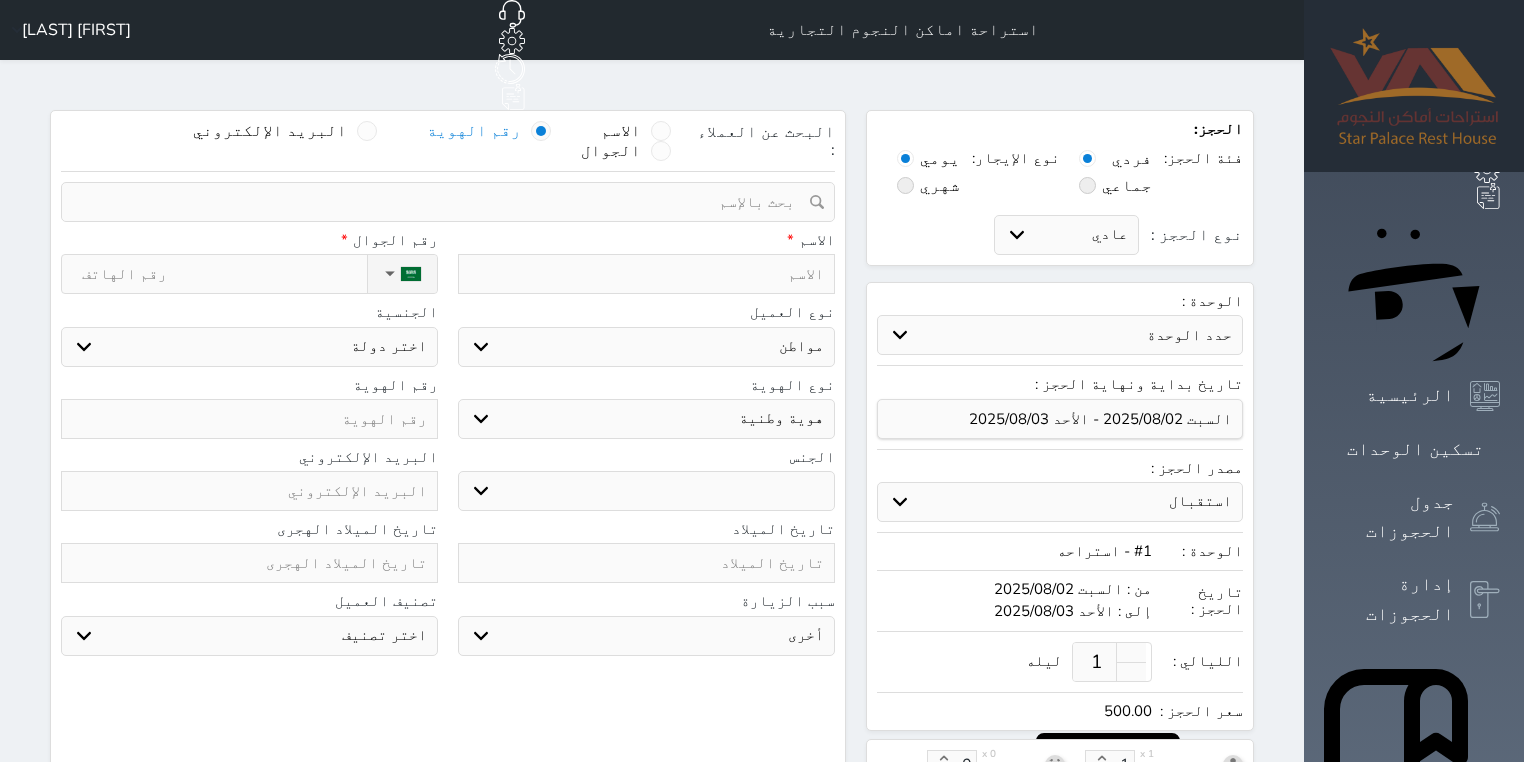 select 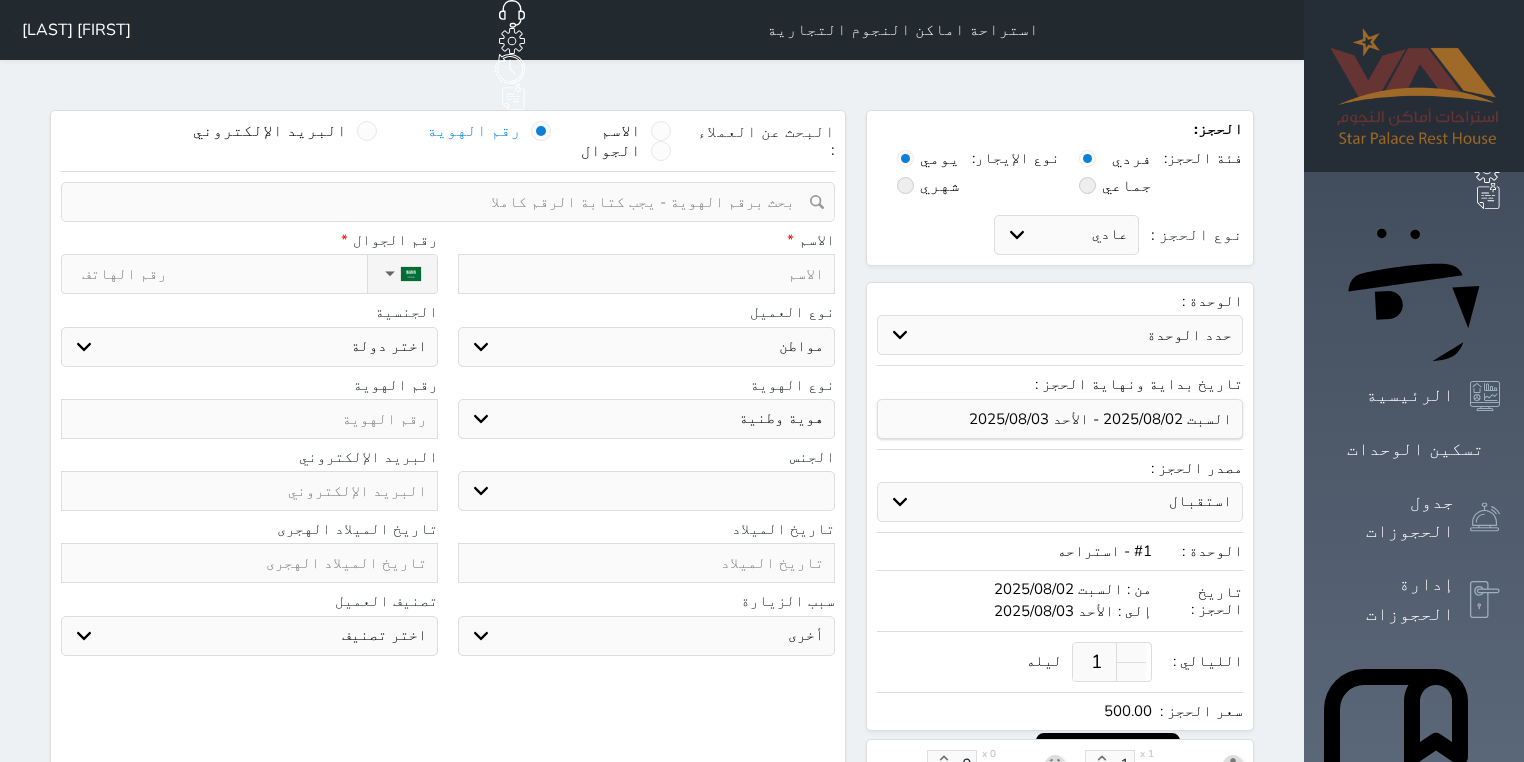 drag, startPoint x: 677, startPoint y: 146, endPoint x: 684, endPoint y: 154, distance: 10.630146 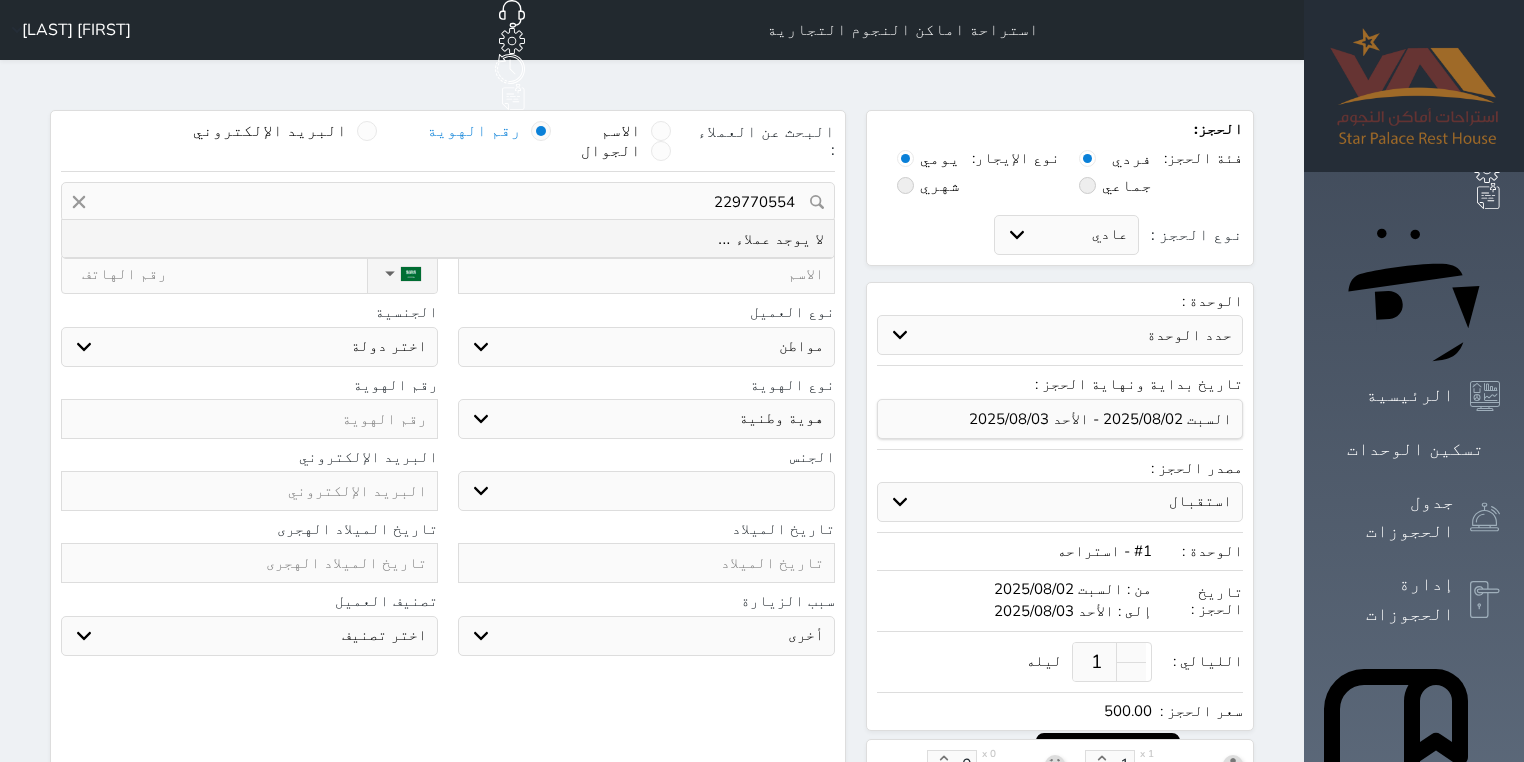 type on "2297705549" 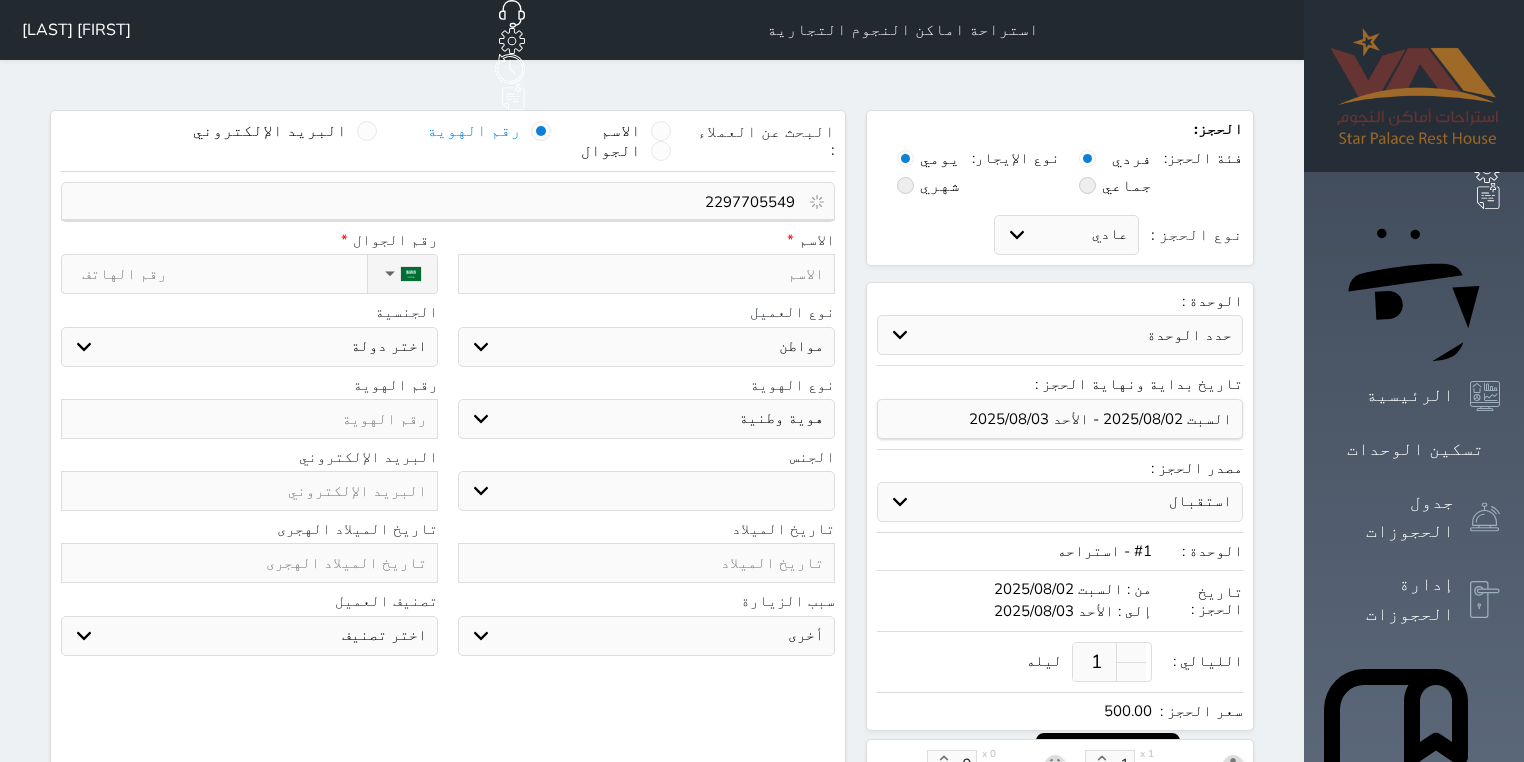 select 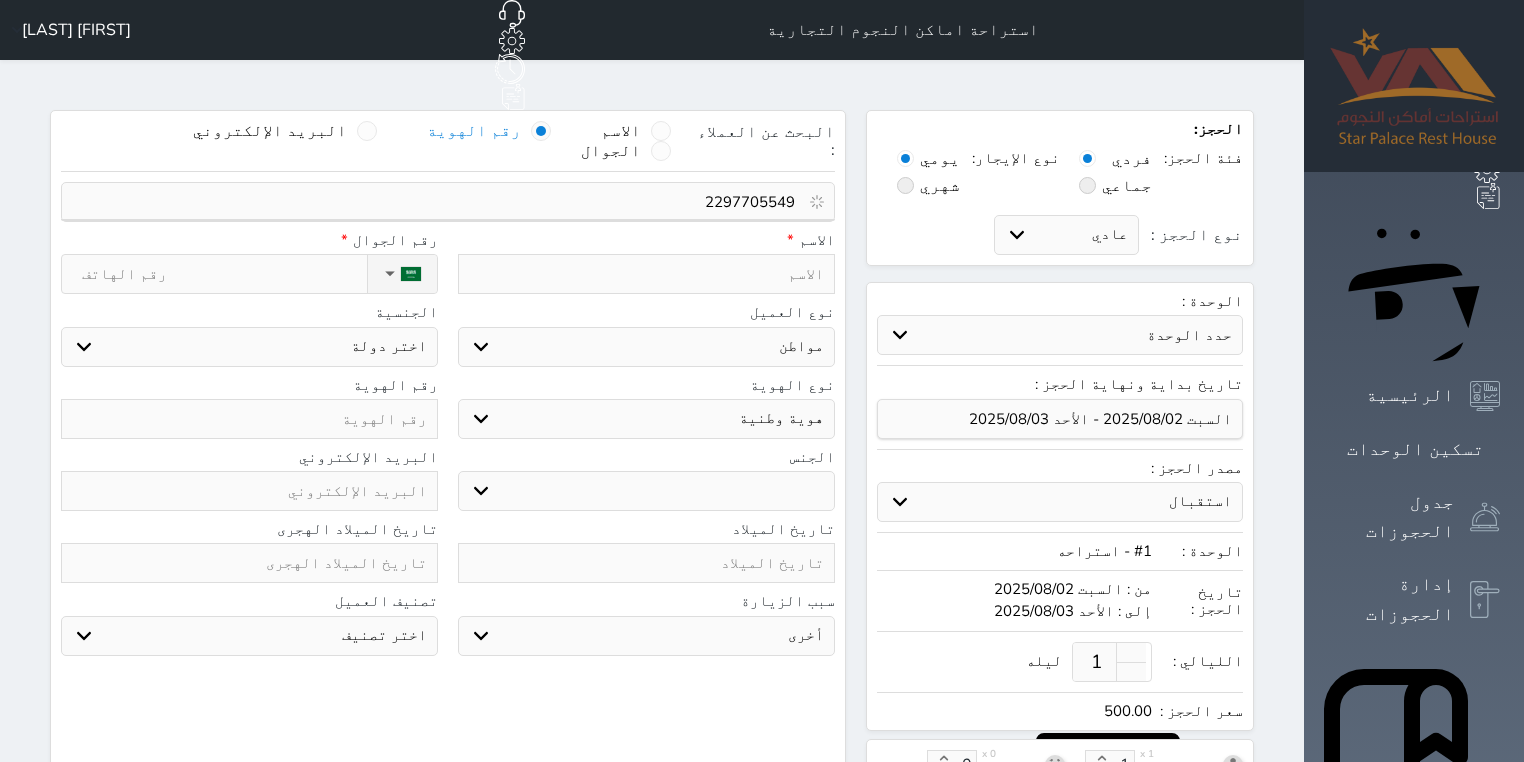 select on "113" 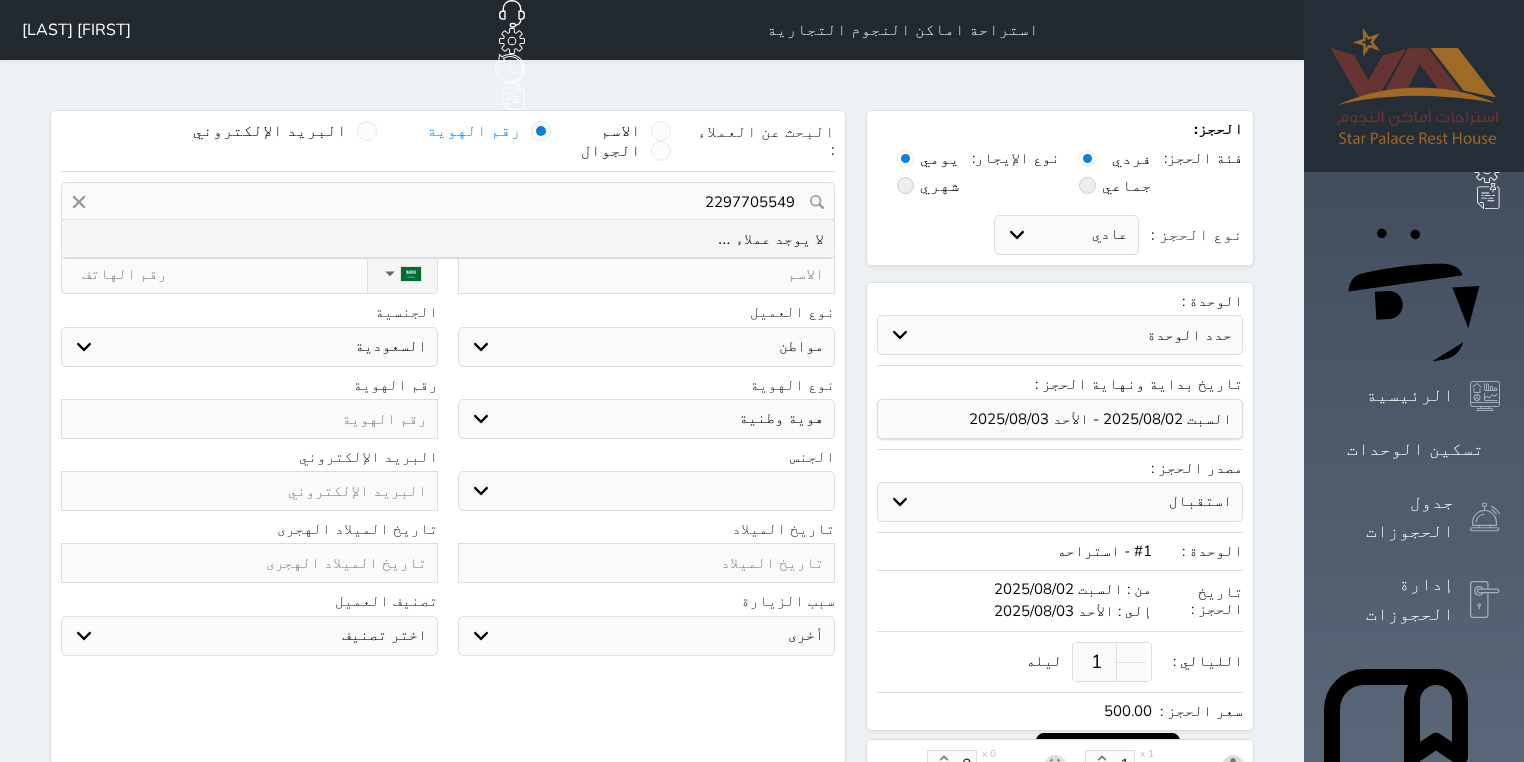 drag, startPoint x: 712, startPoint y: 160, endPoint x: 856, endPoint y: 166, distance: 144.12494 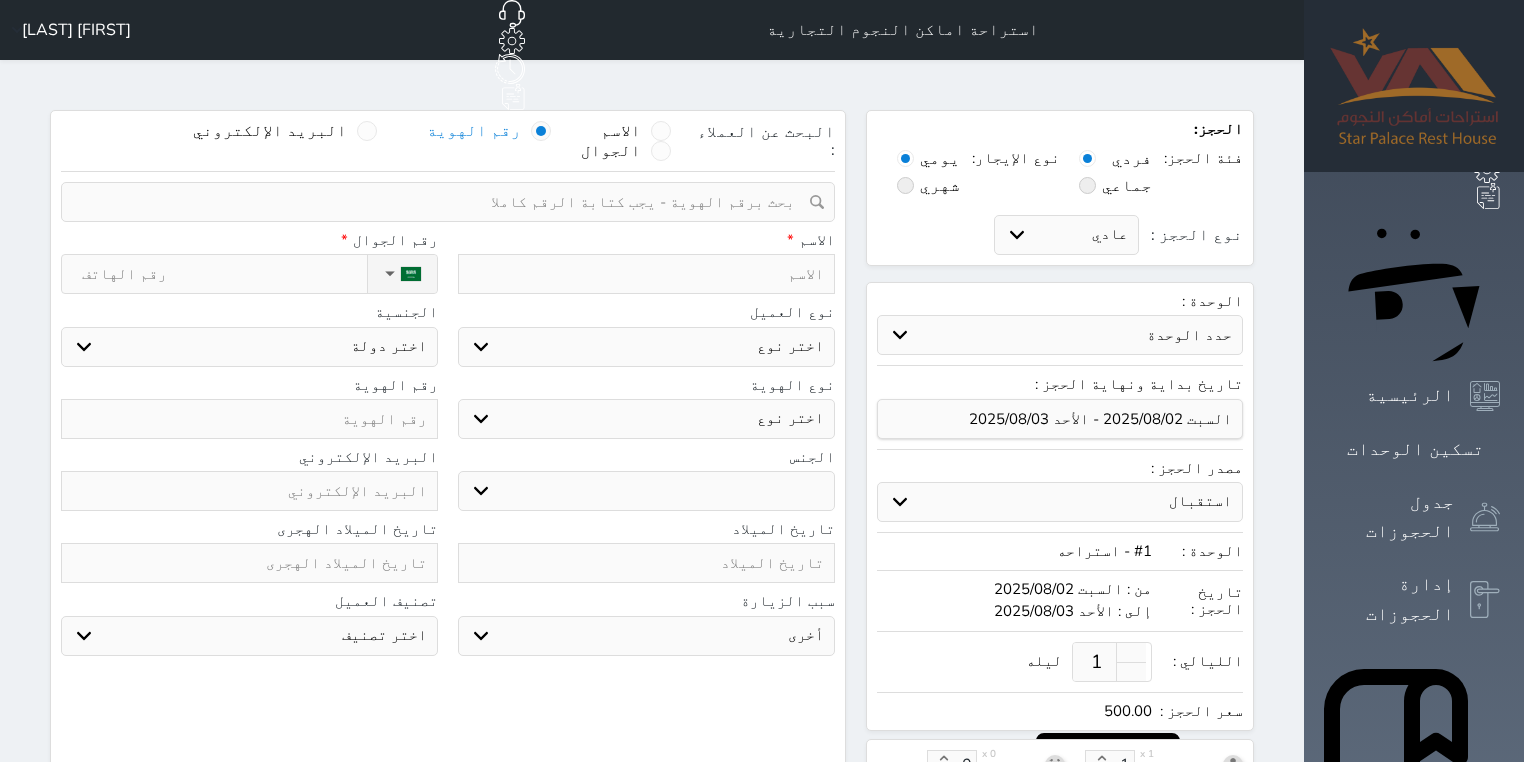 paste on "2297705549" 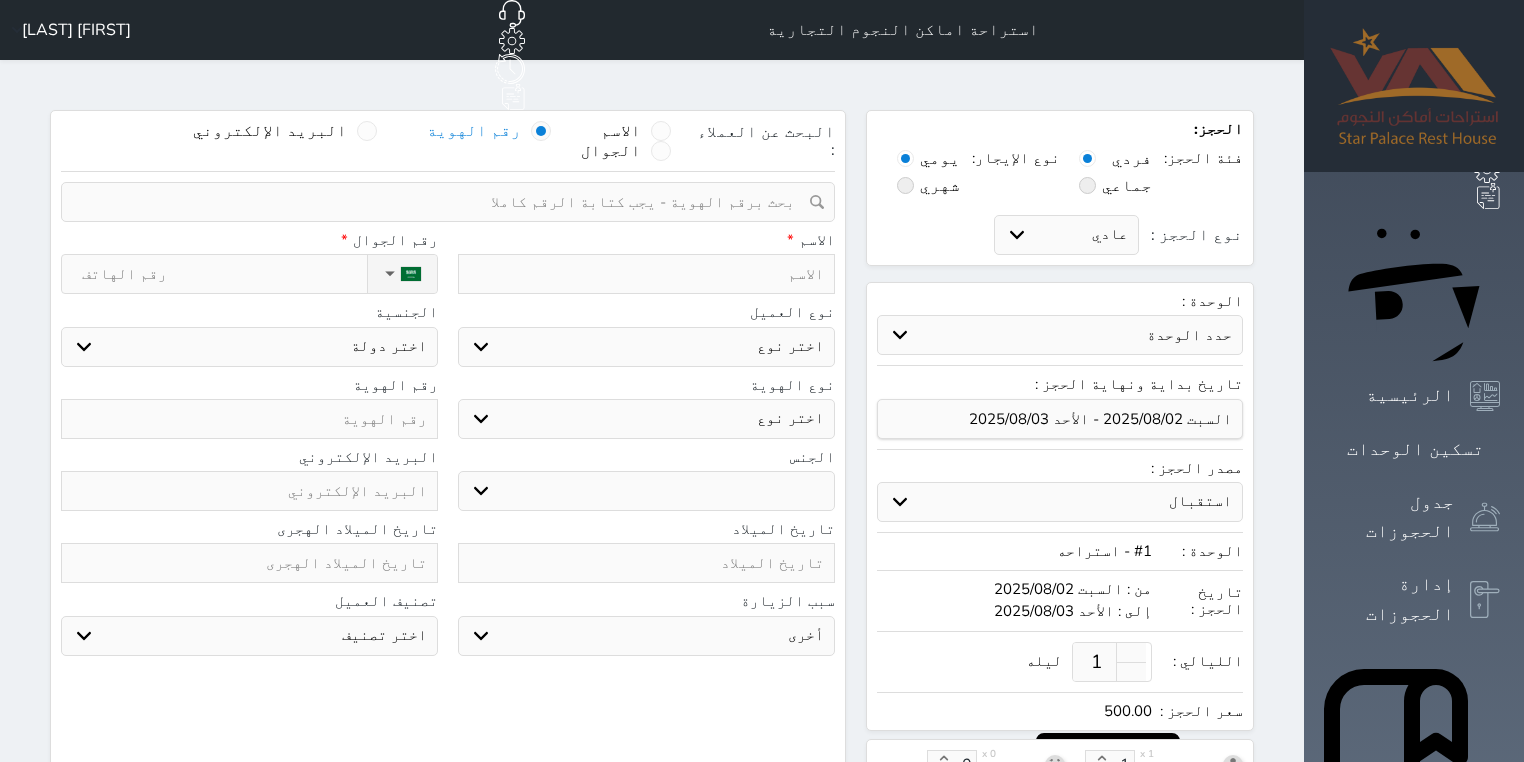 select 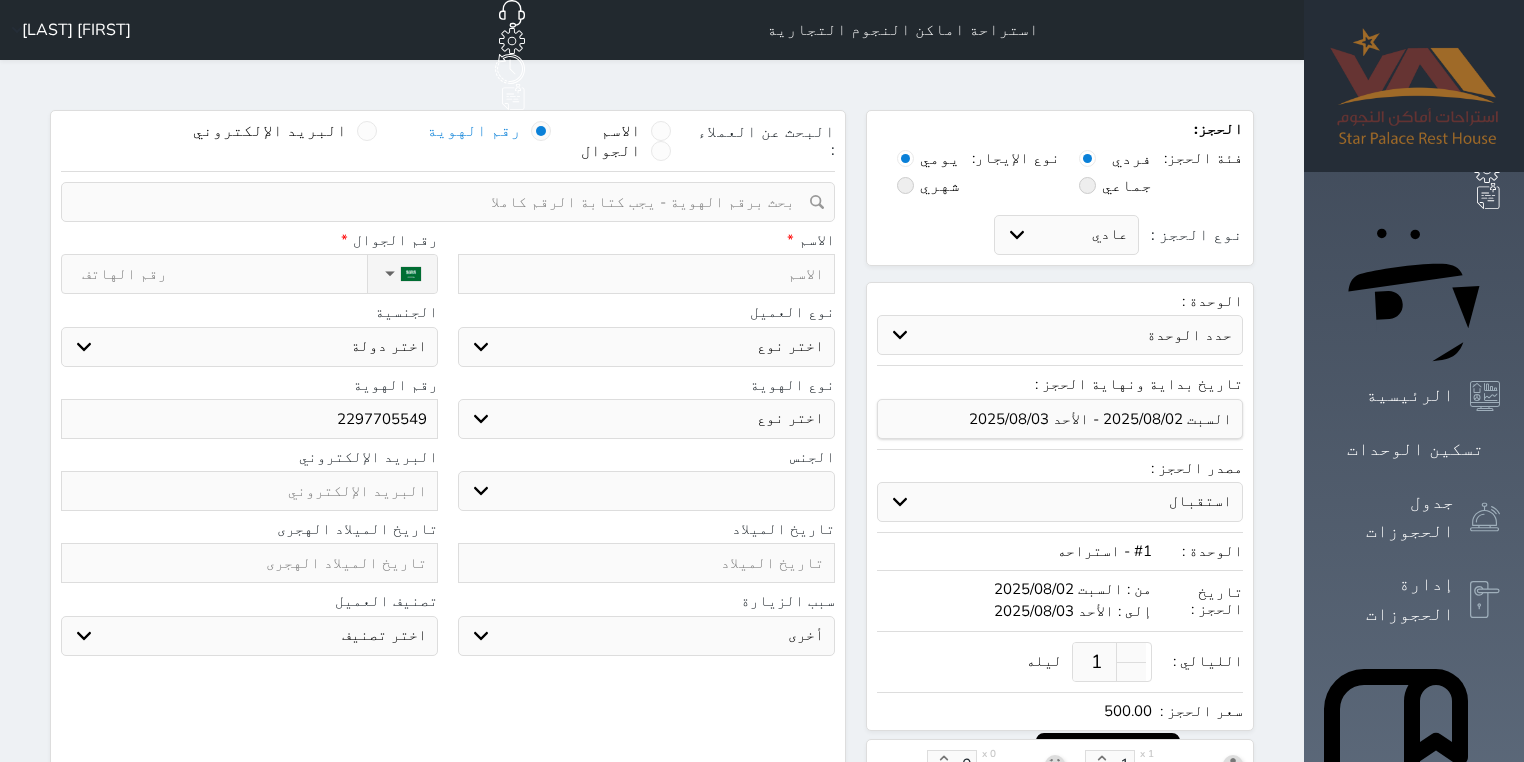 type on "2297705549" 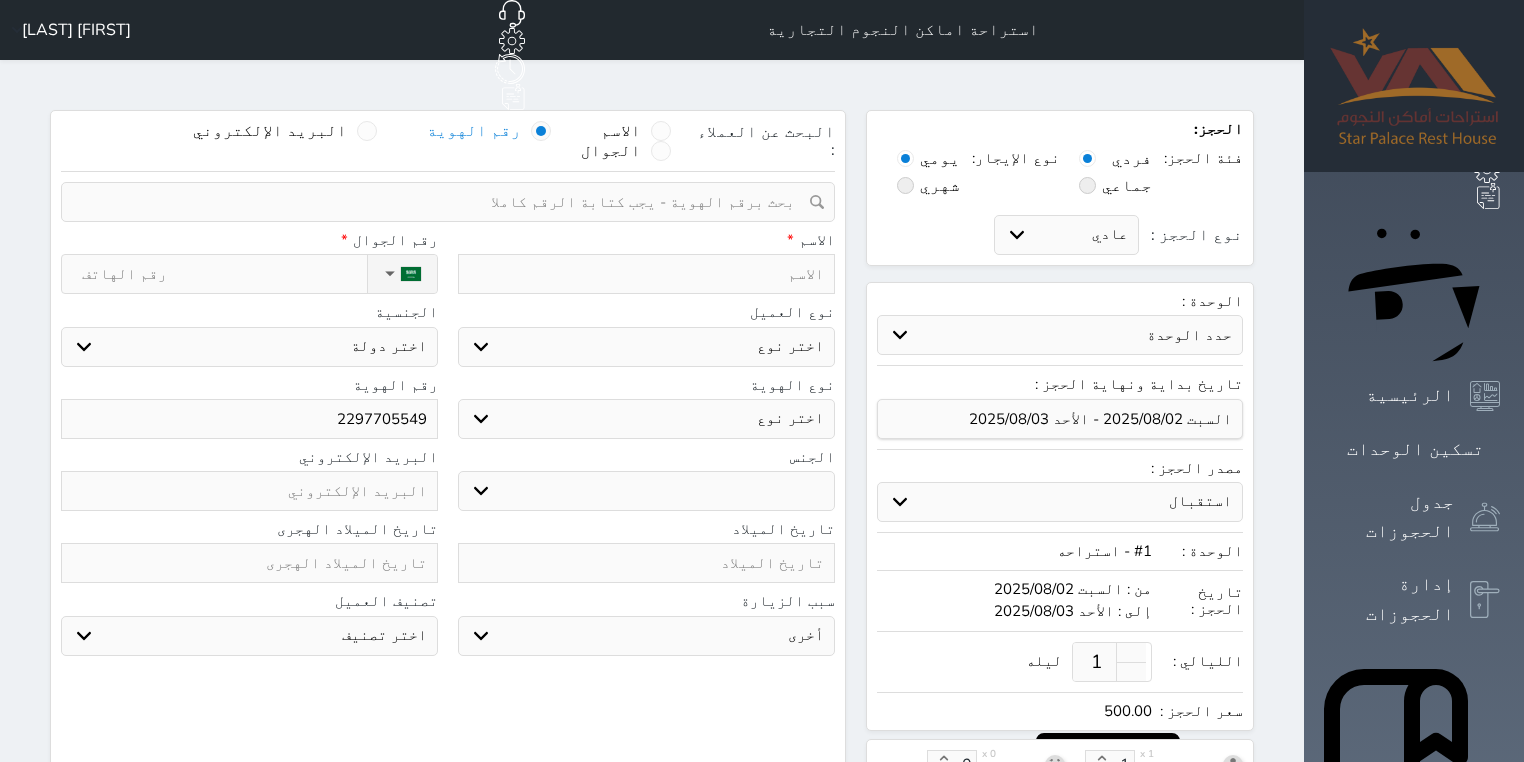 drag, startPoint x: 865, startPoint y: 262, endPoint x: 864, endPoint y: 287, distance: 25.019993 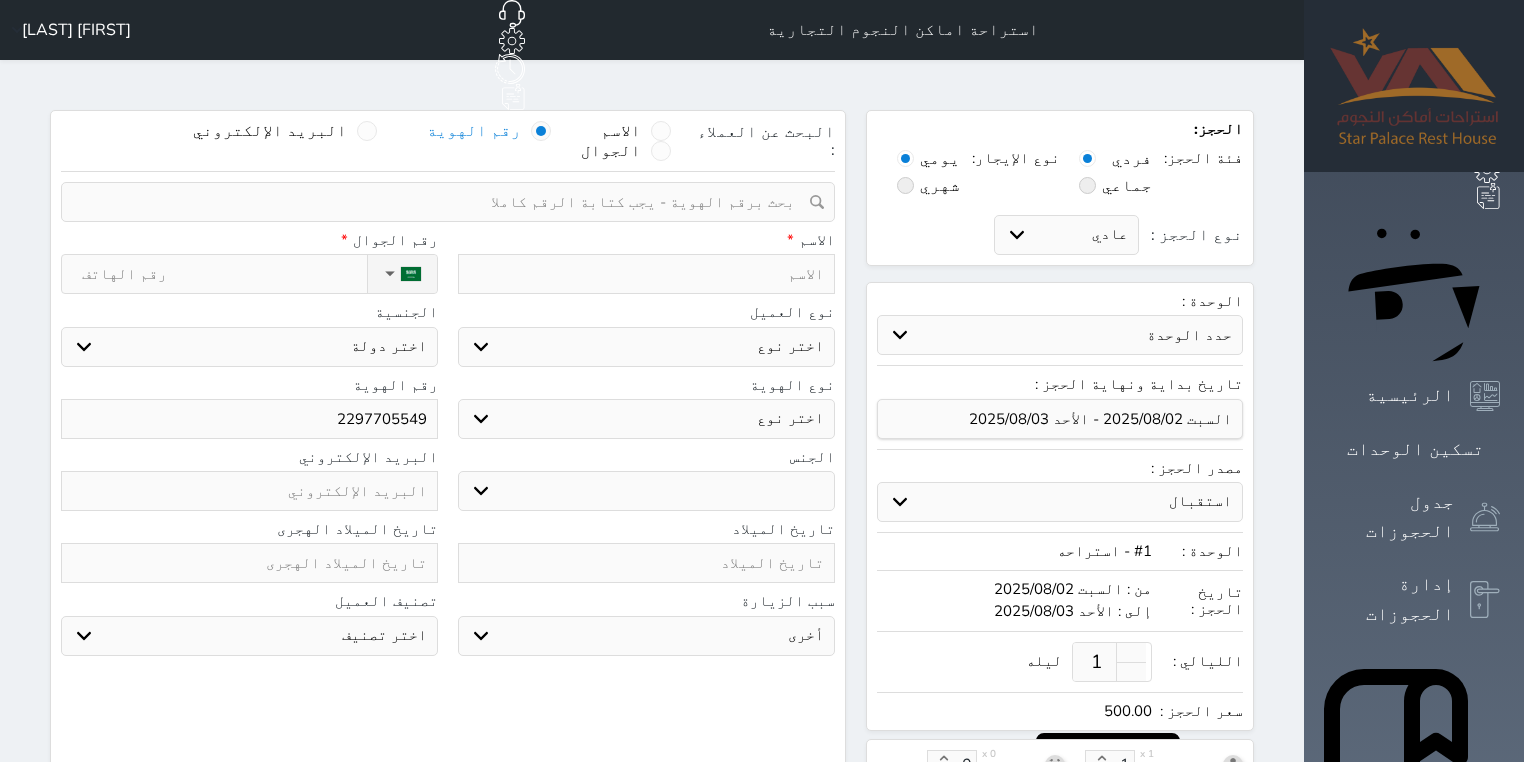 select on "4" 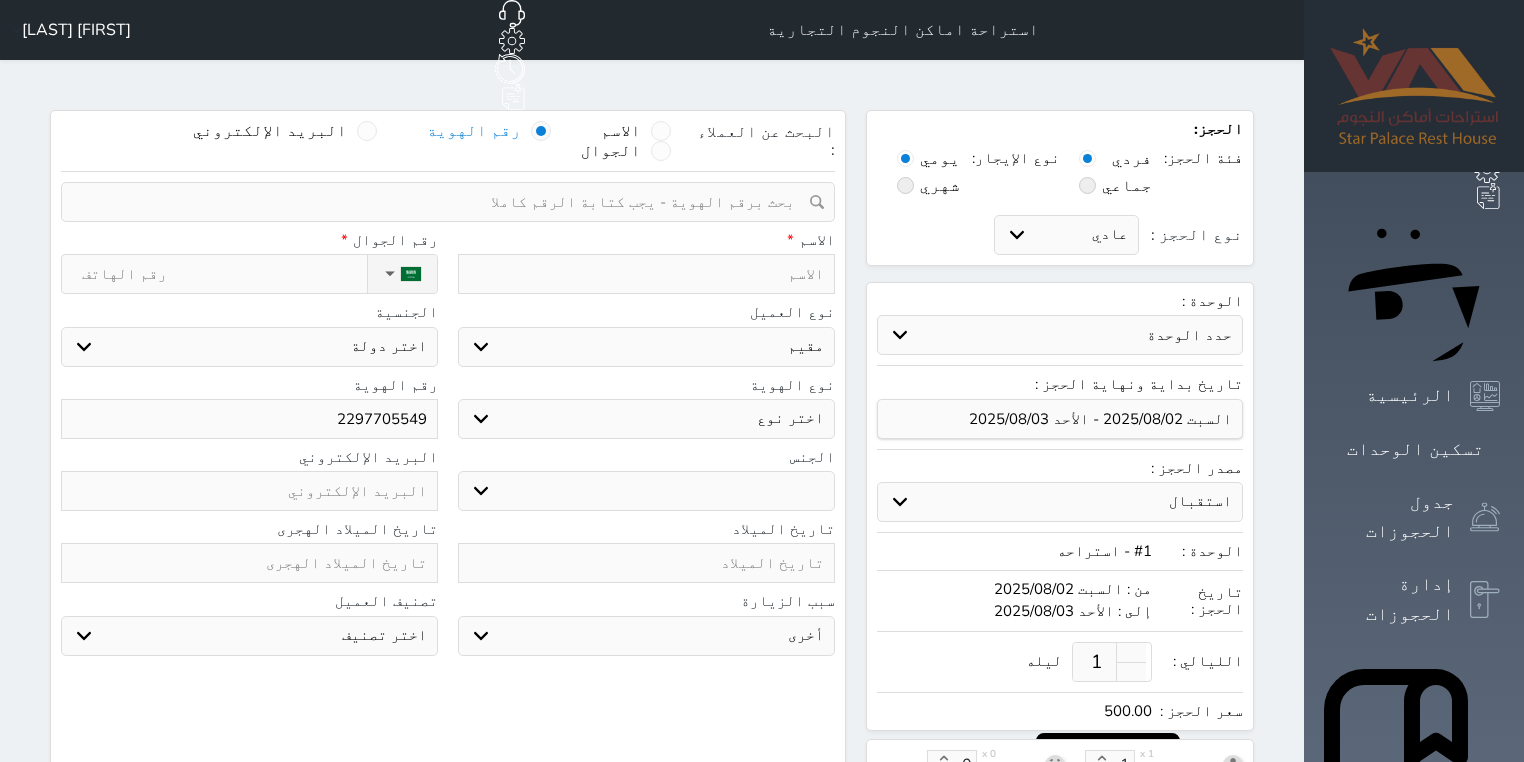 click on "اختر نوع   مواطن مواطن خليجي زائر مقيم" at bounding box center [646, 347] 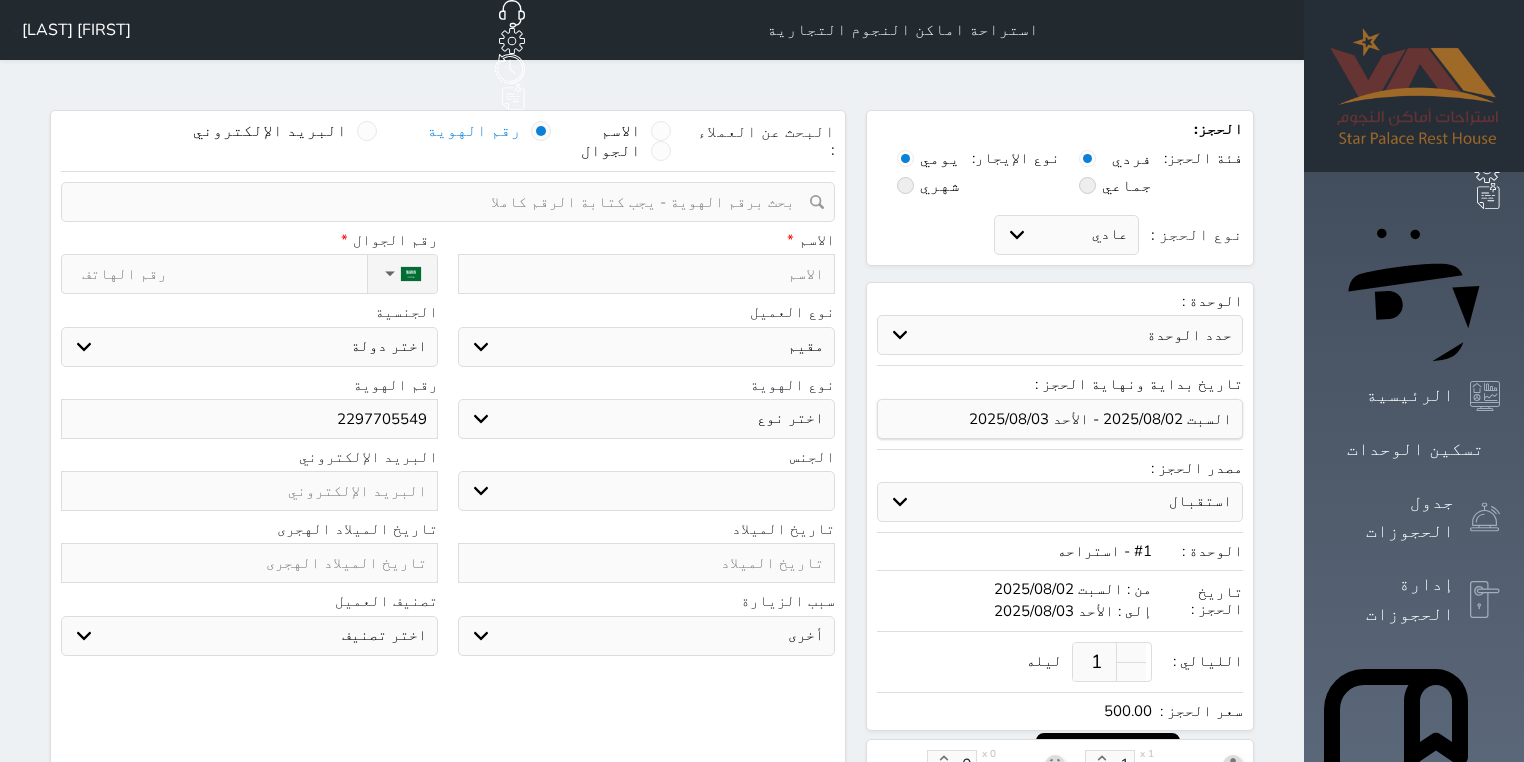 click on "اختر دولة
اثيوبيا
اجنبي بجواز سعودي
اخرى
اذربيجان
ارتيريا
ارمينيا
ازبكستان
اسبانيا
استراليا
استونيا" at bounding box center [249, 347] 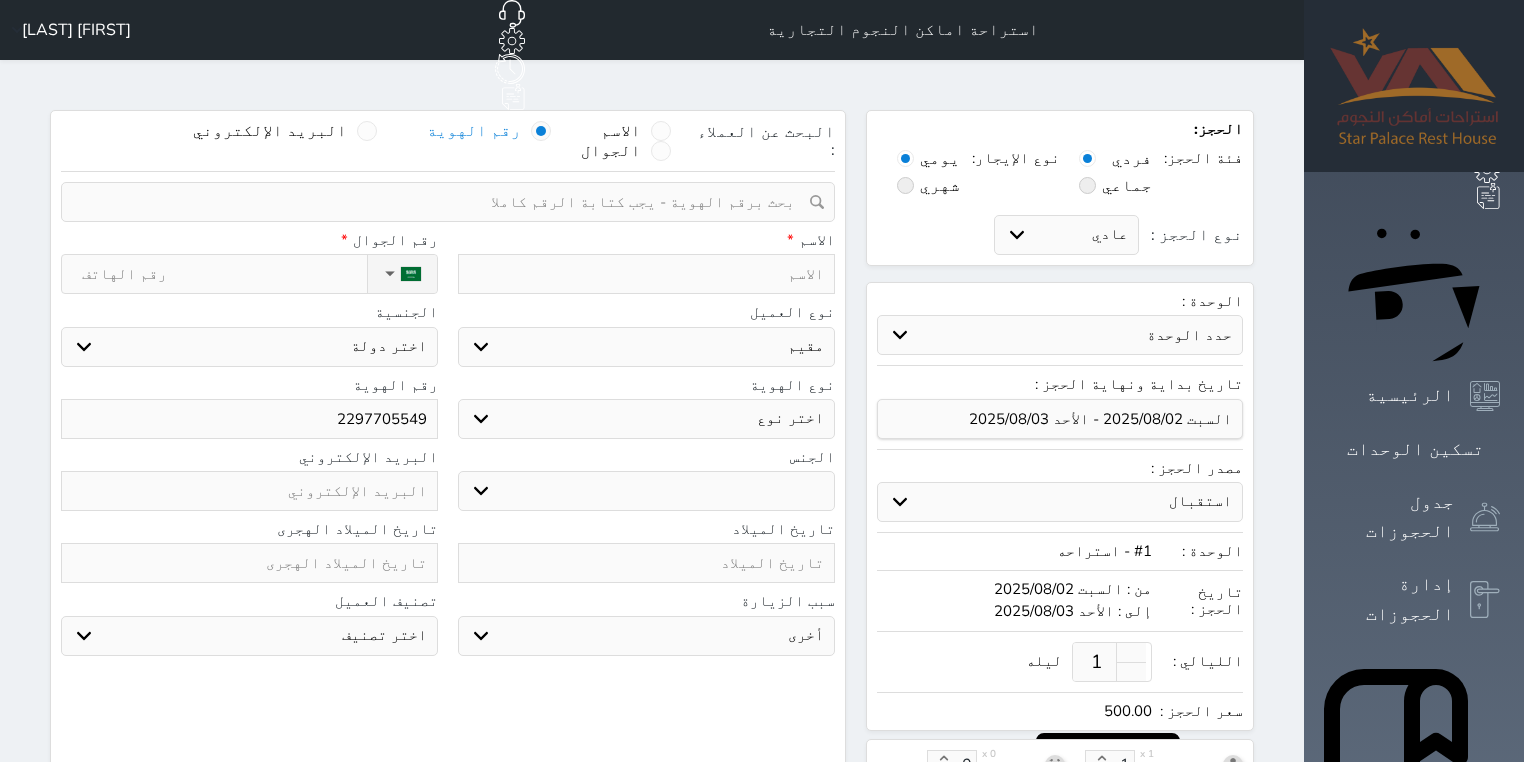 select on "111" 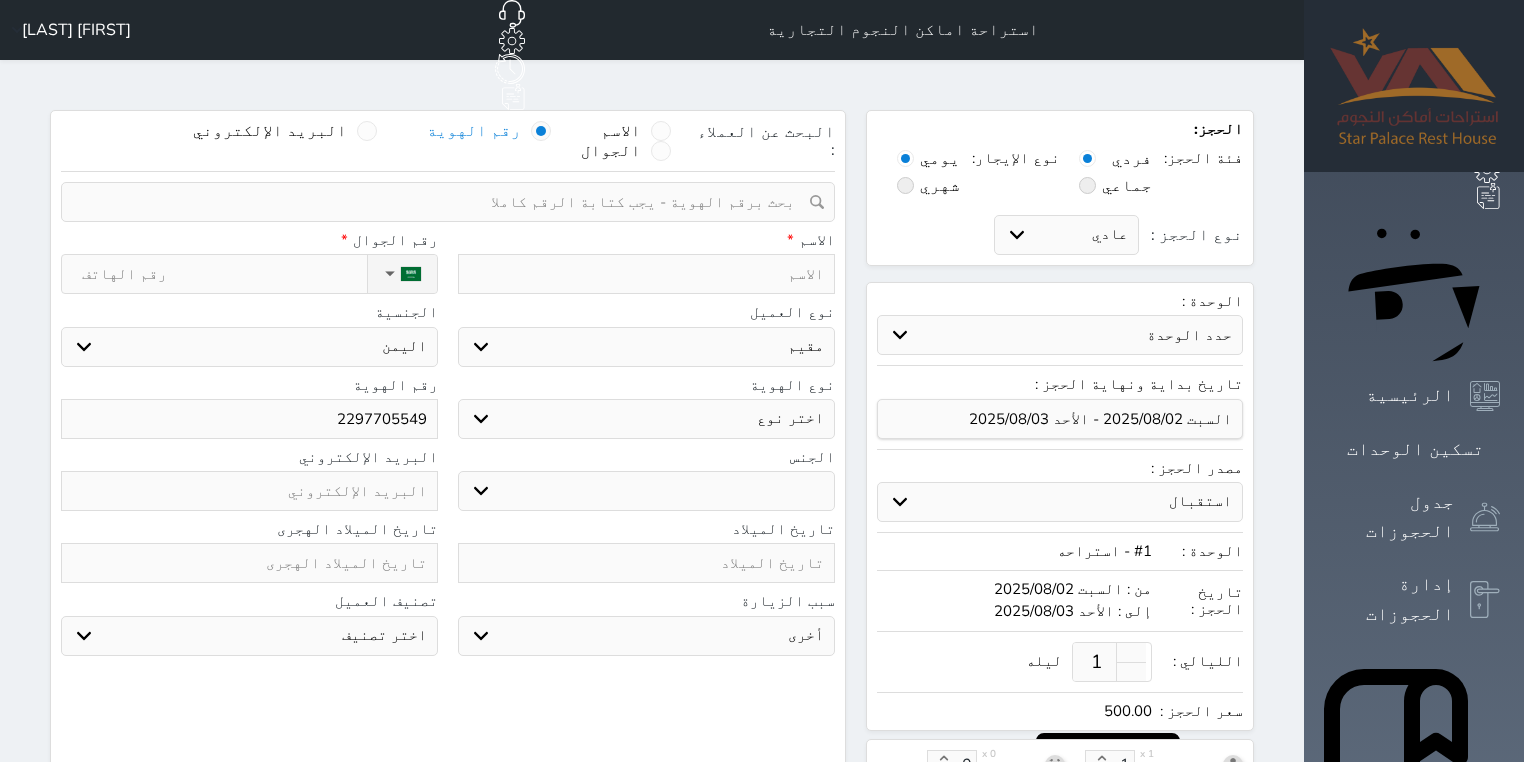 select 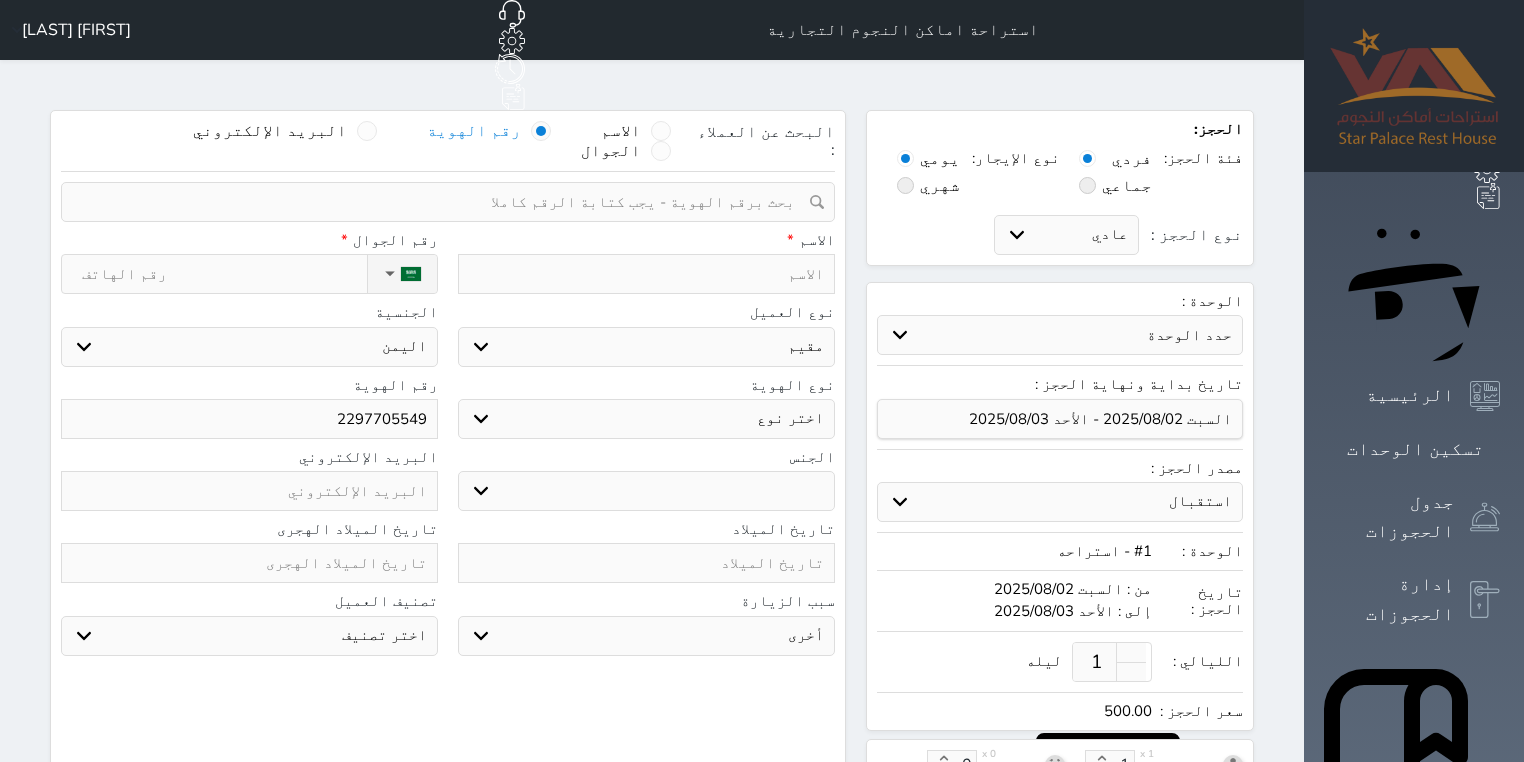 select 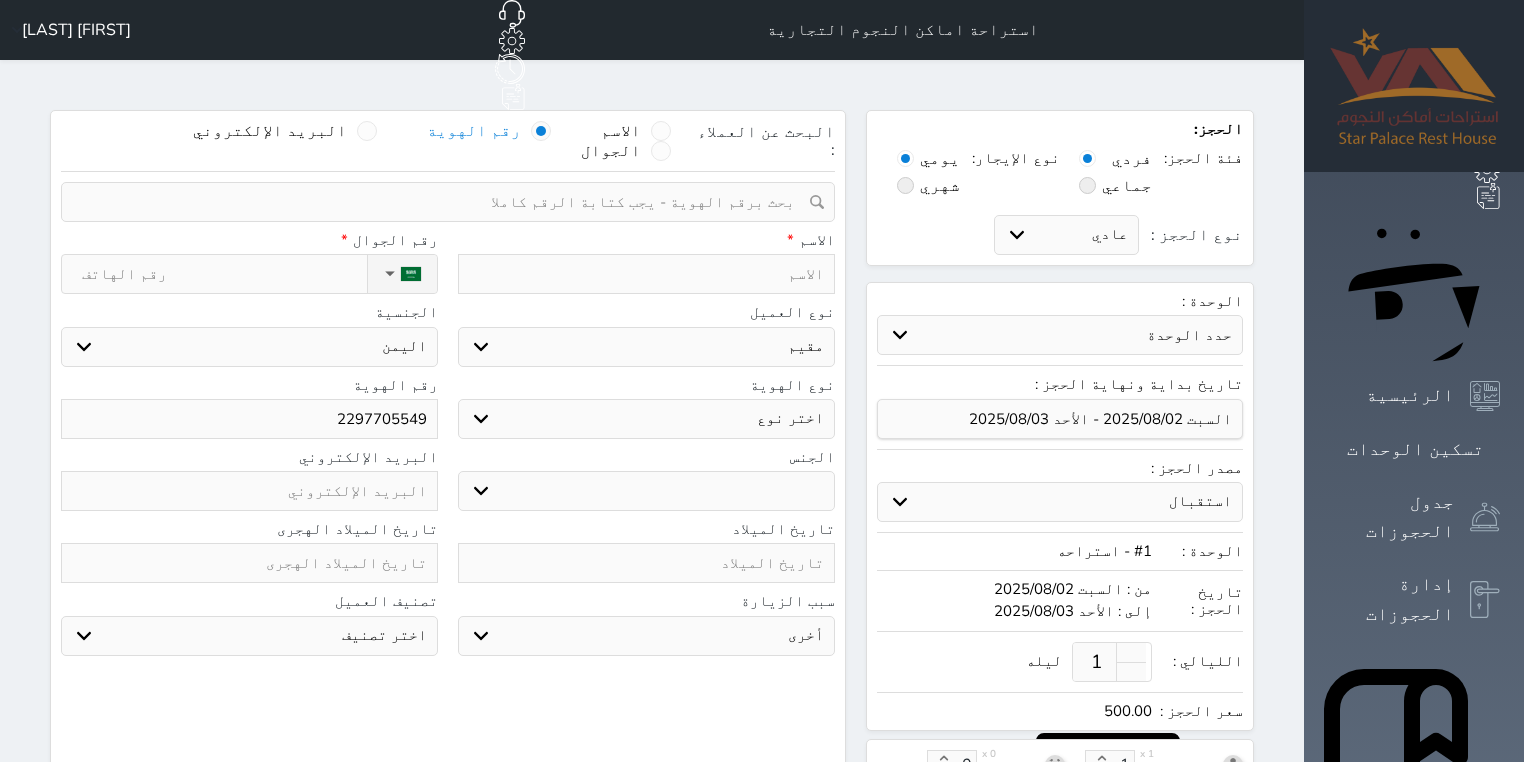 click on "اختر دولة
اثيوبيا
اجنبي بجواز سعودي
اخرى
اذربيجان
ارتيريا
ارمينيا
ازبكستان
اسبانيا
استراليا
استونيا" at bounding box center [249, 347] 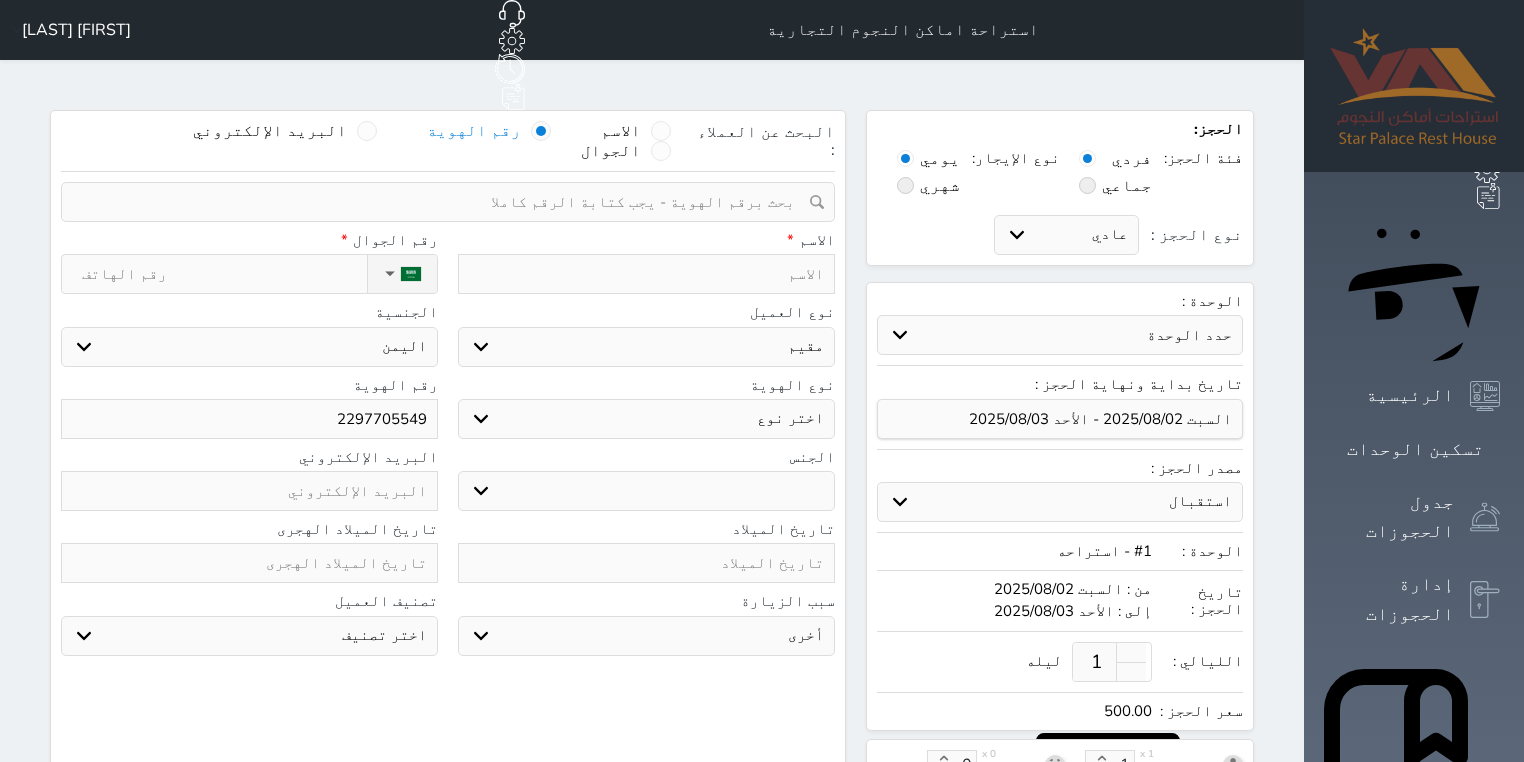 click at bounding box center [646, 274] 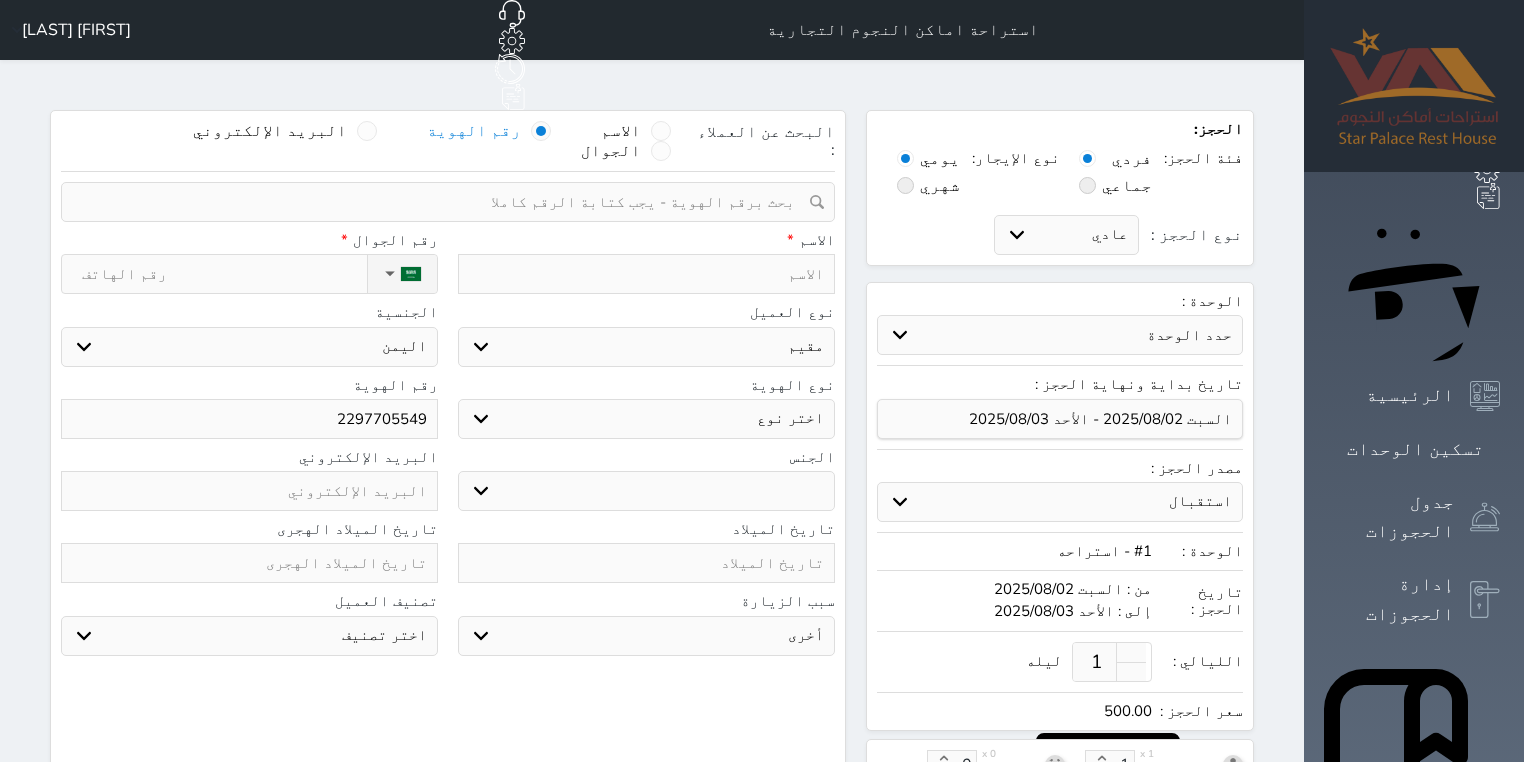 type on "م" 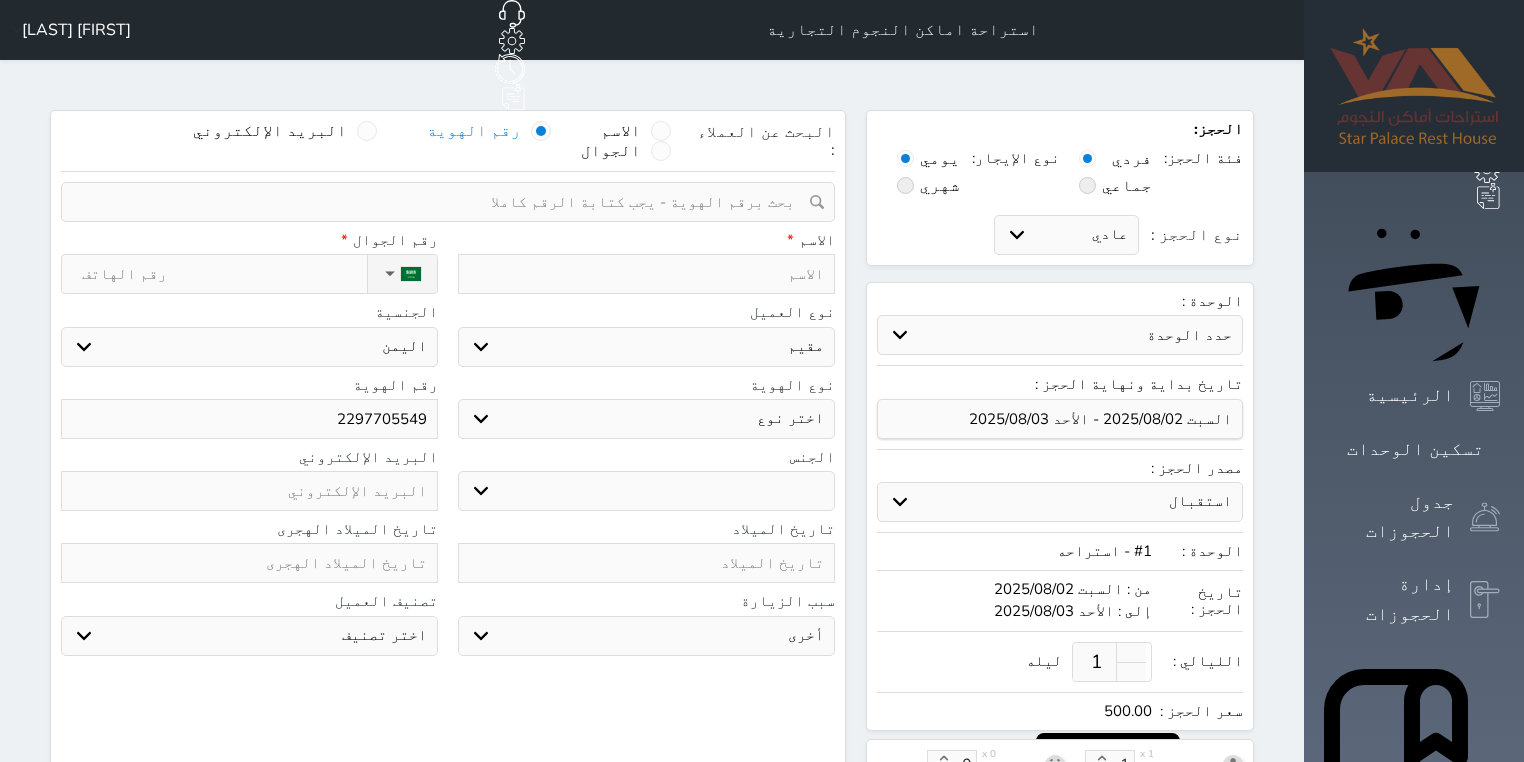 select 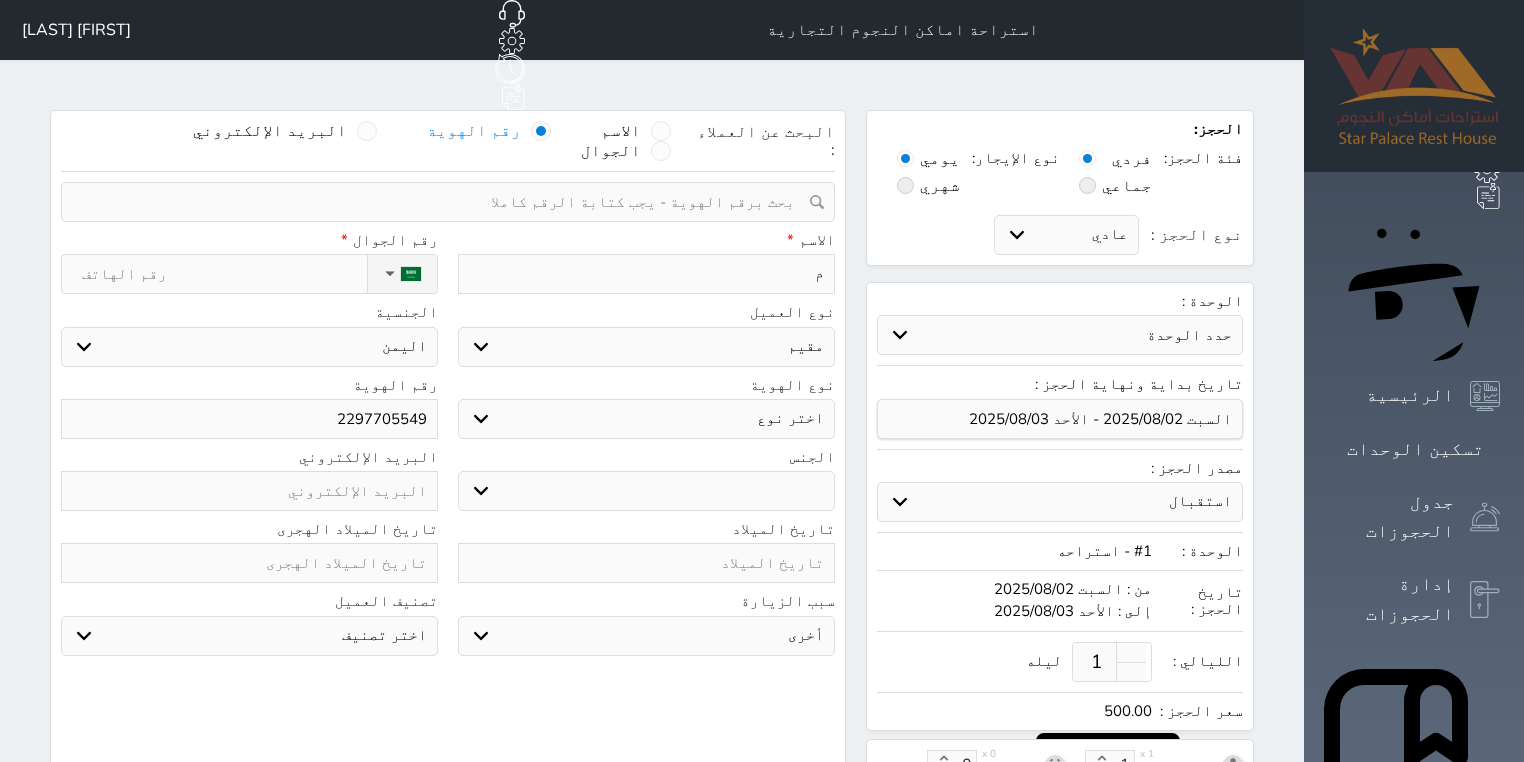 type on "مح" 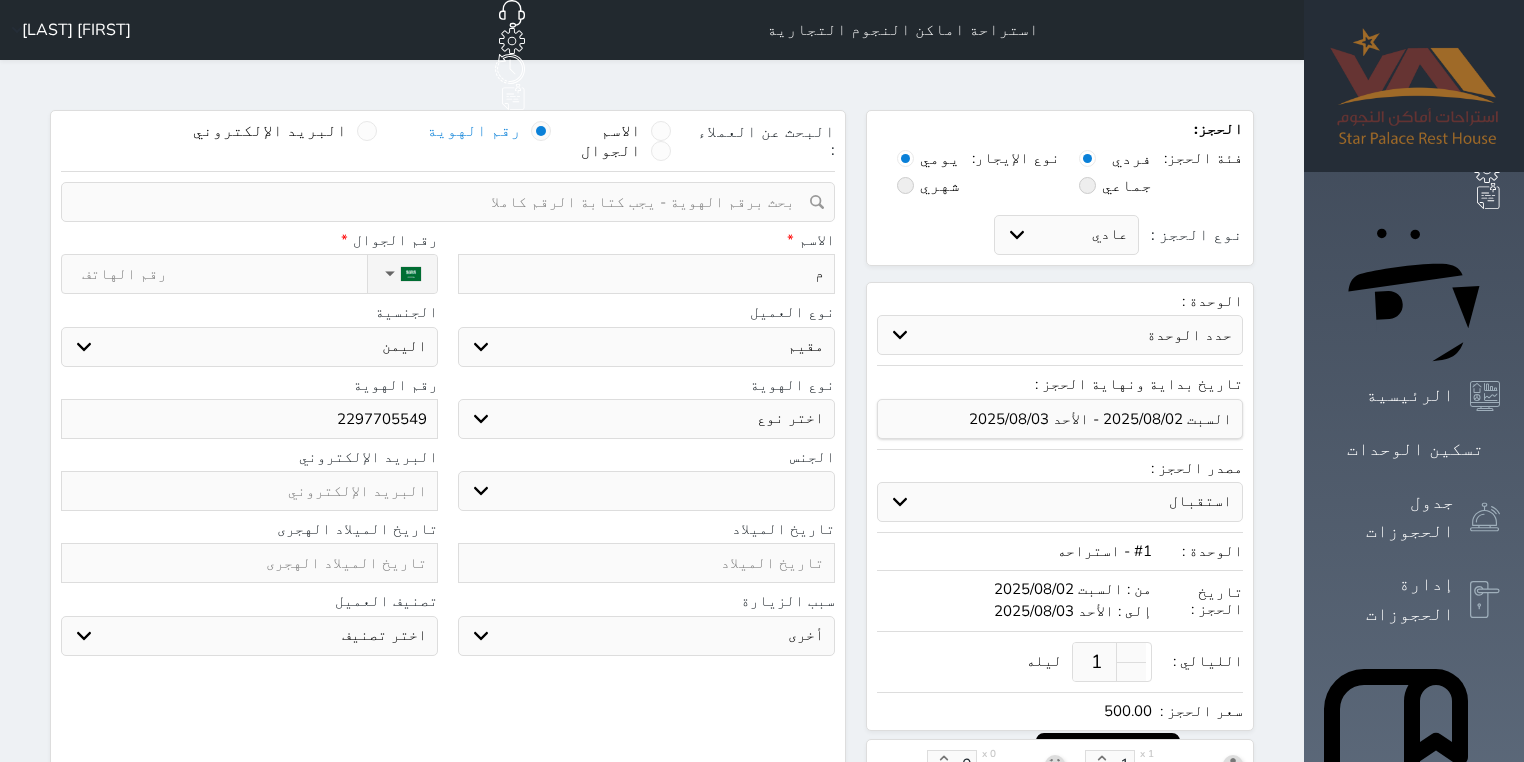select 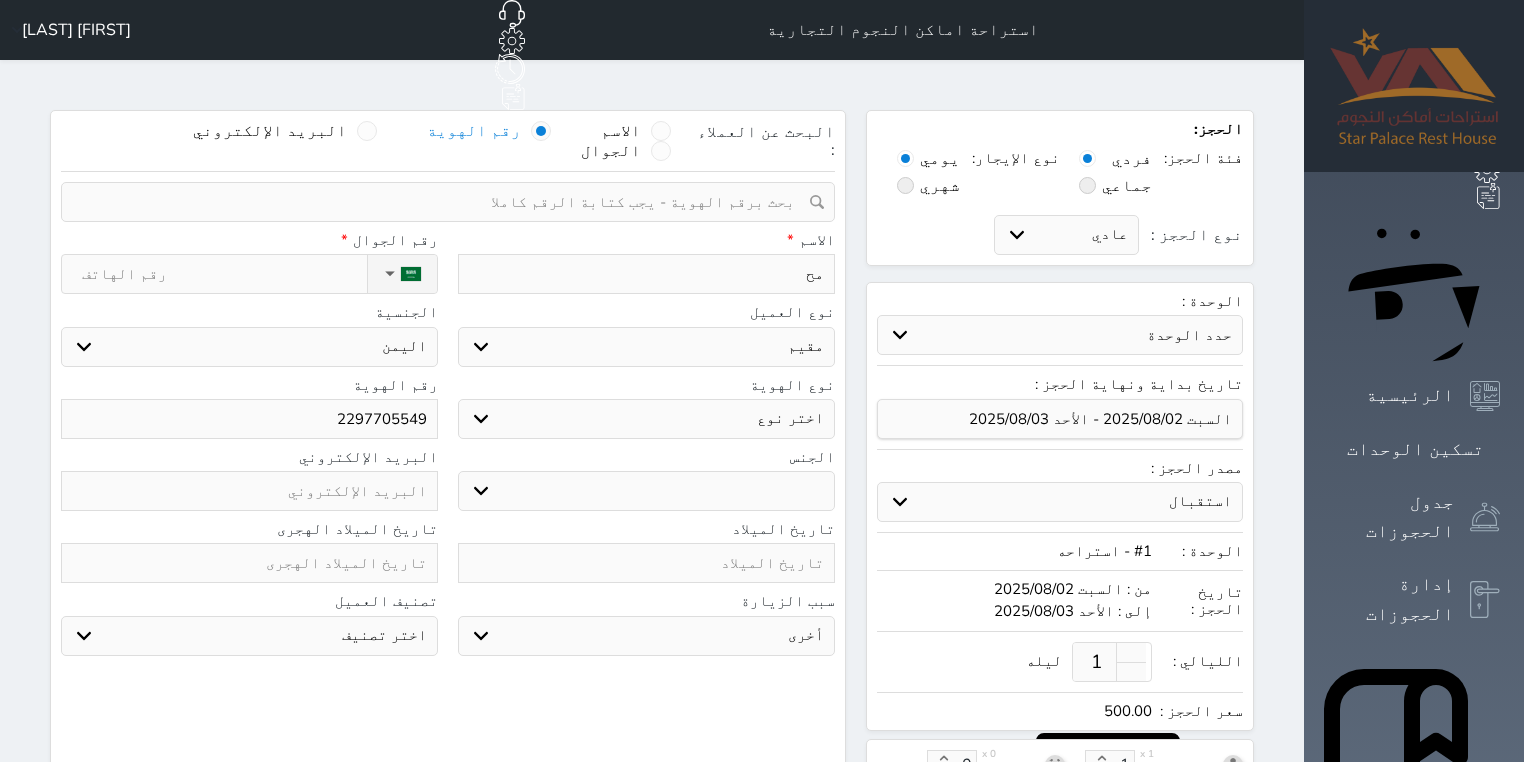 type on "محم" 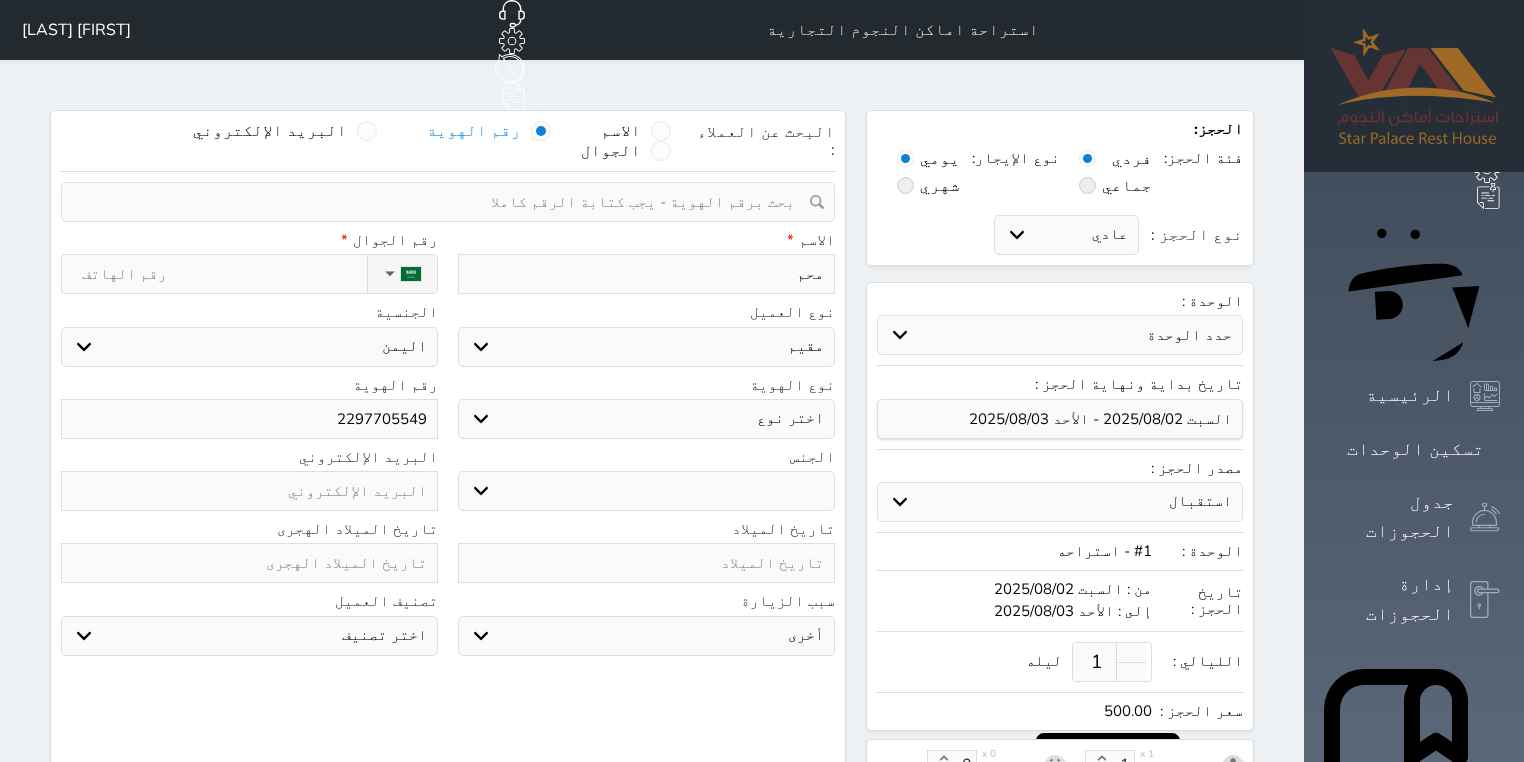 select 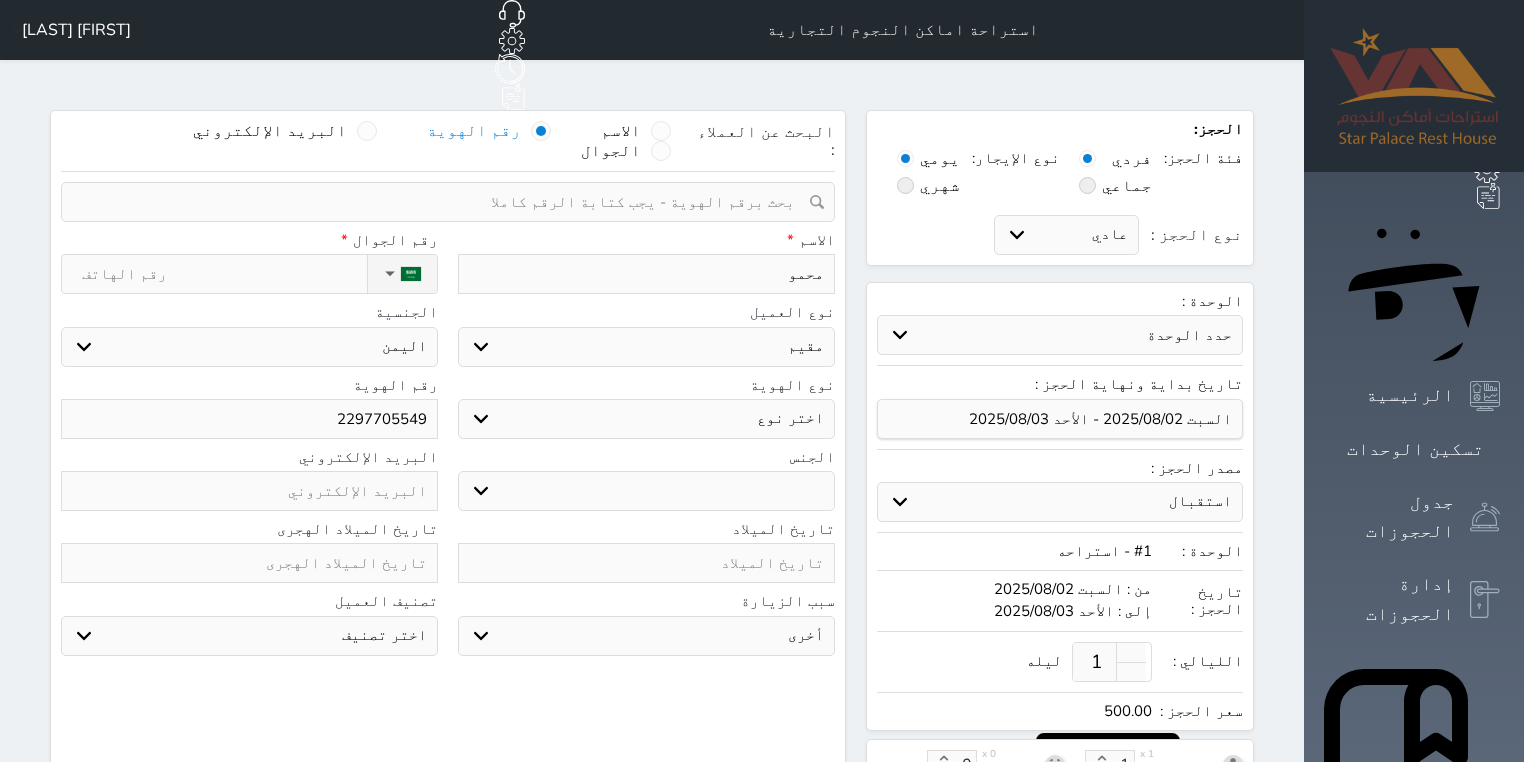 select 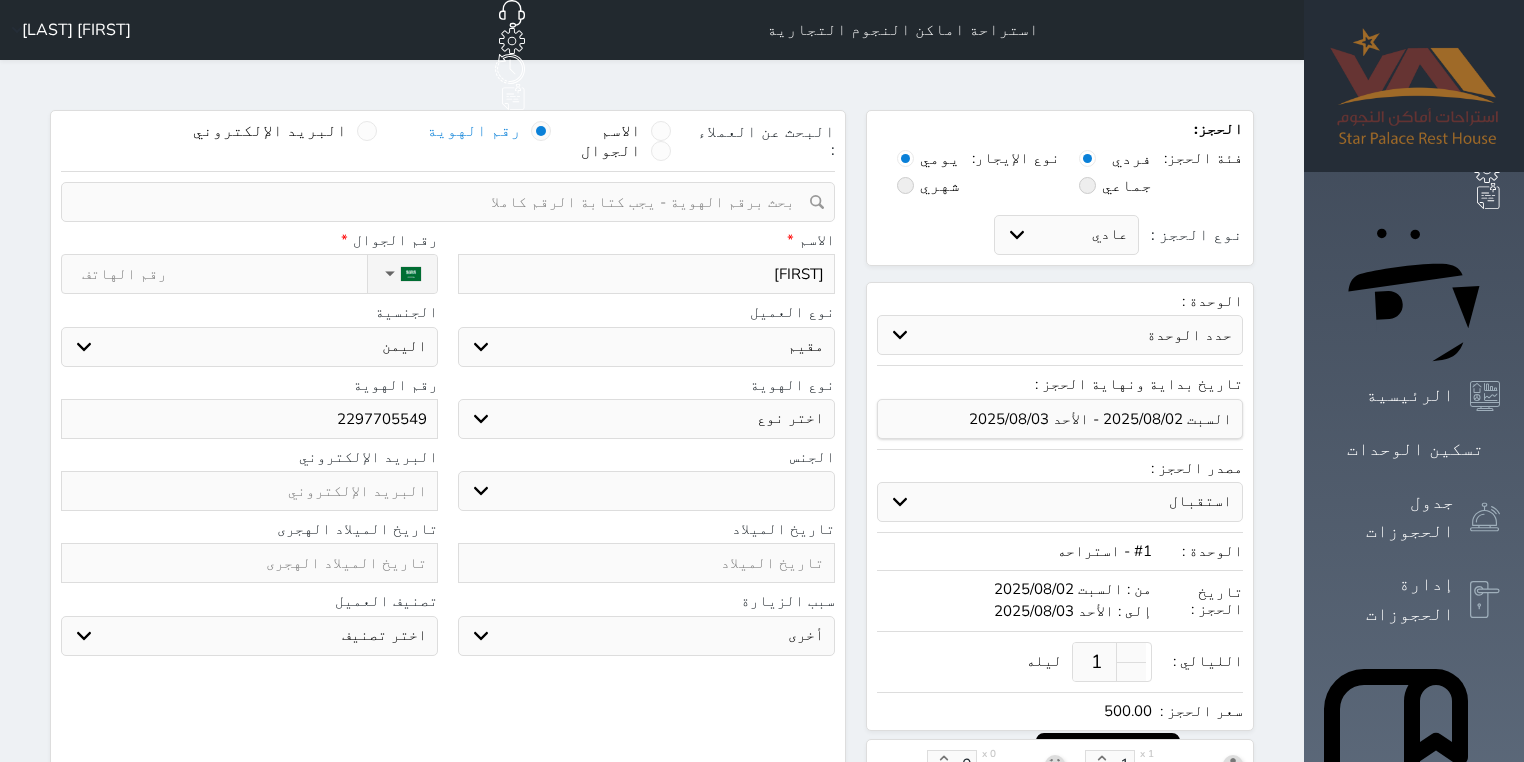 type on "[FIRST]" 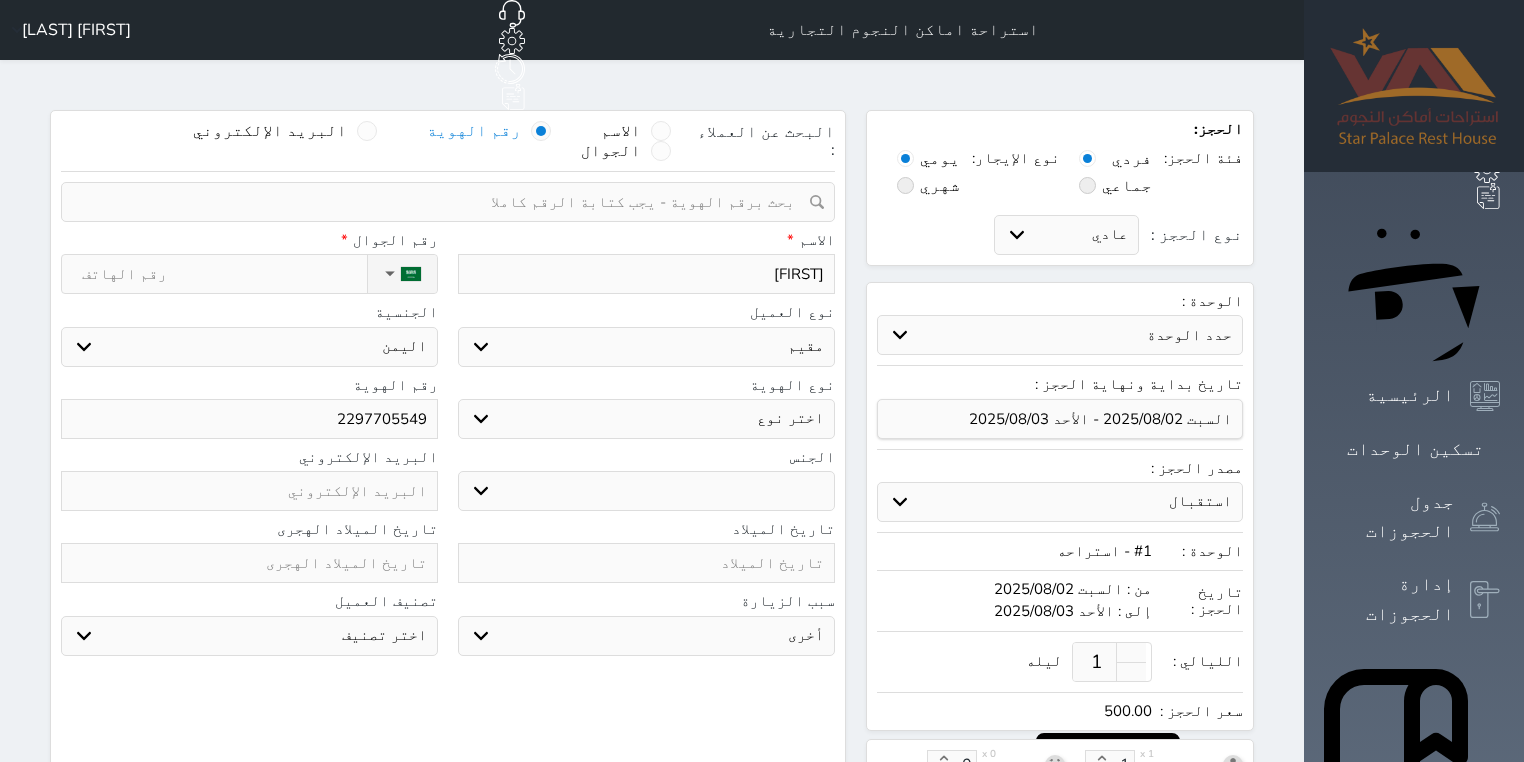 type on "0" 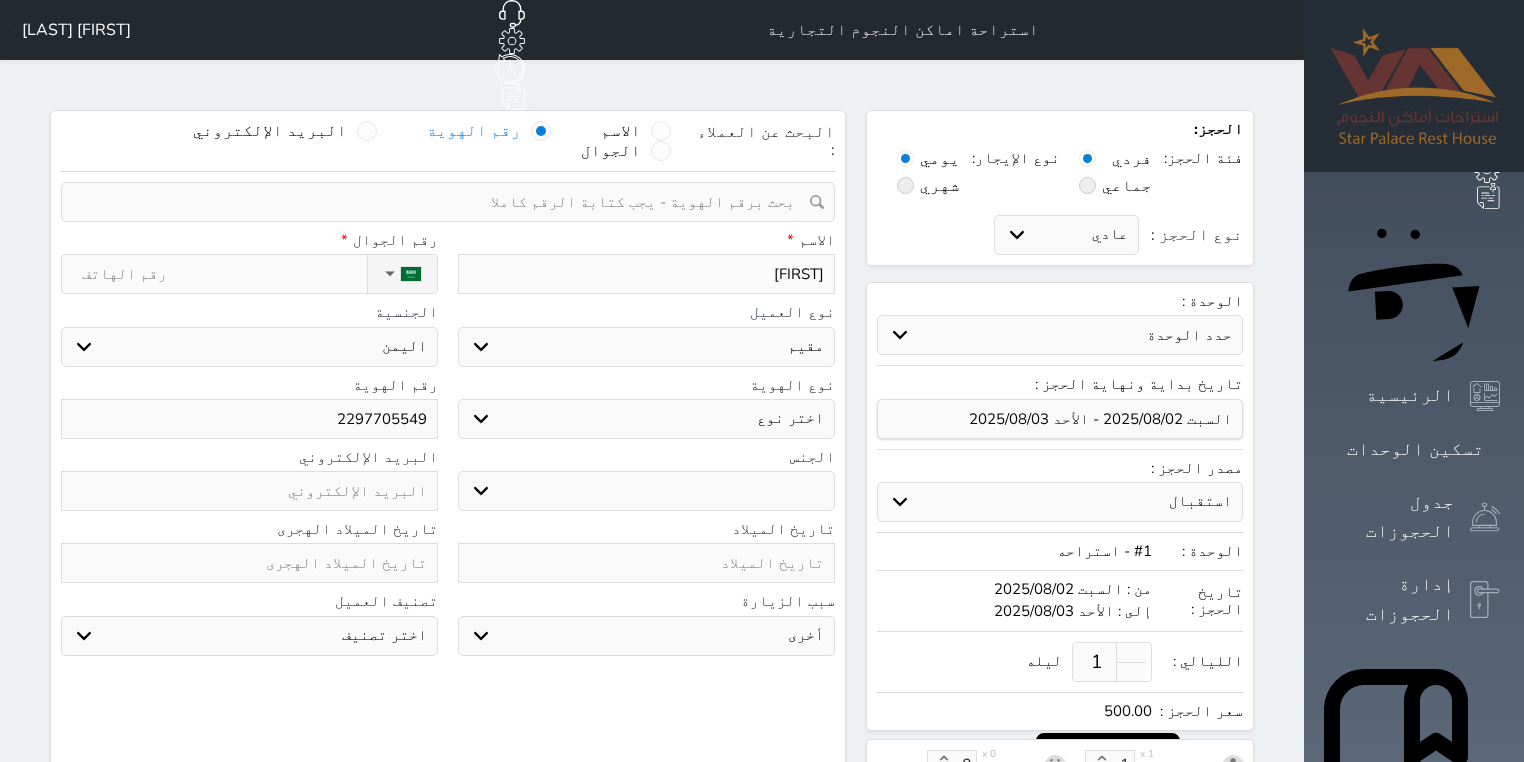 select 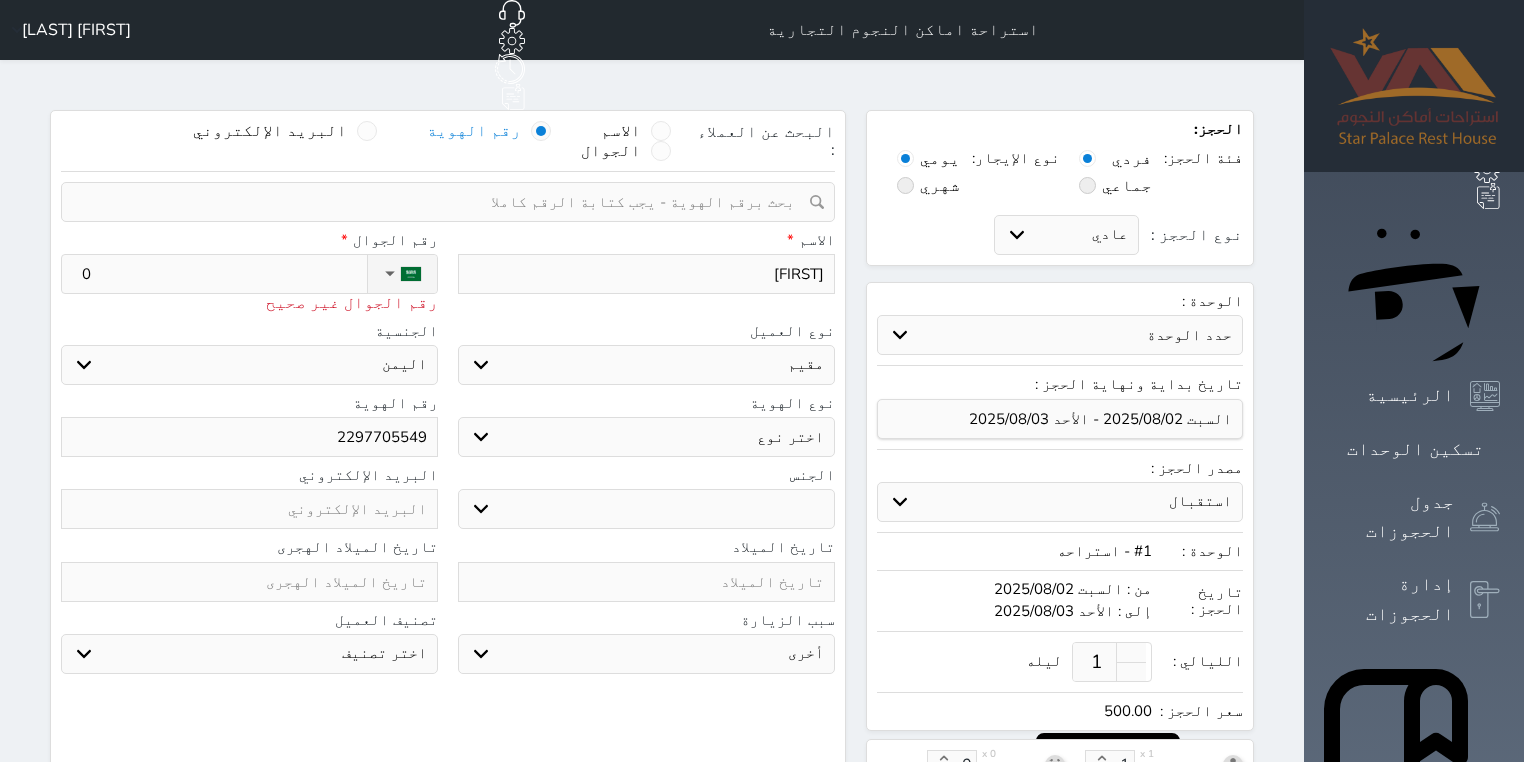 type on "05" 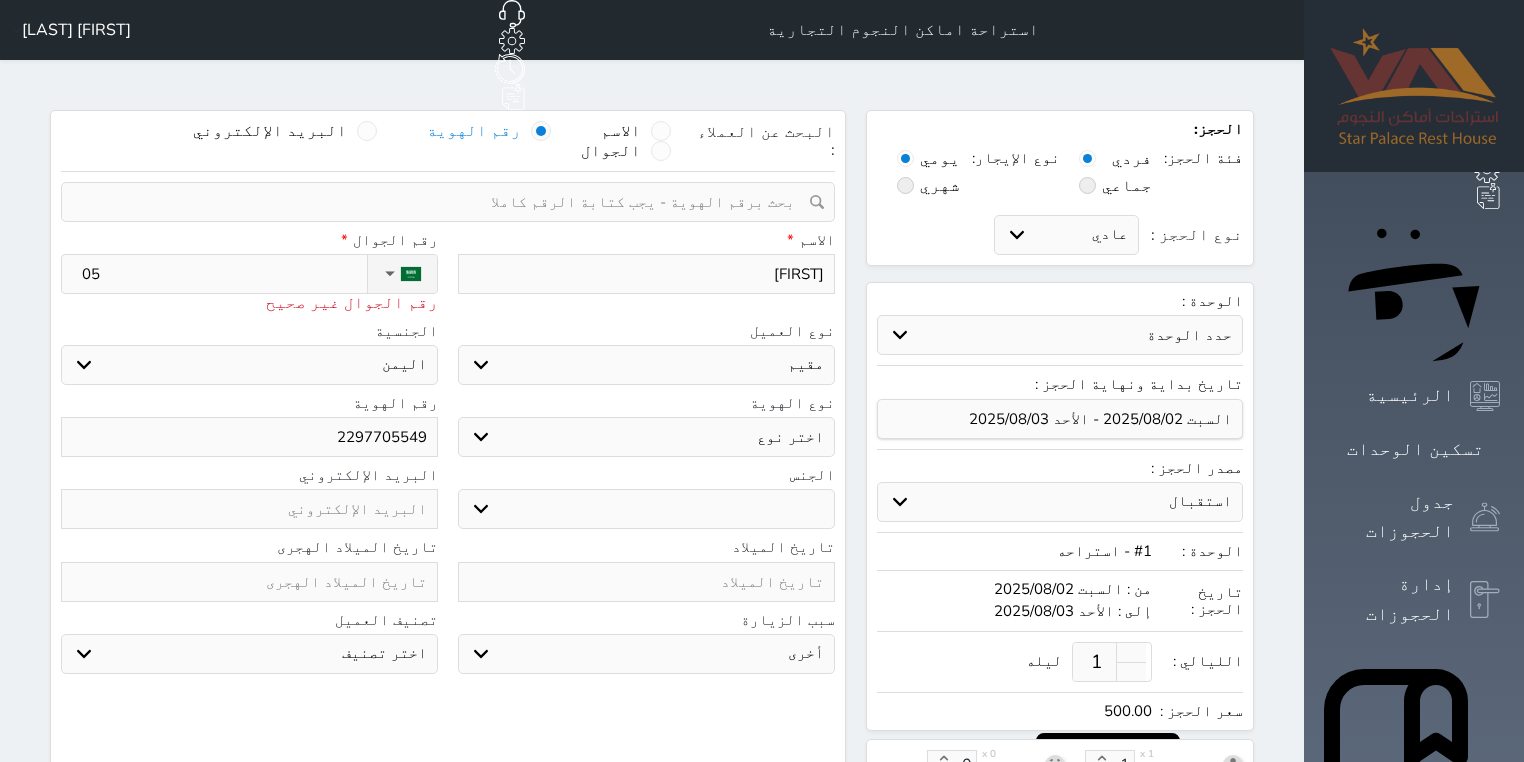 type on "055" 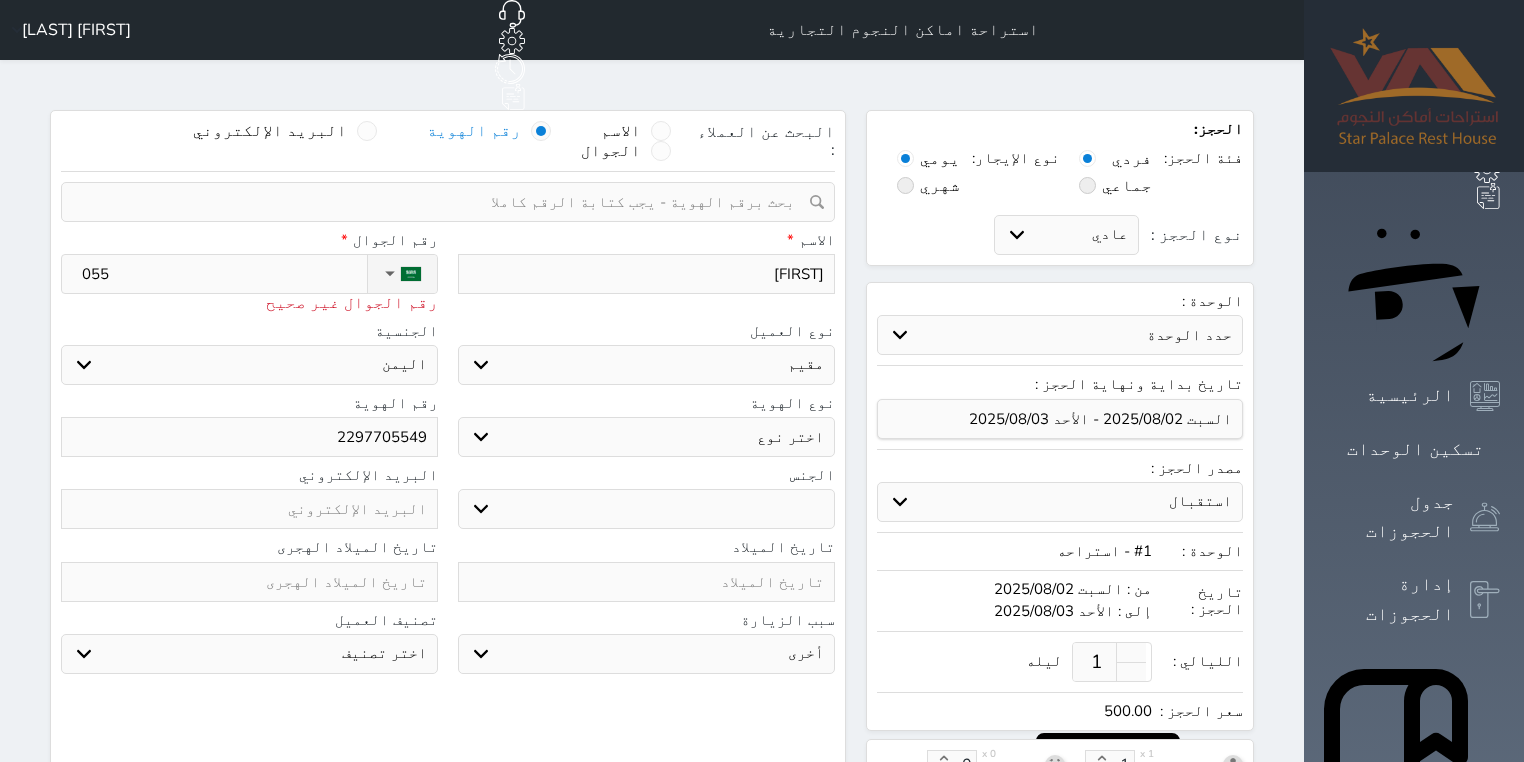 type on "0554" 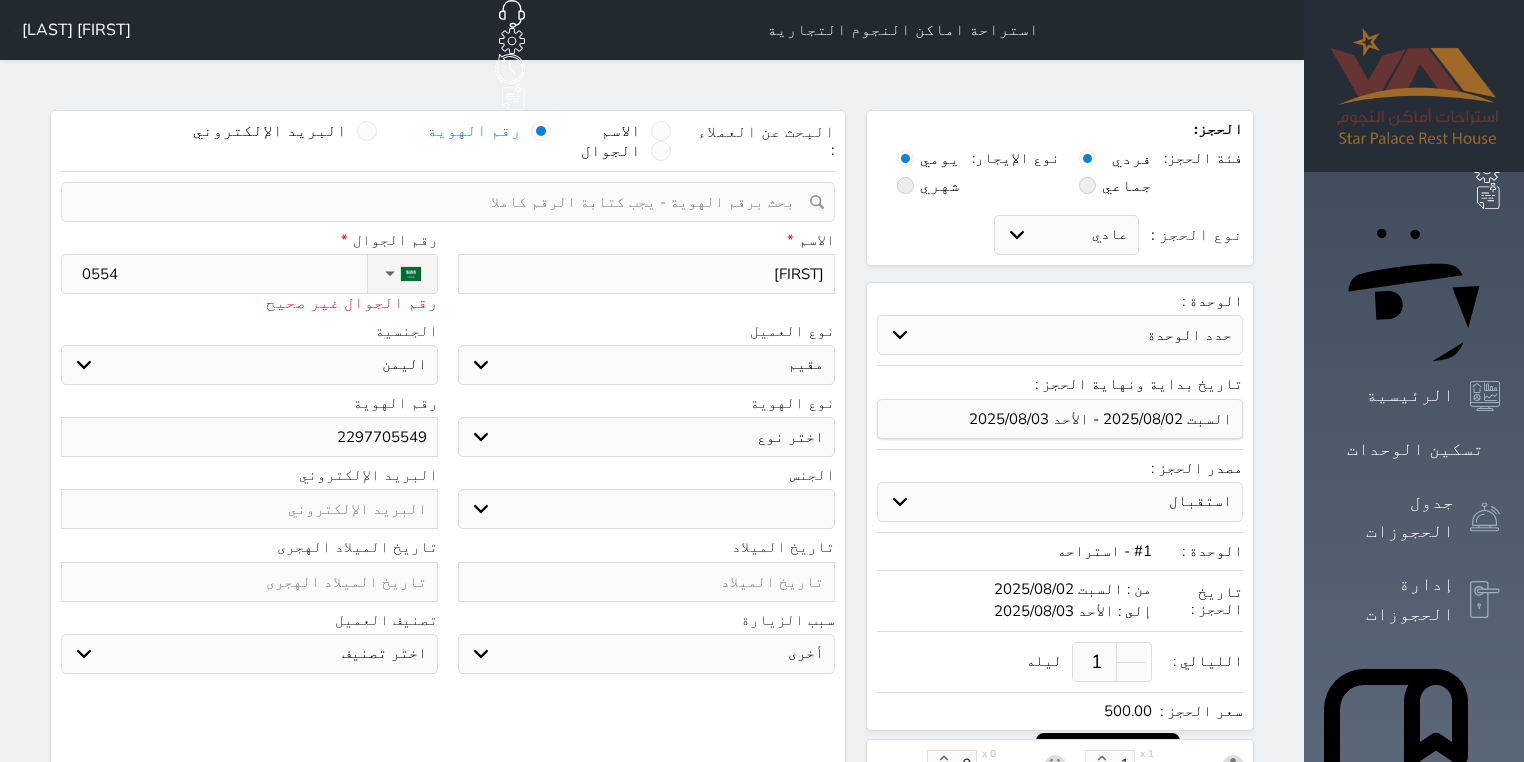 type on "05547" 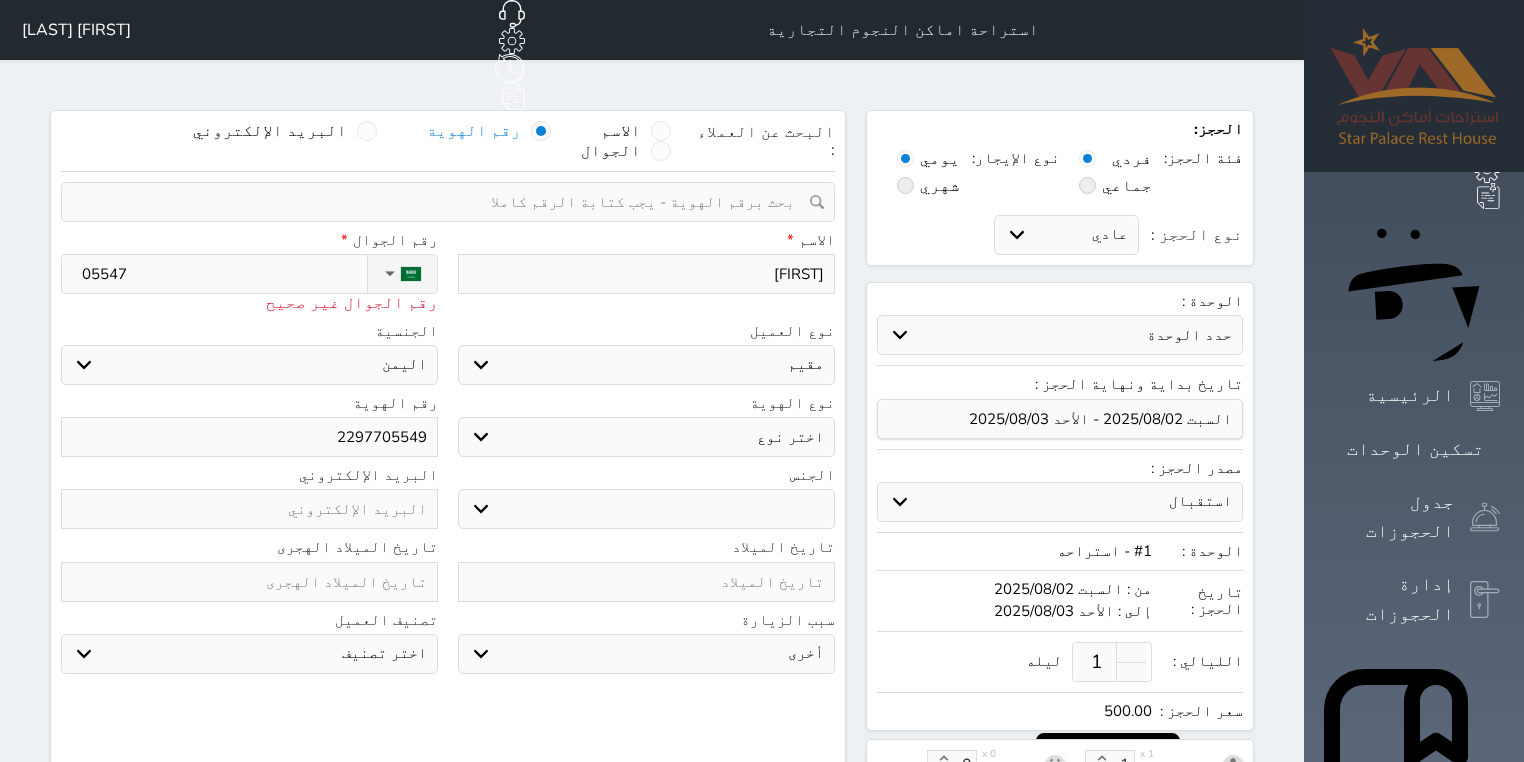 type on "055476" 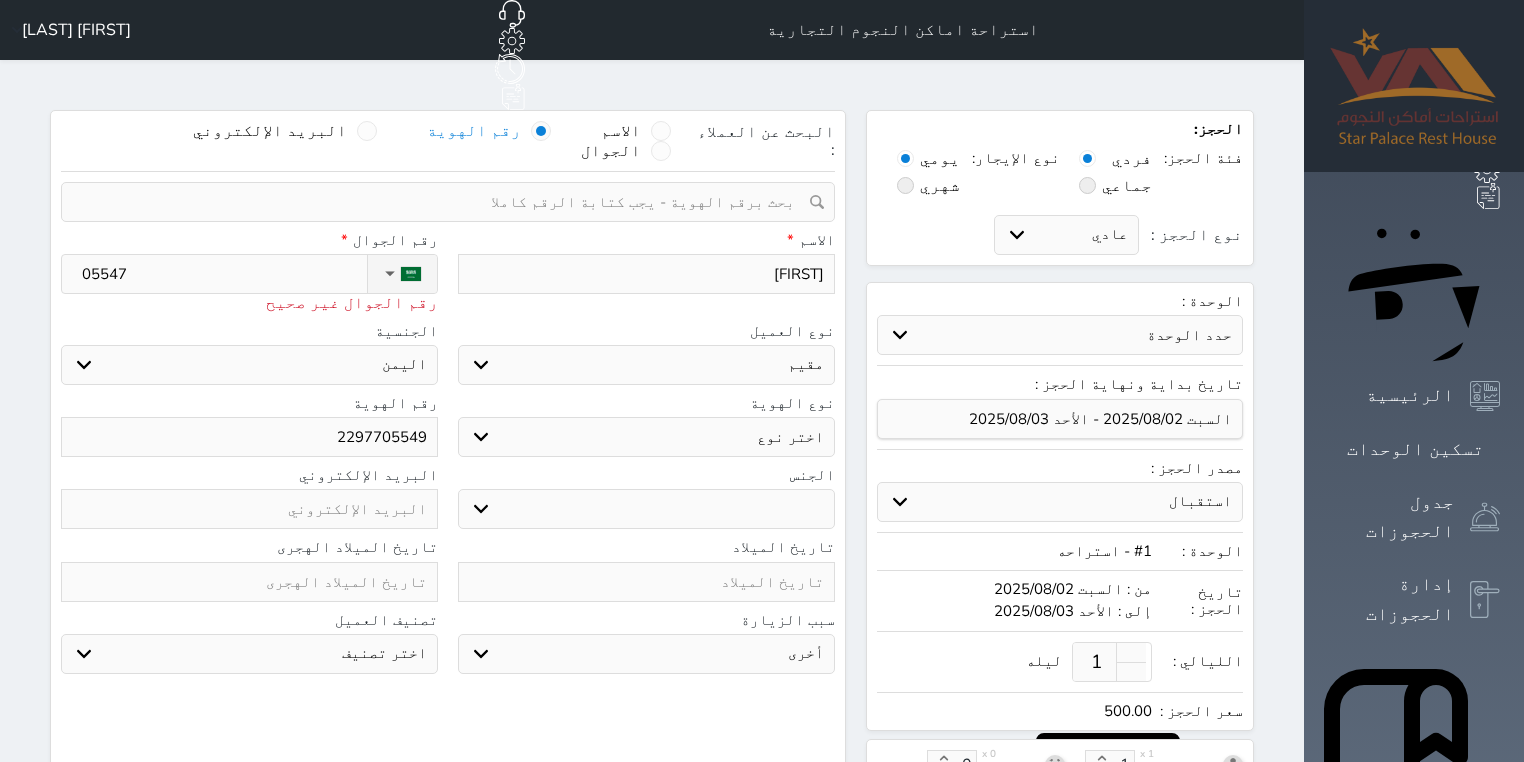 select 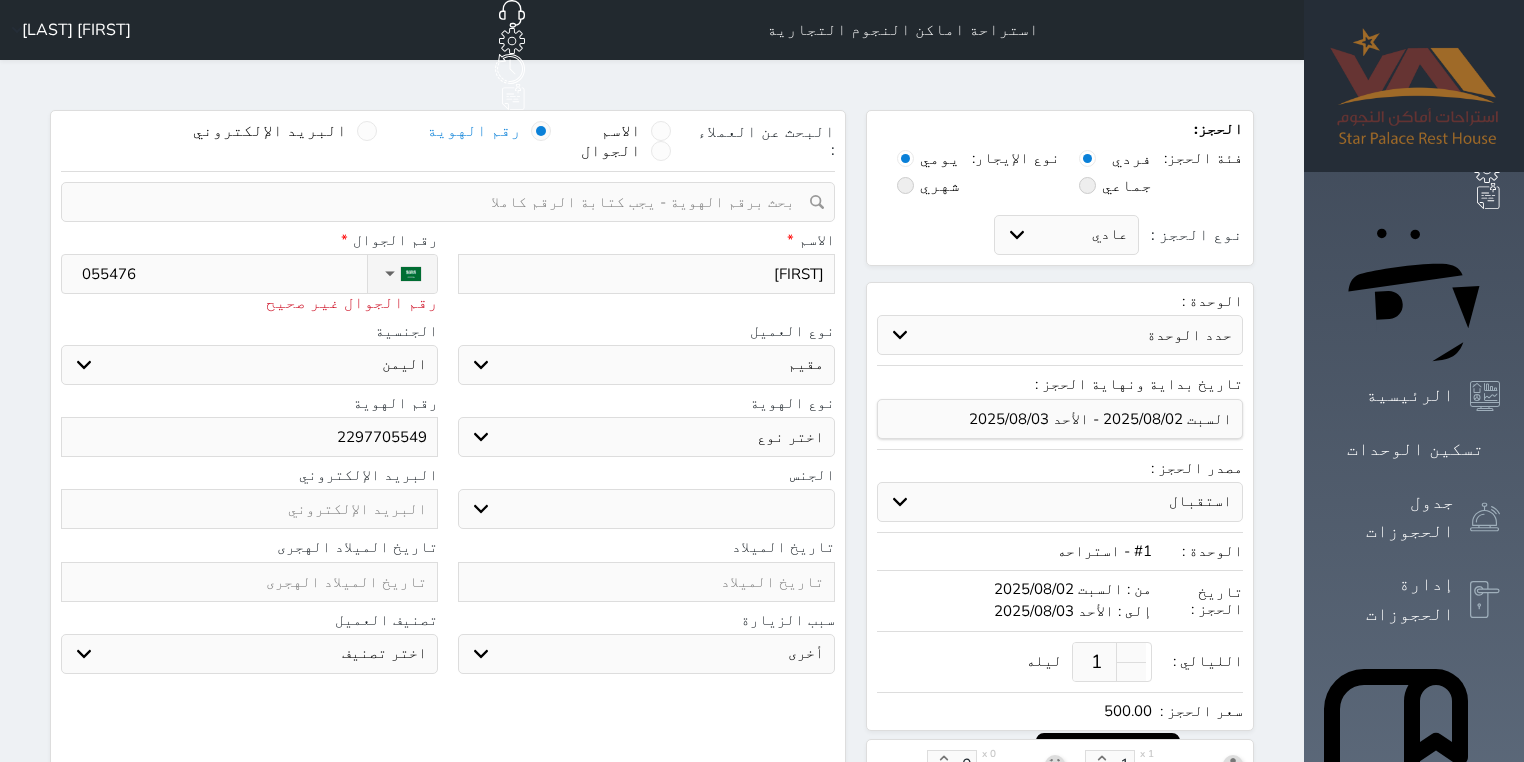 type on "0554769" 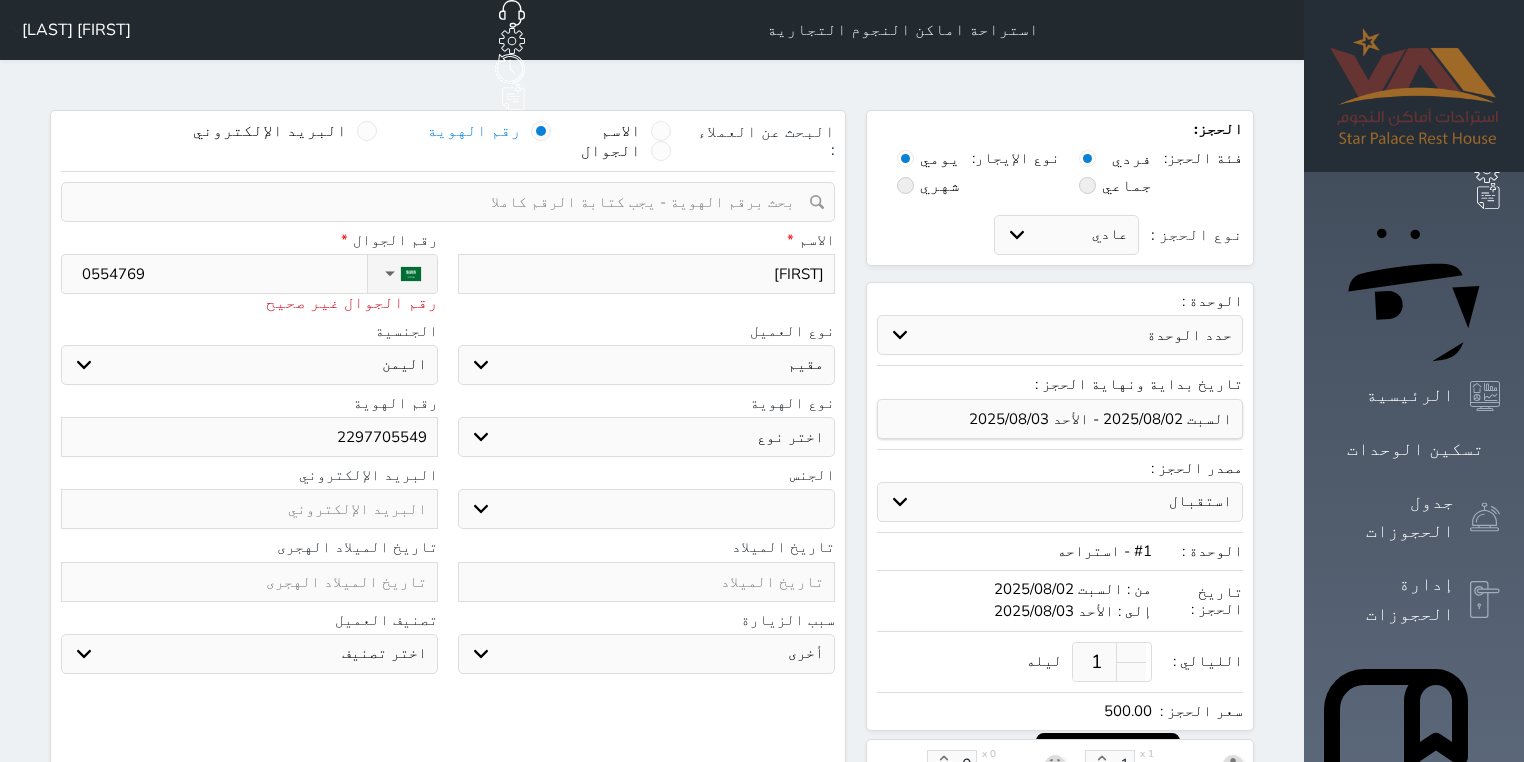 type on "[PHONE]" 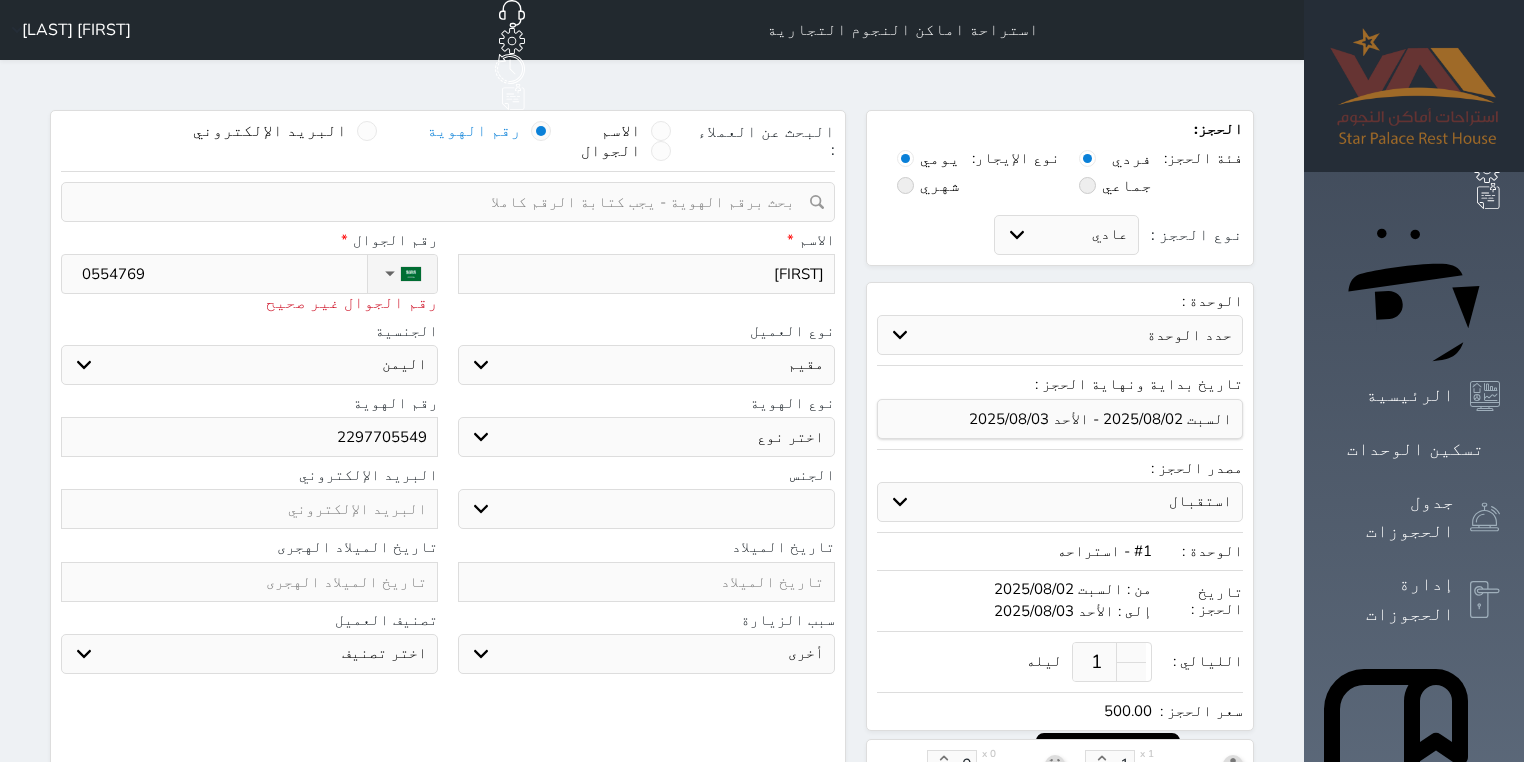 select 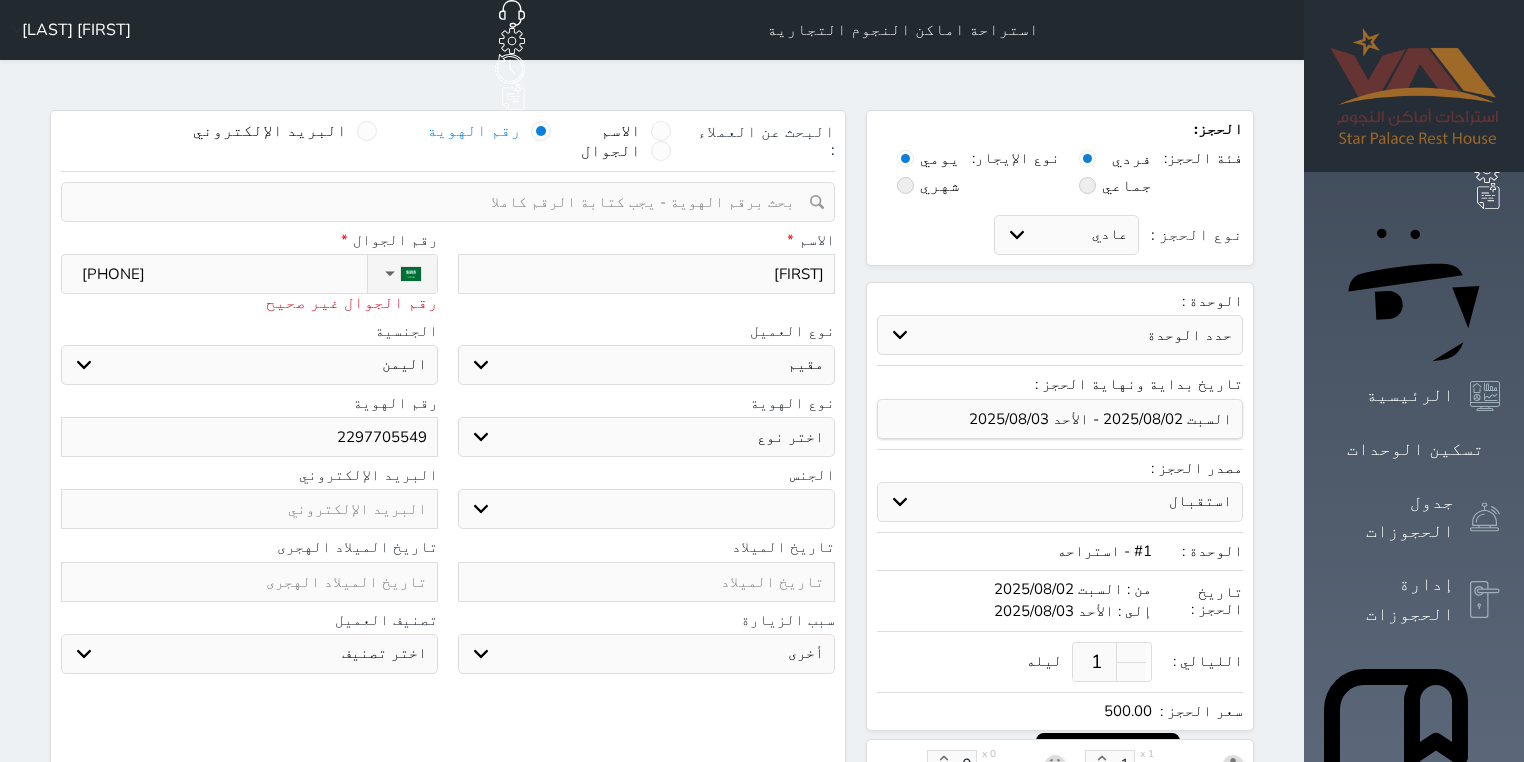 type on "[PHONE]" 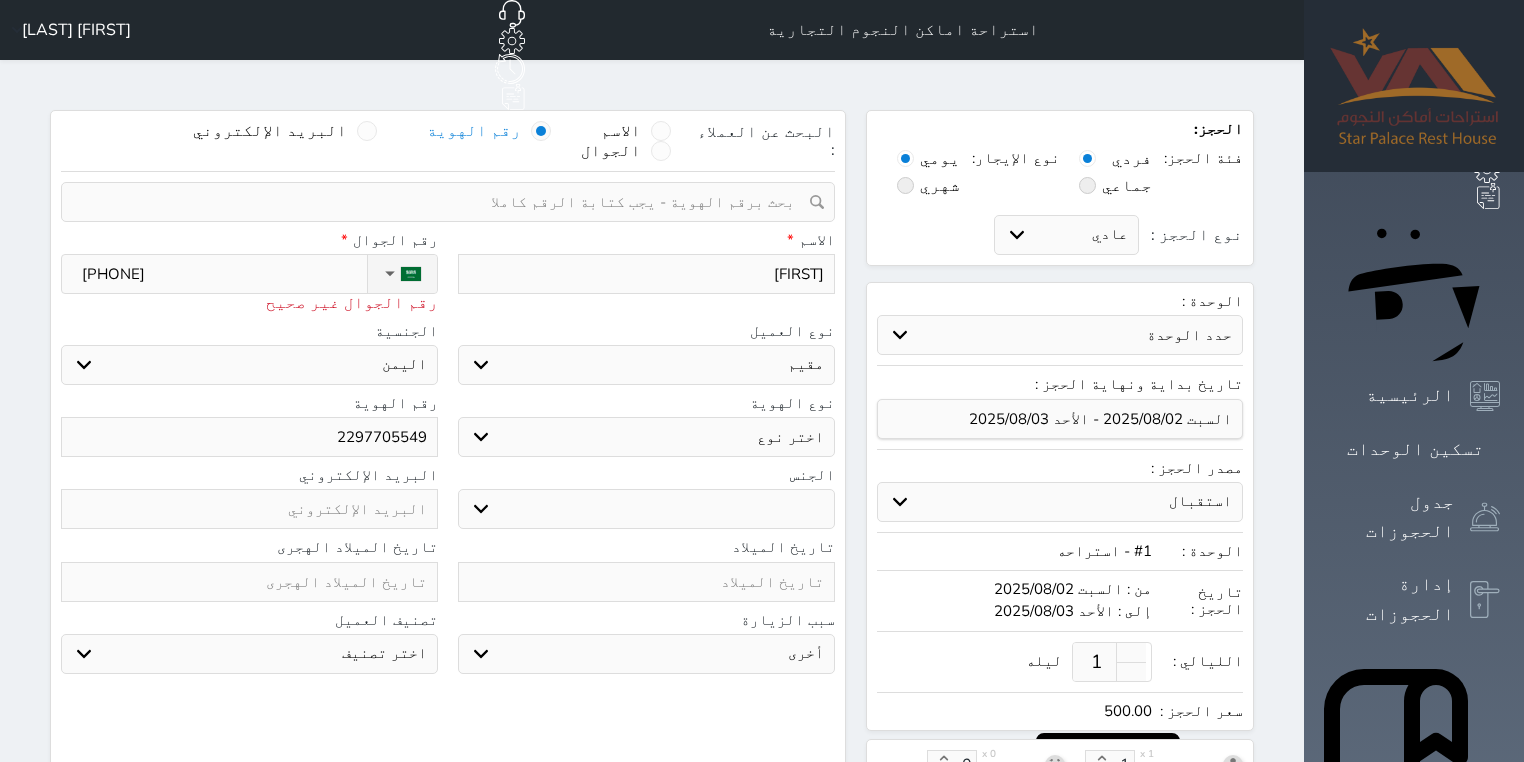select 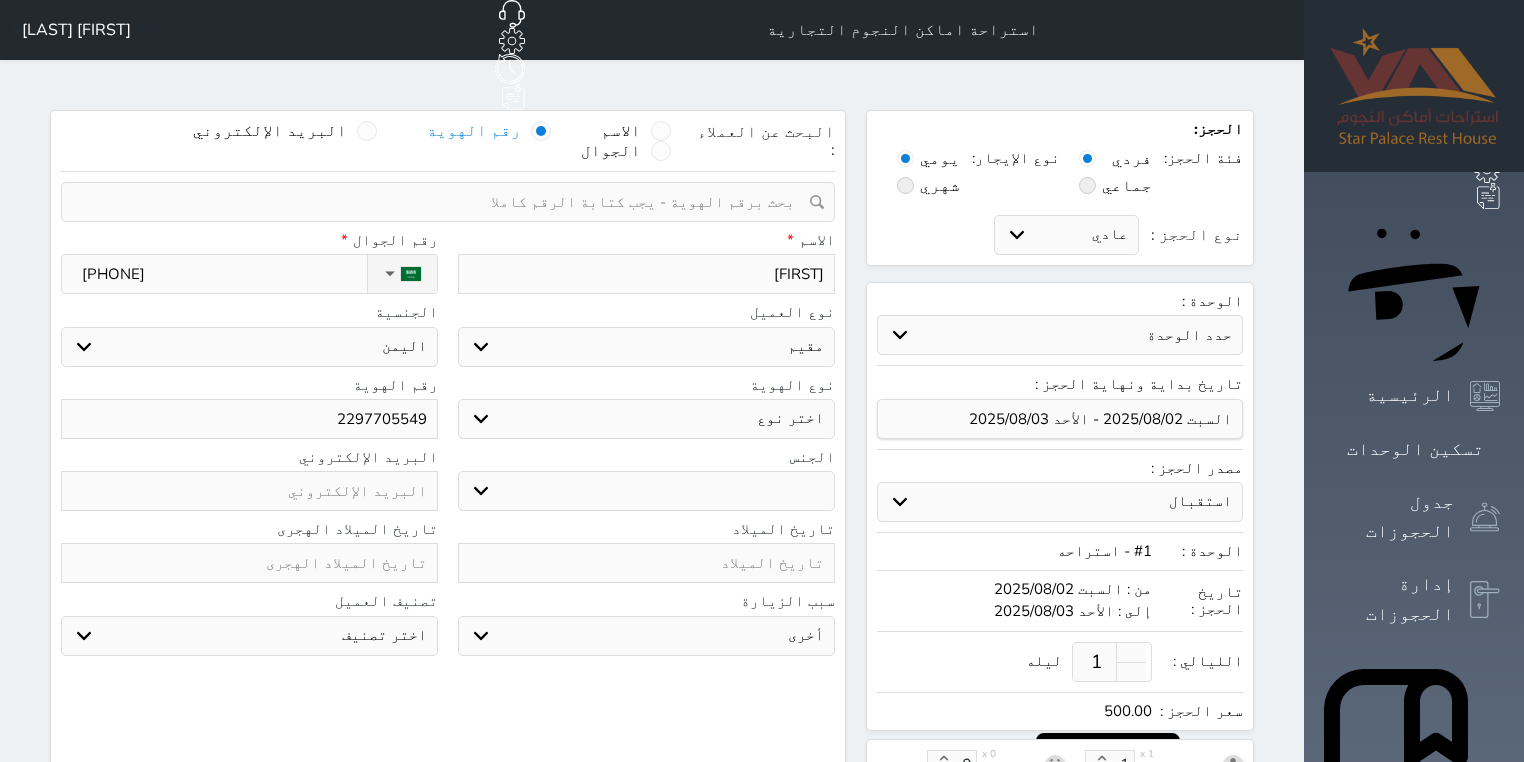 type on "[PHONE]" 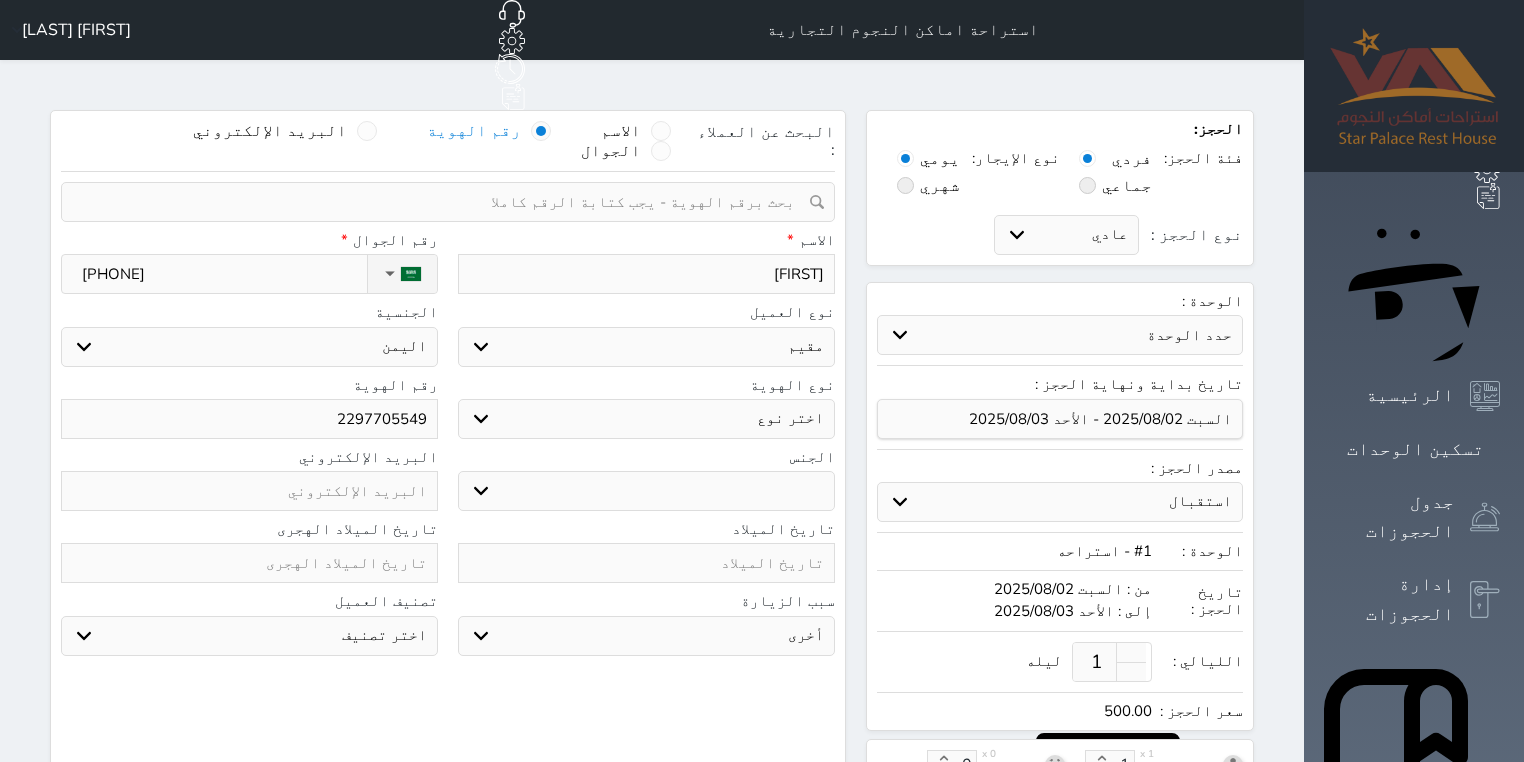 select 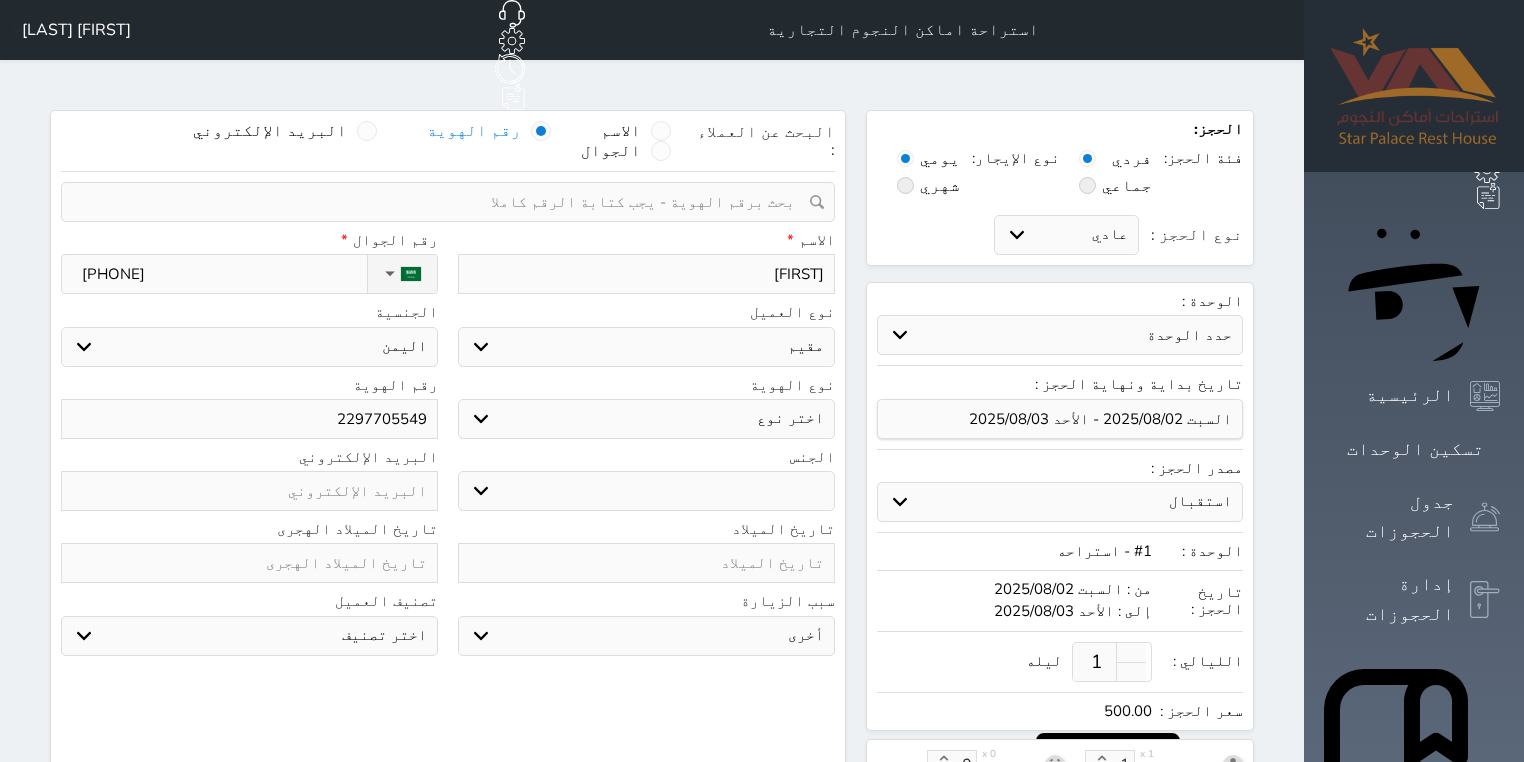click on "اختر نوع   مقيم جواز السفر" at bounding box center [646, 419] 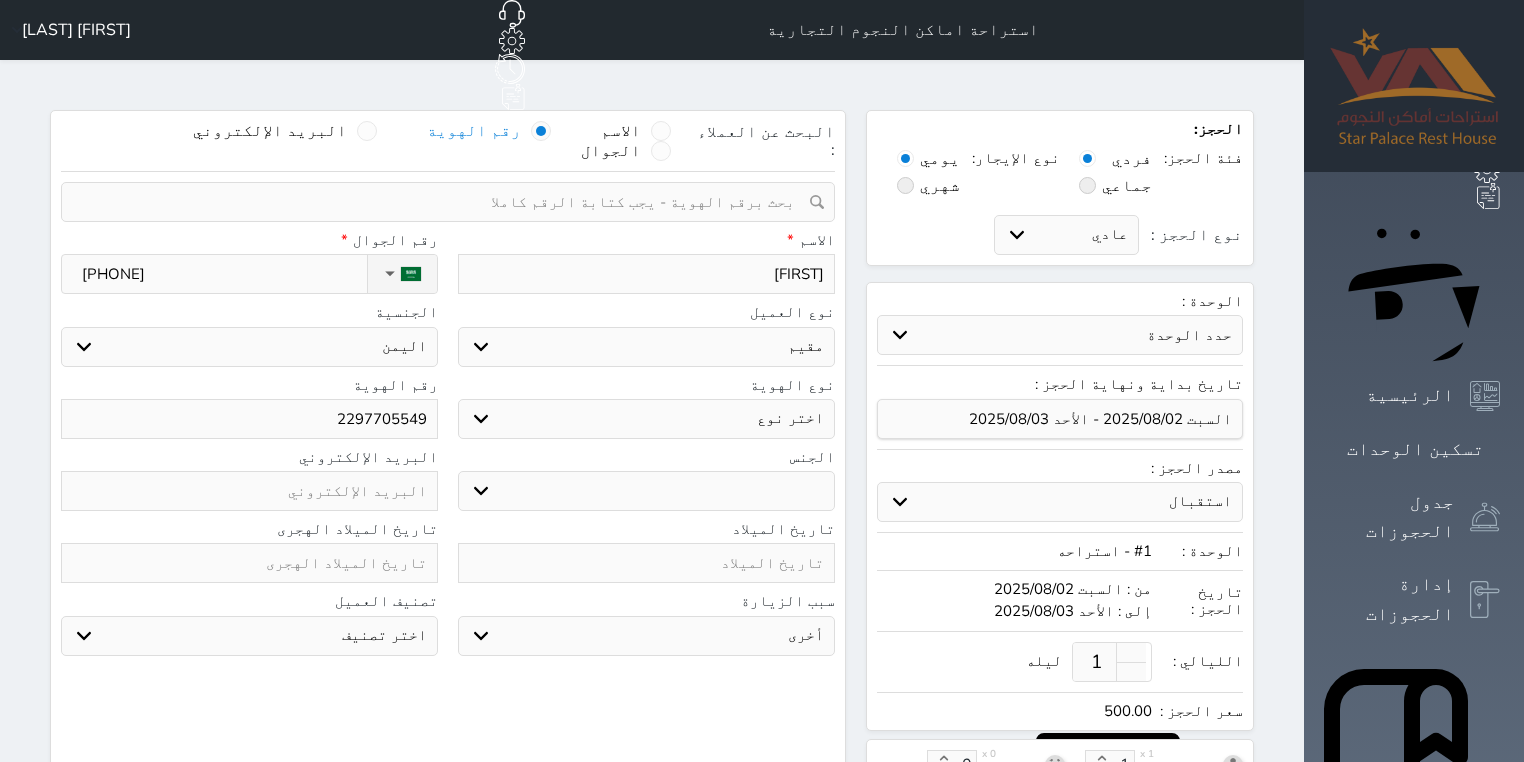 select on "4" 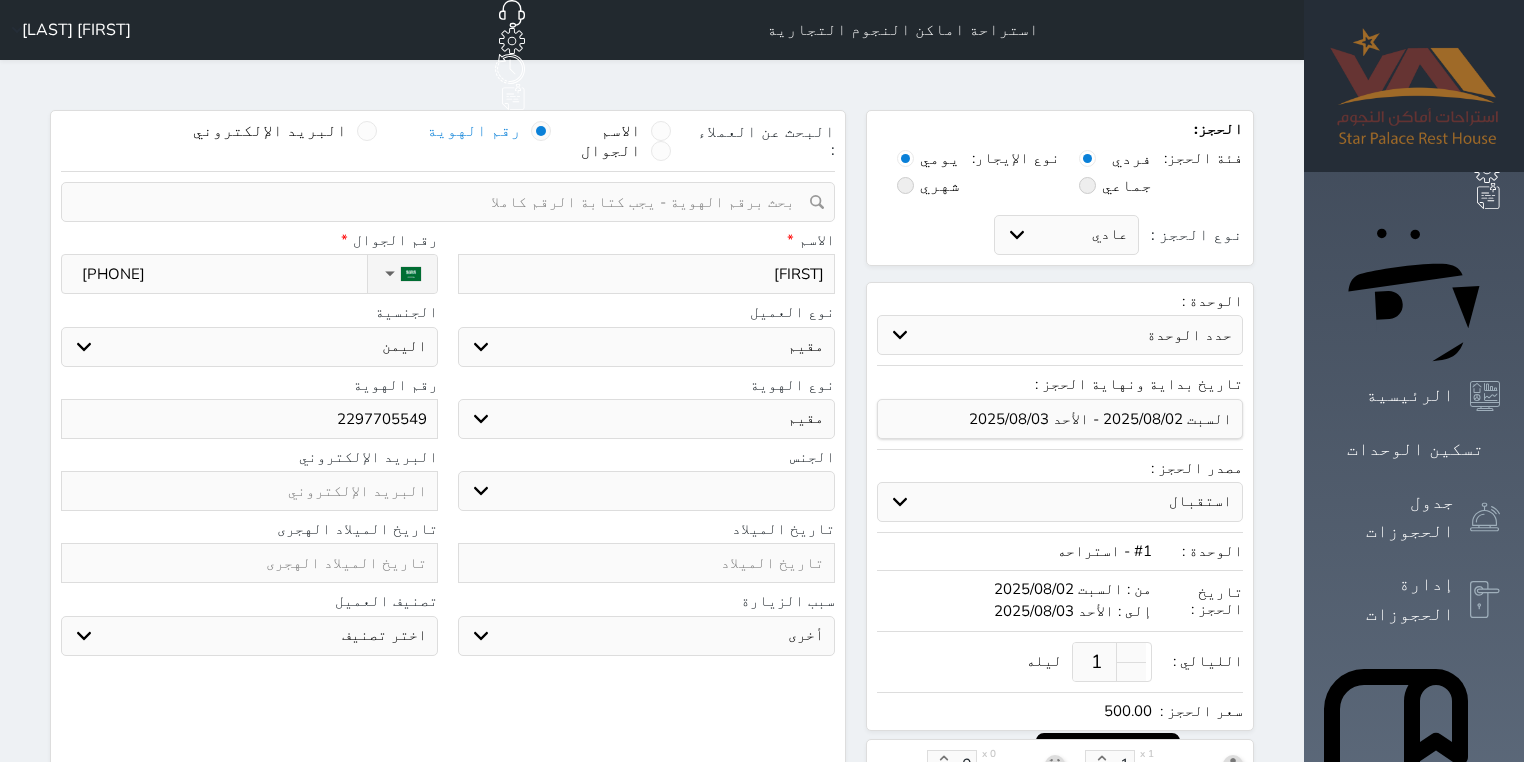 click on "اختر نوع   مقيم جواز السفر" at bounding box center (646, 419) 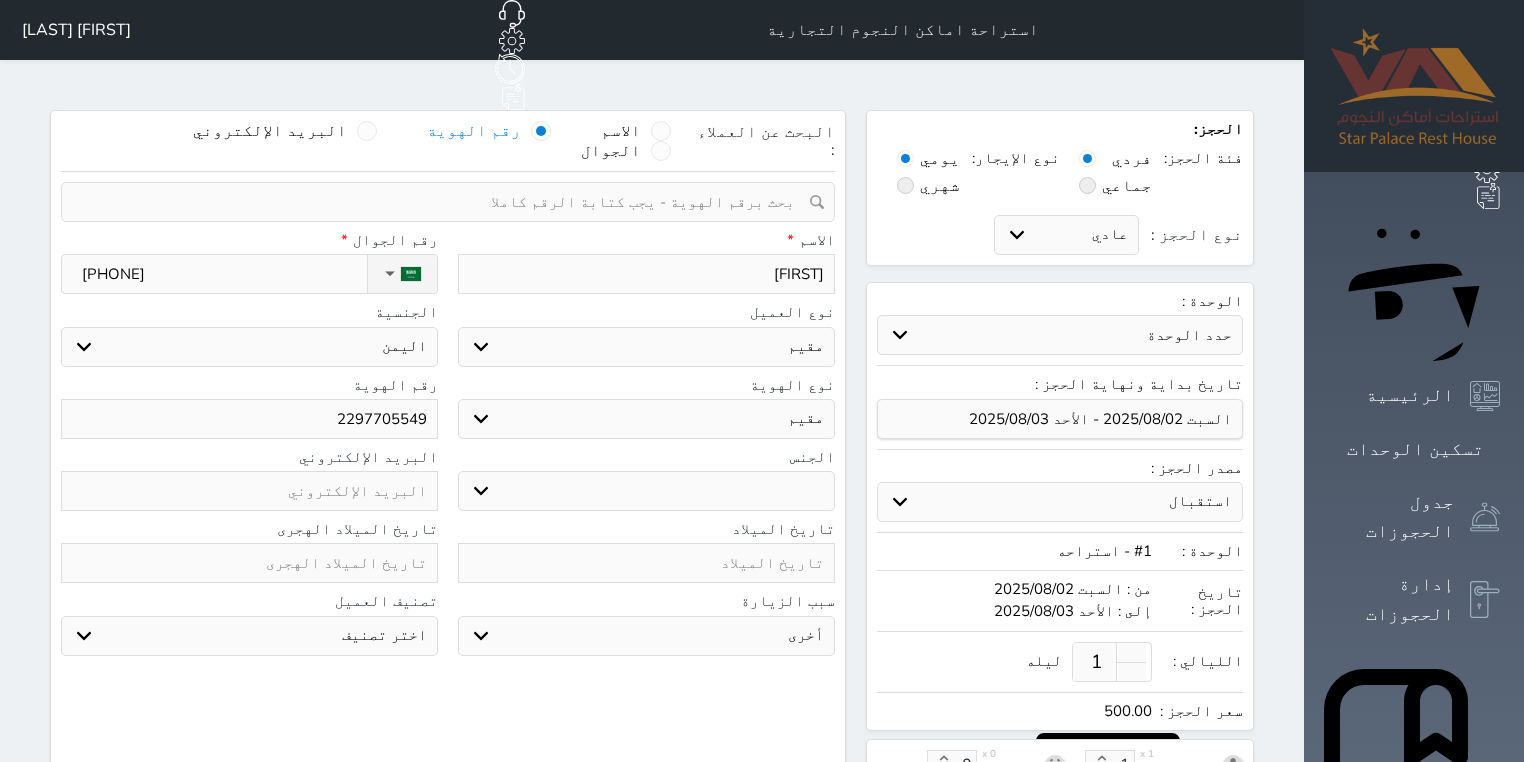 click on "ذكر   انثى" at bounding box center (646, 491) 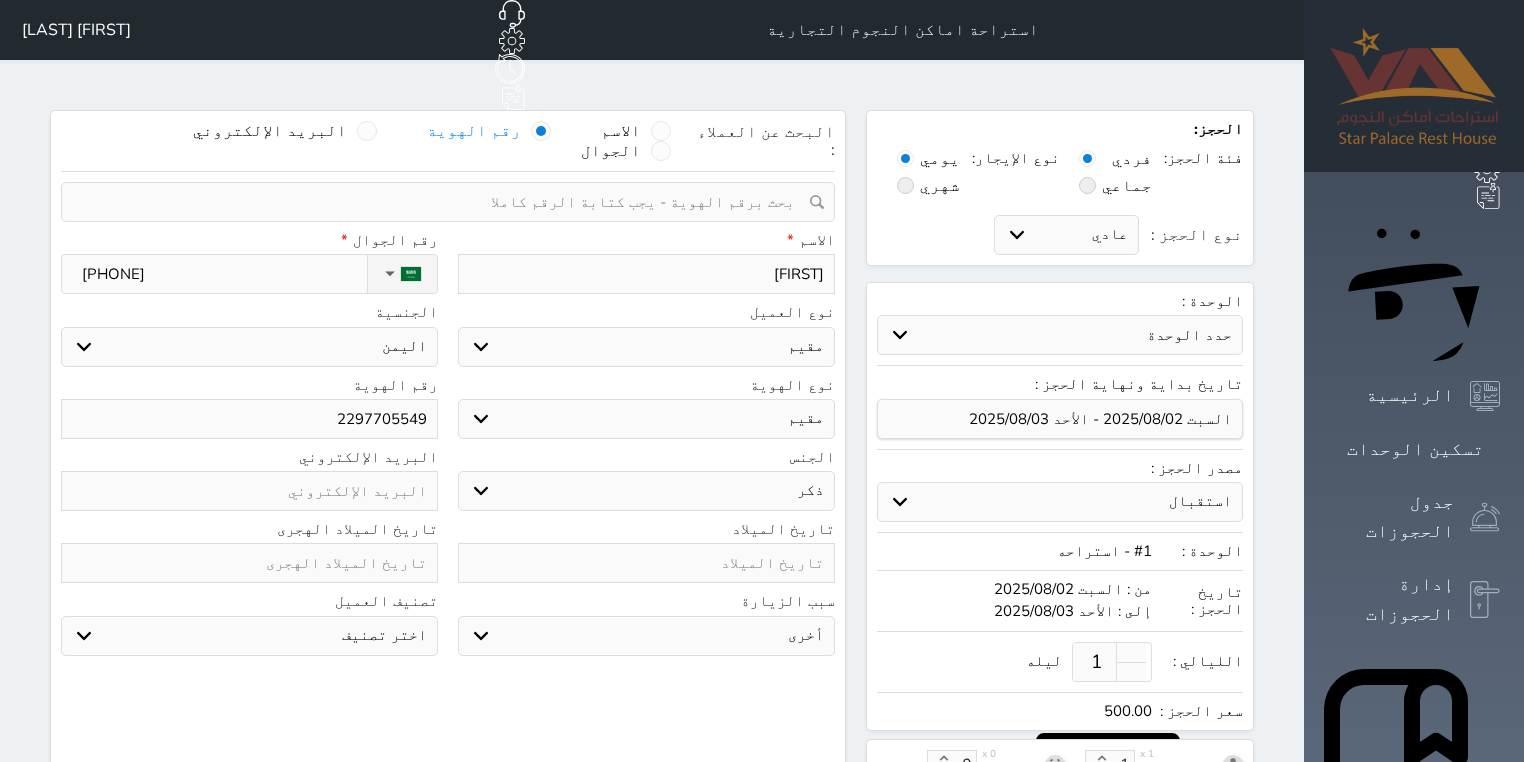 click on "ذكر   انثى" at bounding box center (646, 491) 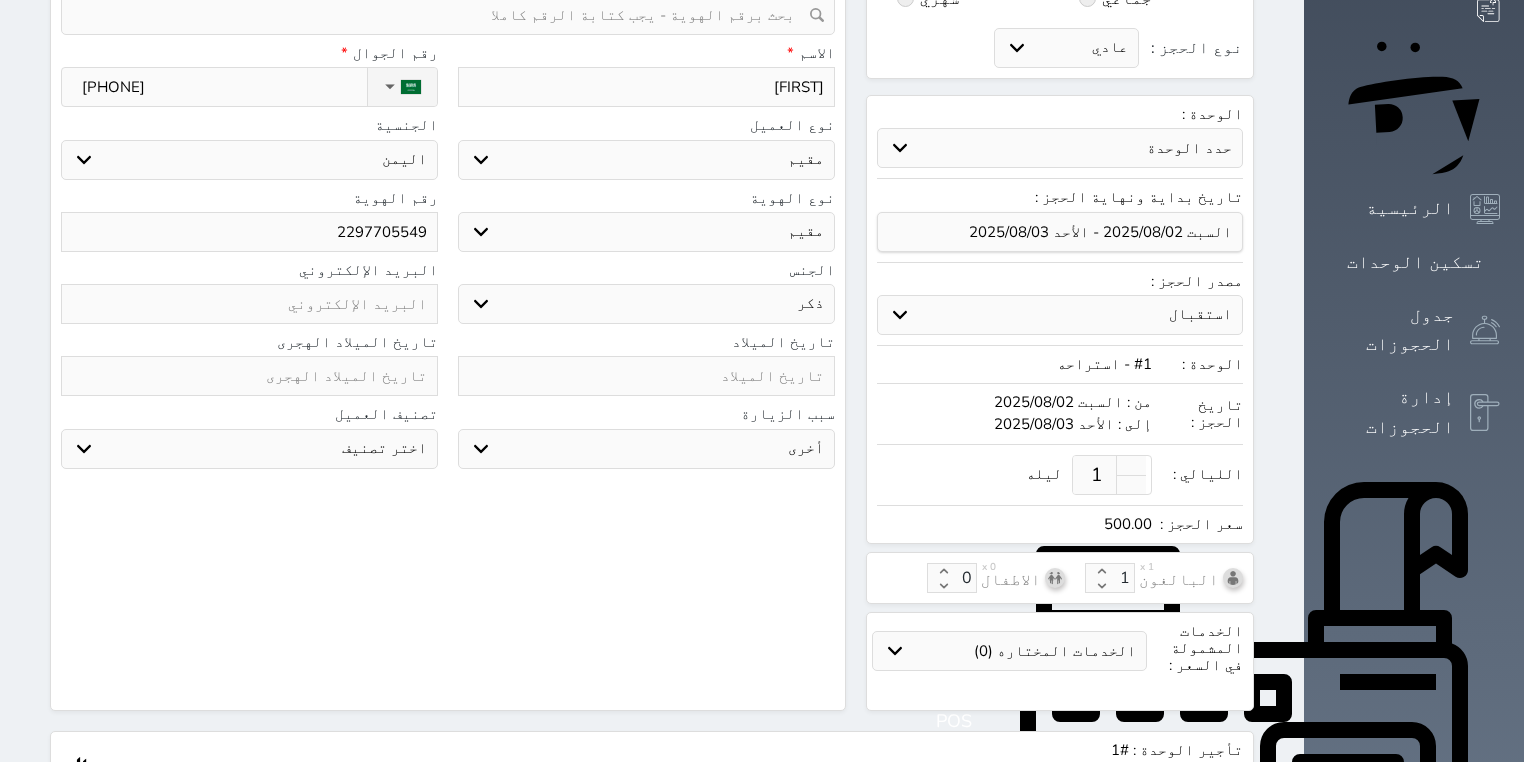 scroll, scrollTop: 424, scrollLeft: 0, axis: vertical 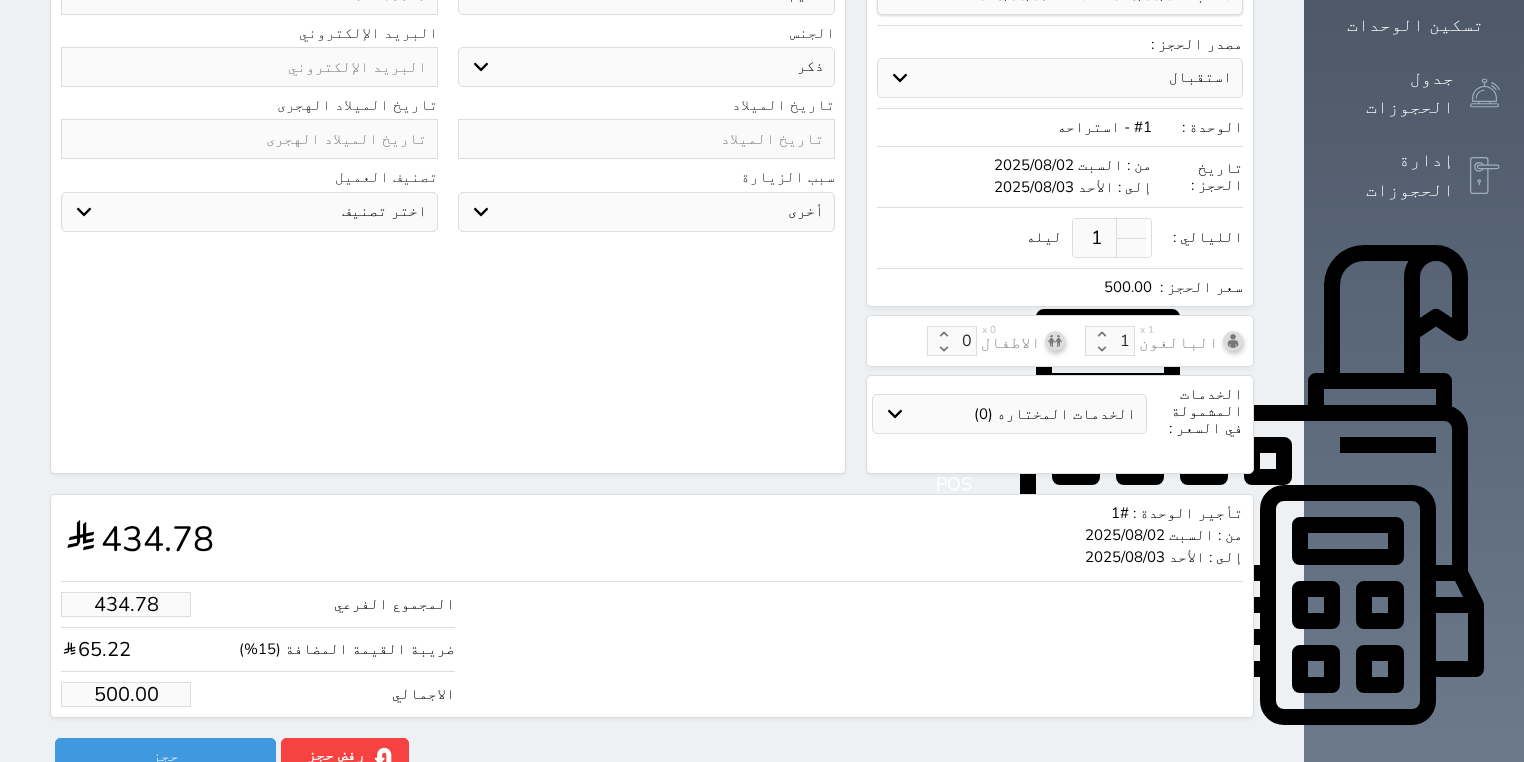 drag, startPoint x: 48, startPoint y: 663, endPoint x: 128, endPoint y: 660, distance: 80.05623 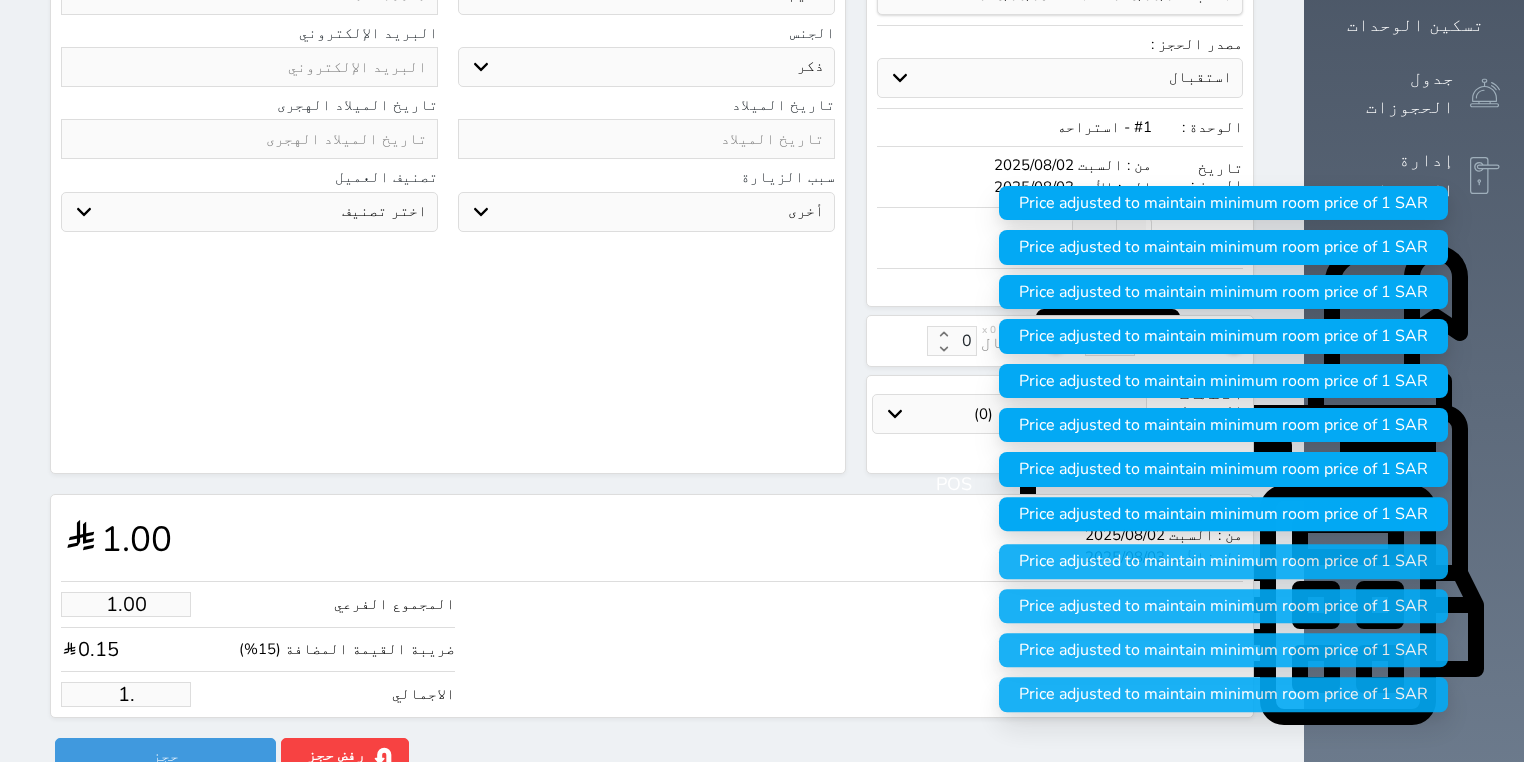 type on "1" 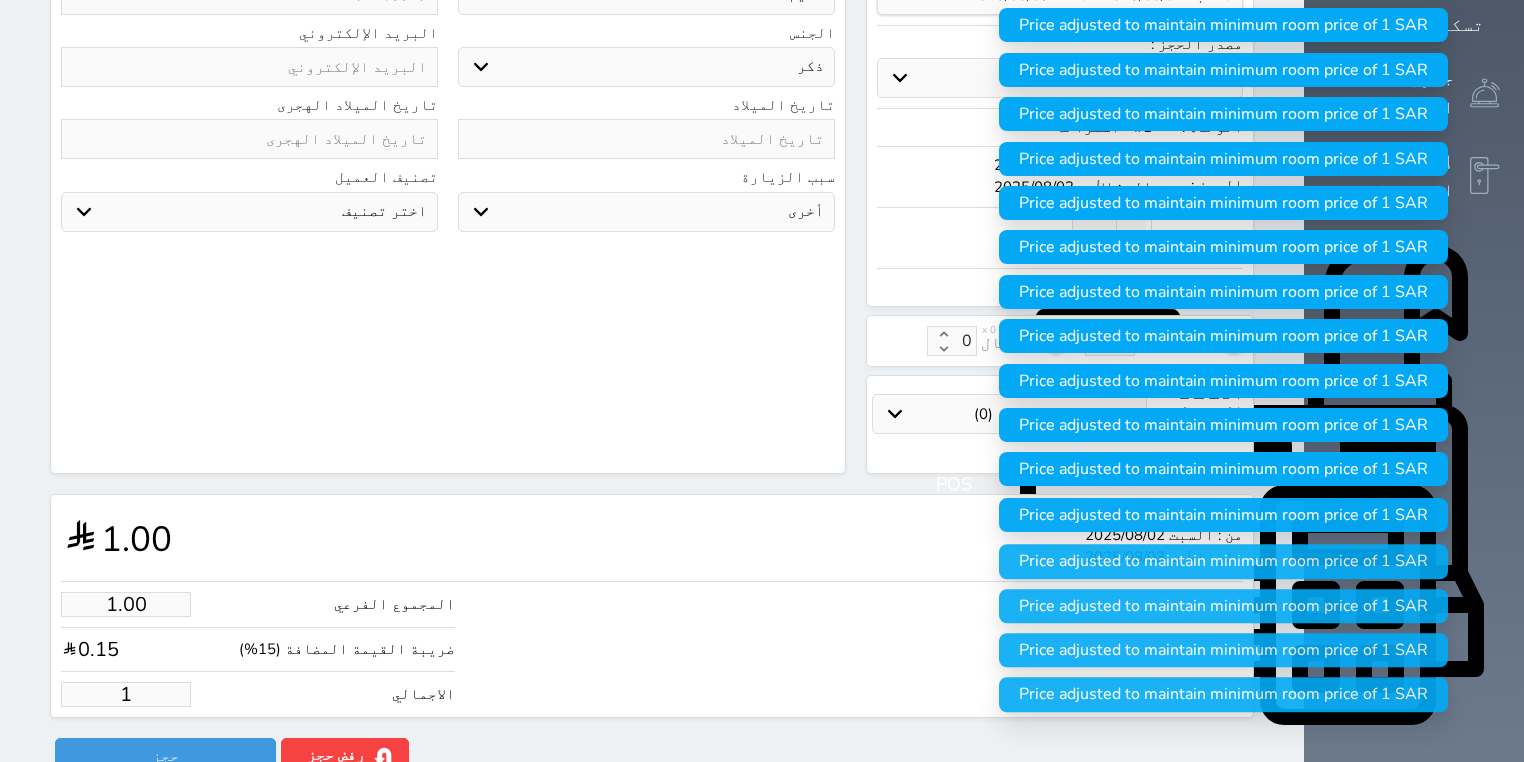 type 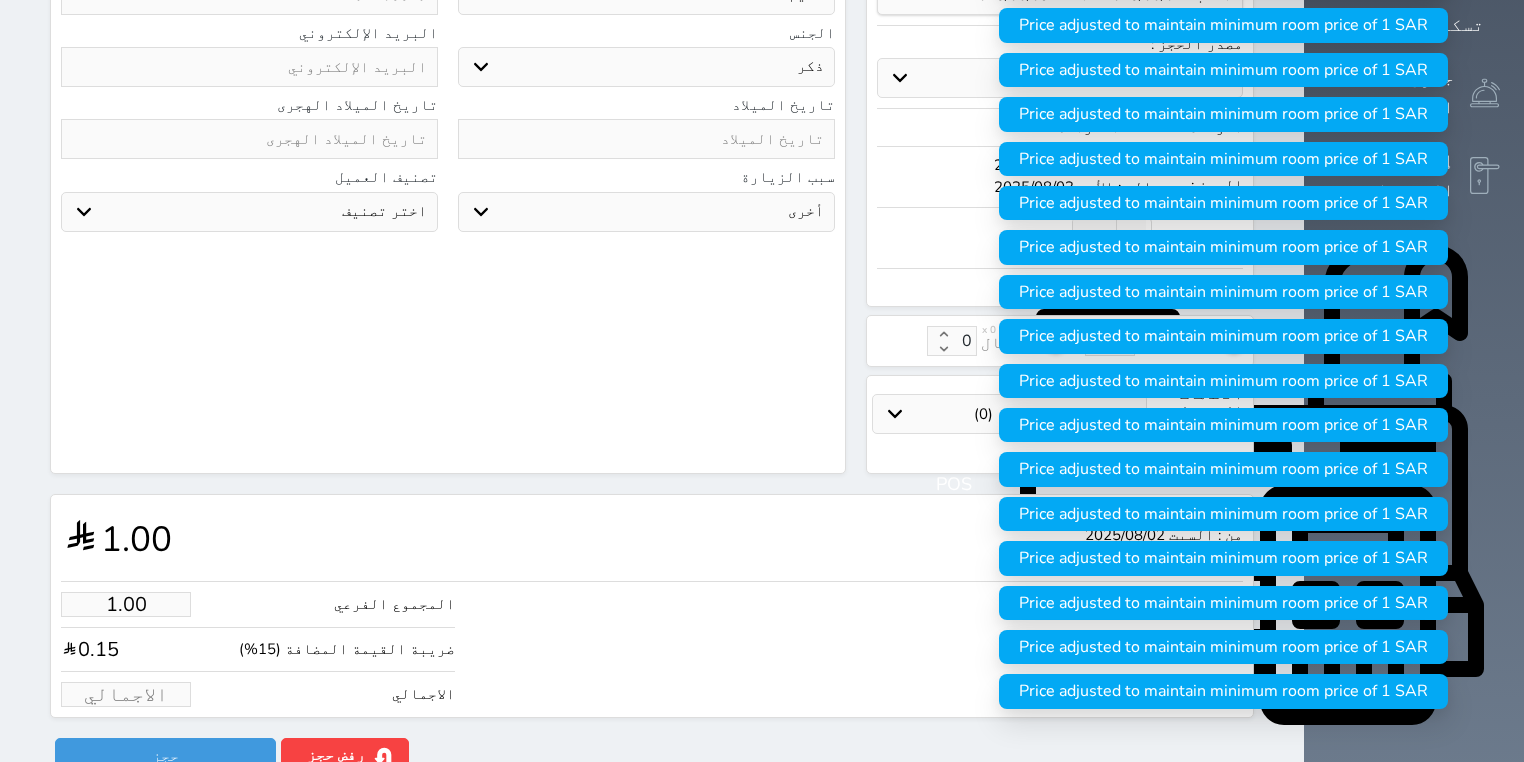 type on "3.48" 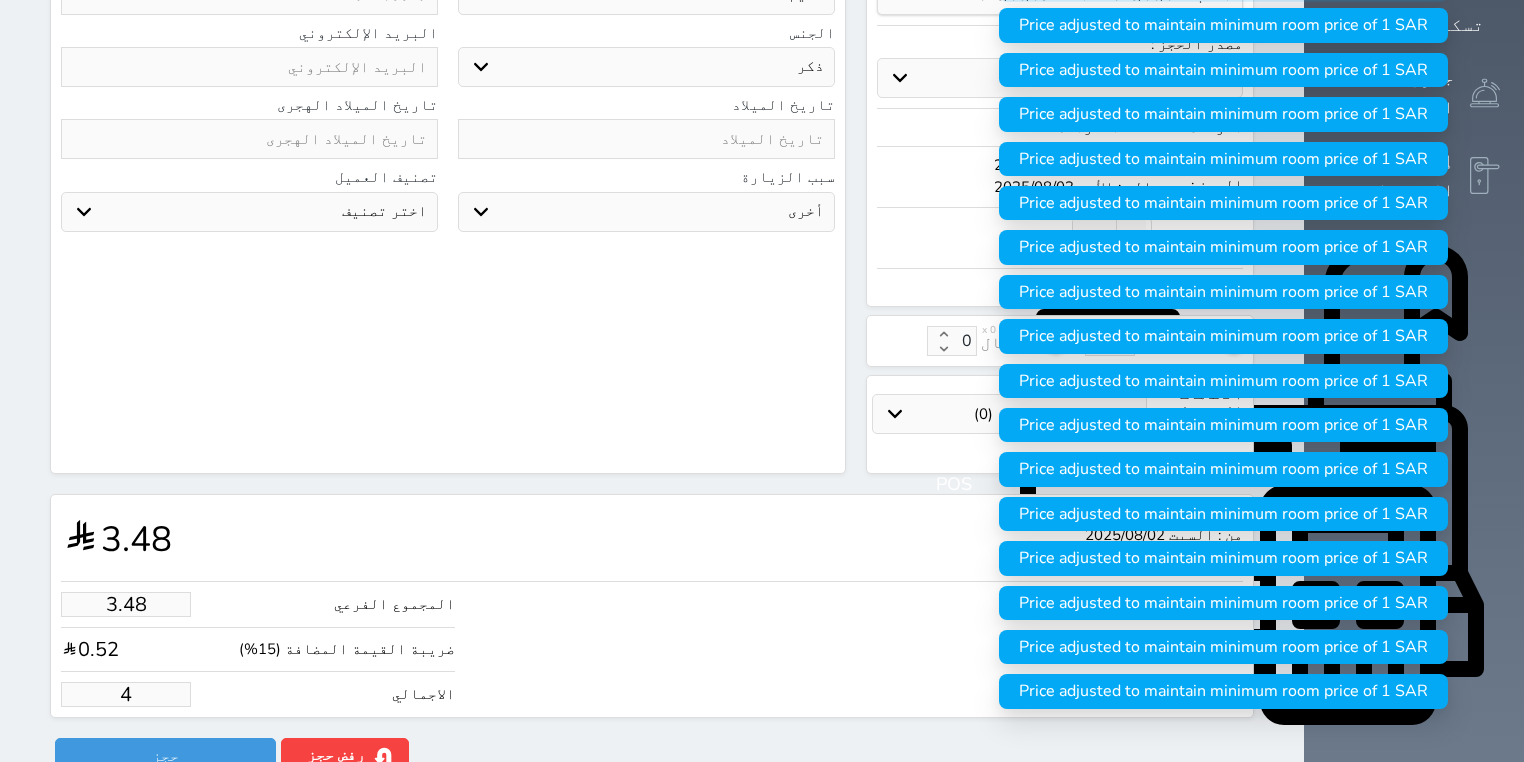 type on "34.78" 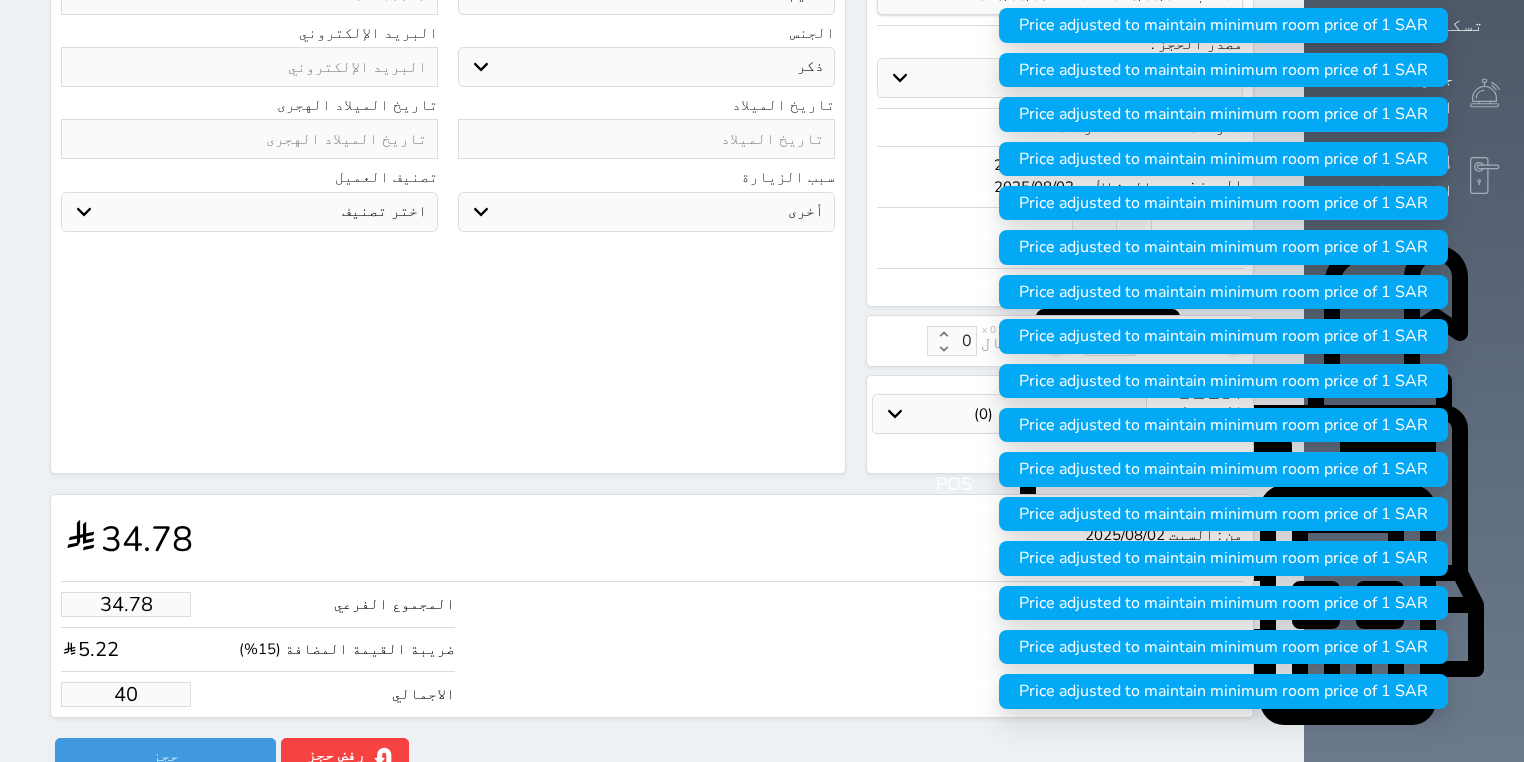 type on "347.83" 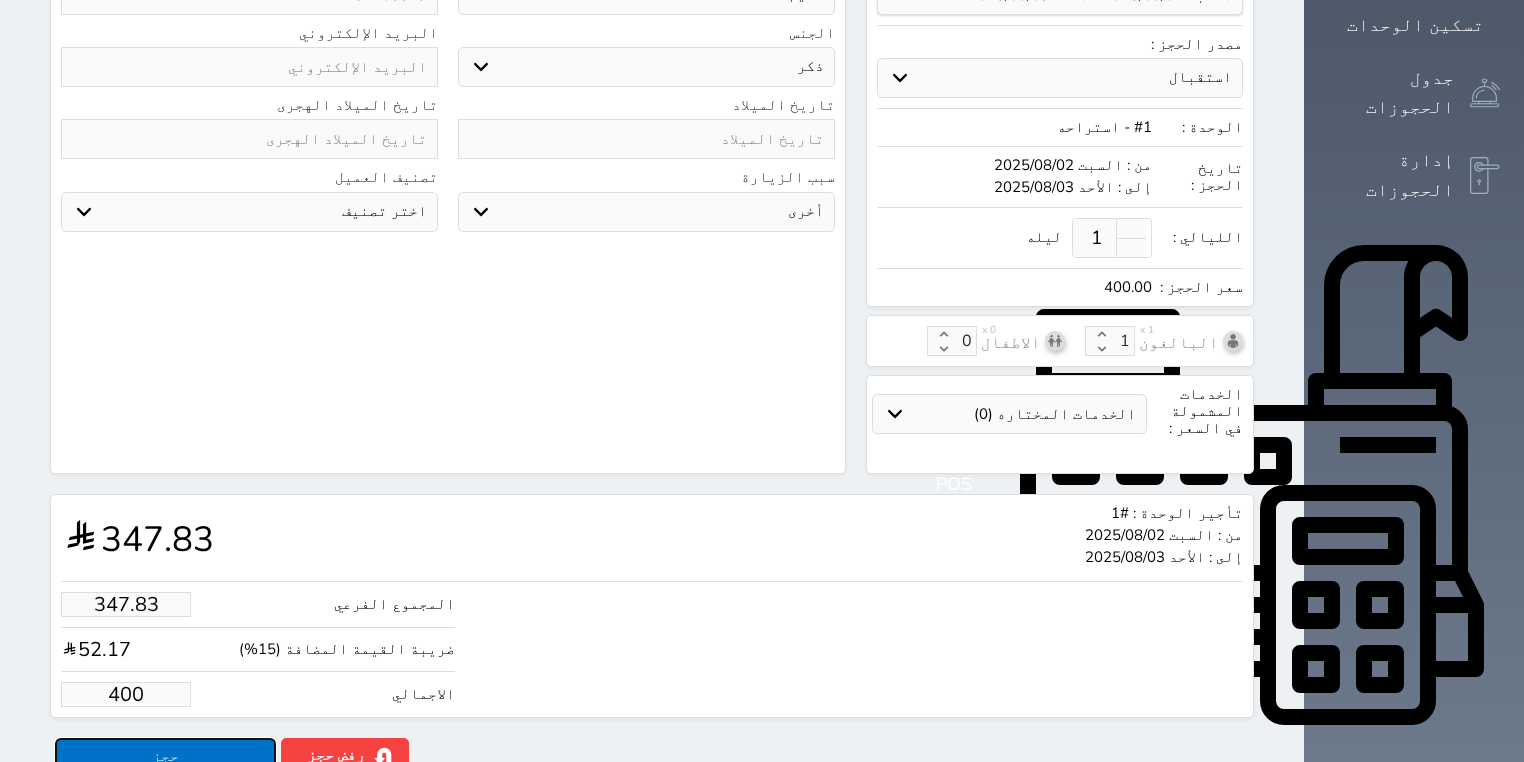 type on "400.00" 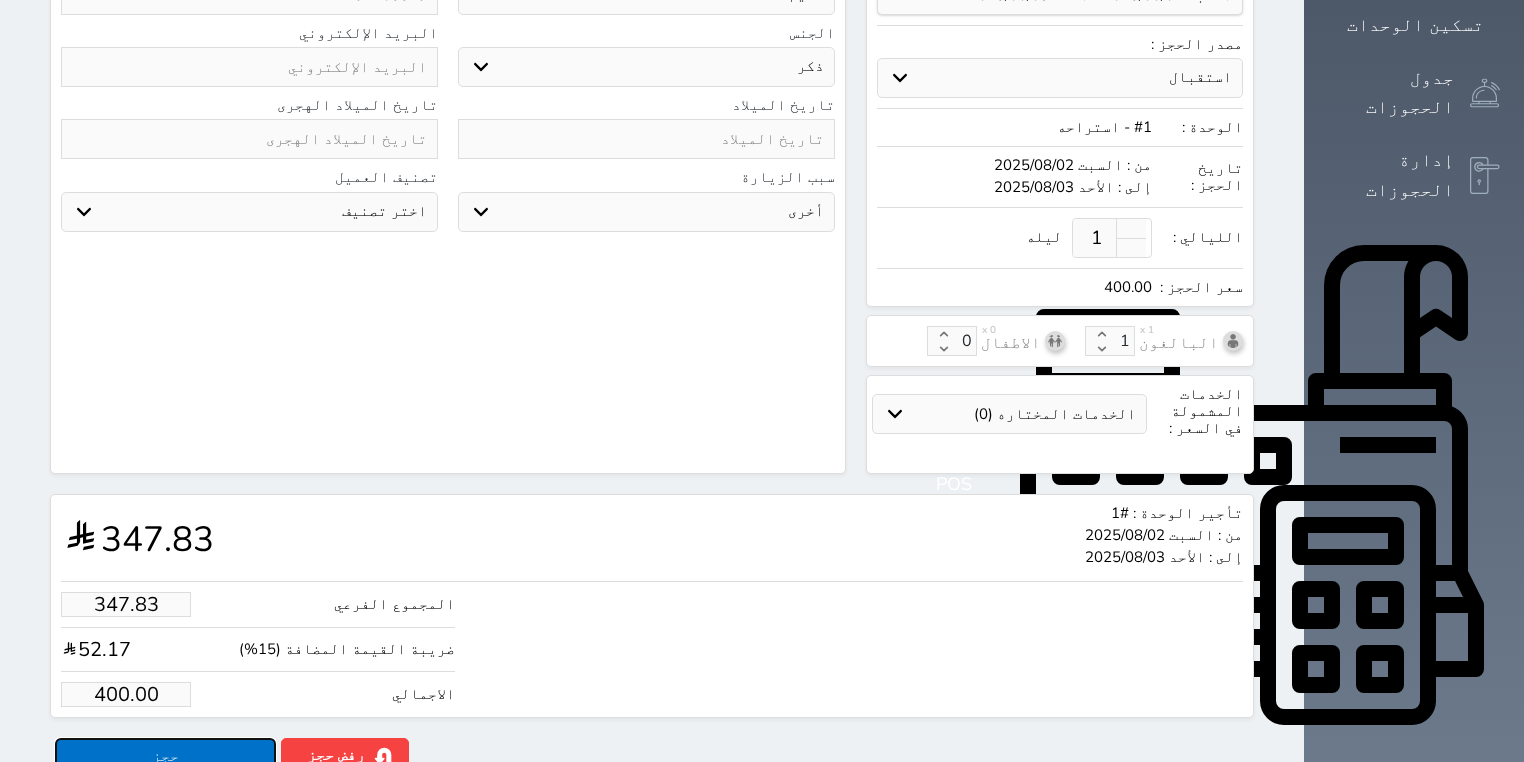 click on "حجز" at bounding box center (165, 755) 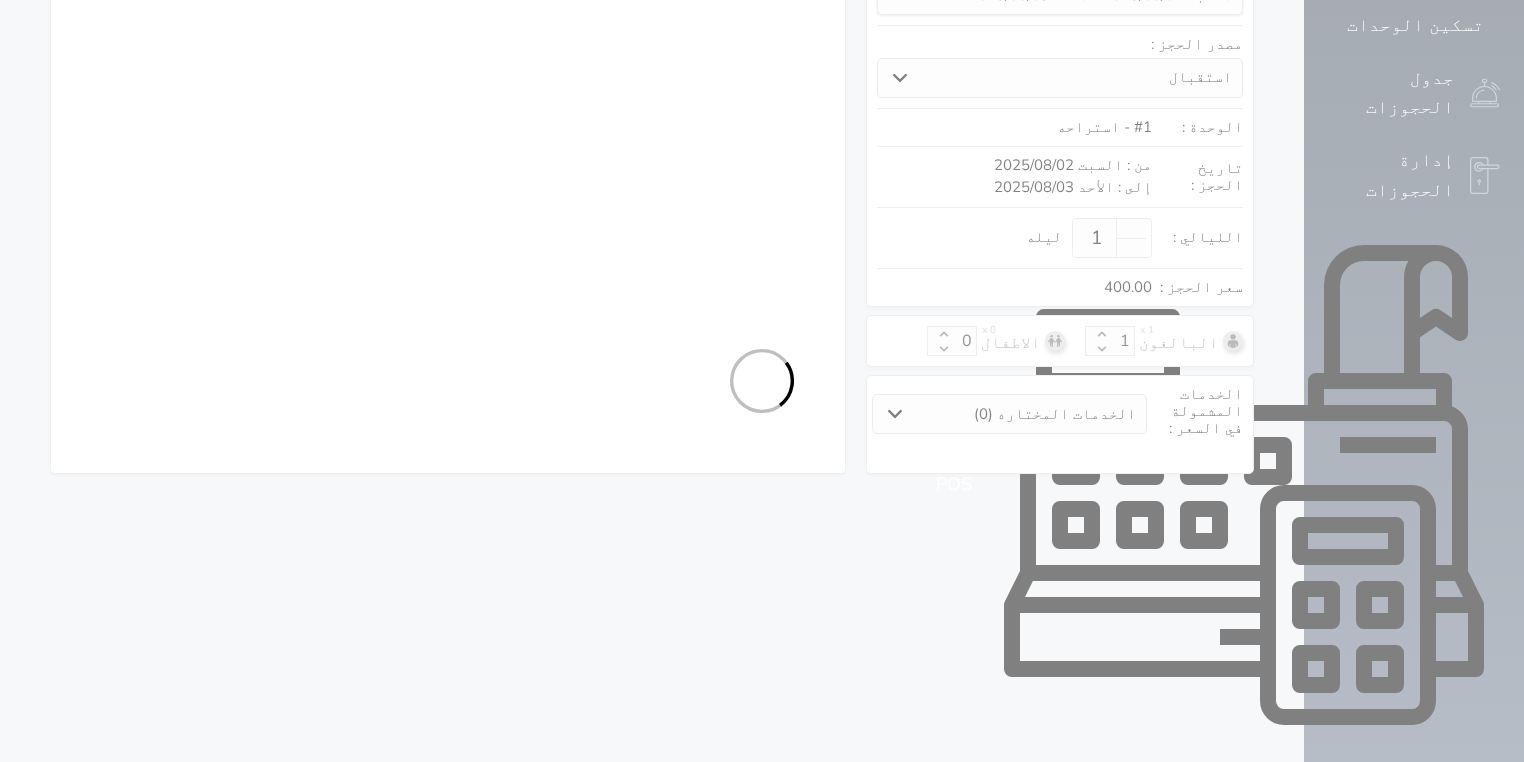 select on "4" 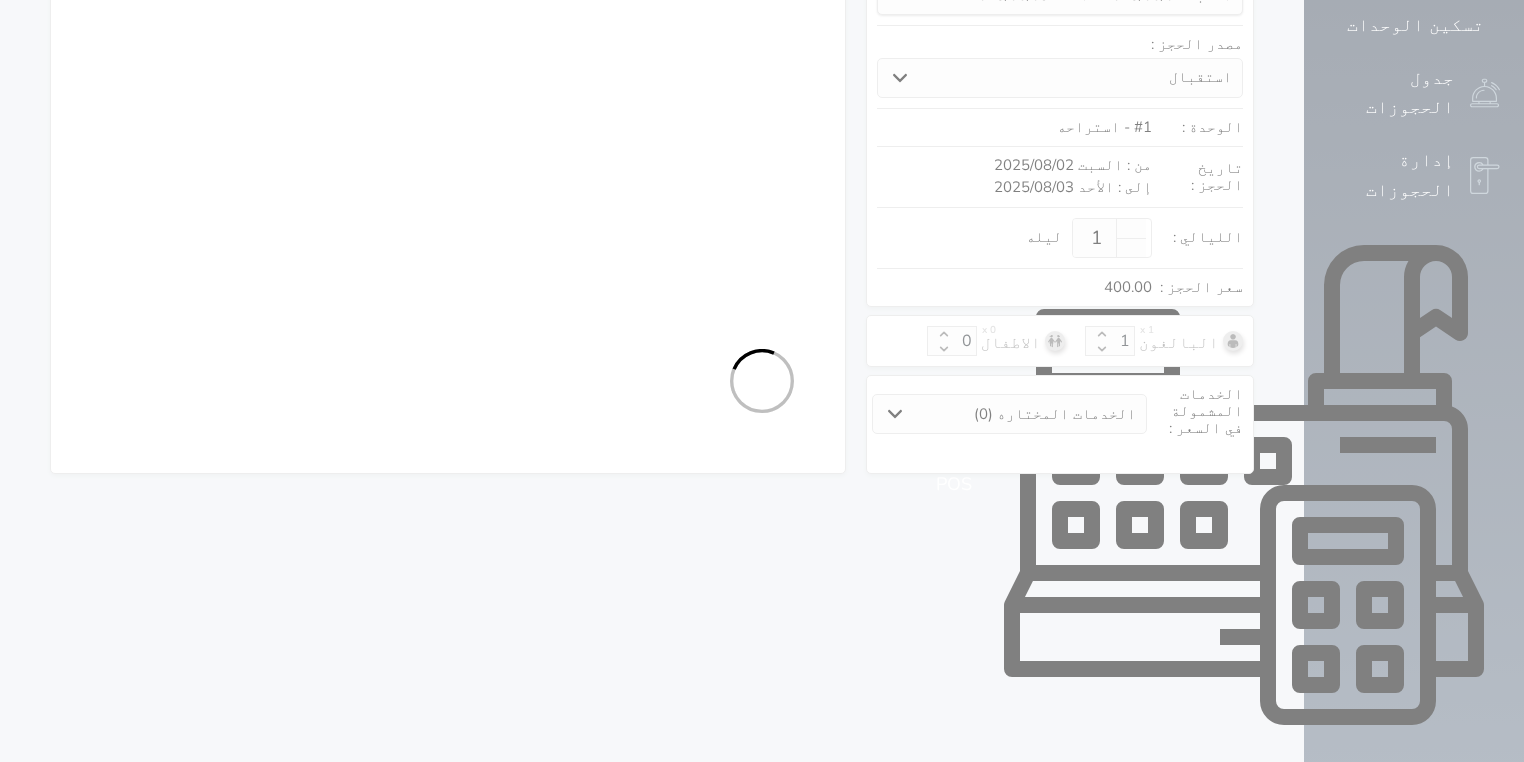 select on "111" 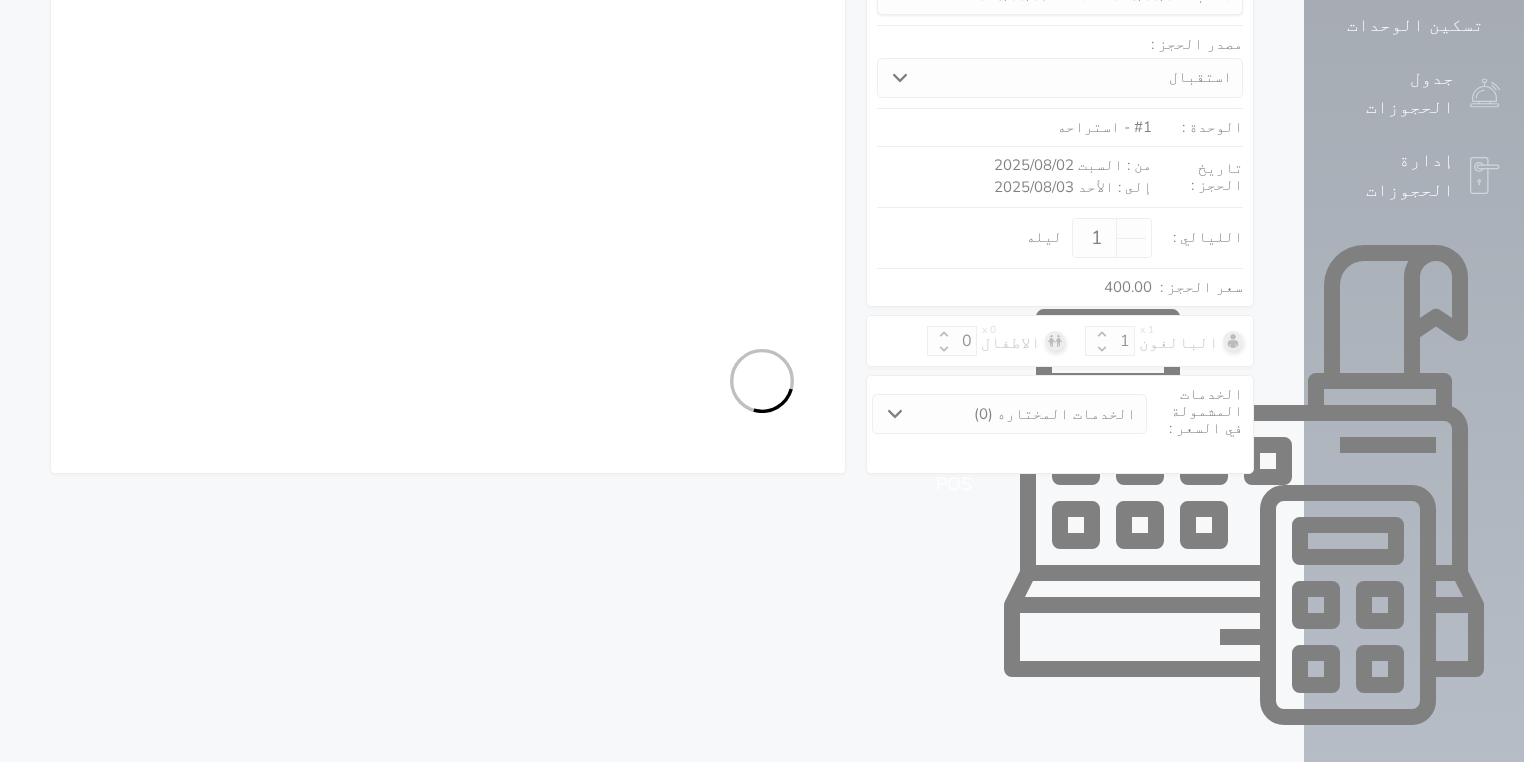 select on "4" 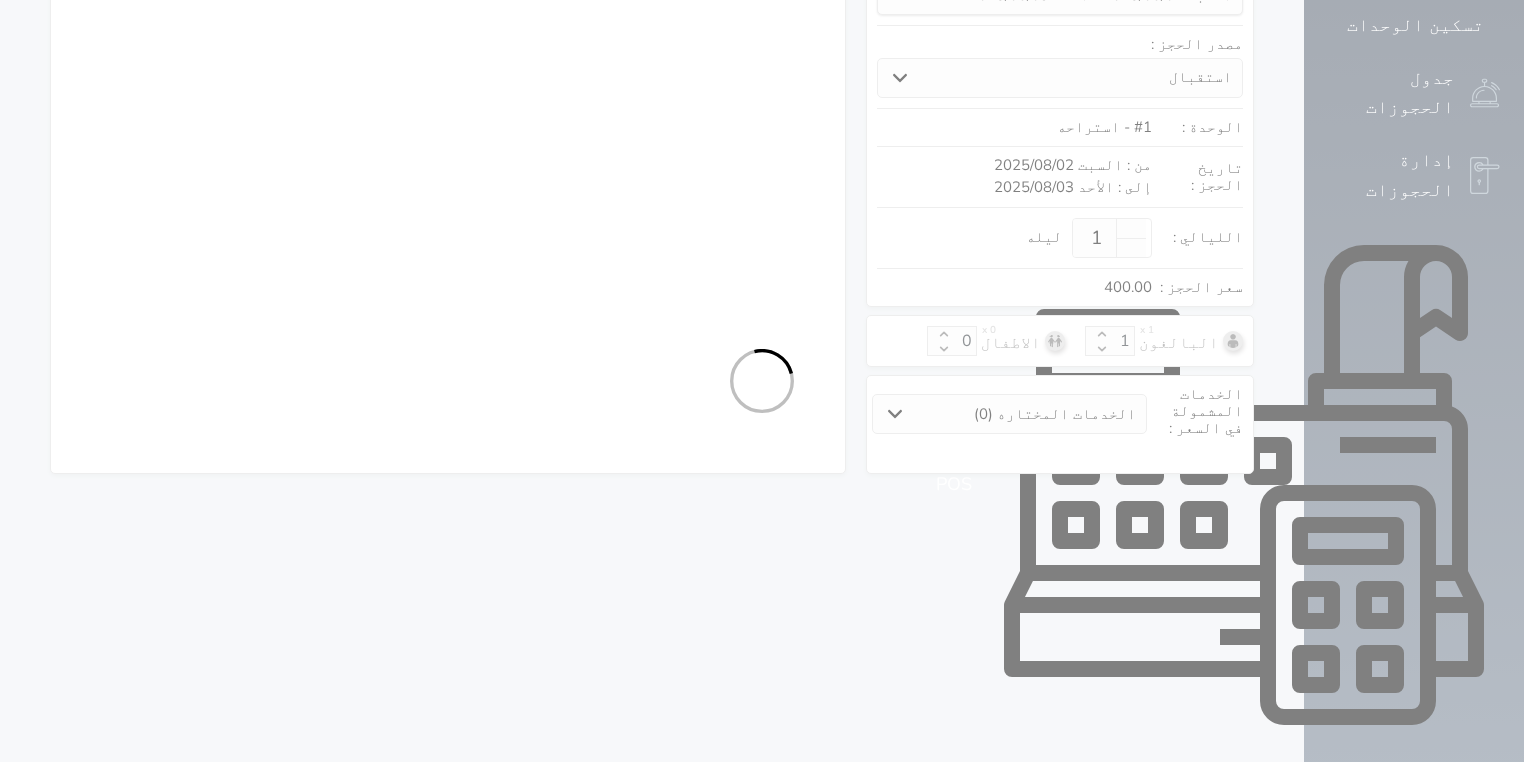 select on "7" 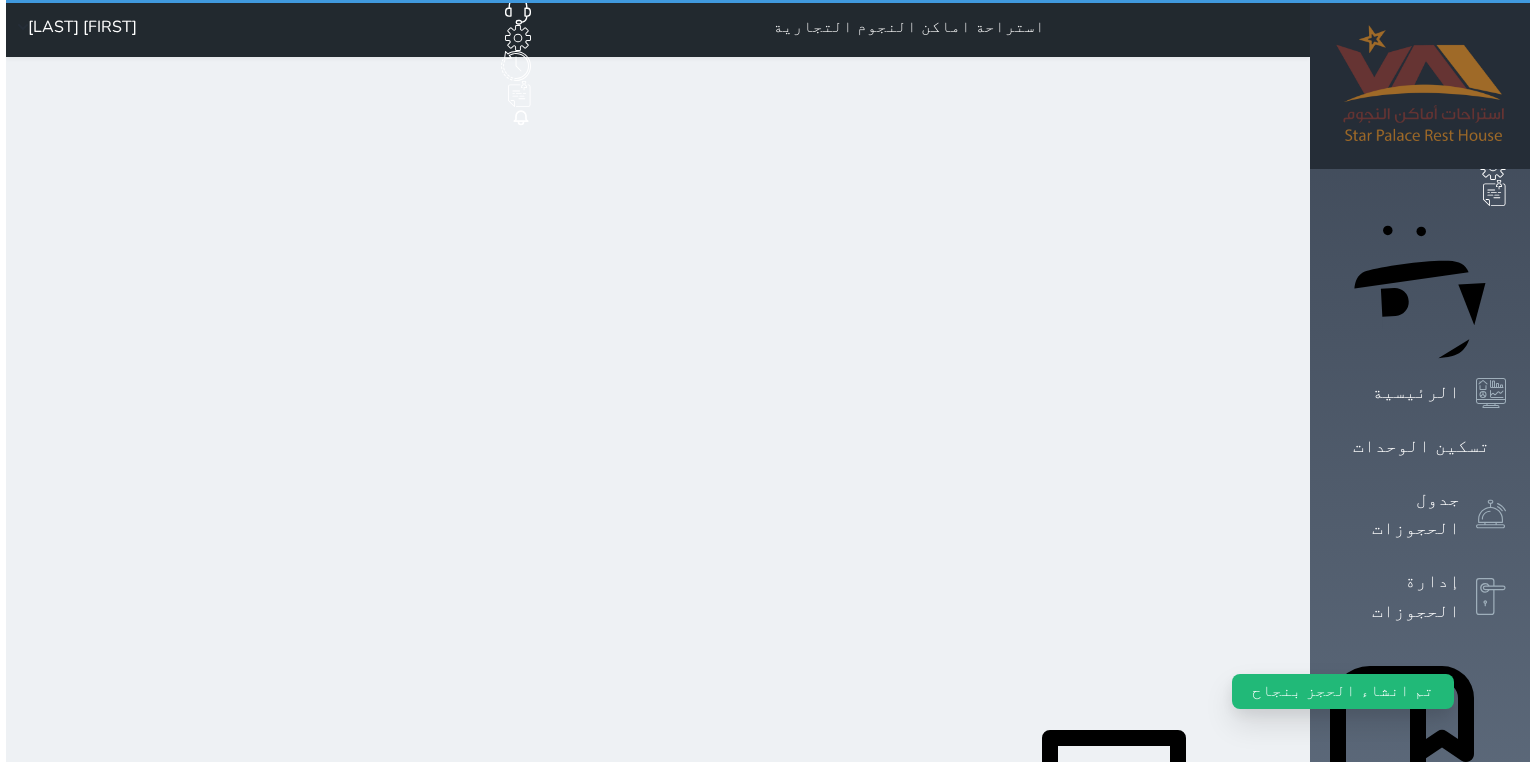 scroll, scrollTop: 0, scrollLeft: 0, axis: both 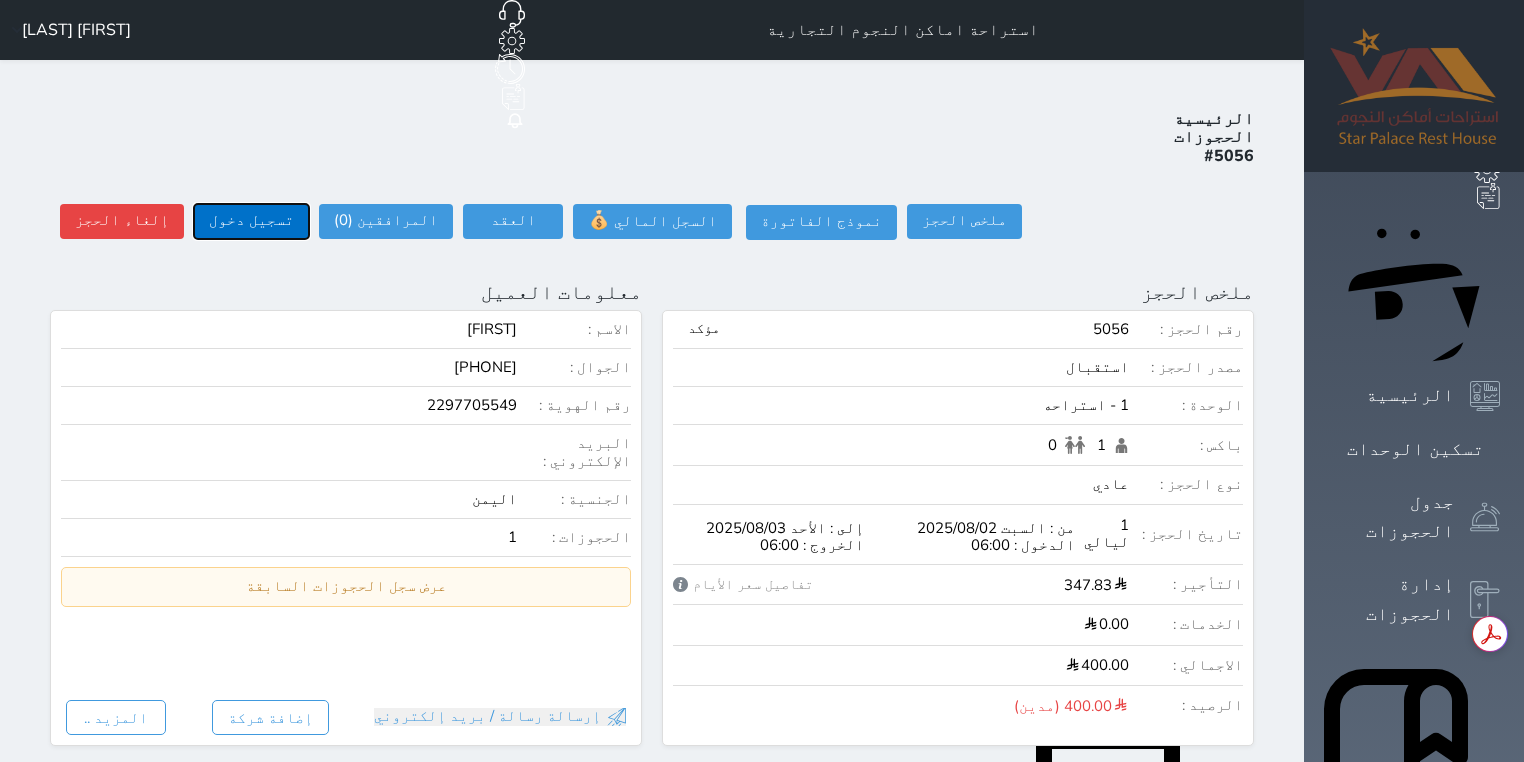 click on "تسجيل دخول" at bounding box center (251, 221) 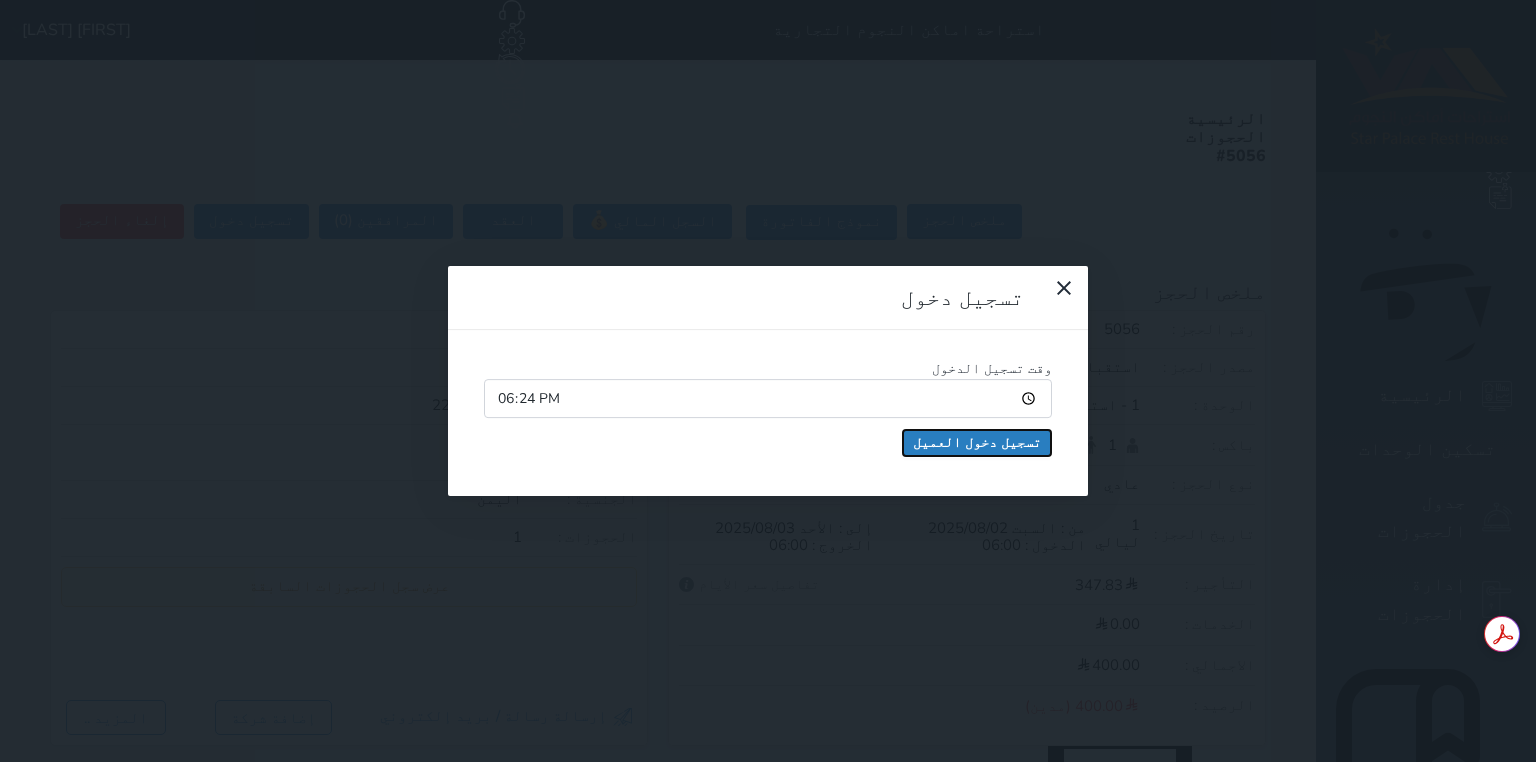 click on "تسجيل دخول العميل" at bounding box center [977, 443] 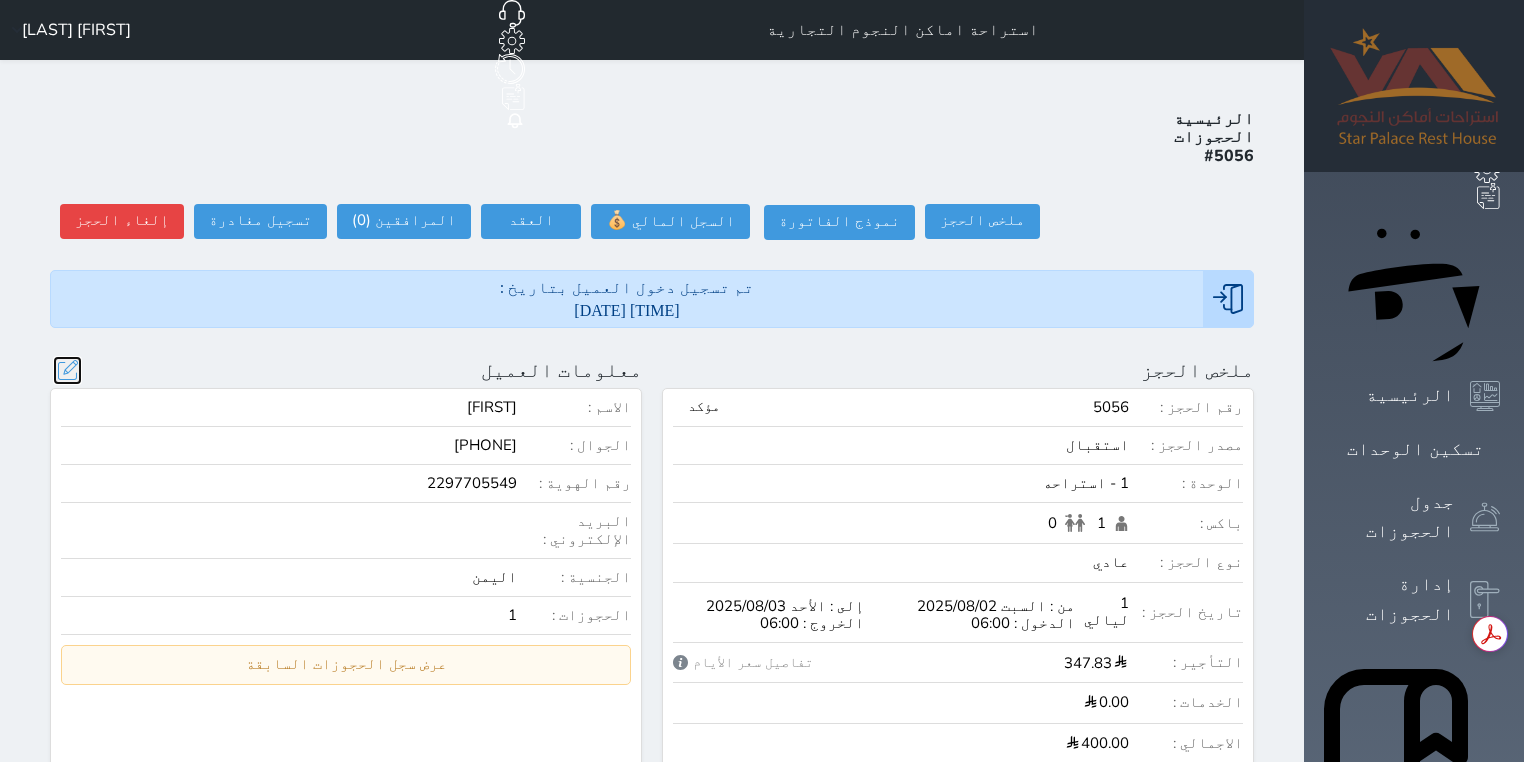 click at bounding box center [67, 370] 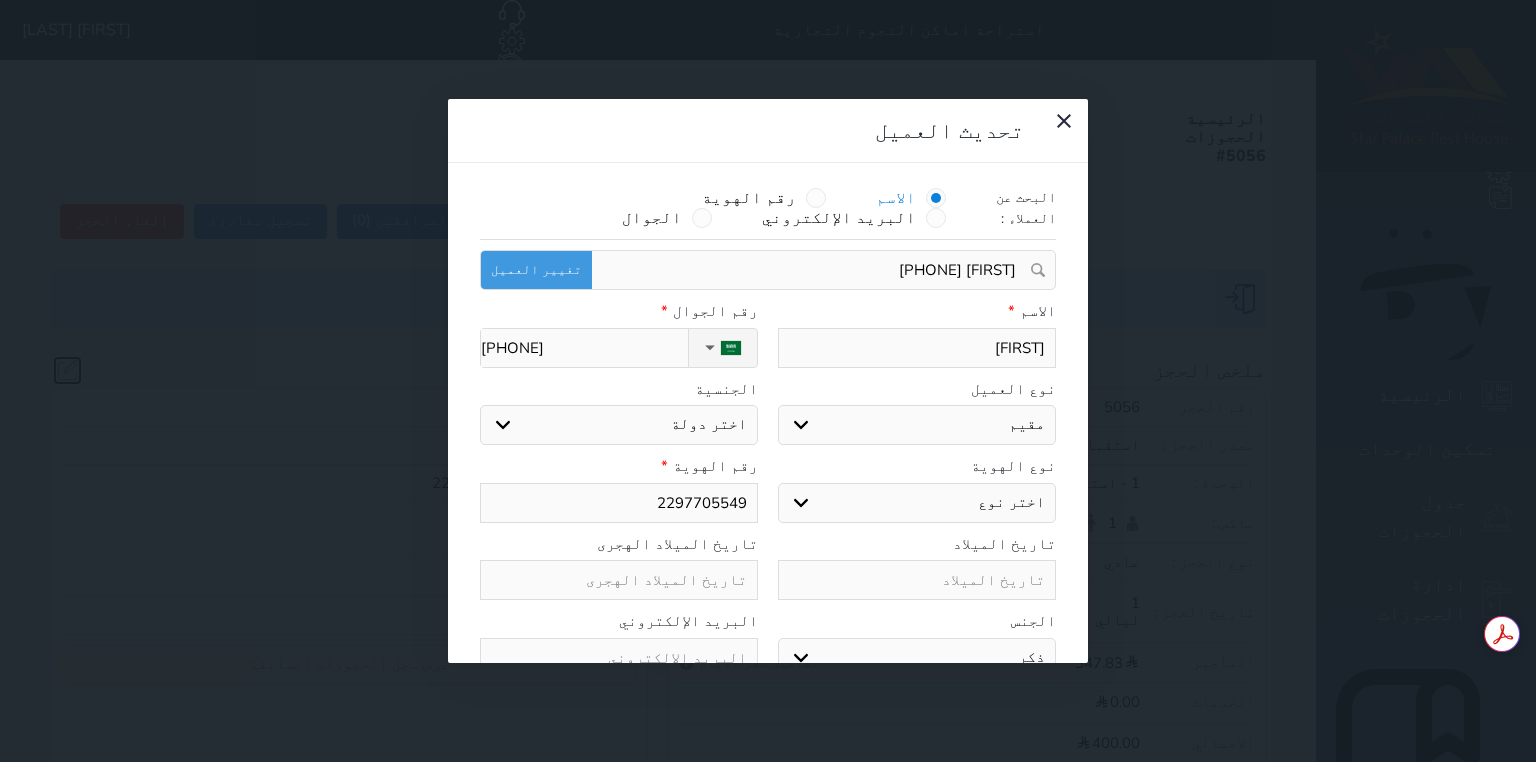 select on "4" 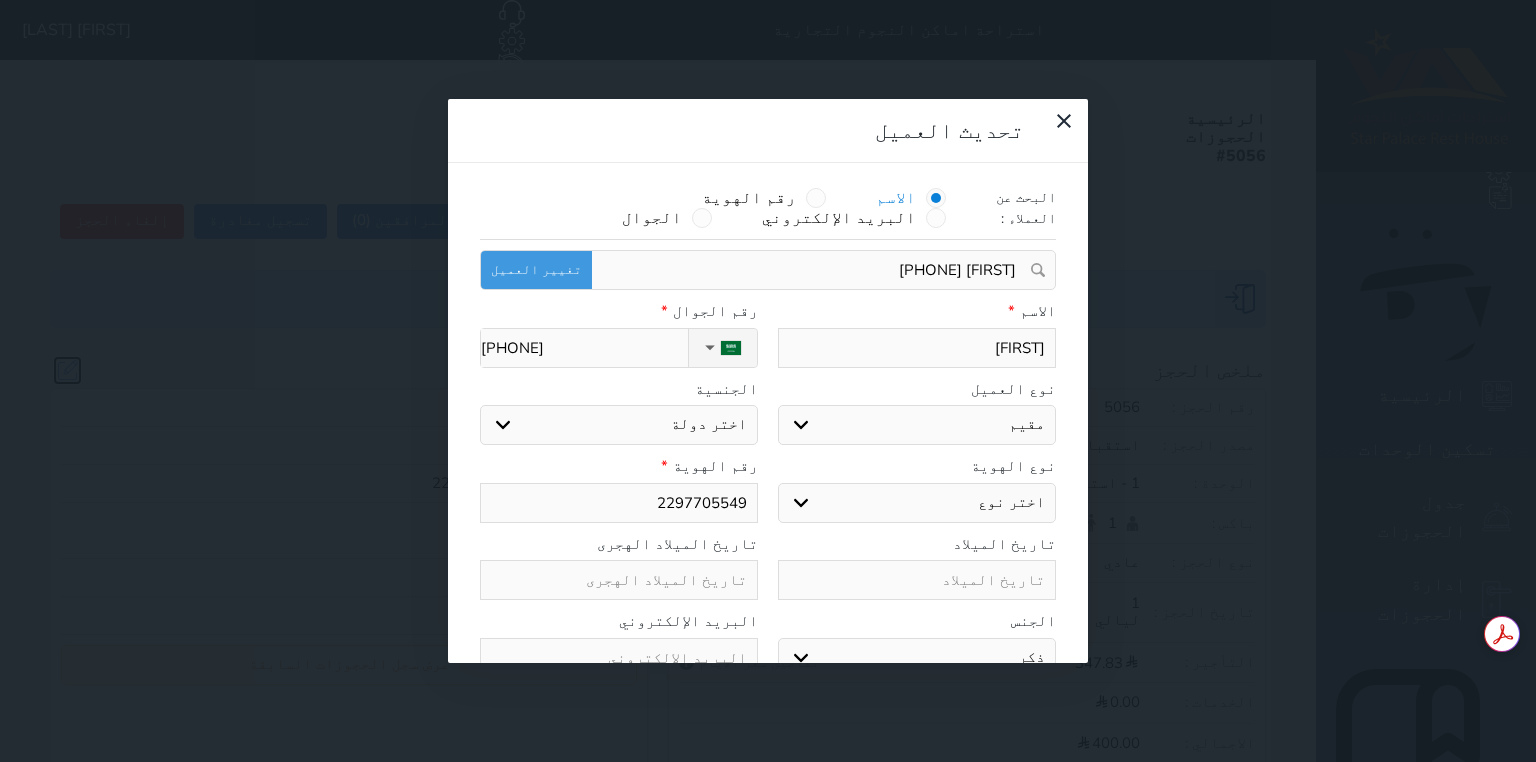 select on "111" 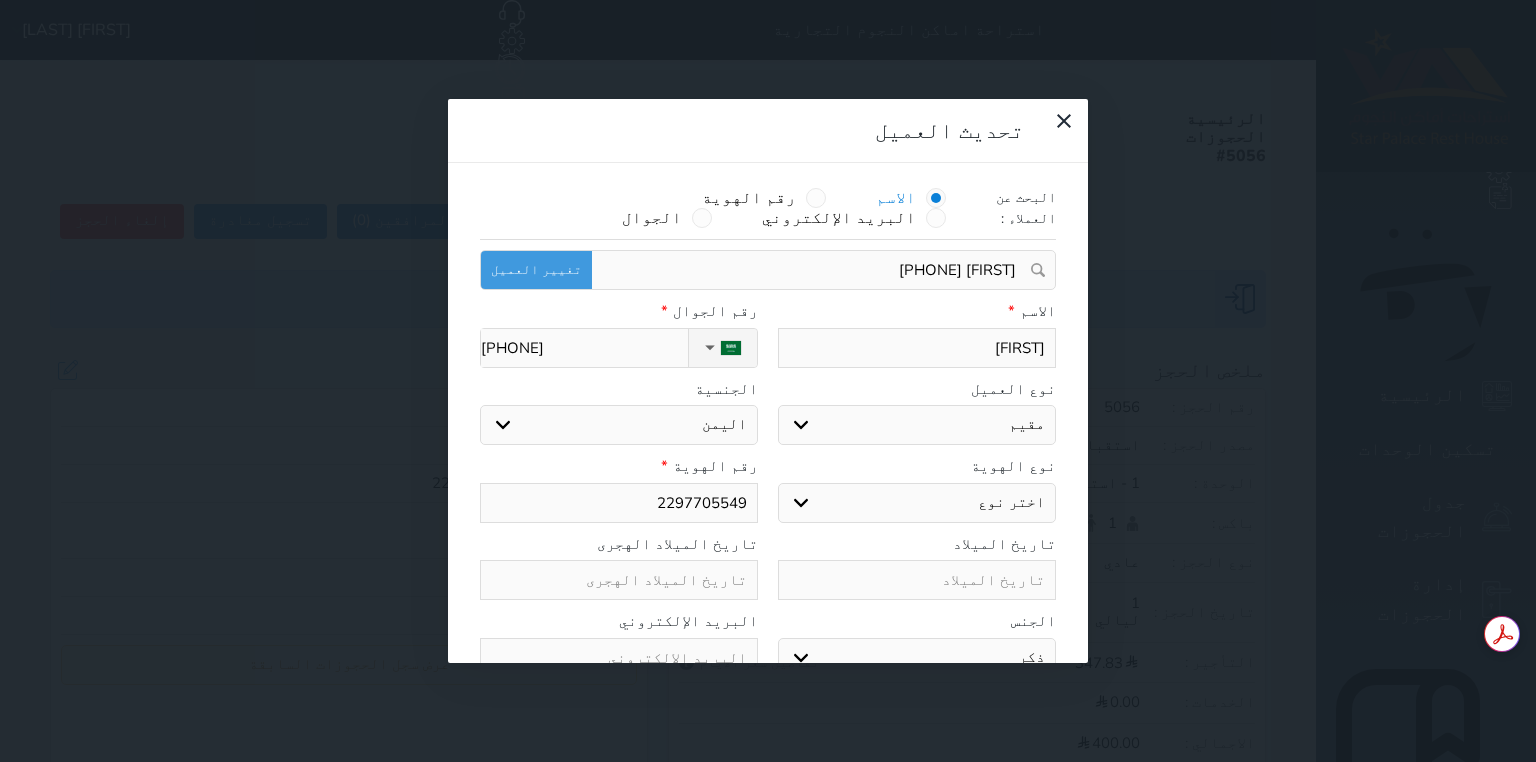 click on "[FIRST]" at bounding box center (917, 348) 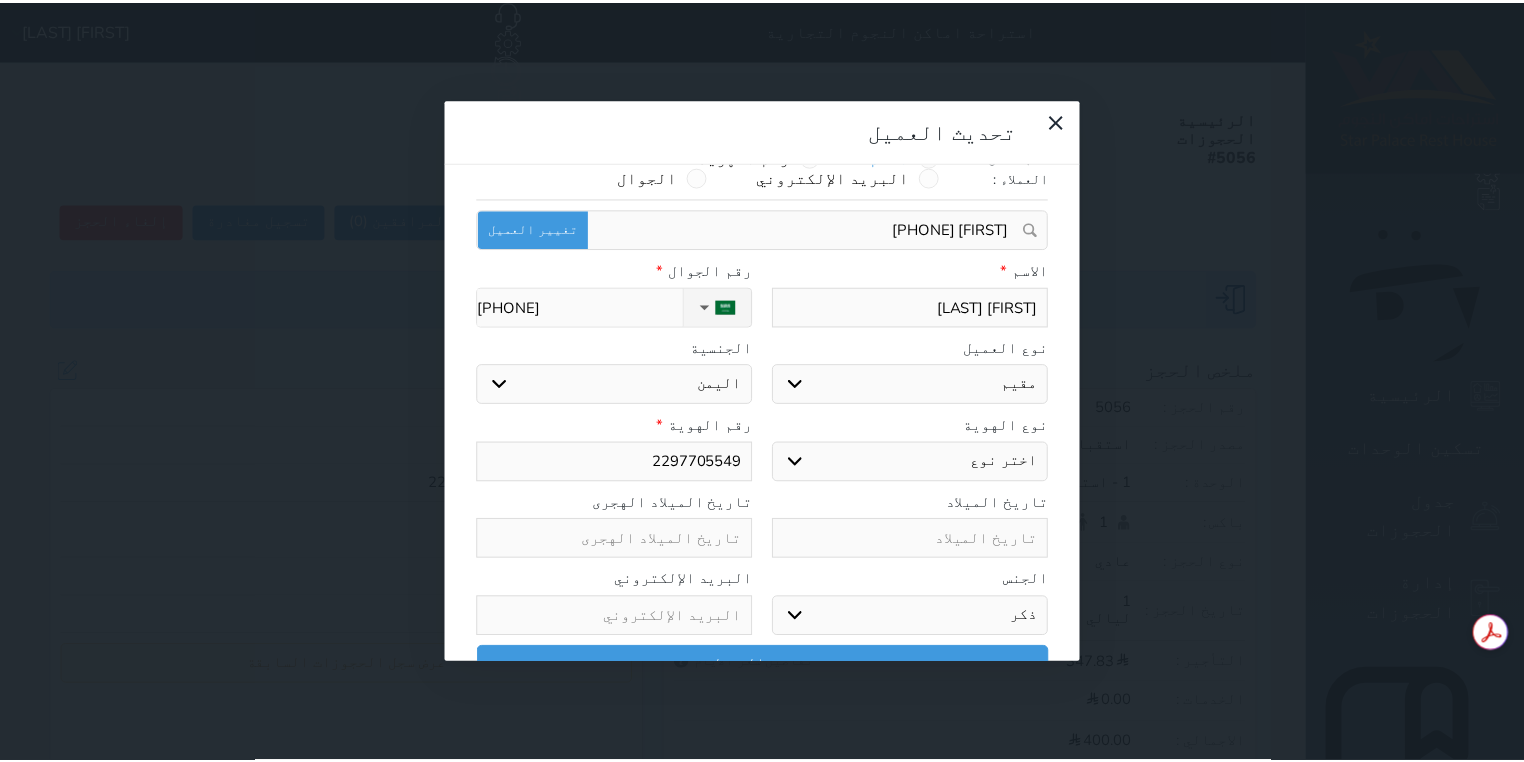 scroll, scrollTop: 44, scrollLeft: 0, axis: vertical 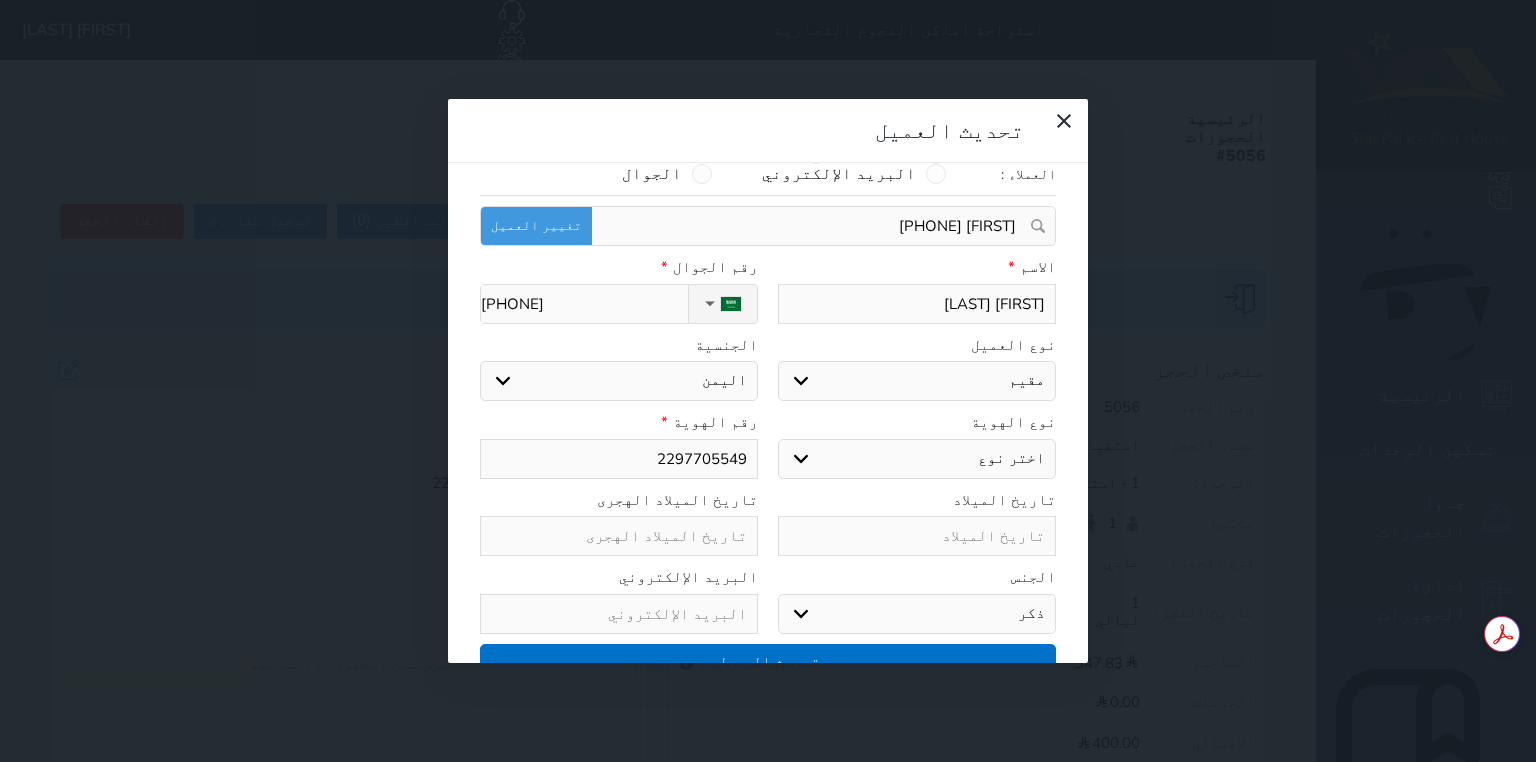 type on "[FIRST] [LAST]" 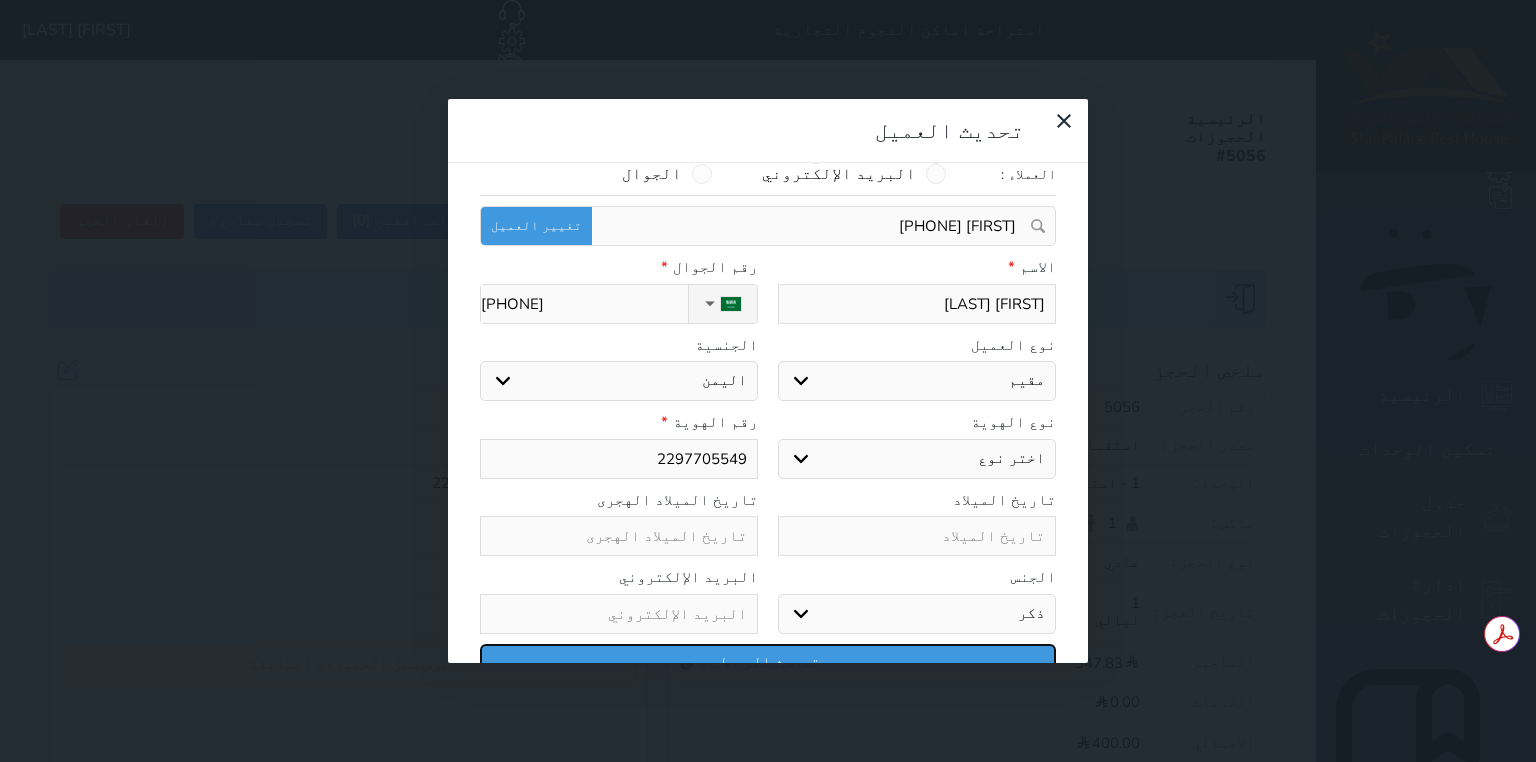 click on "تحديث العميل" at bounding box center (768, 661) 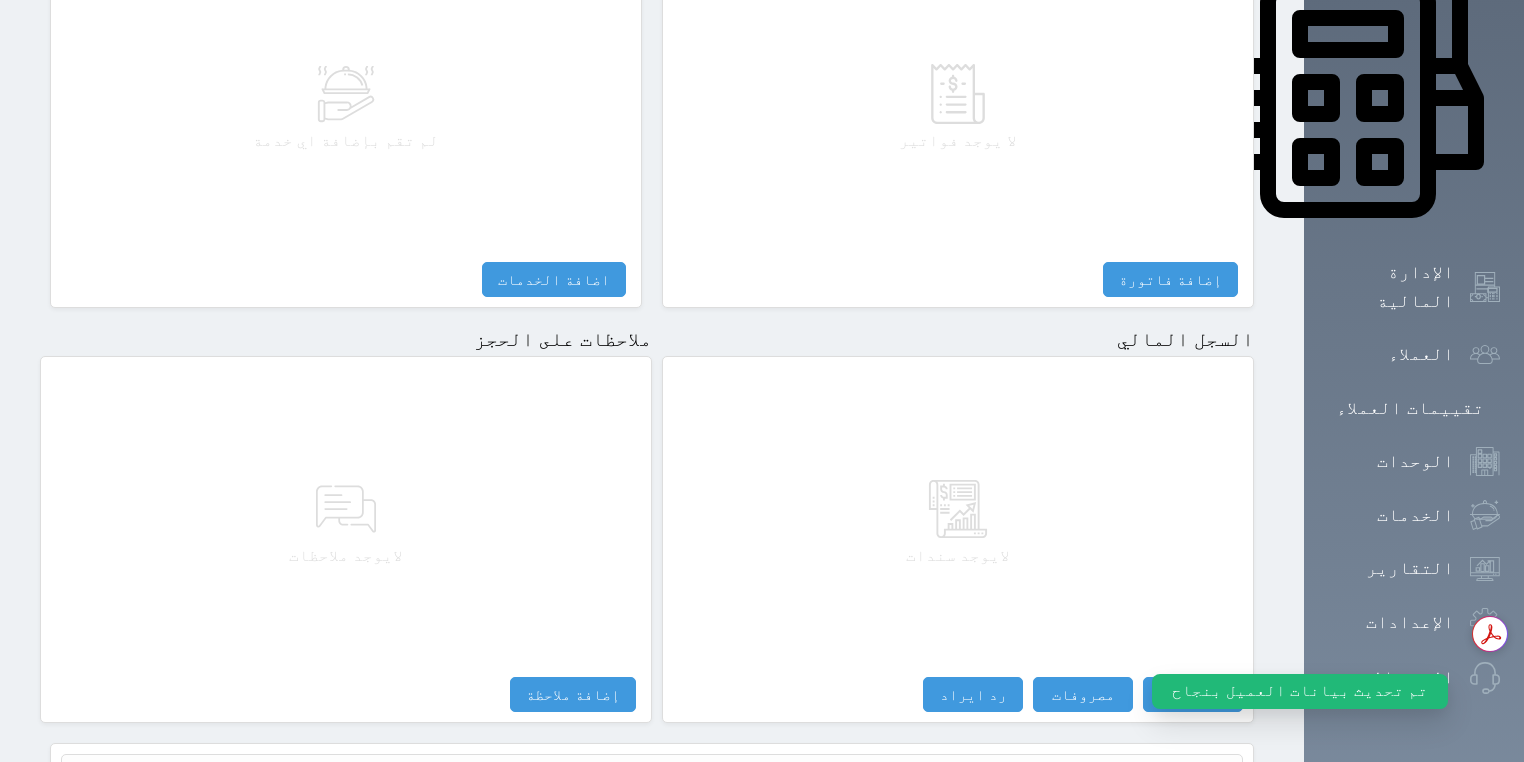 scroll, scrollTop: 960, scrollLeft: 0, axis: vertical 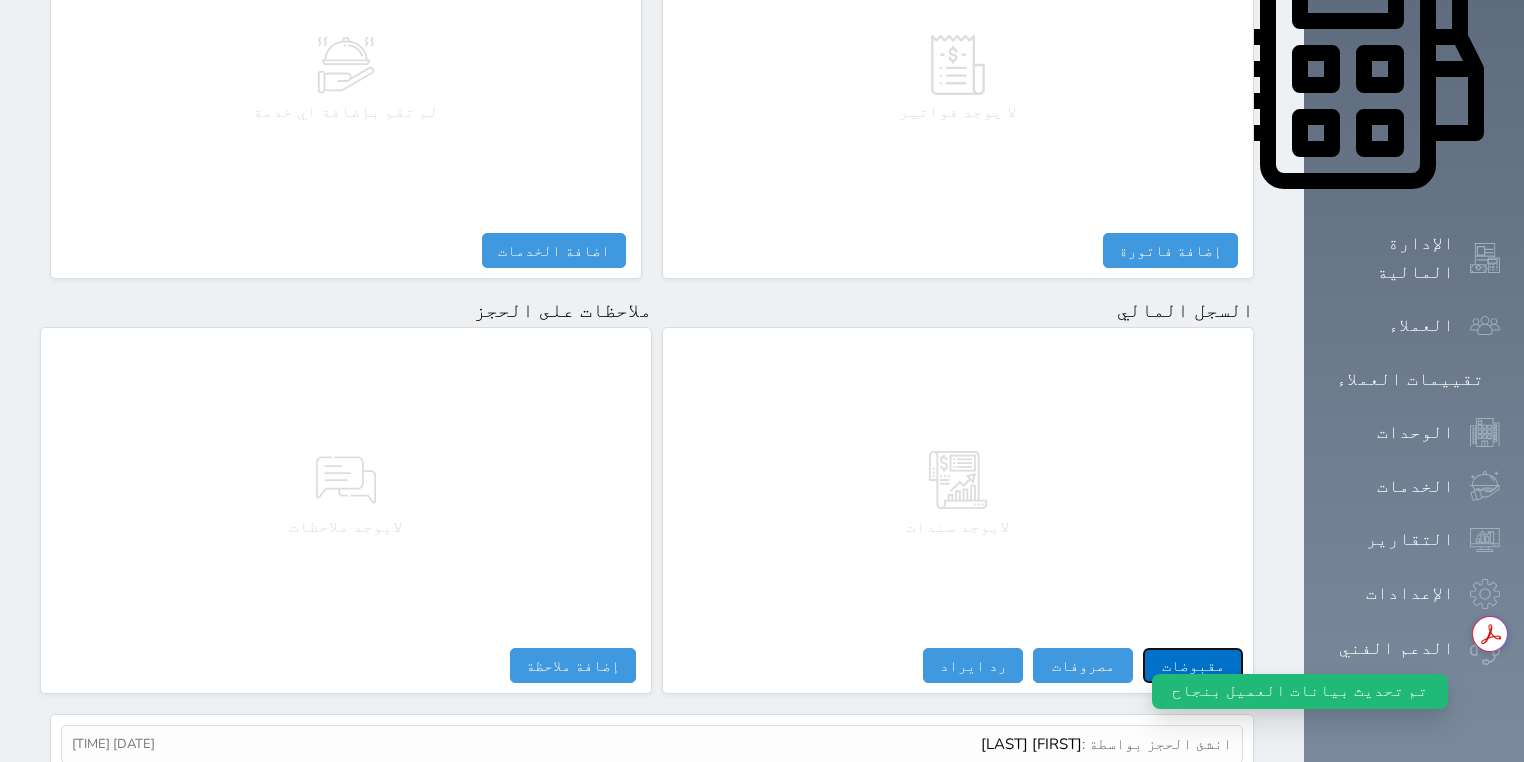 click on "مقبوضات" at bounding box center [1193, 665] 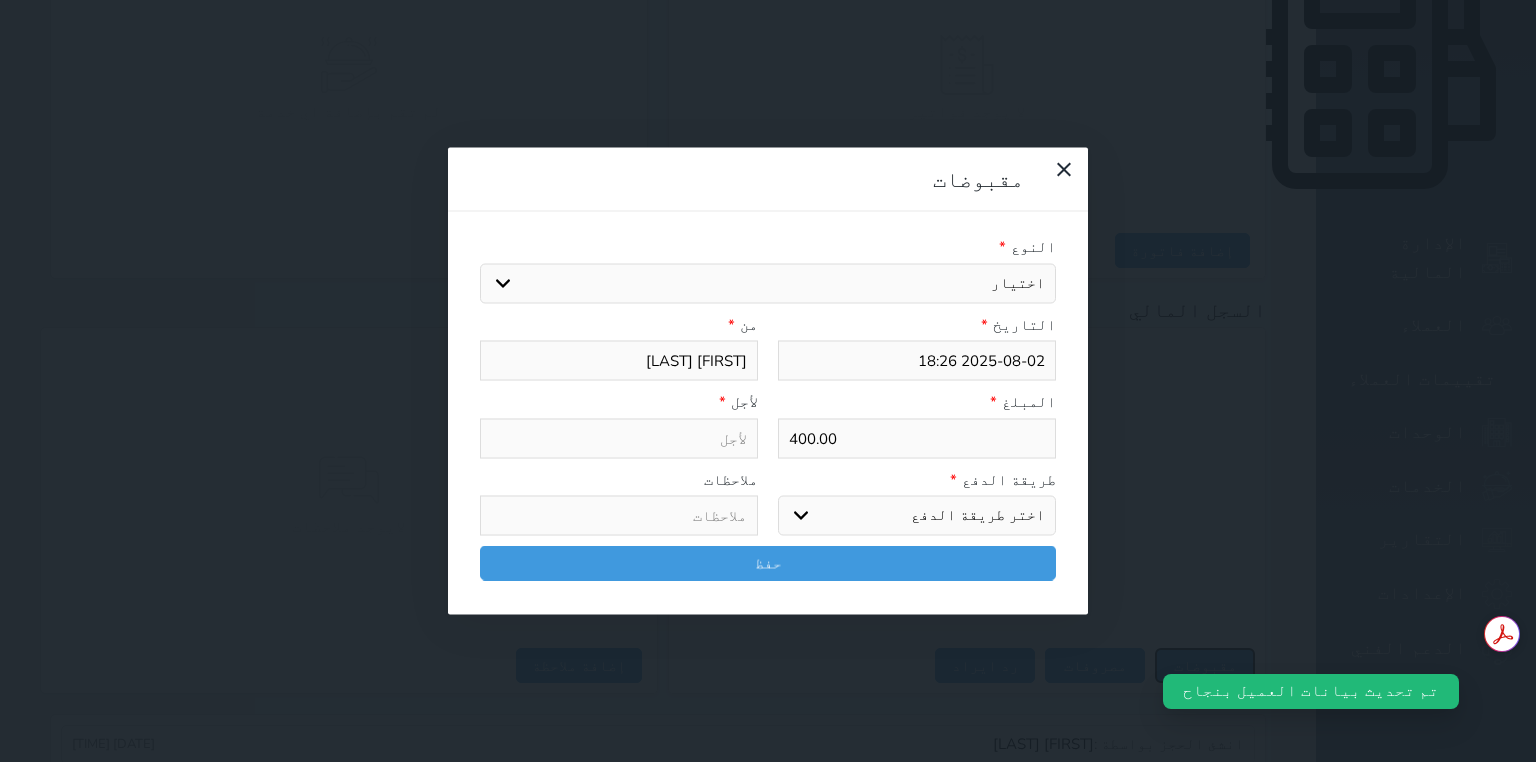 select 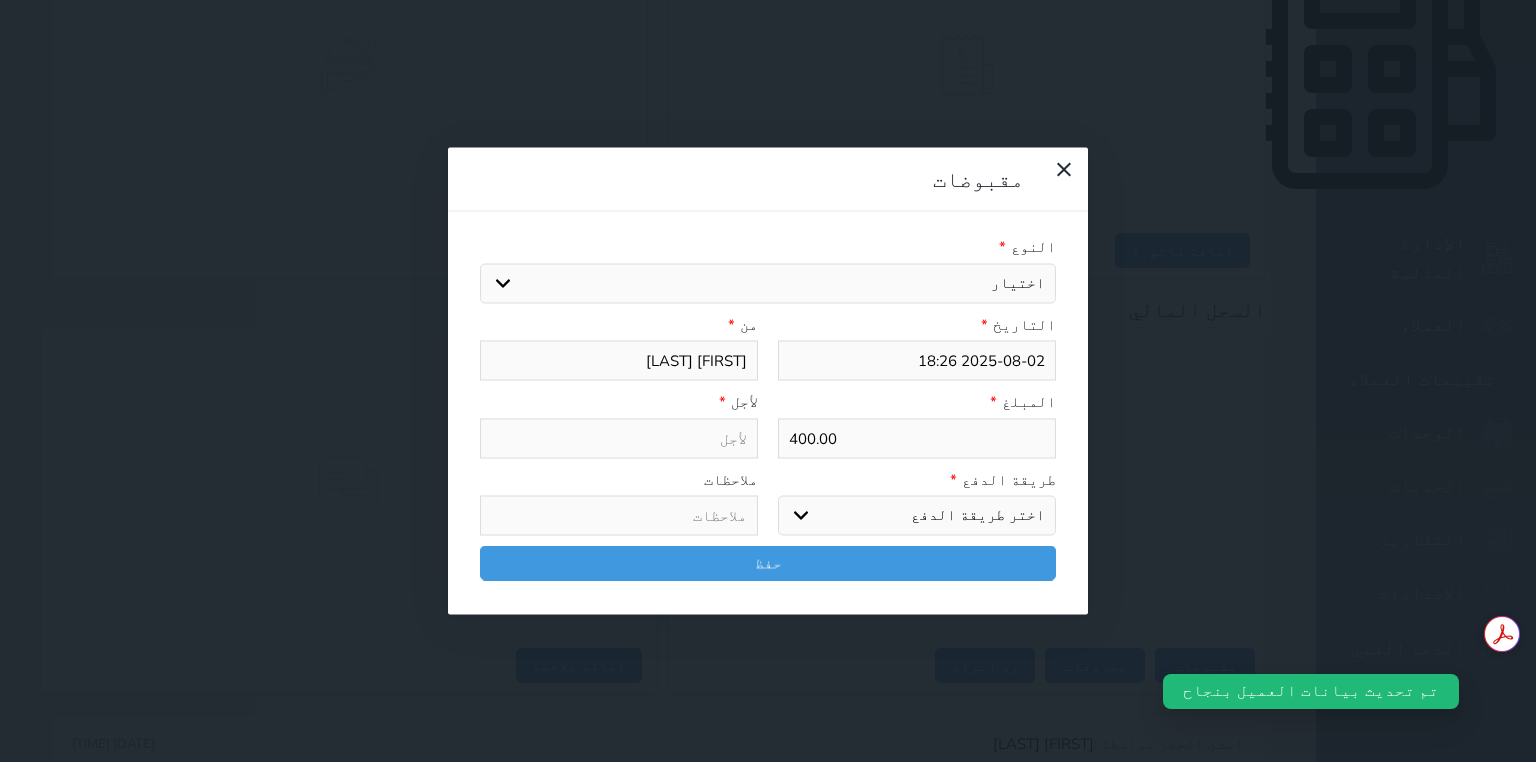 click on "اختر طريقة الدفع   دفع نقدى   تحويل بنكى   مدى   بطاقة ائتمان   آجل" at bounding box center [917, 516] 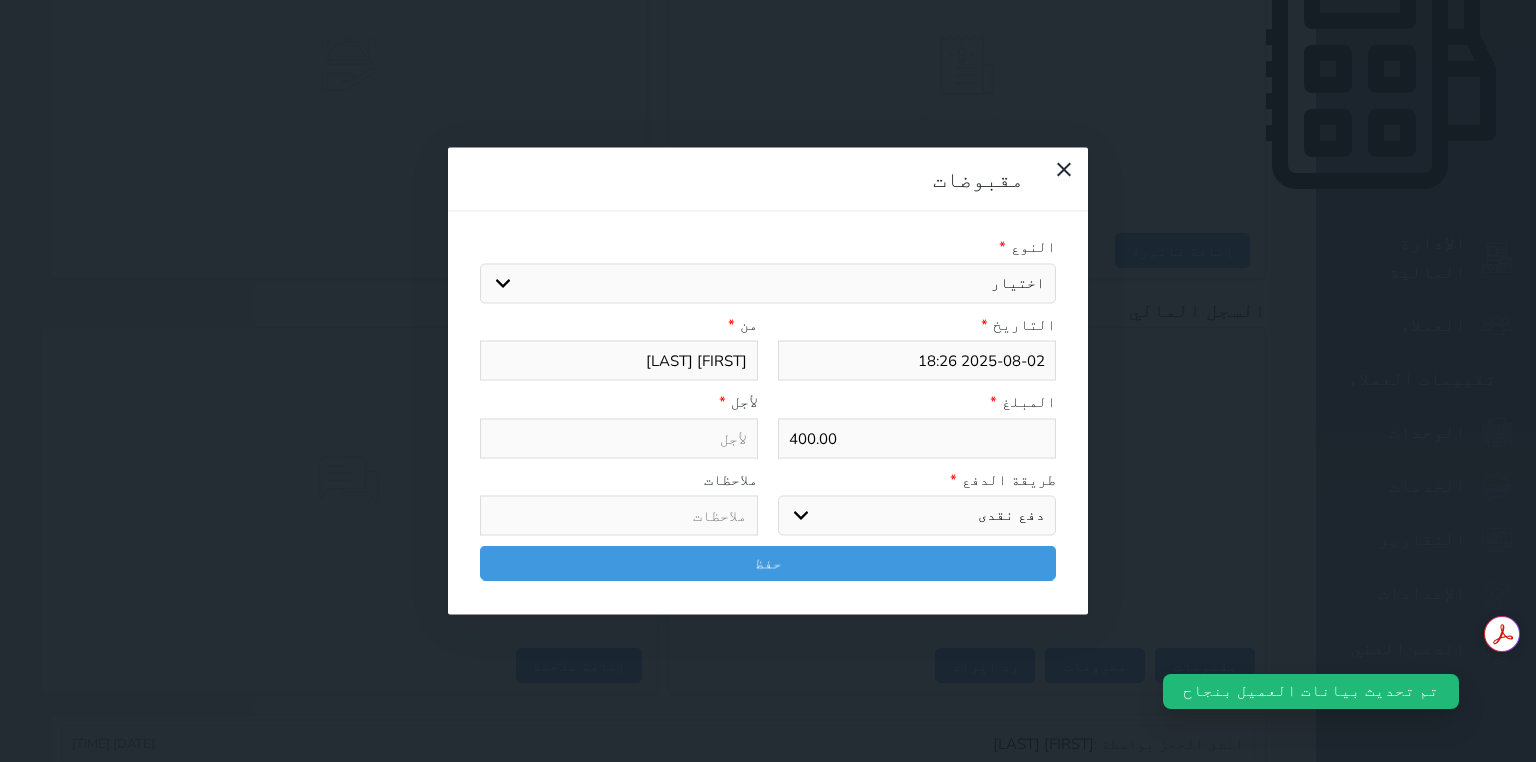 click on "اختر طريقة الدفع   دفع نقدى   تحويل بنكى   مدى   بطاقة ائتمان   آجل" at bounding box center (917, 516) 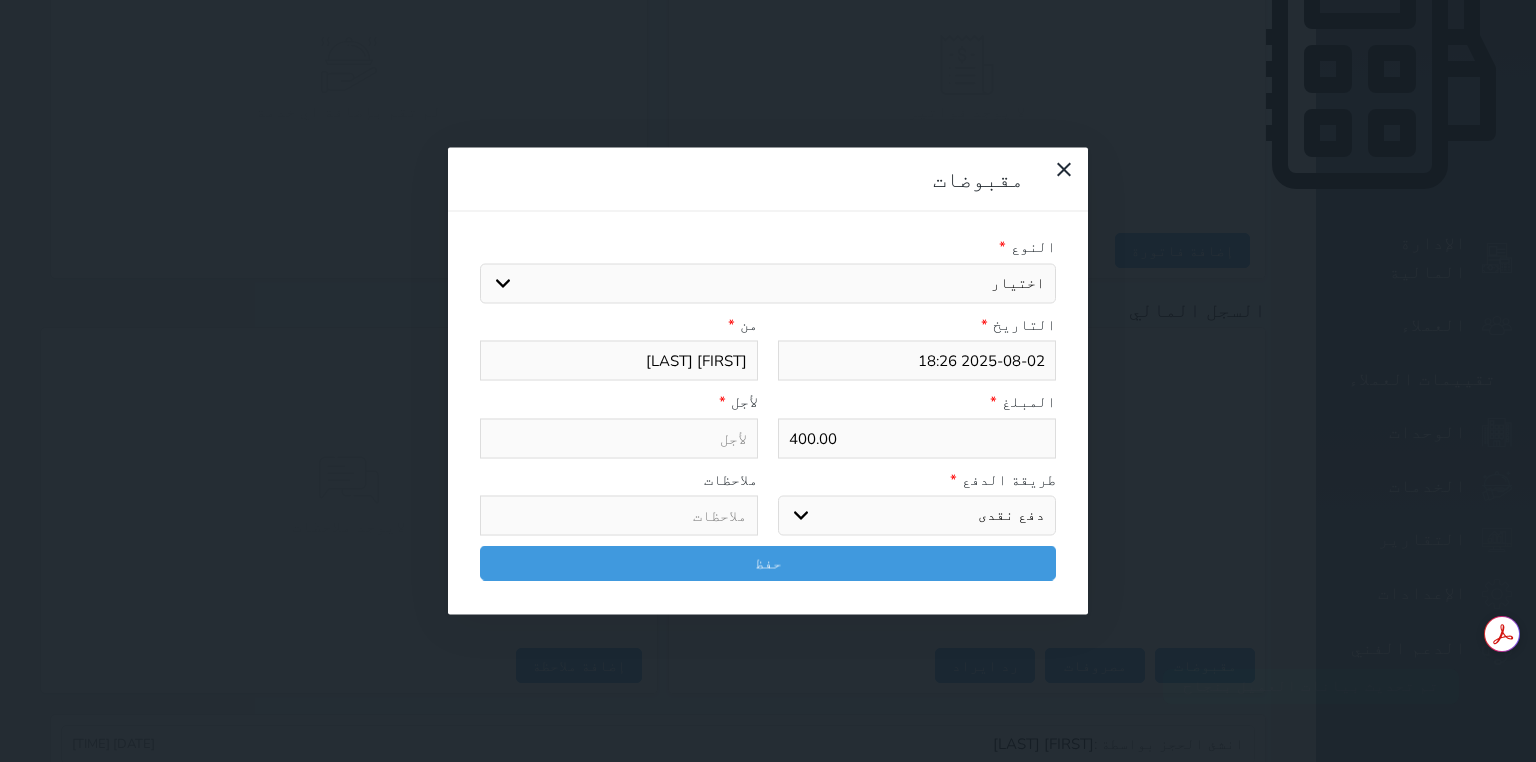 select on "102500" 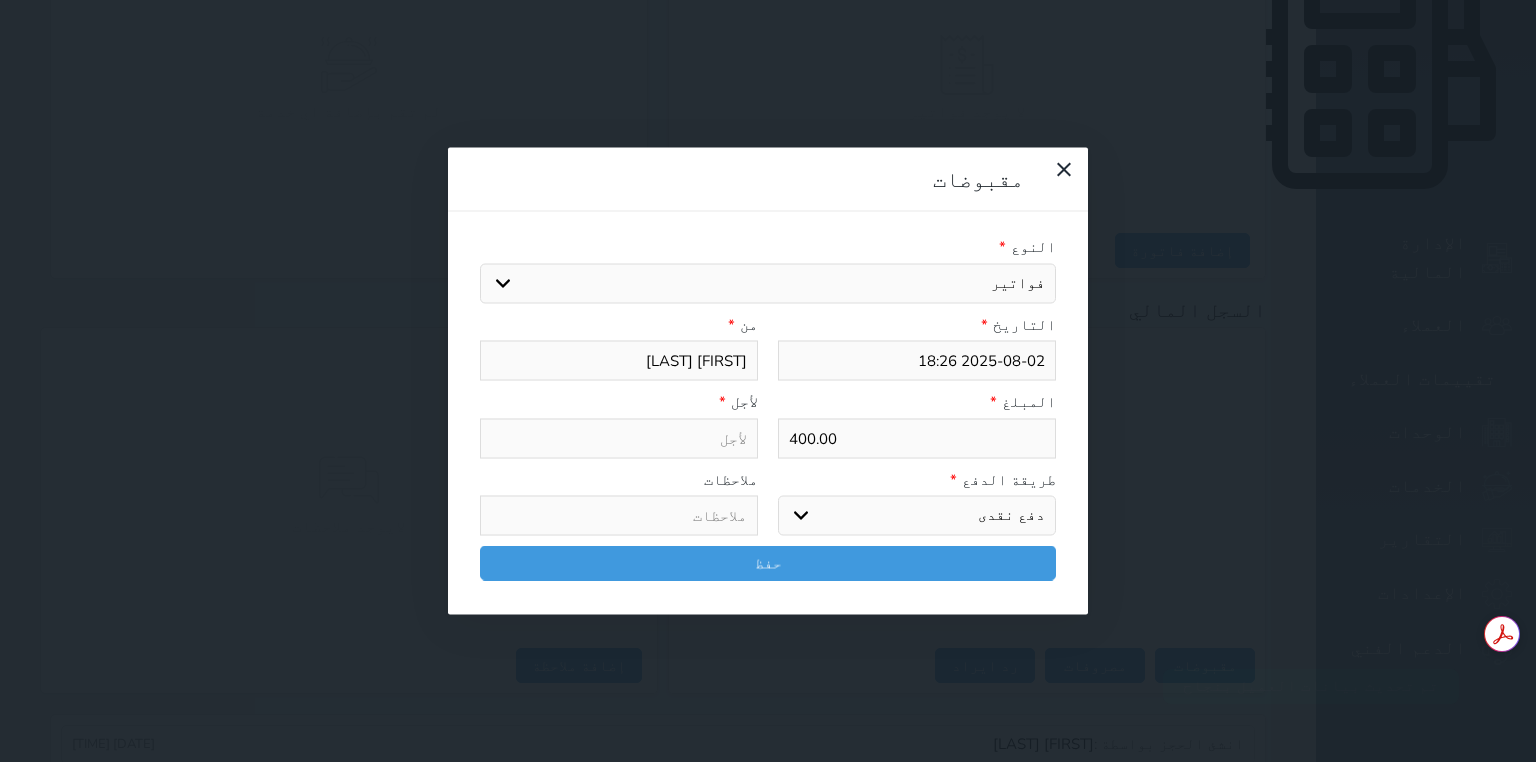 click on "اختيار قيمة إيجار فواتير تامين عربون" at bounding box center (768, 283) 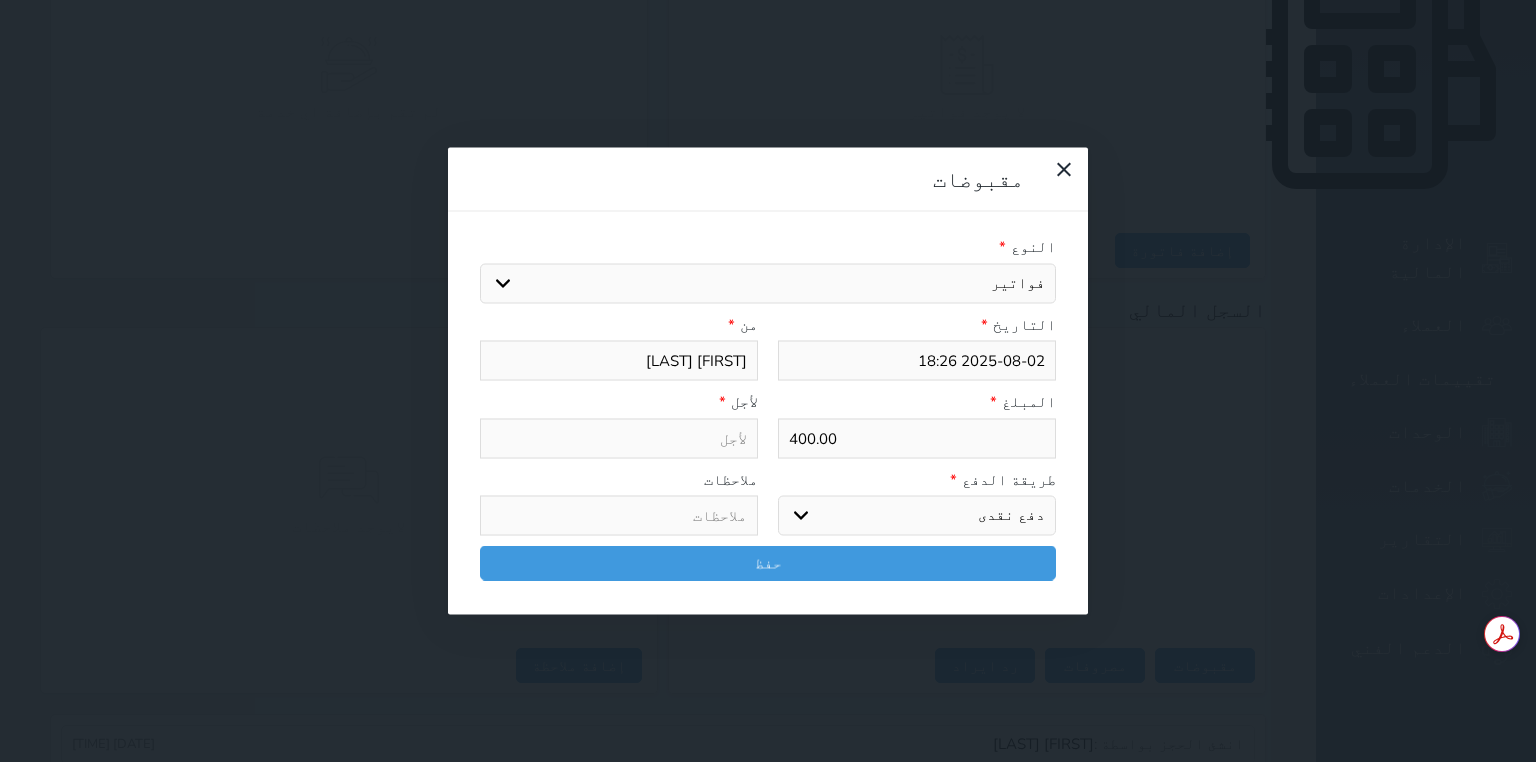 click on "اختيار قيمة إيجار فواتير تامين عربون" at bounding box center (768, 283) 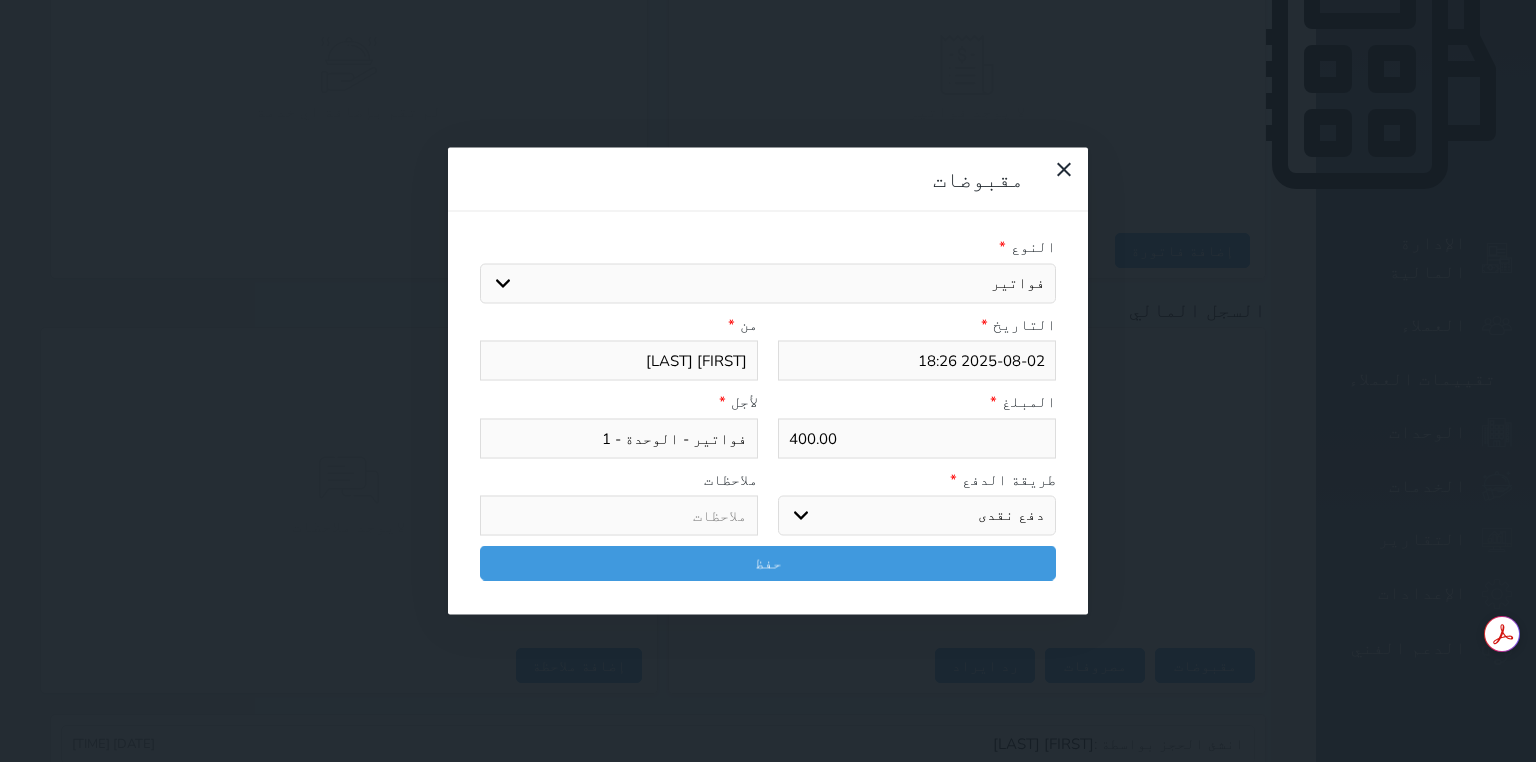 select on "102499" 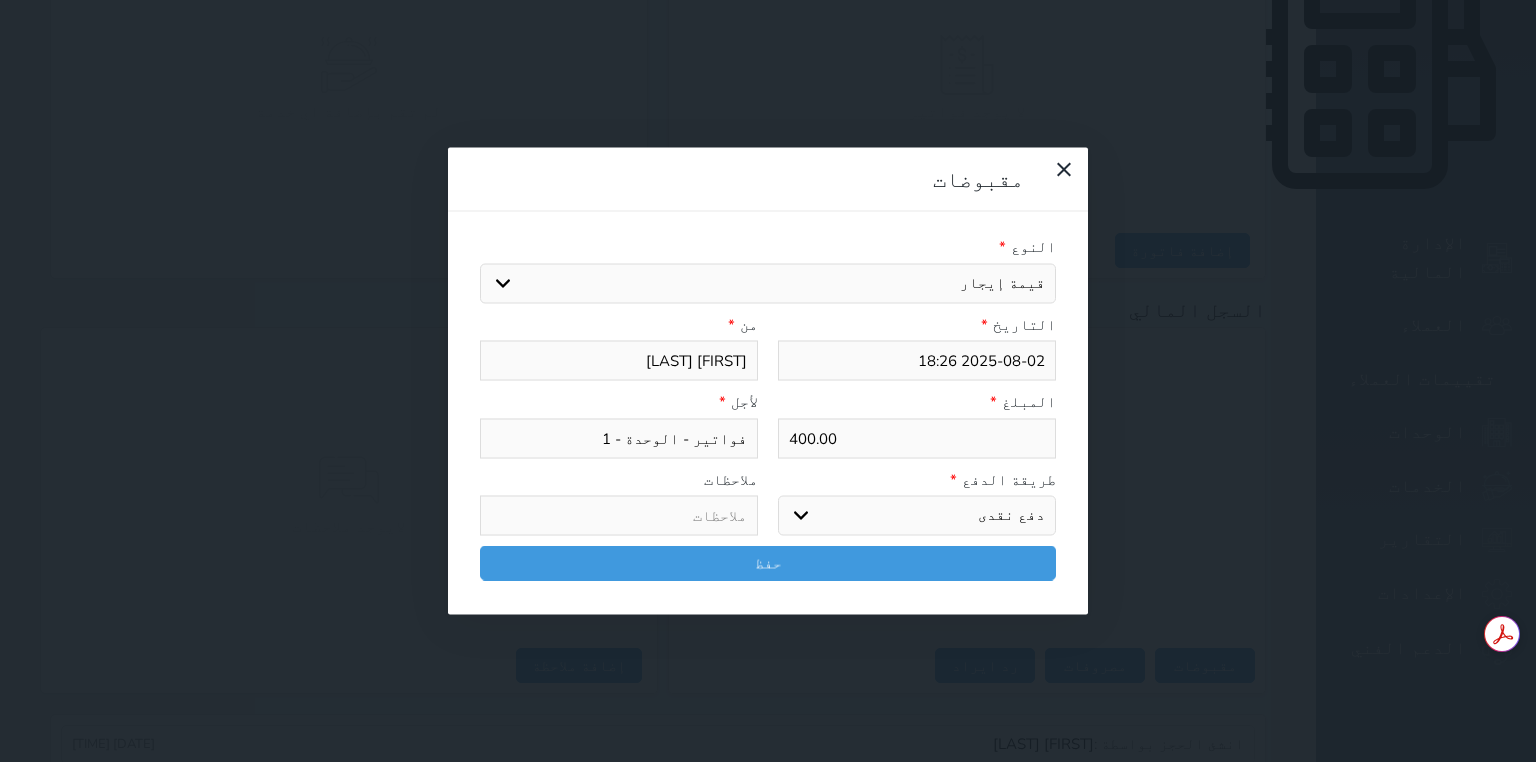 click on "اختيار قيمة إيجار فواتير تامين عربون" at bounding box center [768, 283] 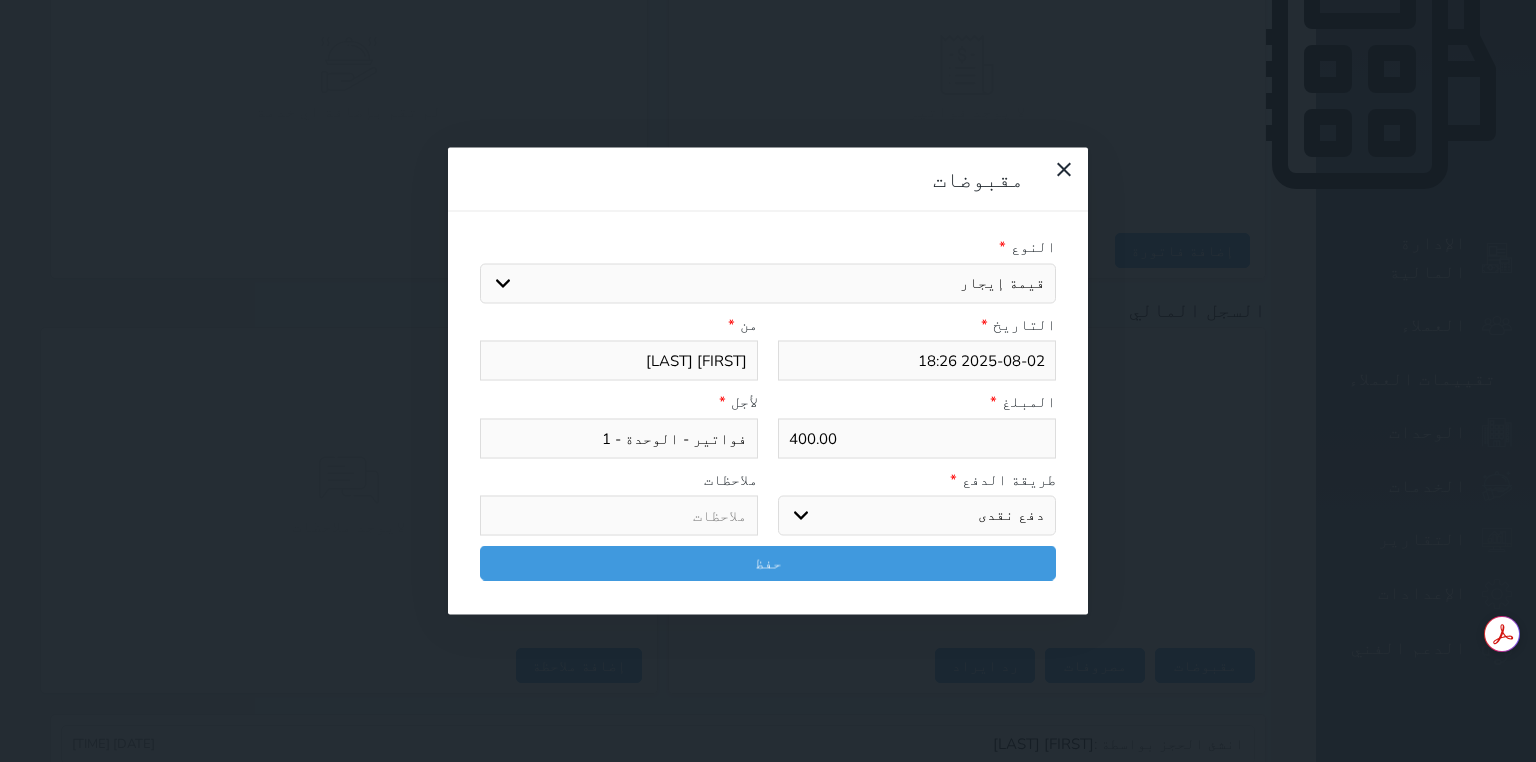 click on "اختر طريقة الدفع   دفع نقدى   تحويل بنكى   مدى   بطاقة ائتمان   آجل" at bounding box center [917, 516] 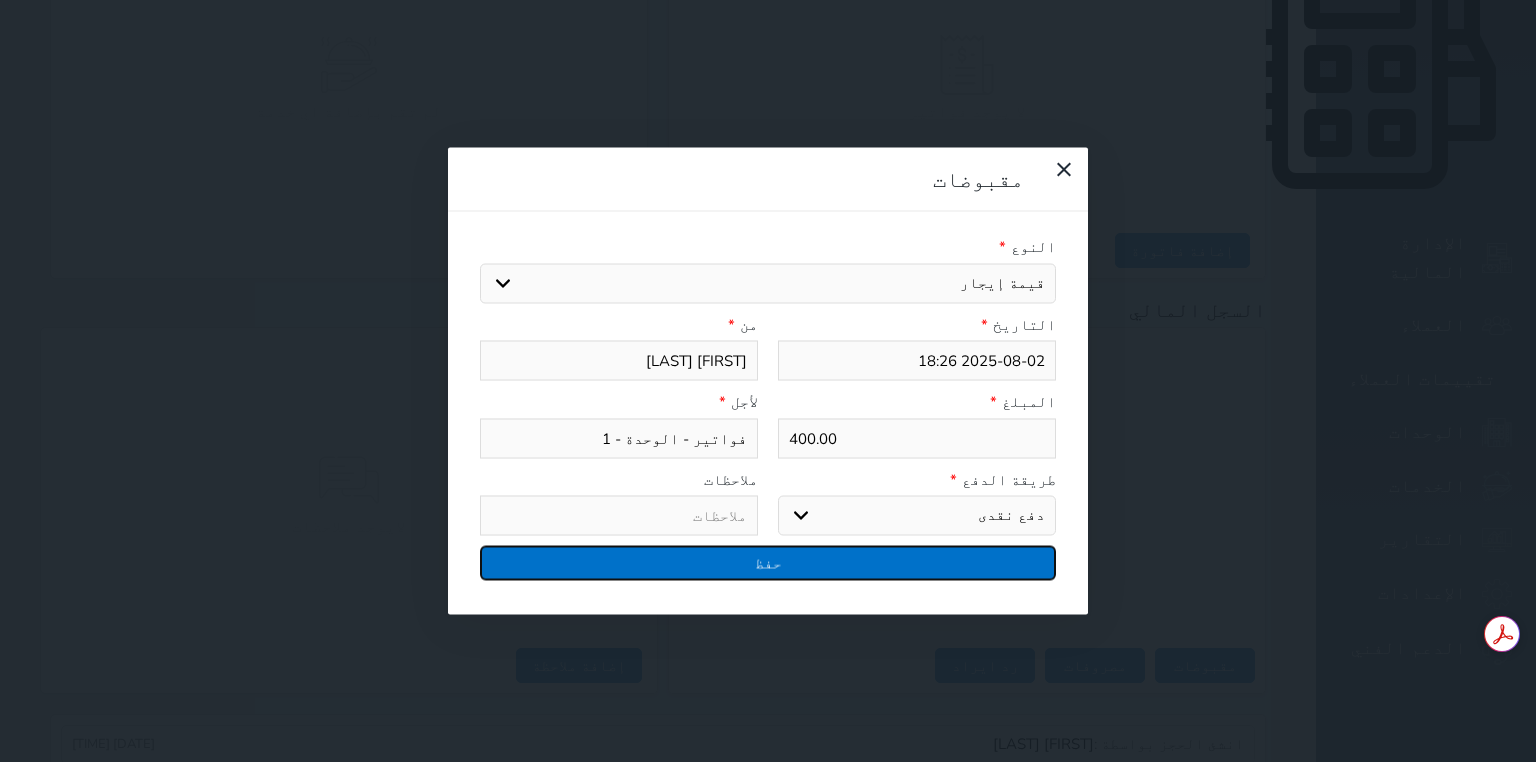 click on "حفظ" at bounding box center [768, 563] 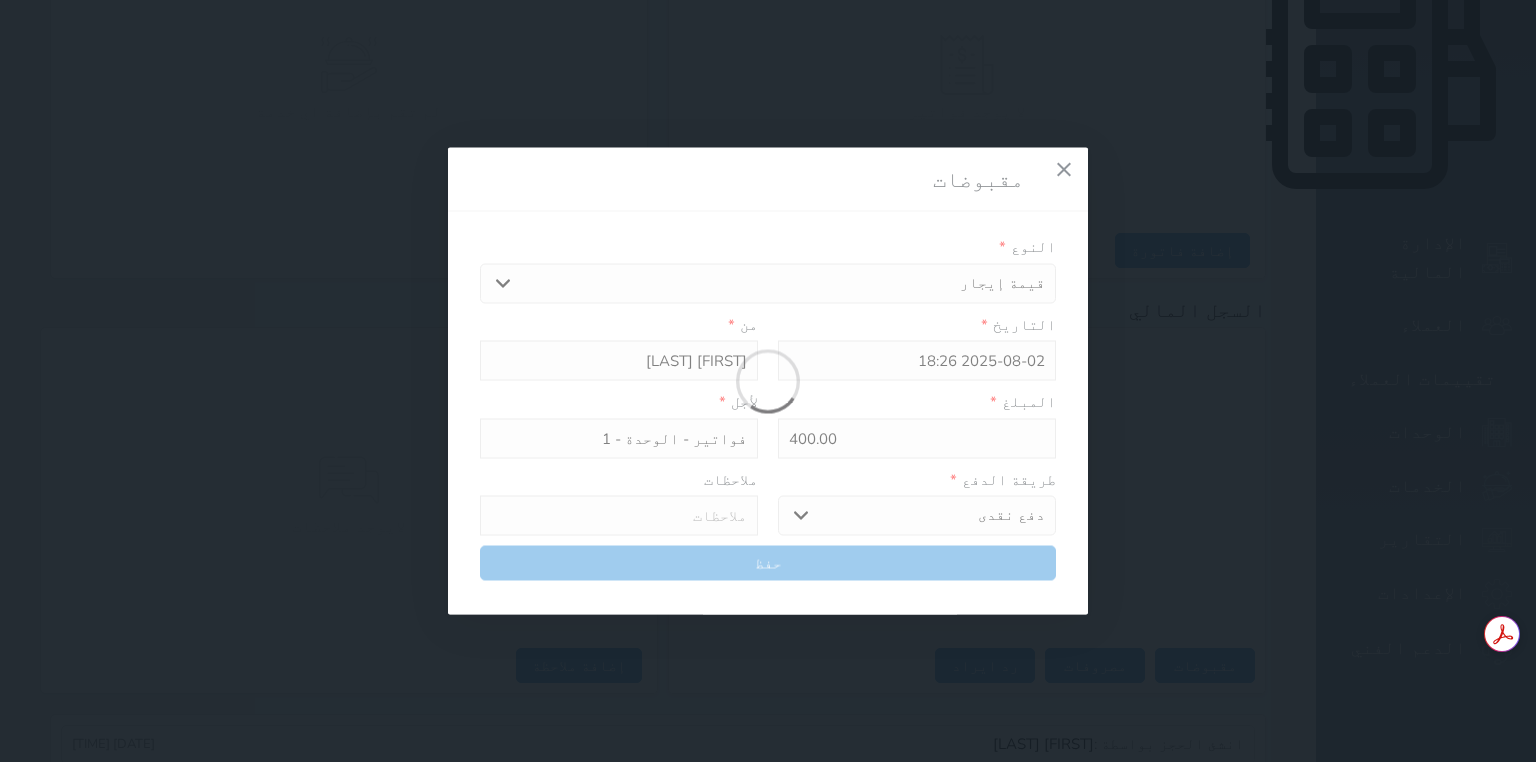 type on "قيمة إيجار - الوحدة - 1" 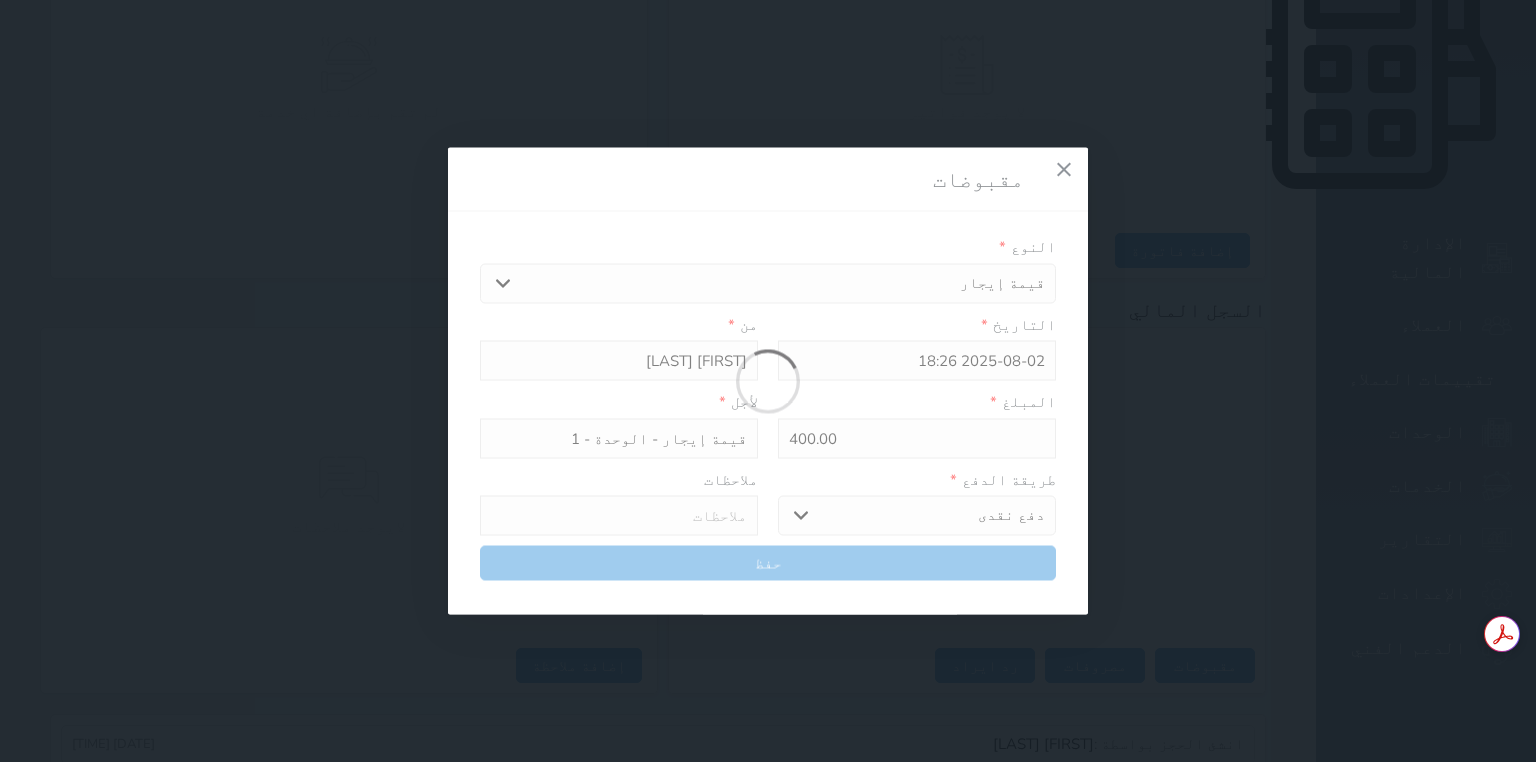 select 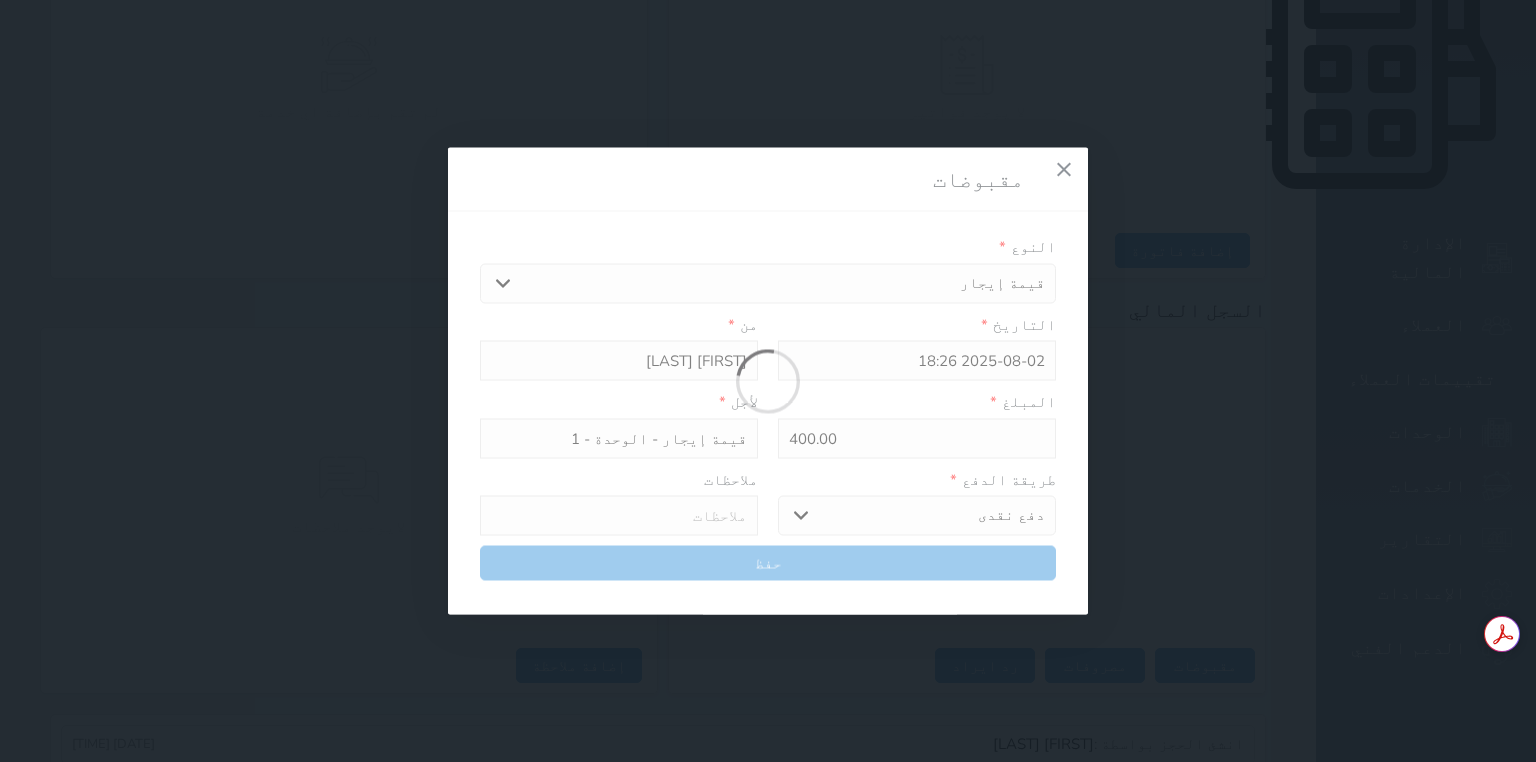 type 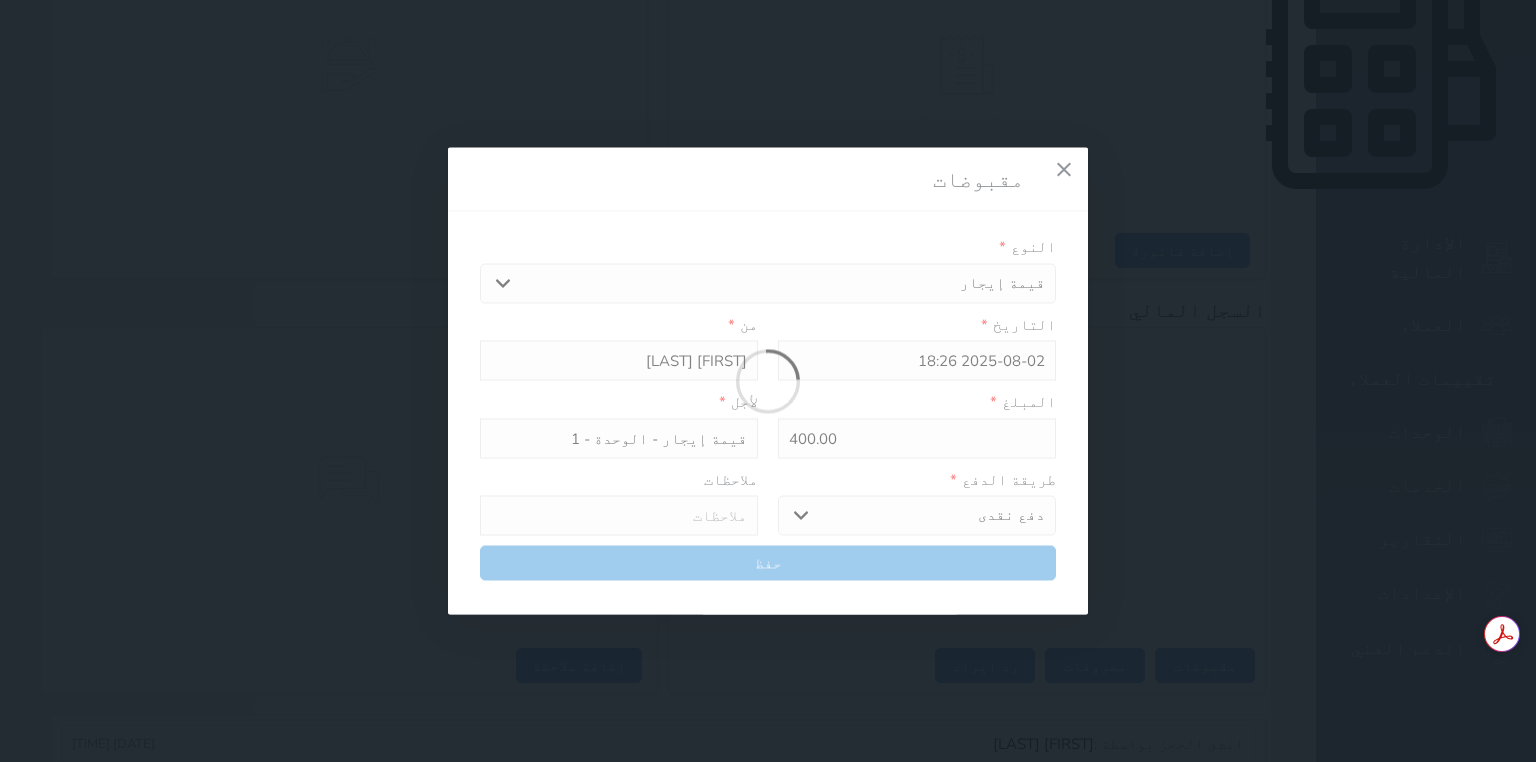type on "0" 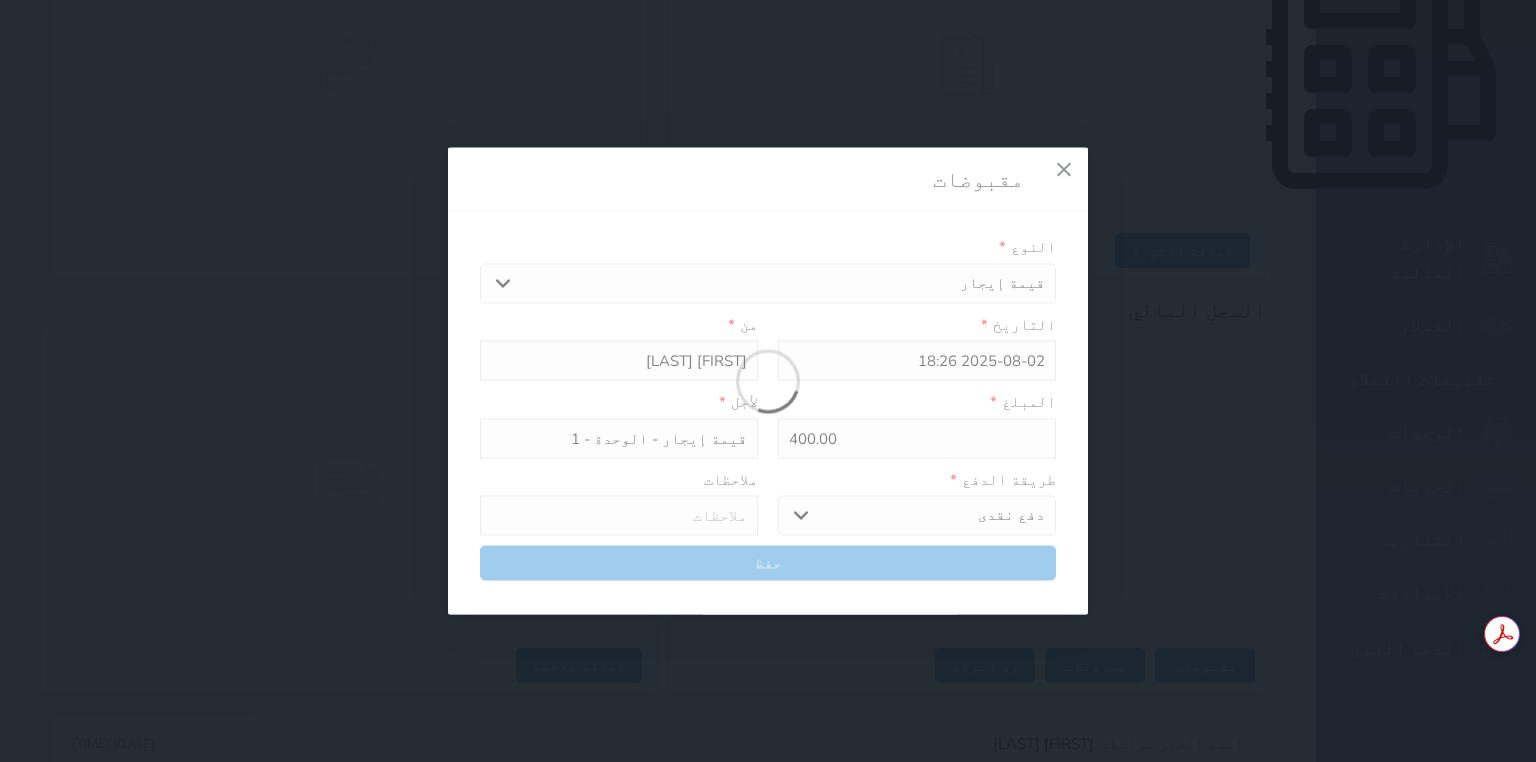 select 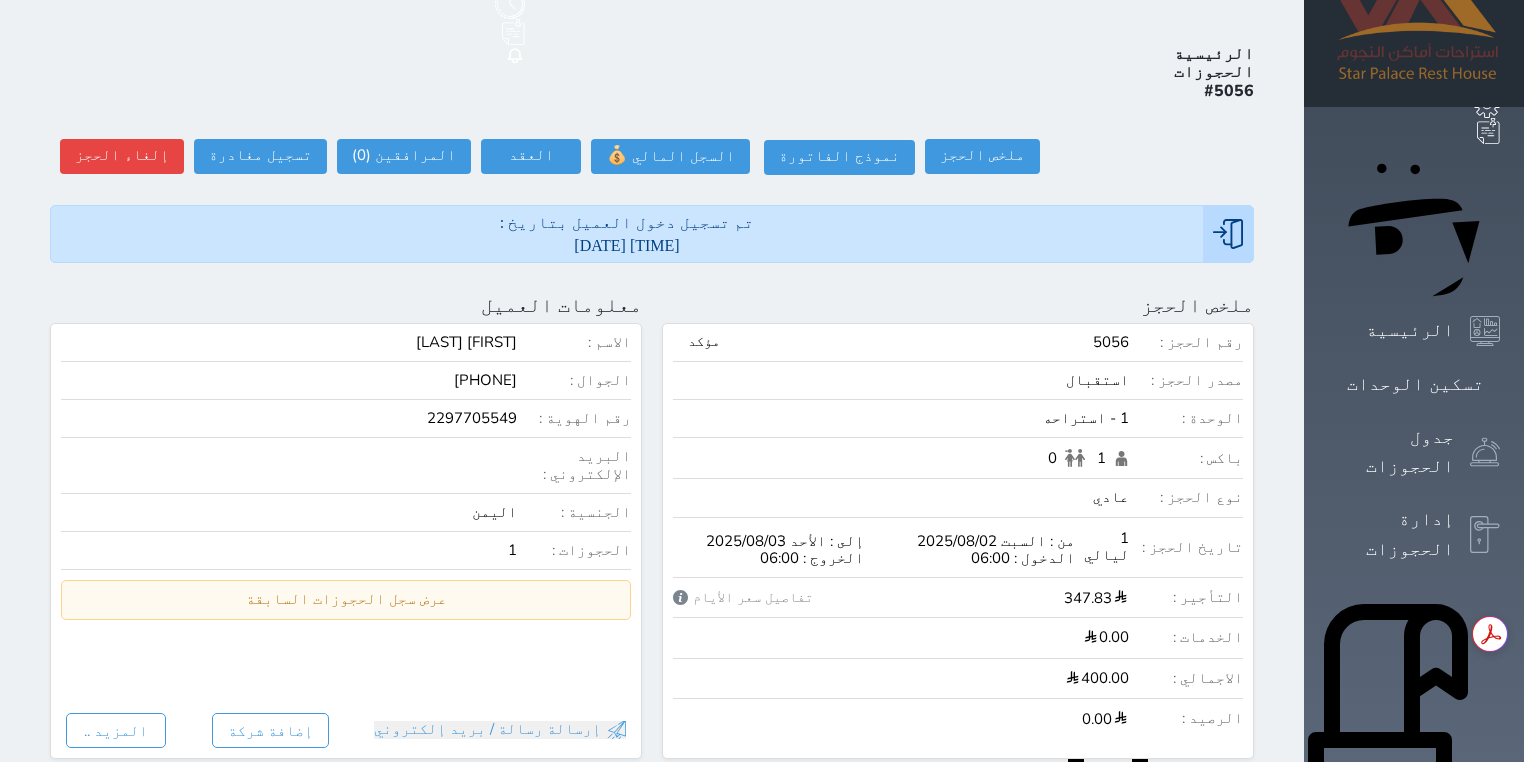 scroll, scrollTop: 0, scrollLeft: 0, axis: both 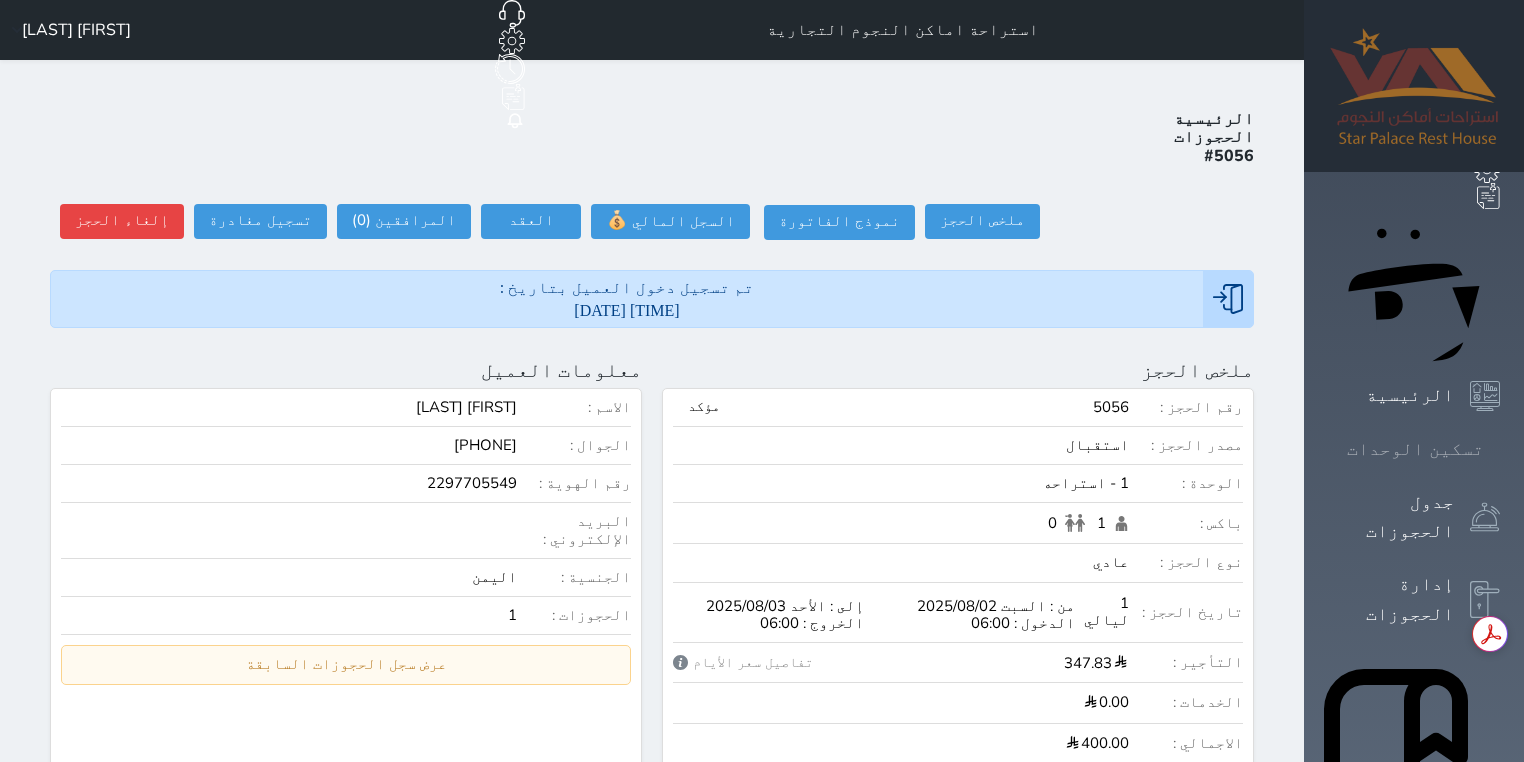click on "تسكين الوحدات" at bounding box center (1415, 449) 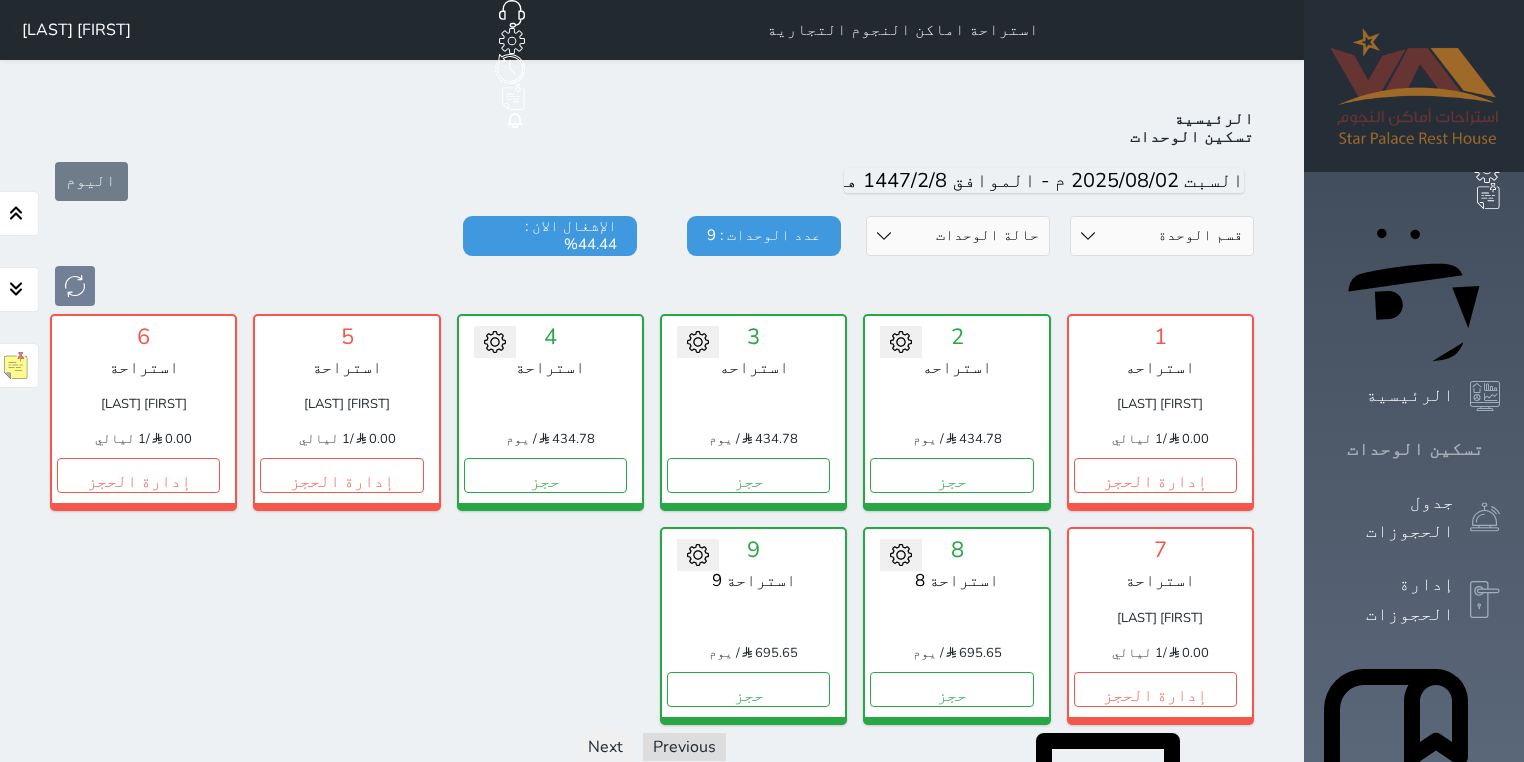 scroll, scrollTop: 78, scrollLeft: 0, axis: vertical 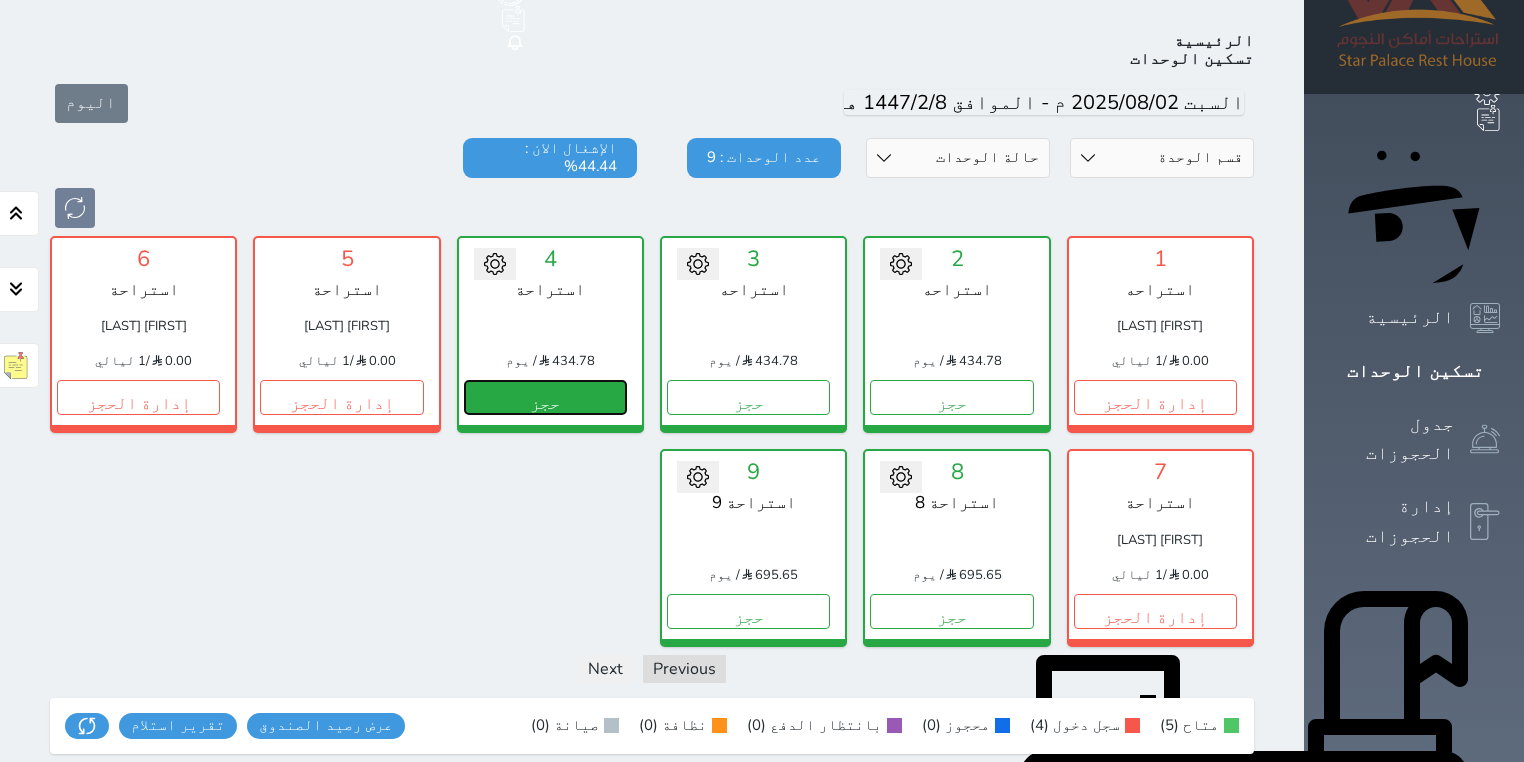 click on "حجز" at bounding box center [545, 397] 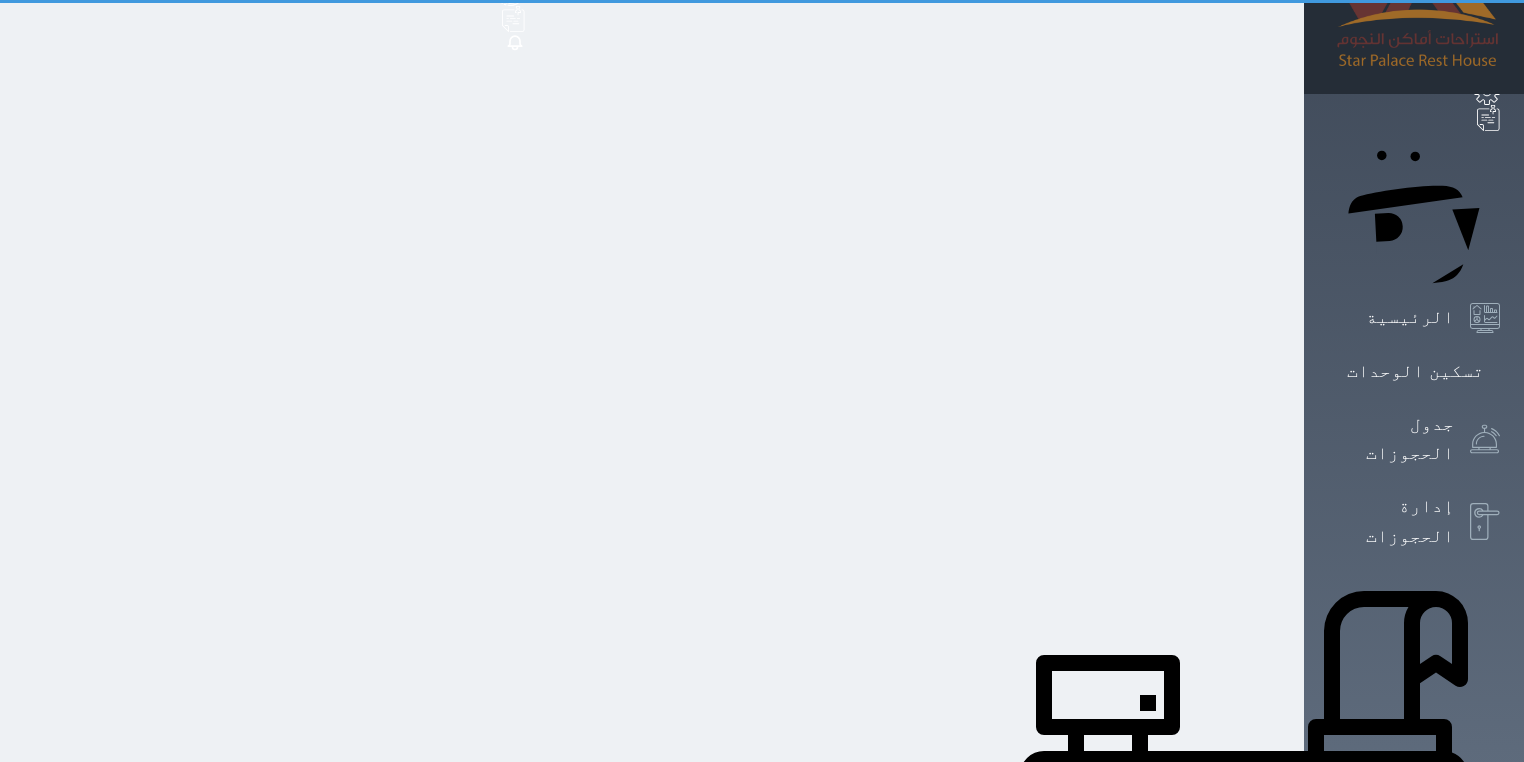 scroll, scrollTop: 44, scrollLeft: 0, axis: vertical 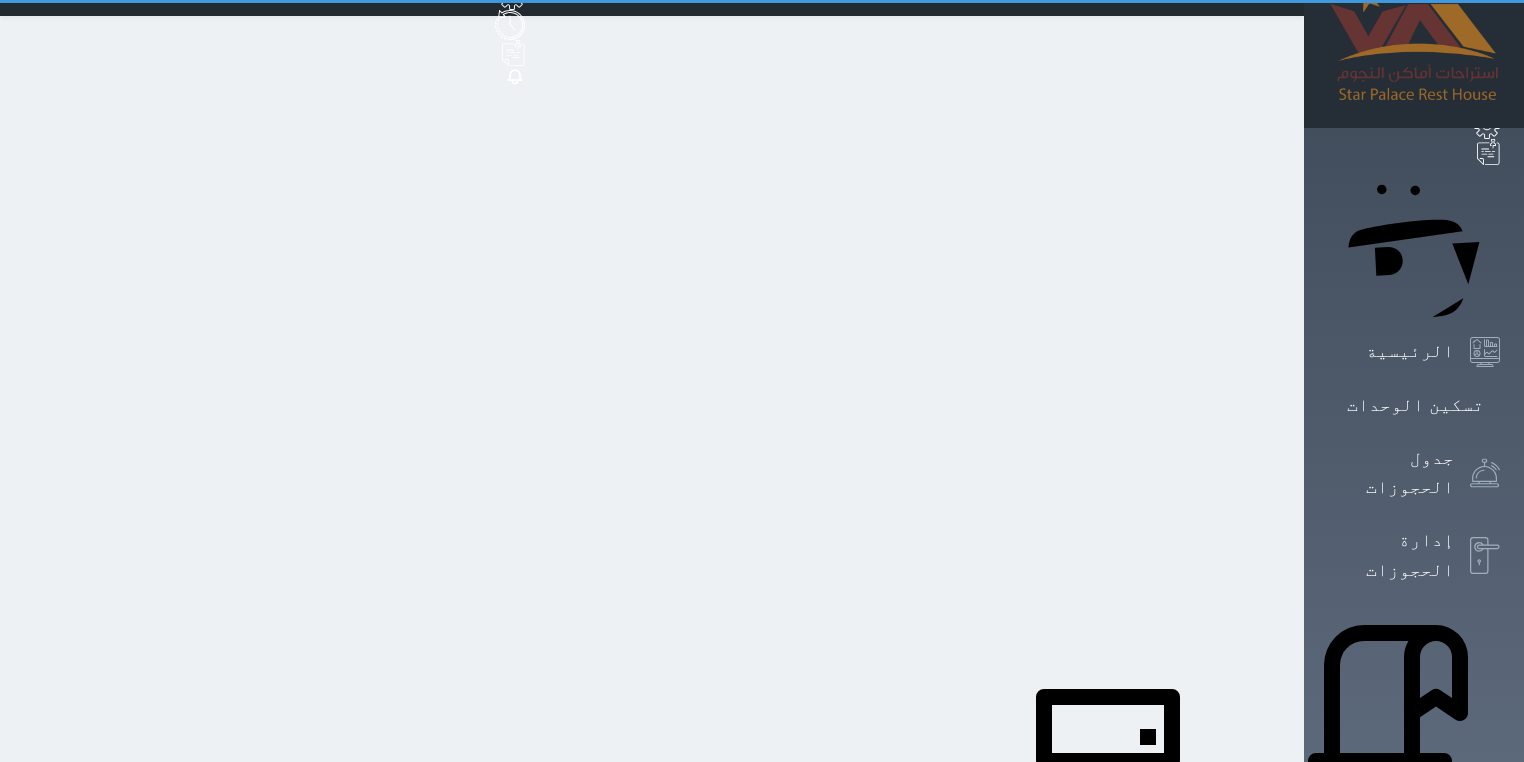 select on "1" 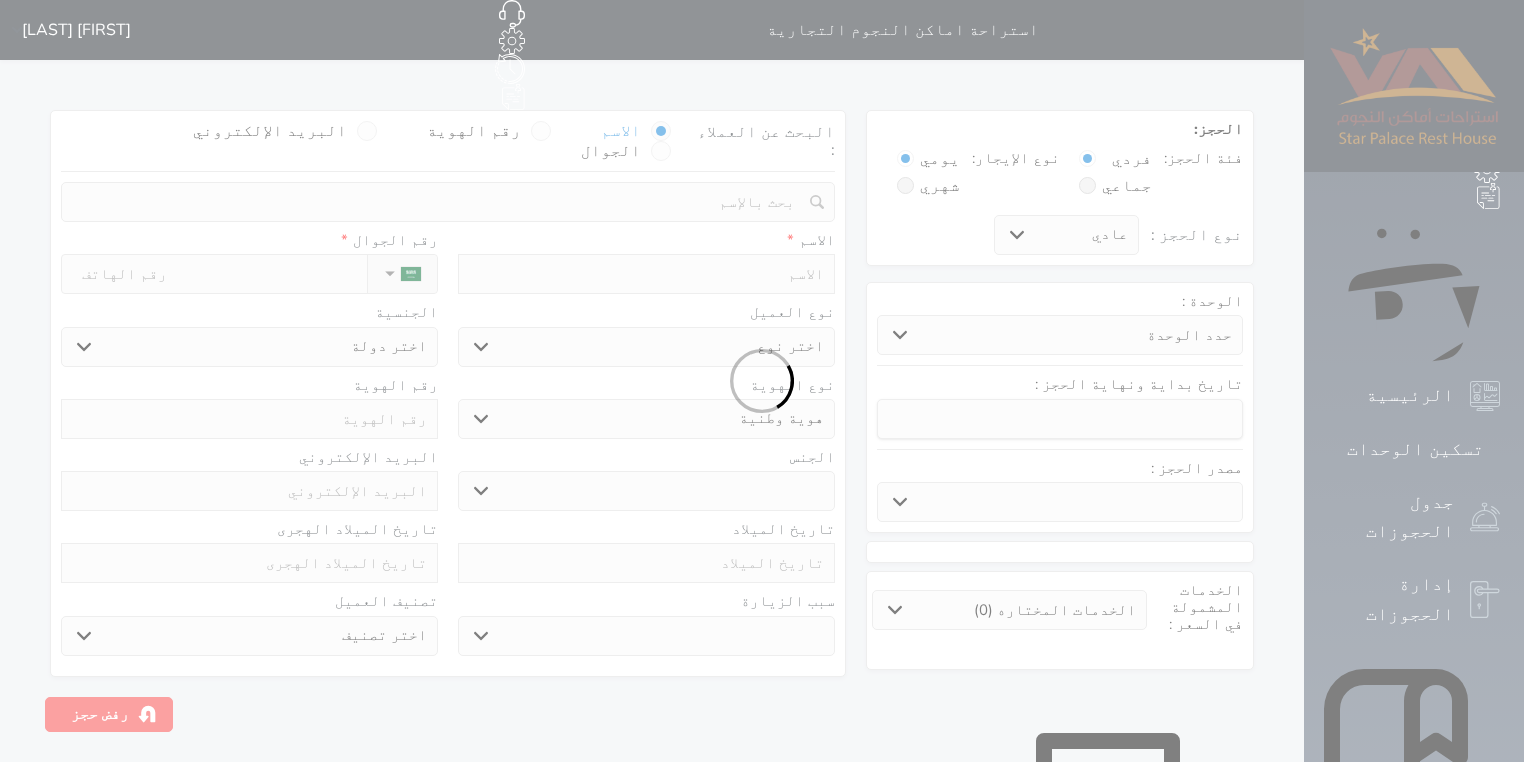 select 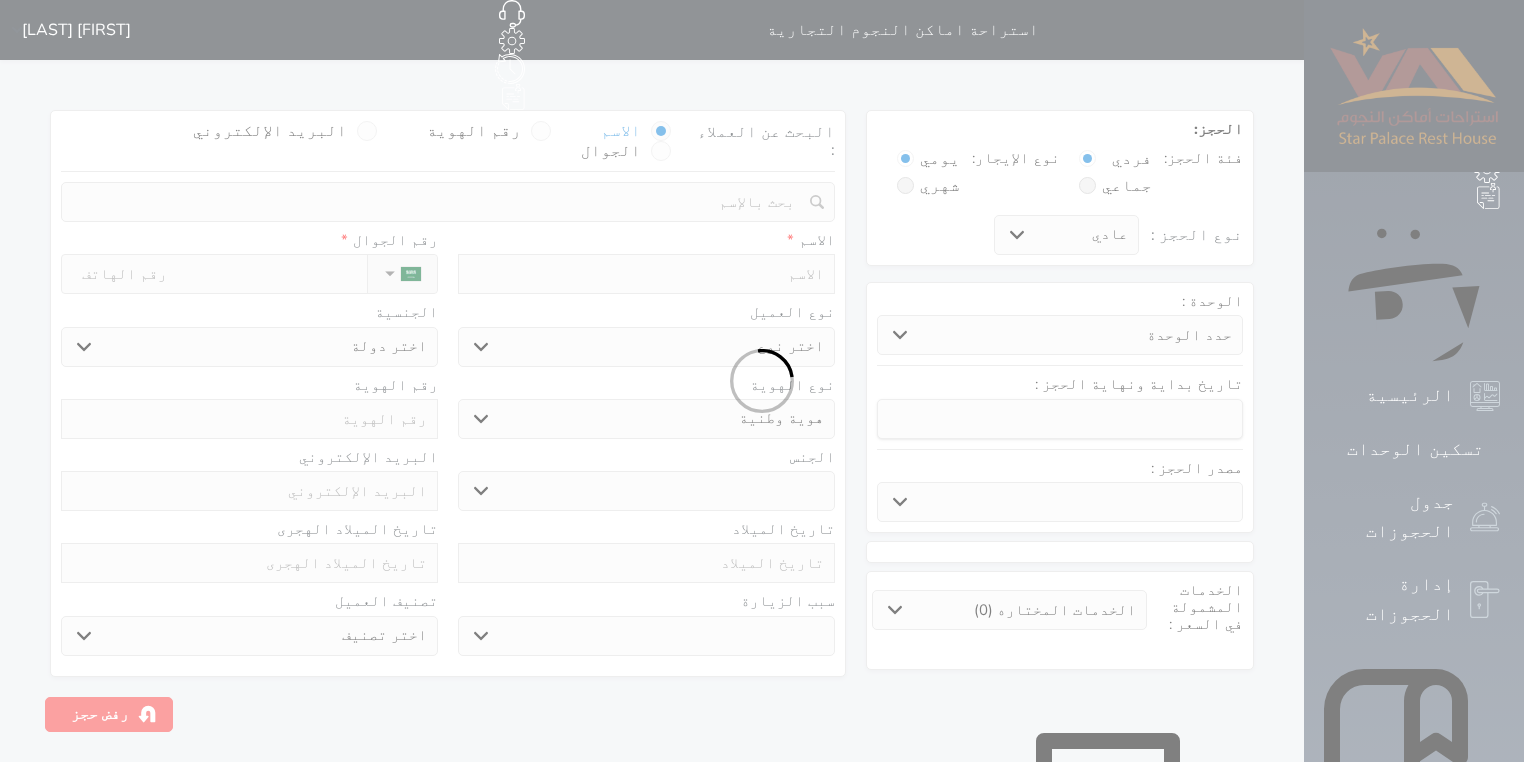 select 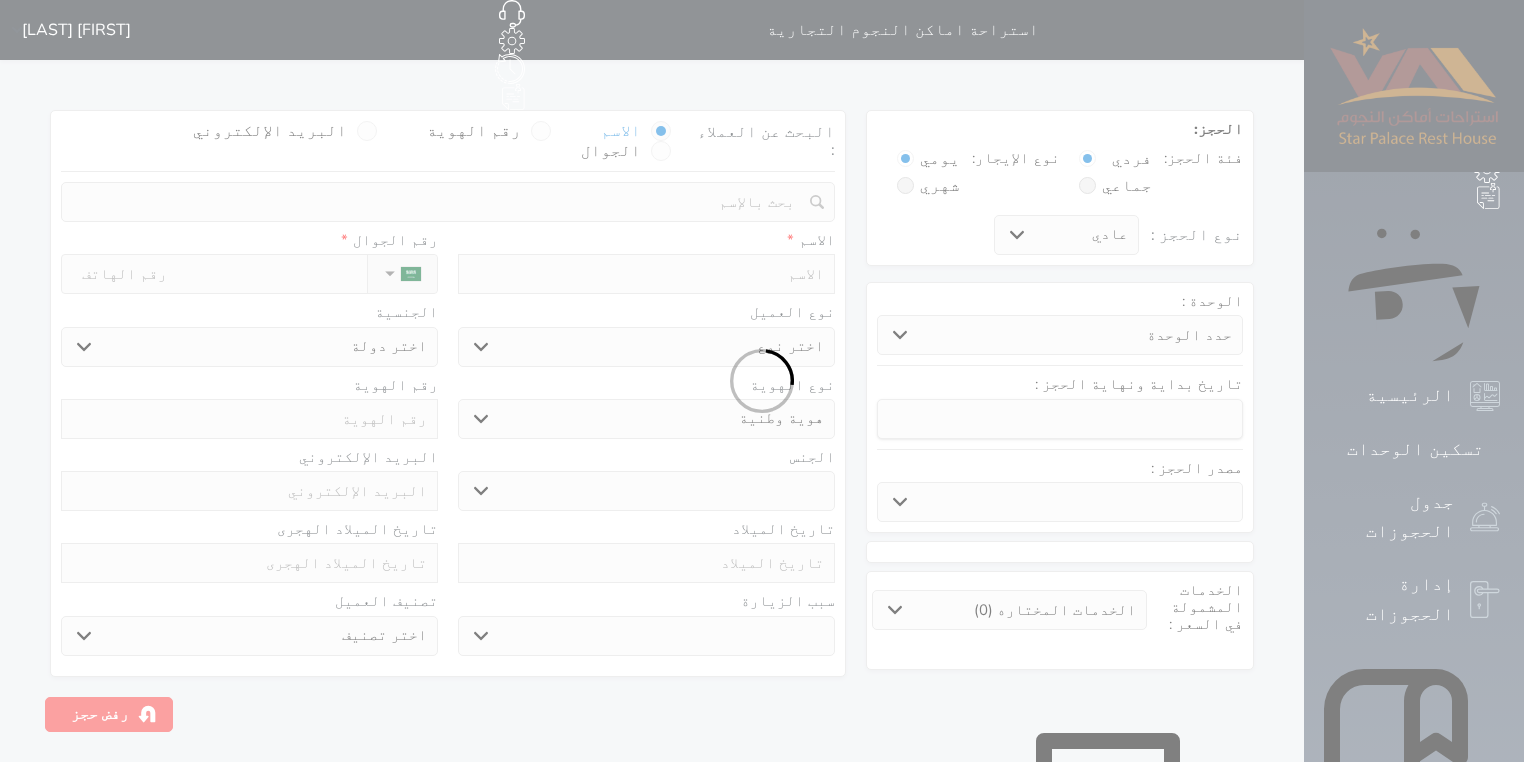 select 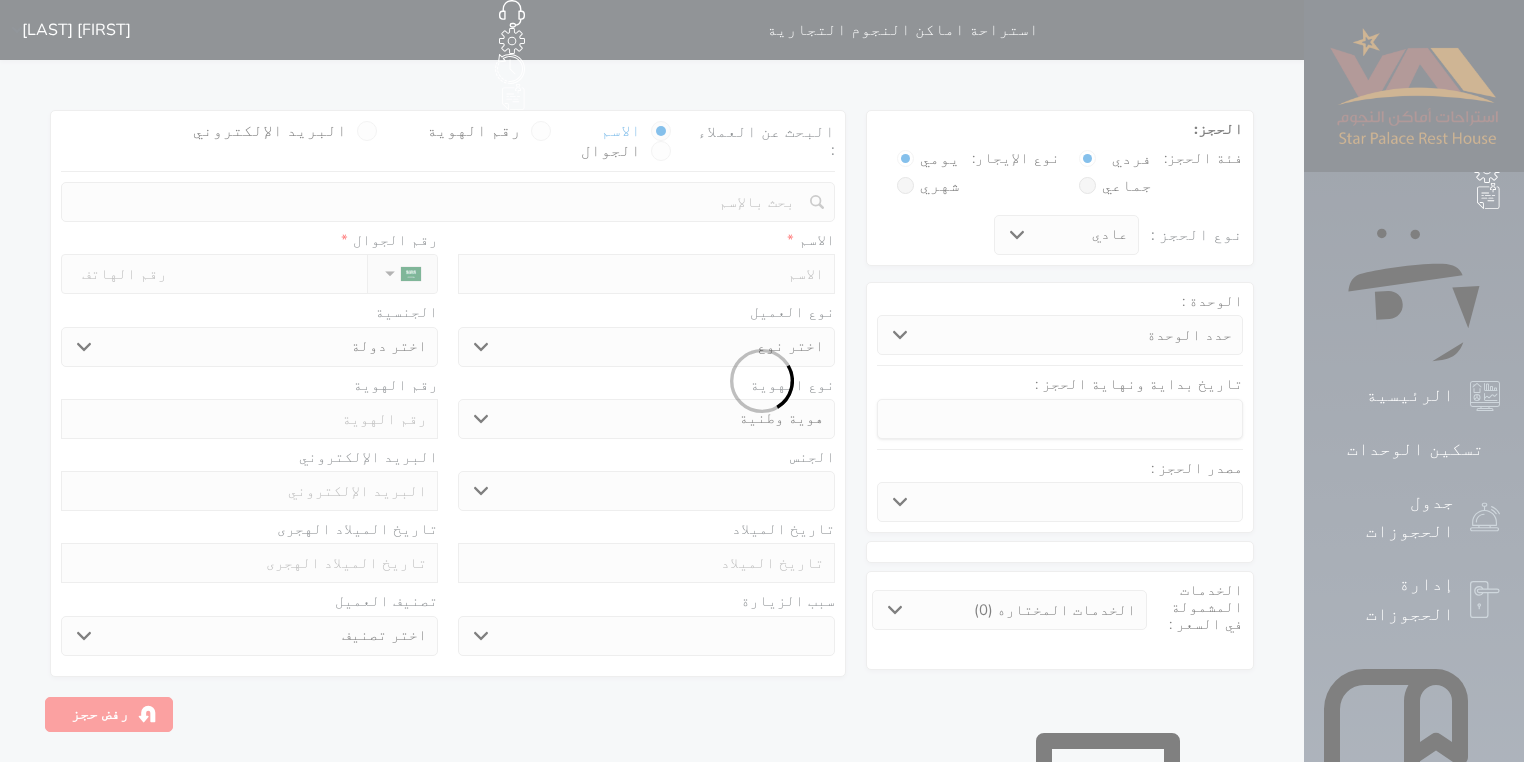 select 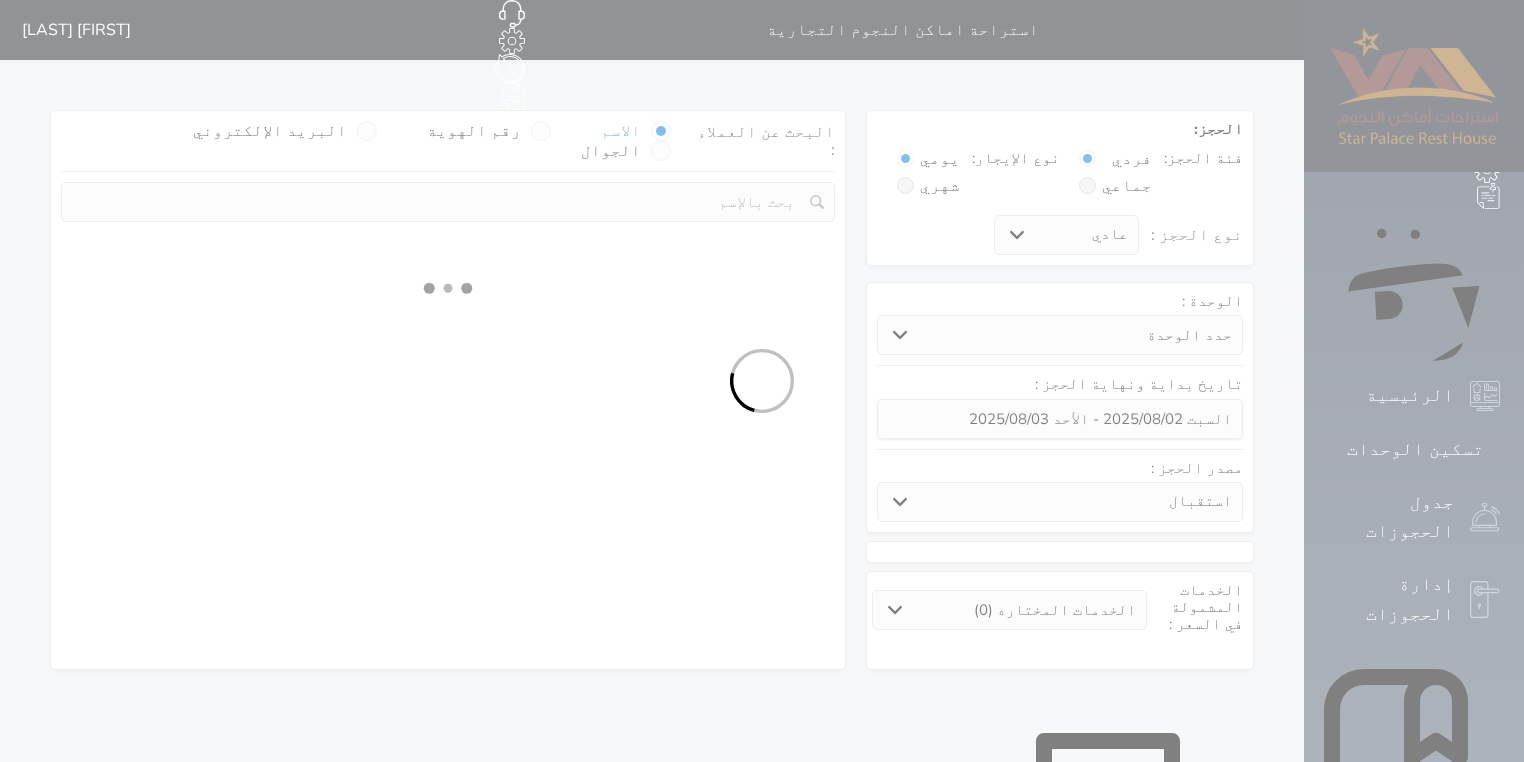 select 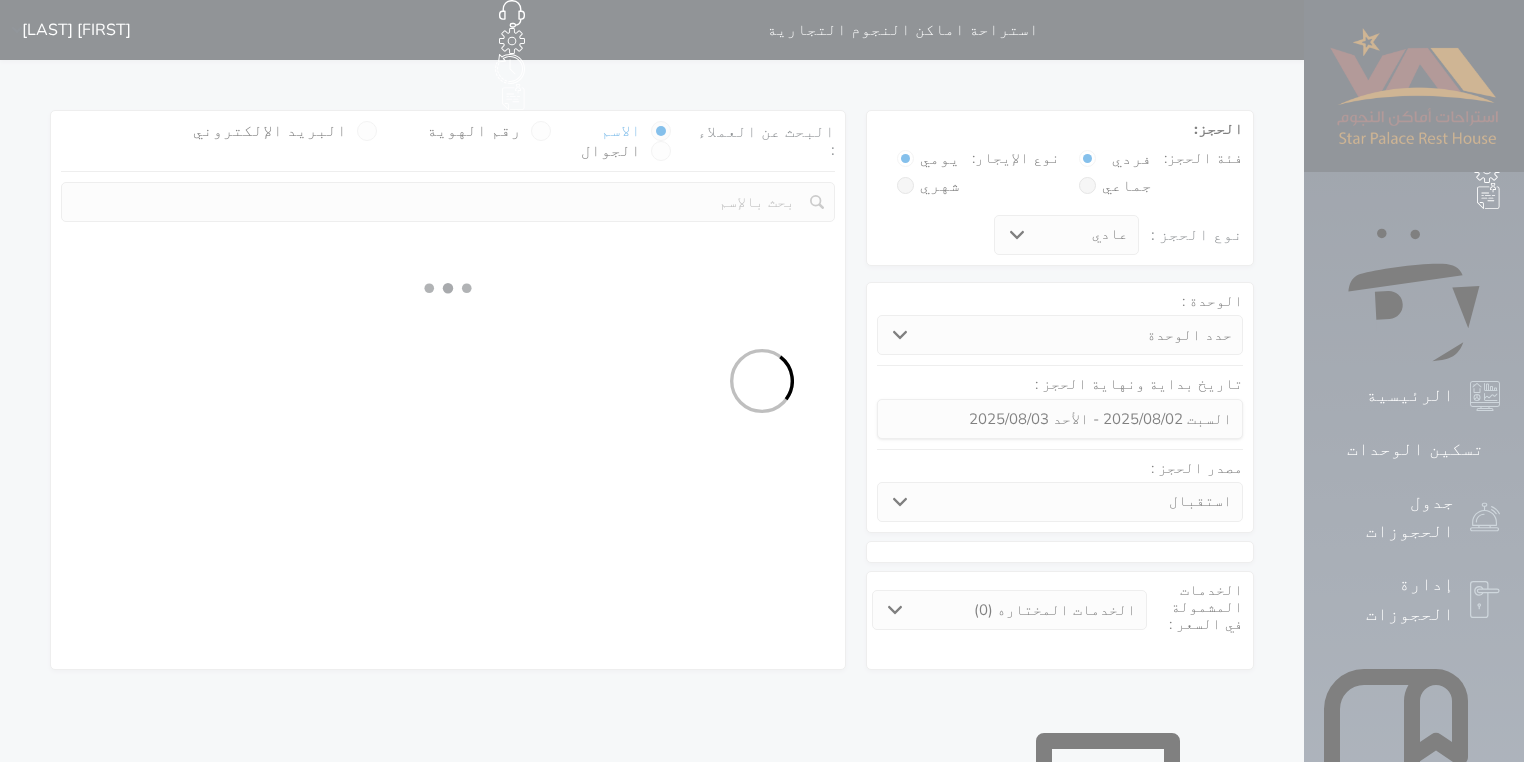 select on "1" 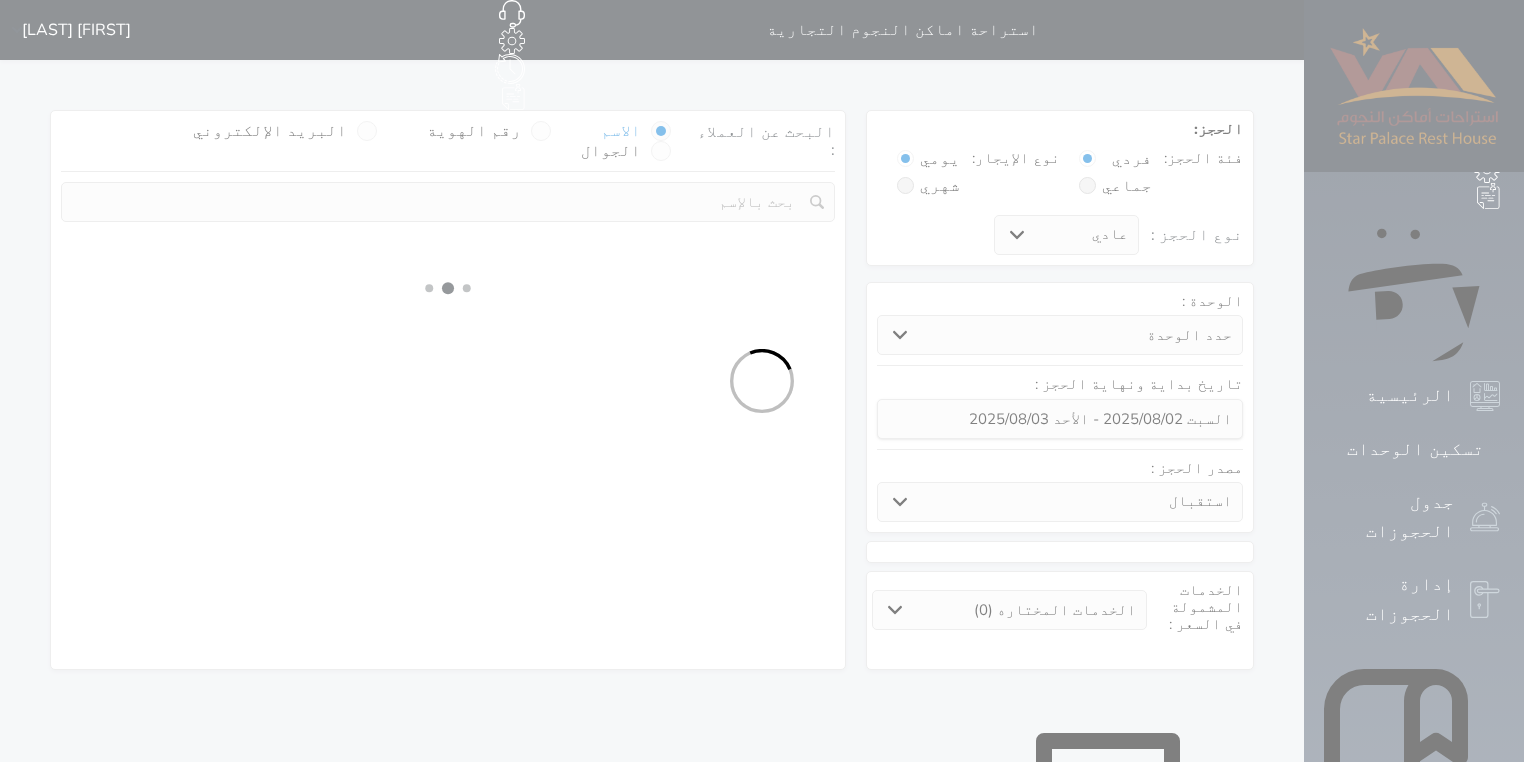 select on "113" 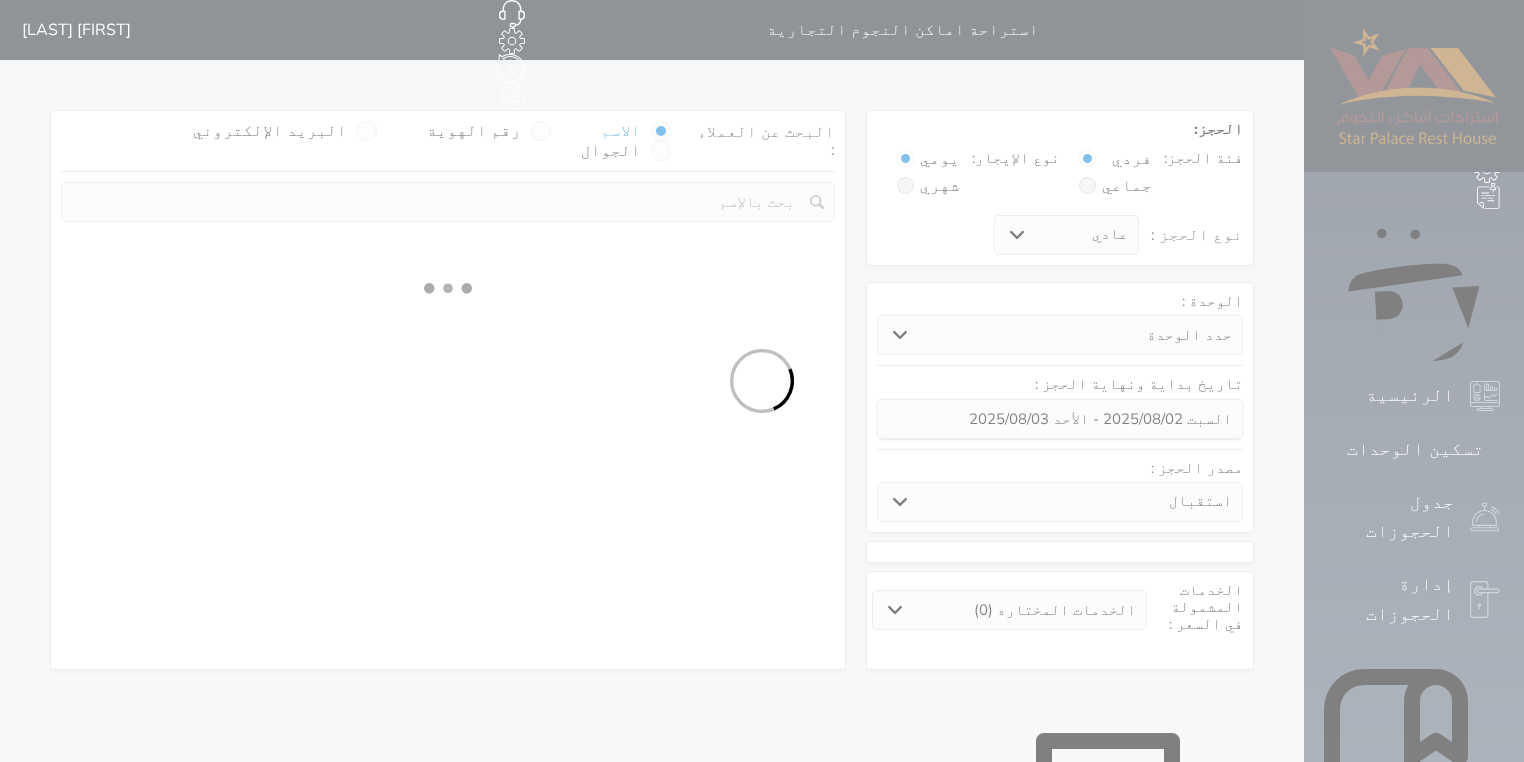 select on "1" 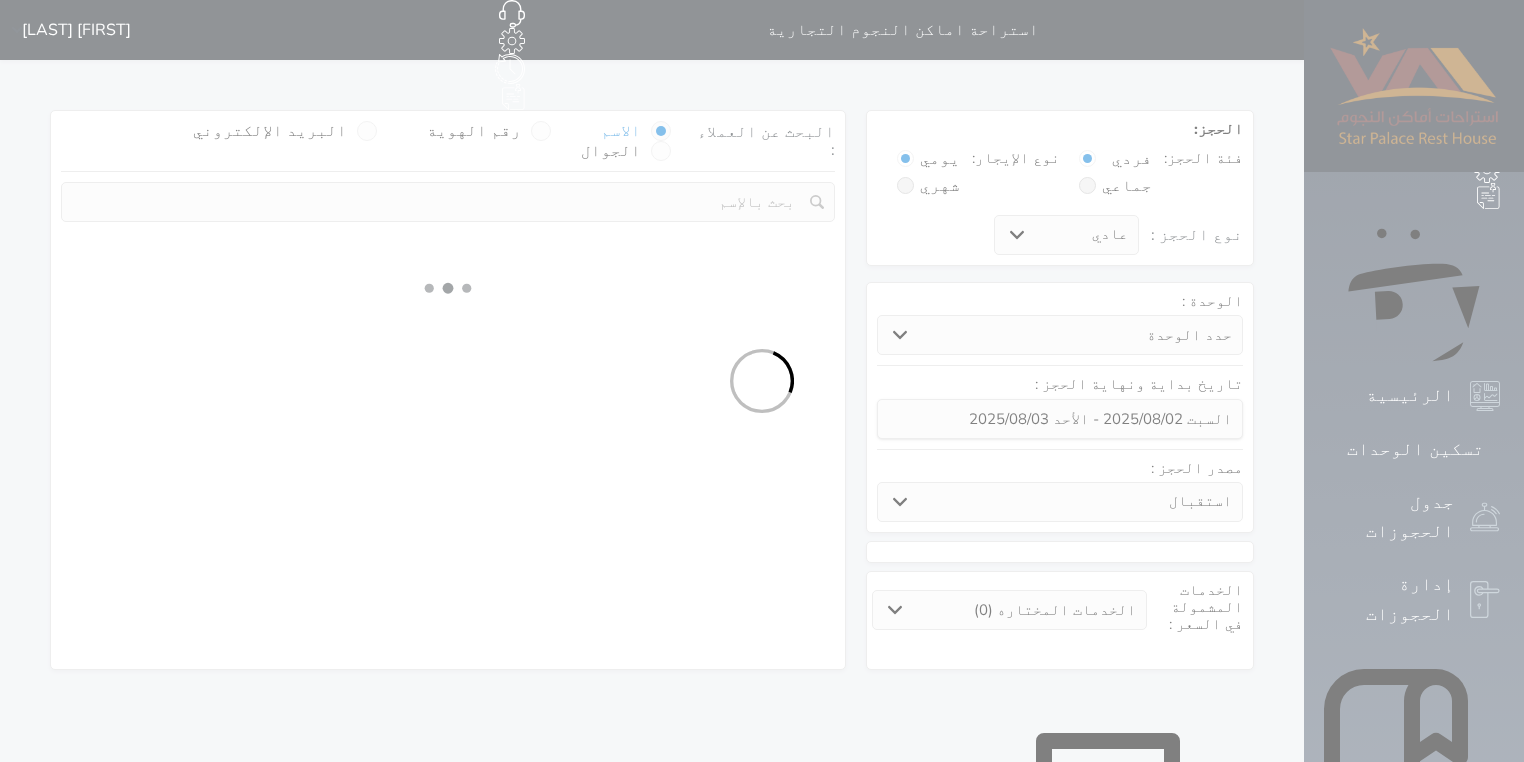 select 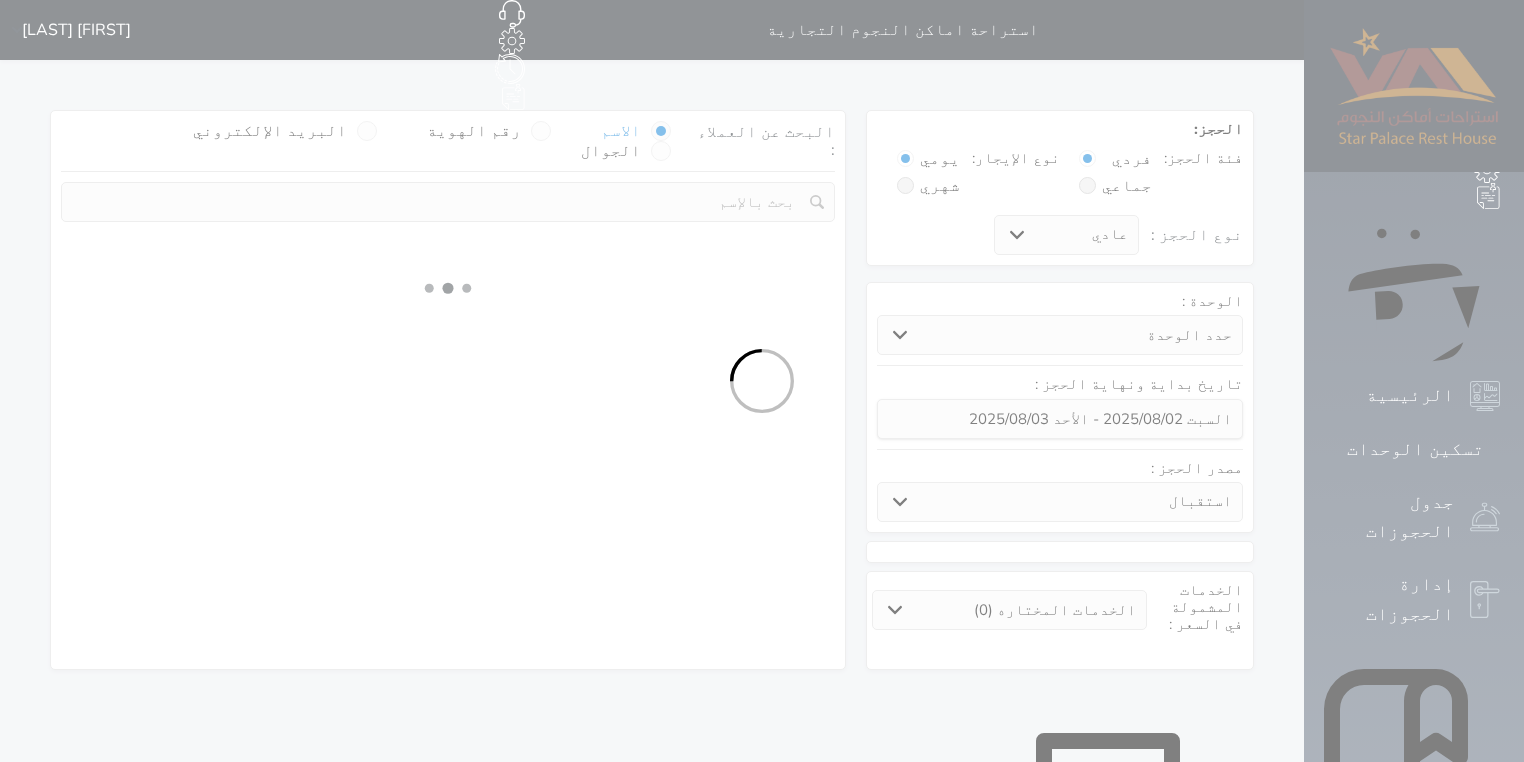 select on "7" 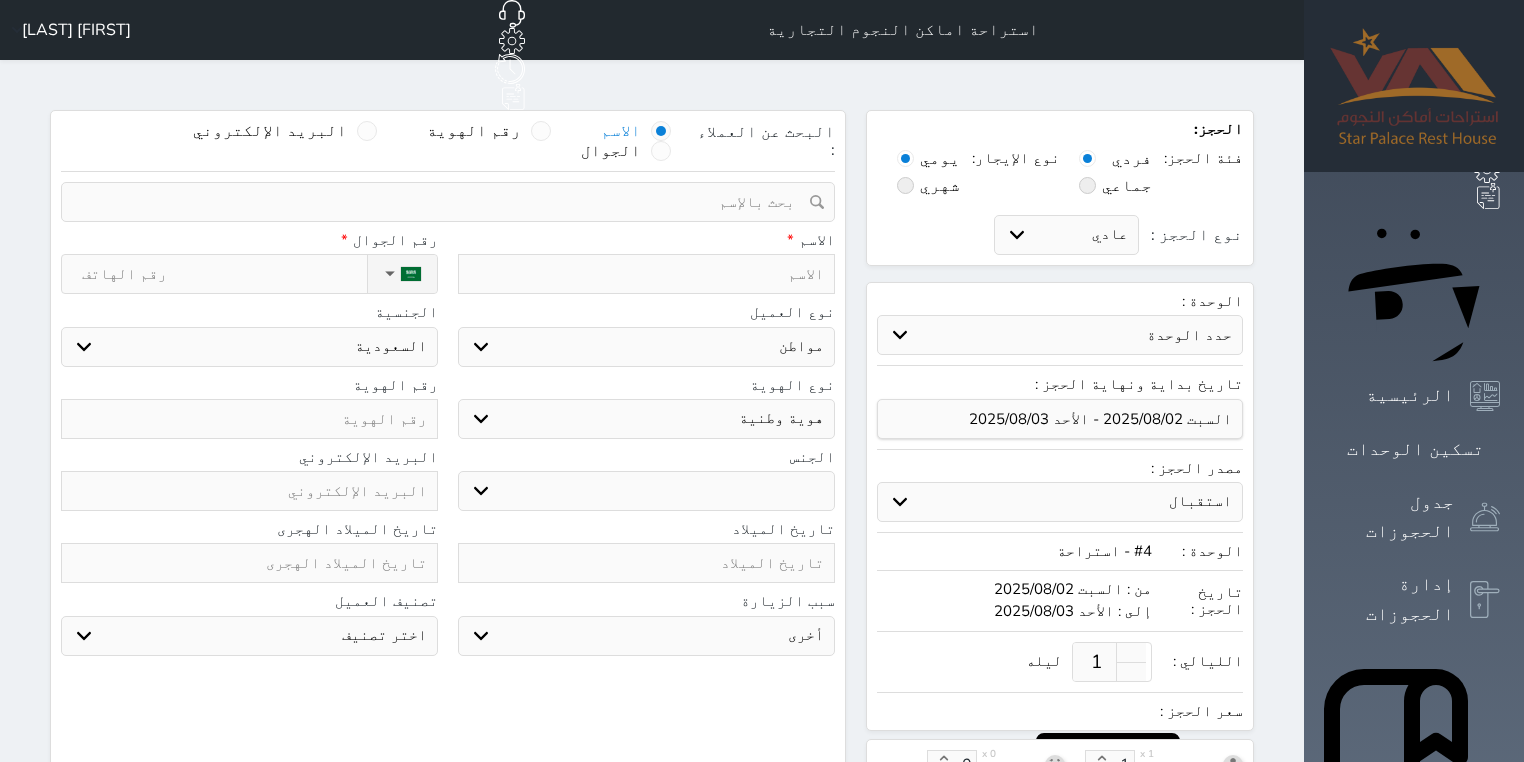click at bounding box center [646, 274] 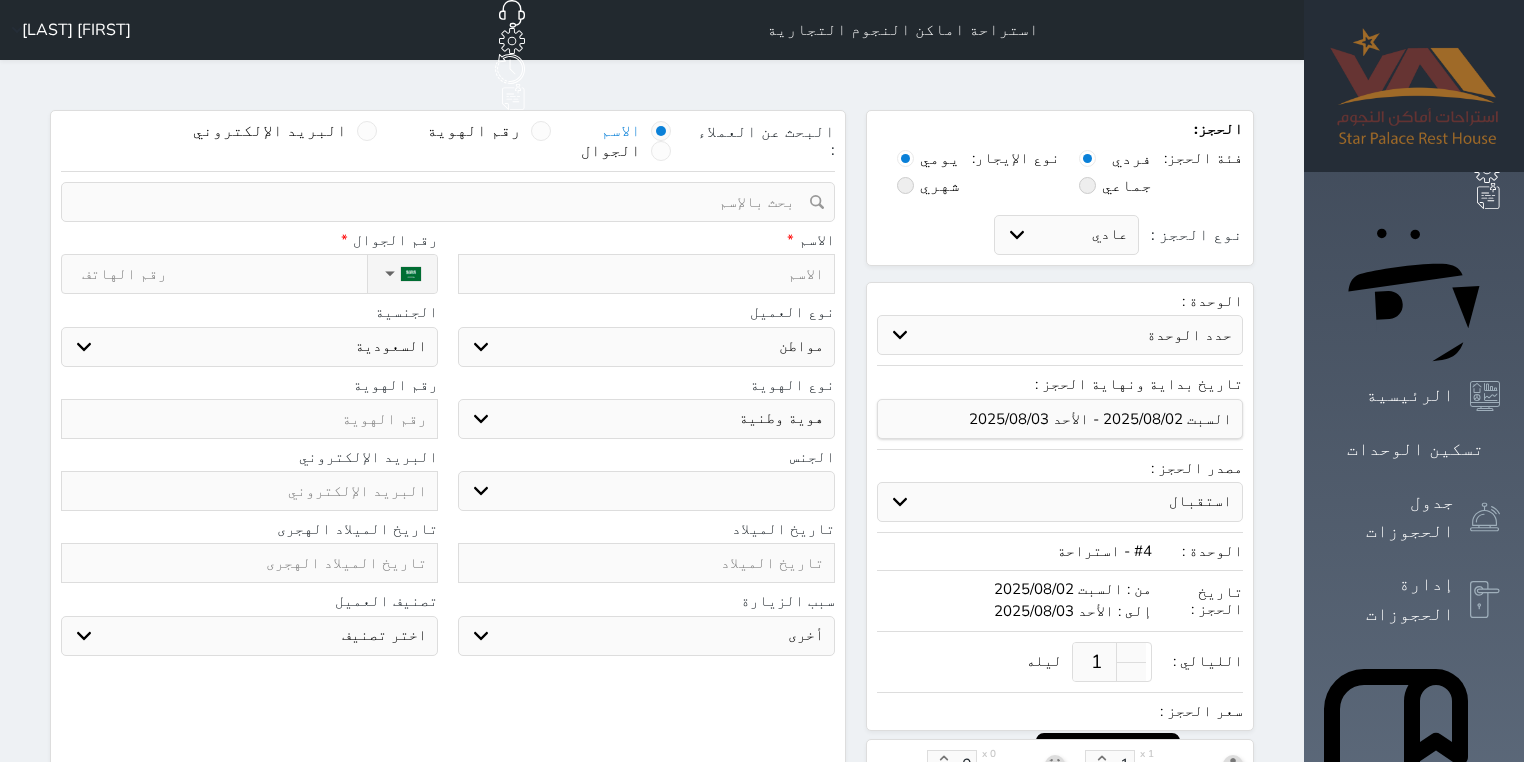 select on "41524" 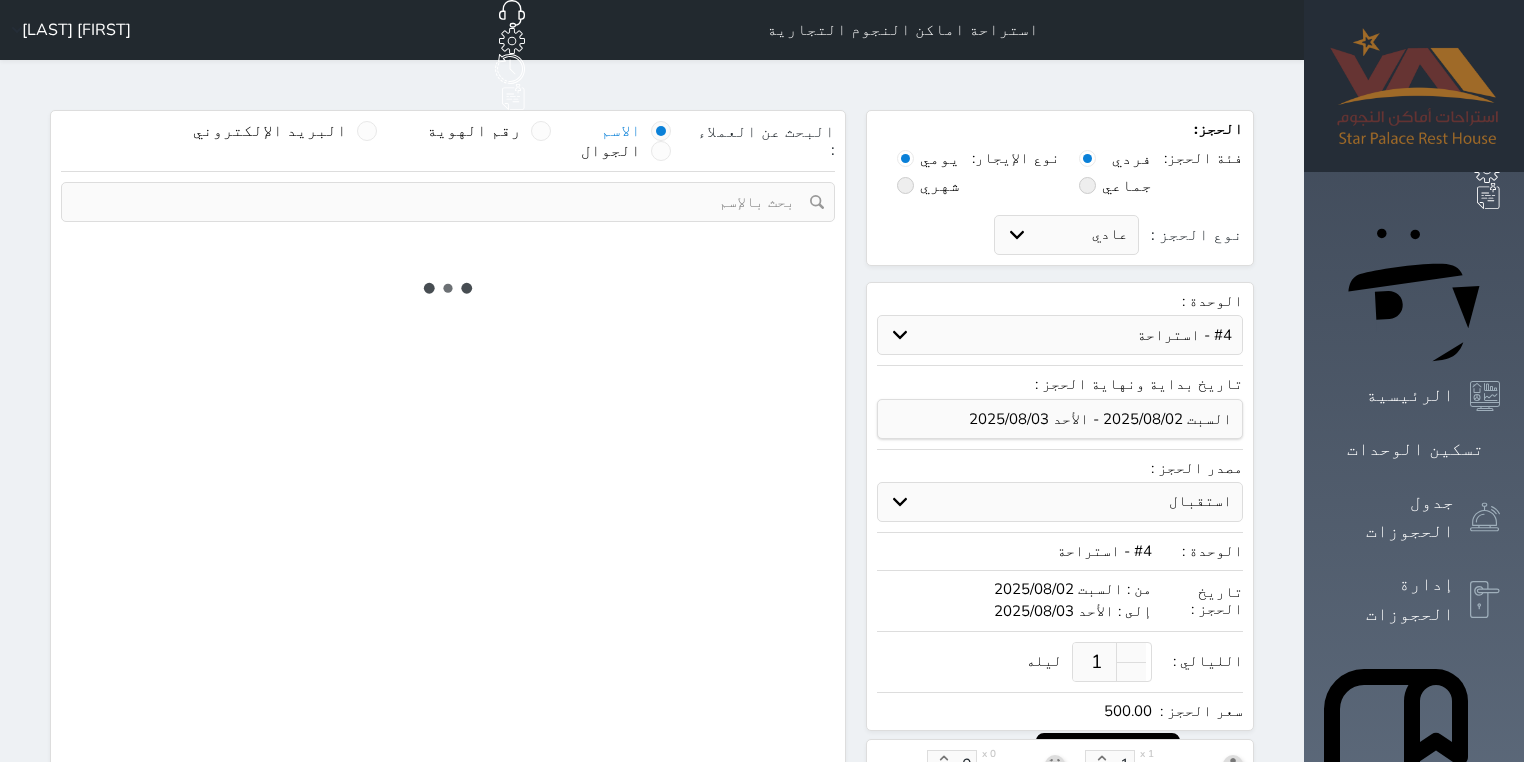 select on "1" 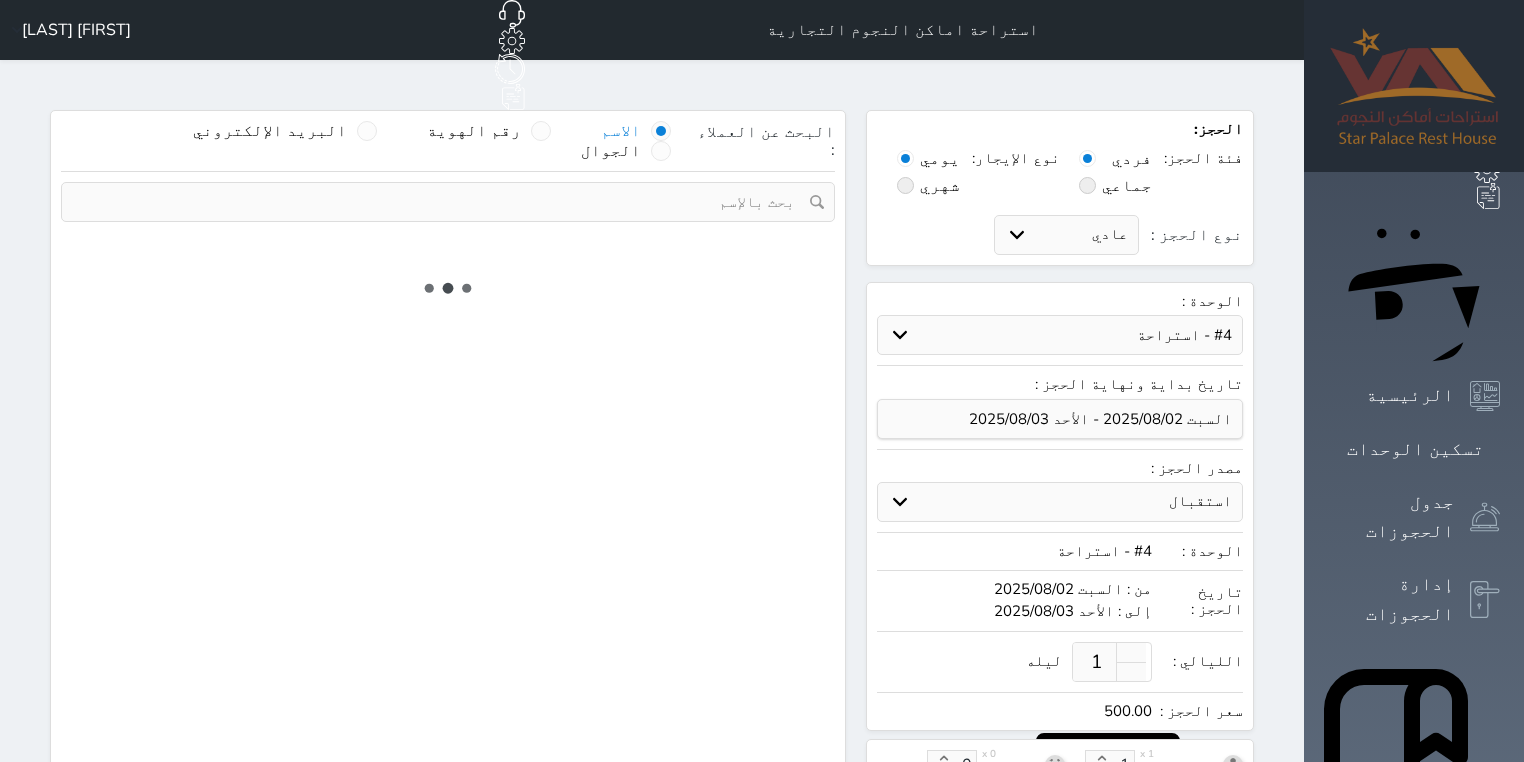 select on "113" 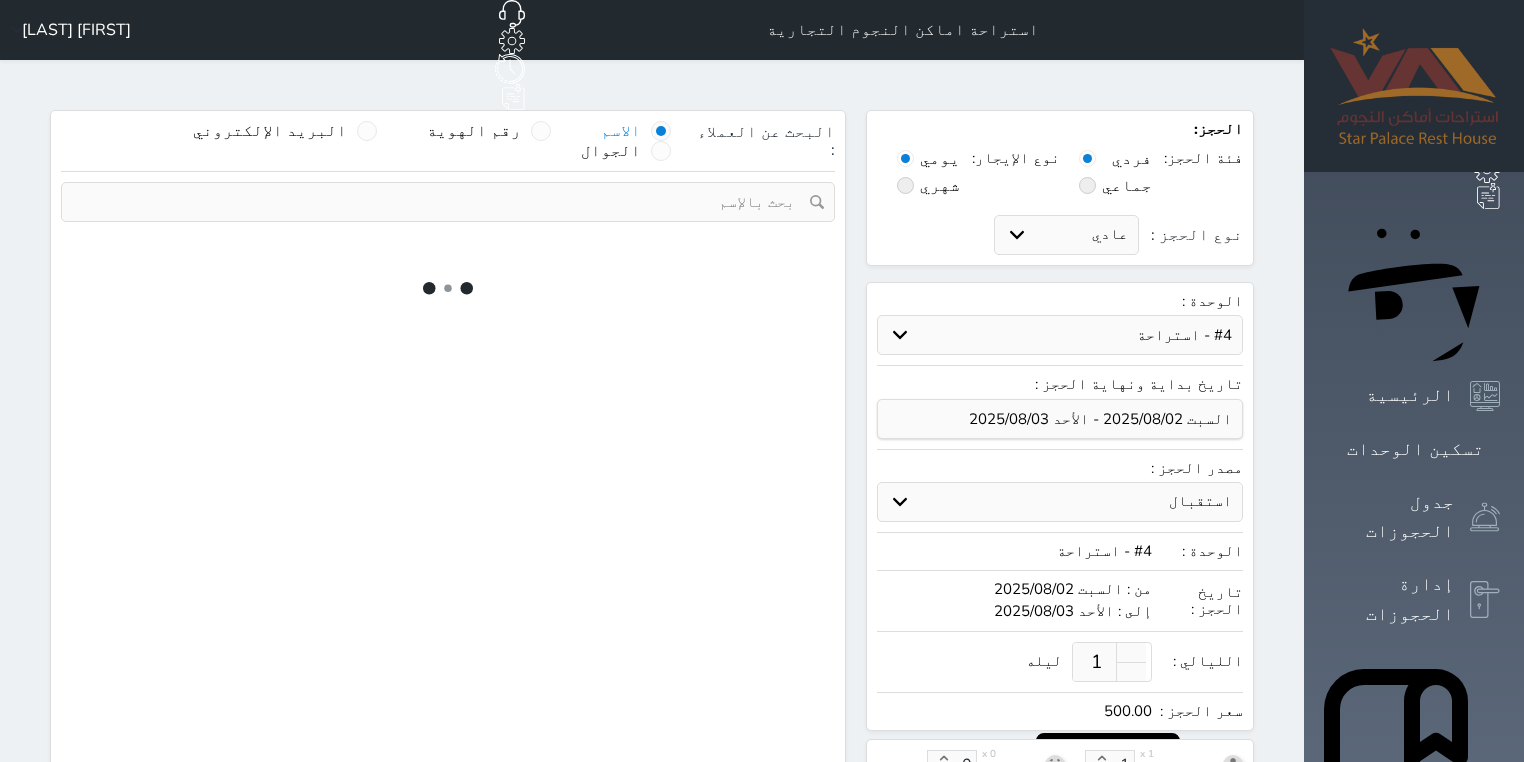 select on "1" 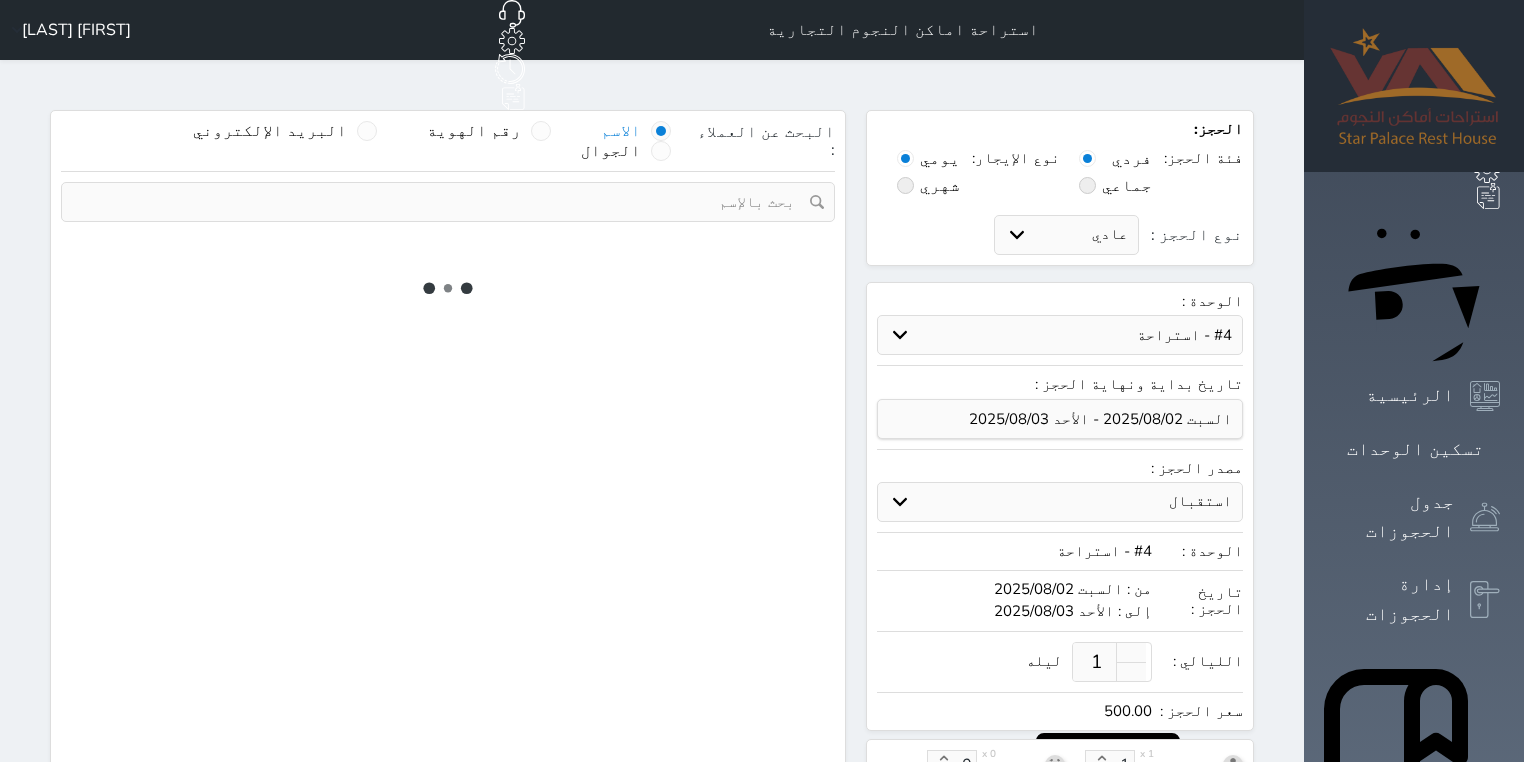 select 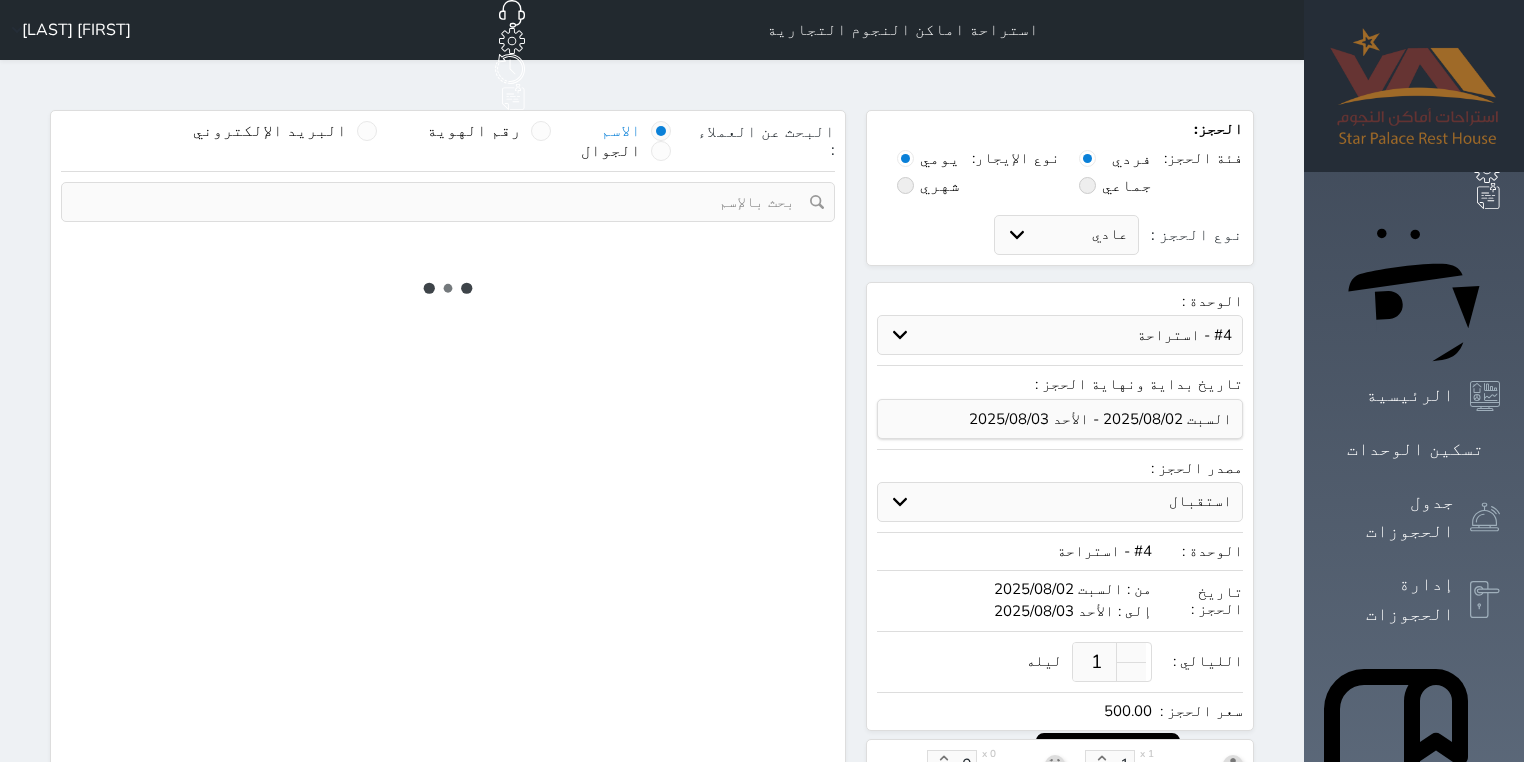 select on "7" 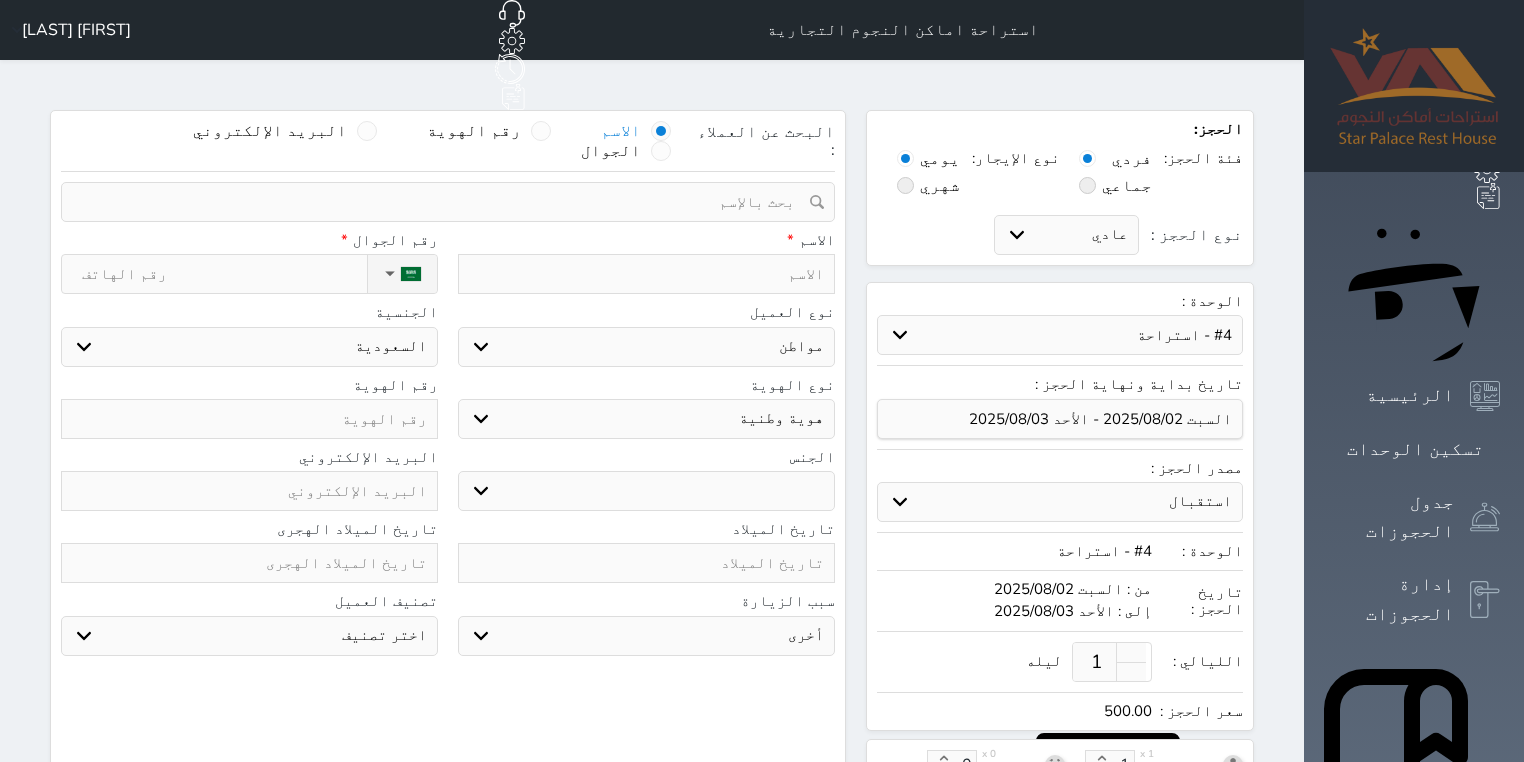 select 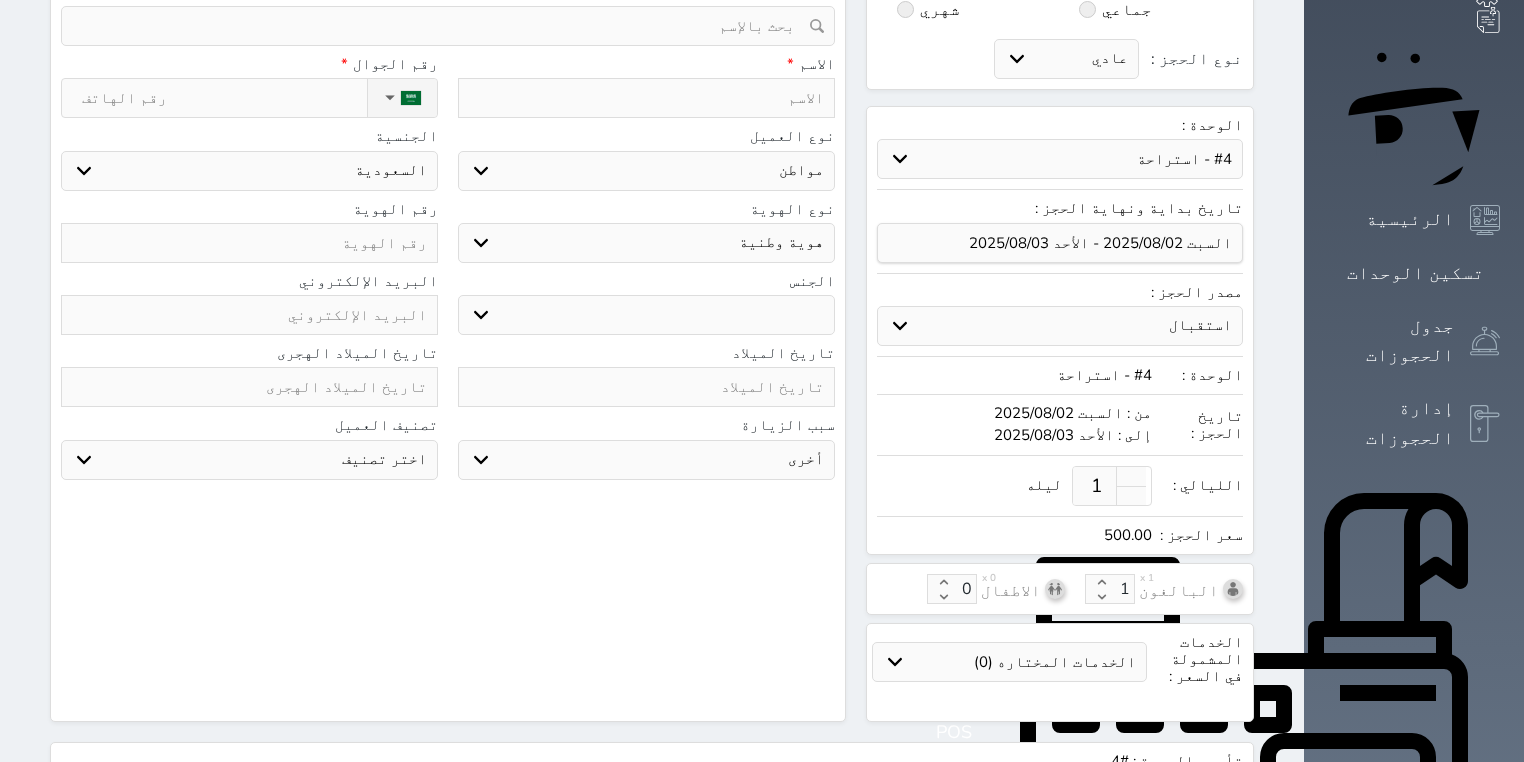 scroll, scrollTop: 0, scrollLeft: 0, axis: both 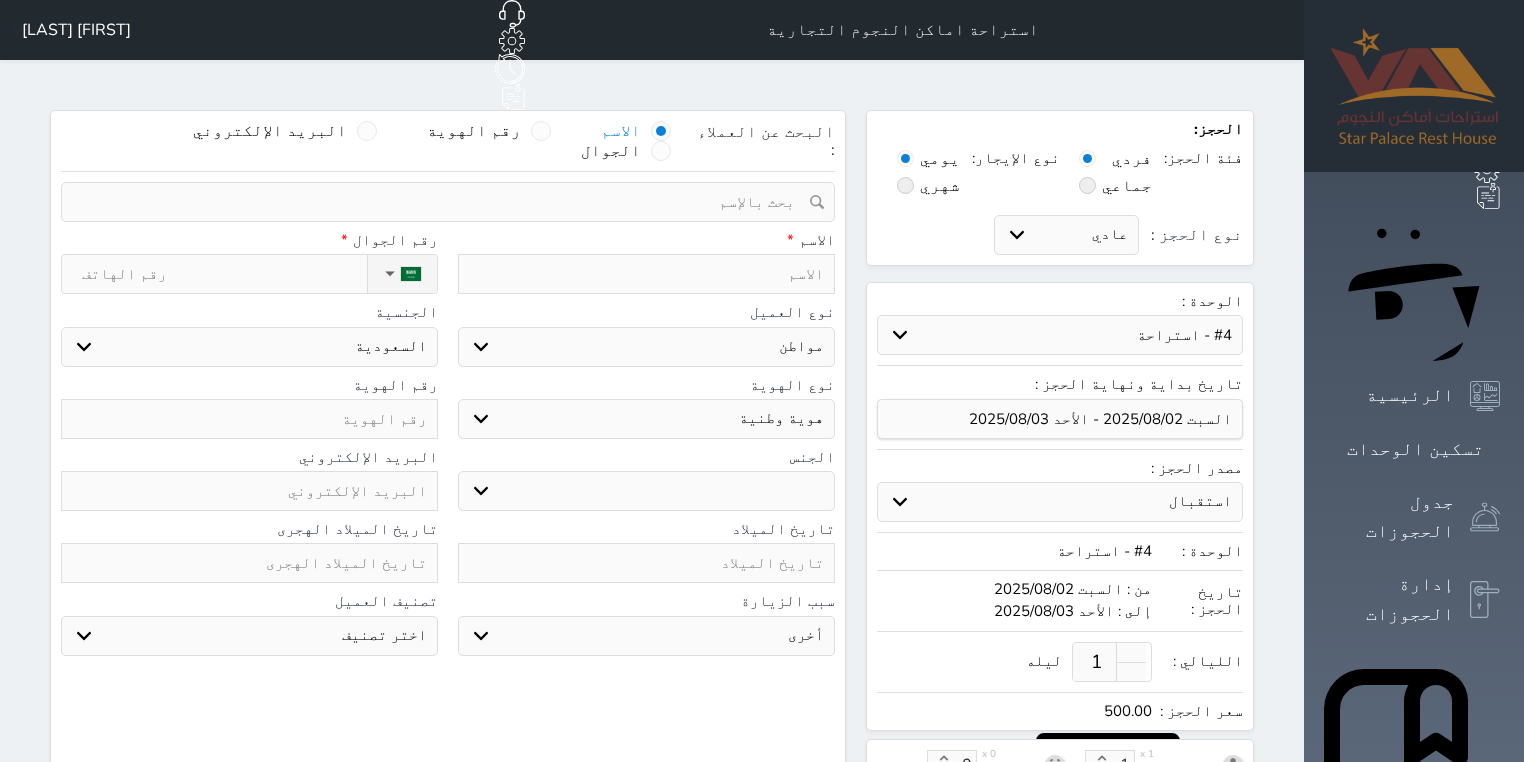click at bounding box center (646, 274) 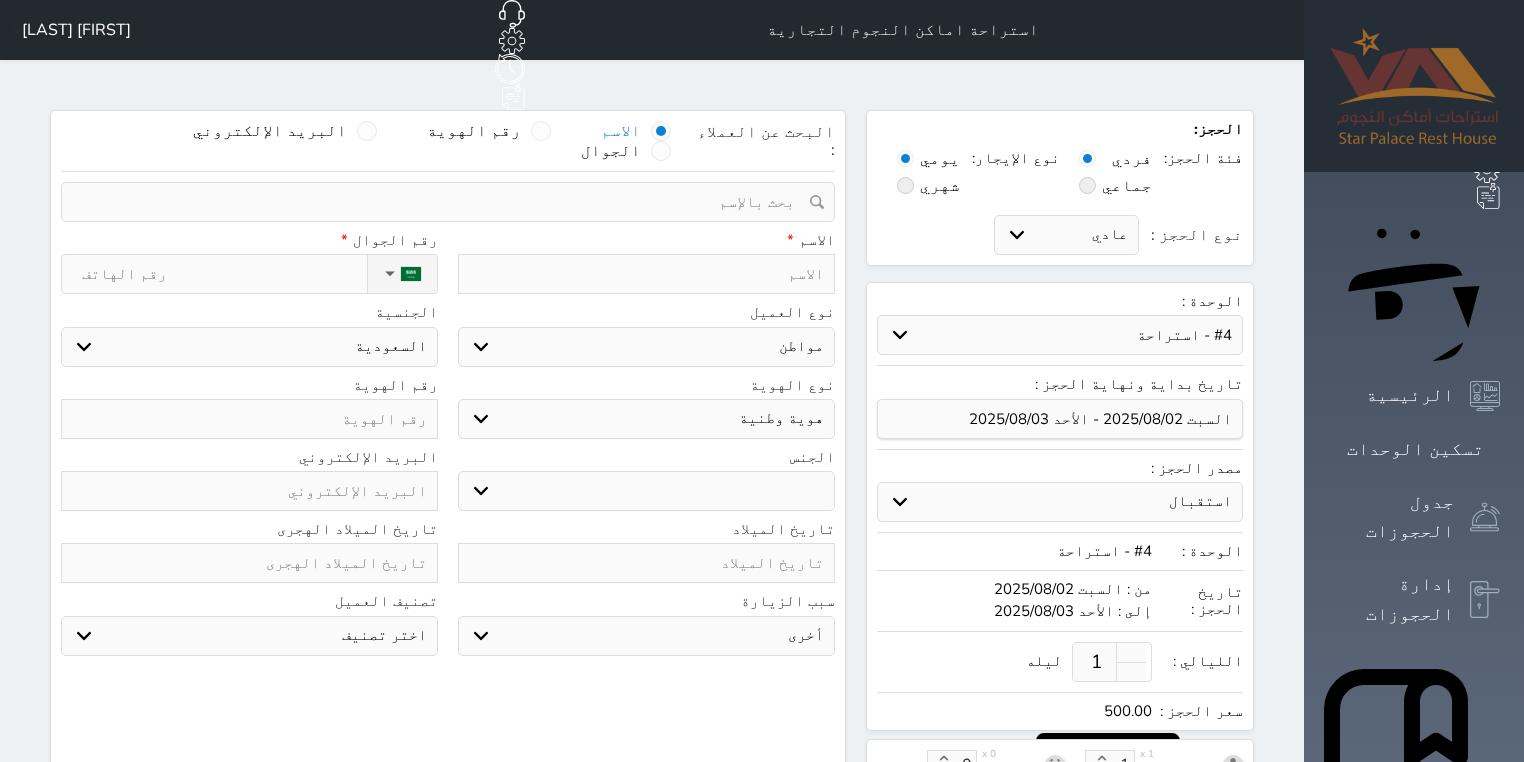 type on "خ" 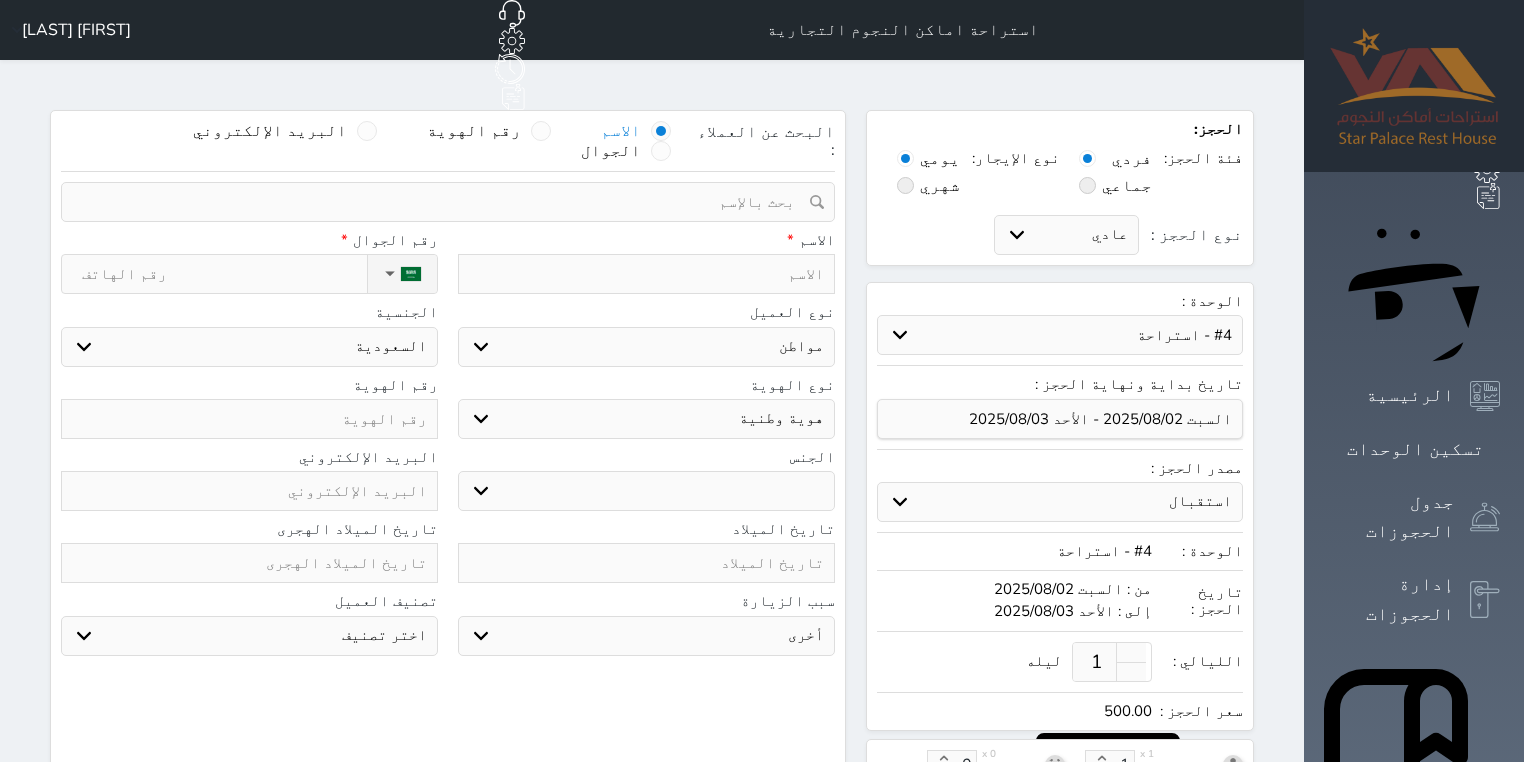 select 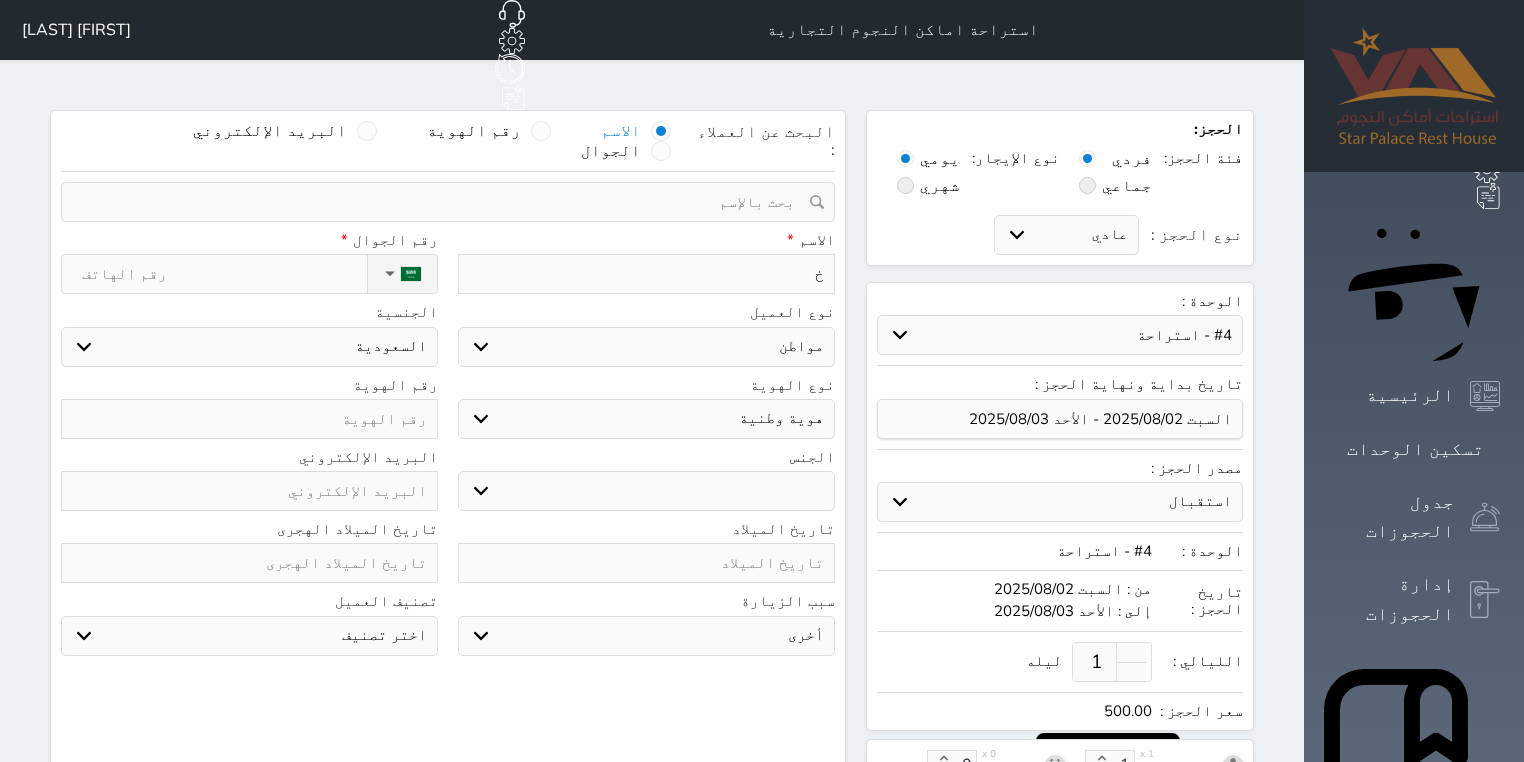 type on "خا" 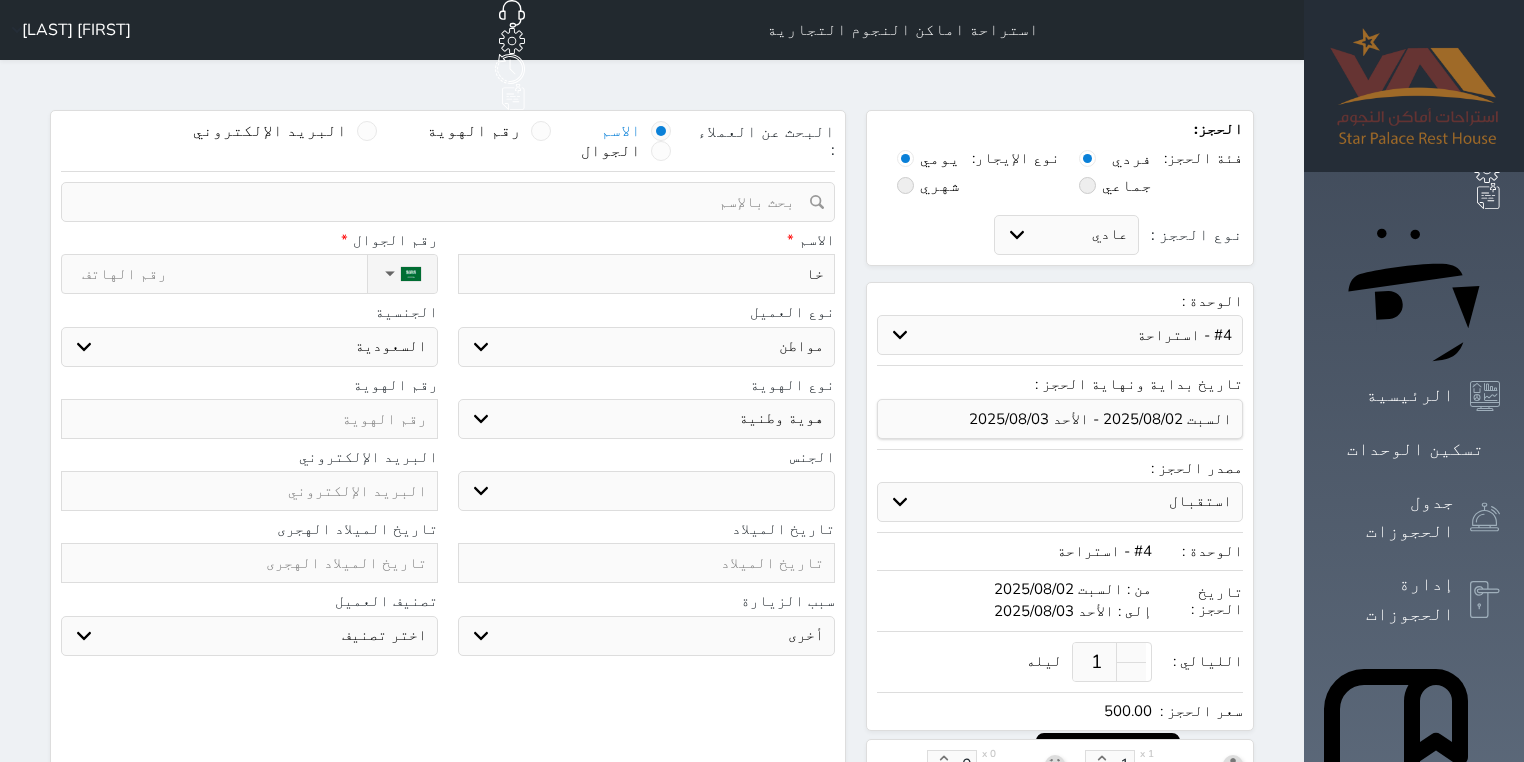 type on "خال" 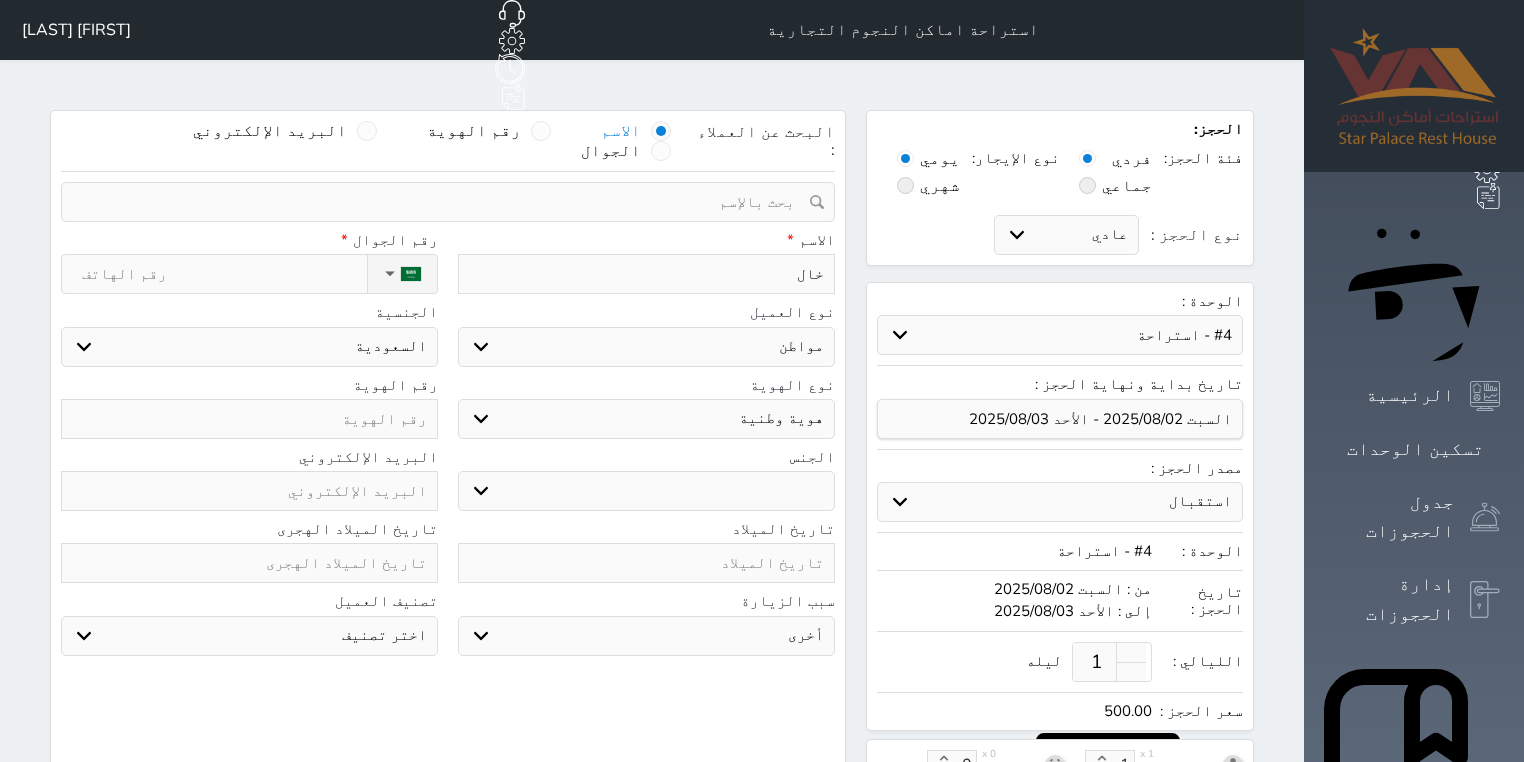 select 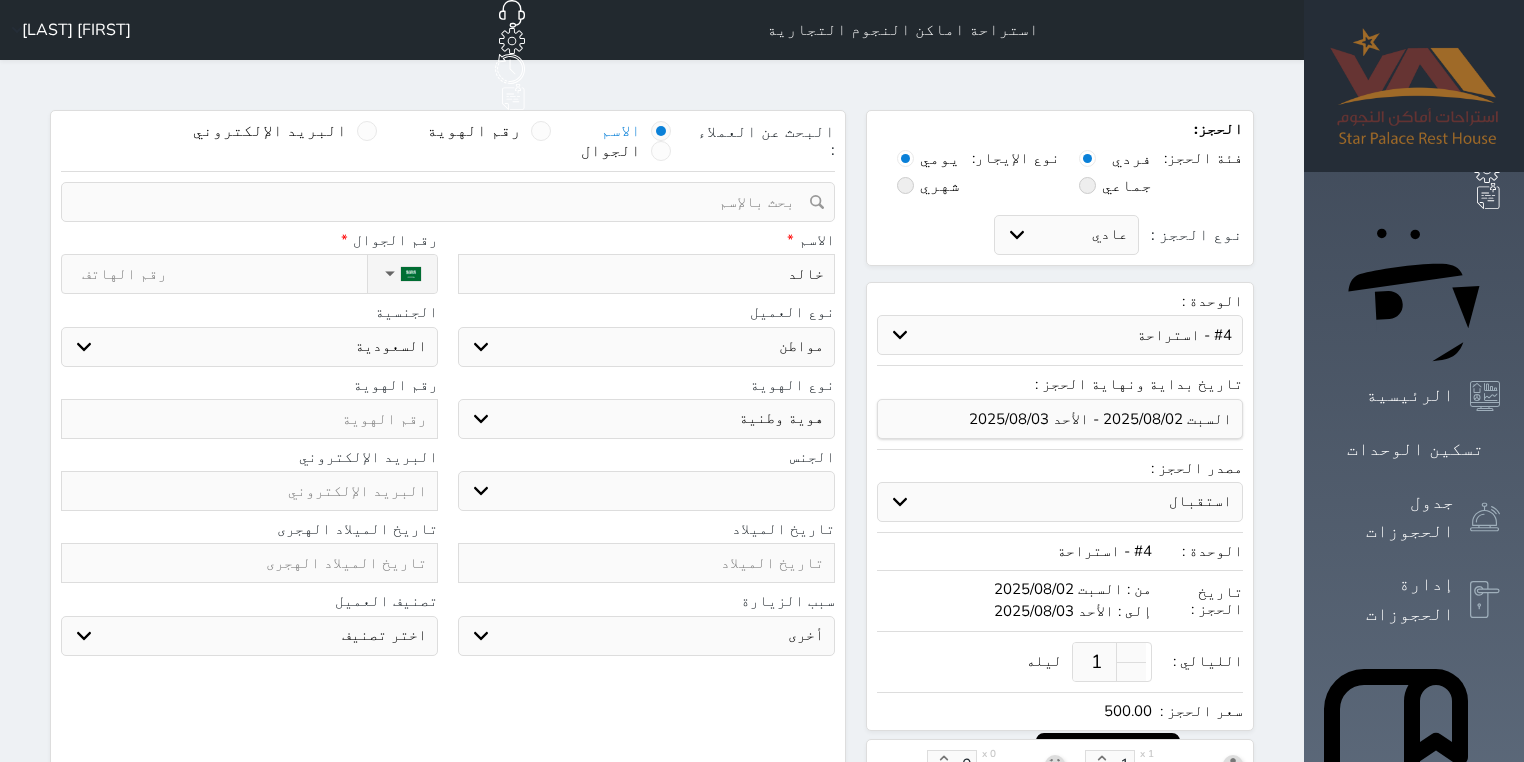 type on "خالد" 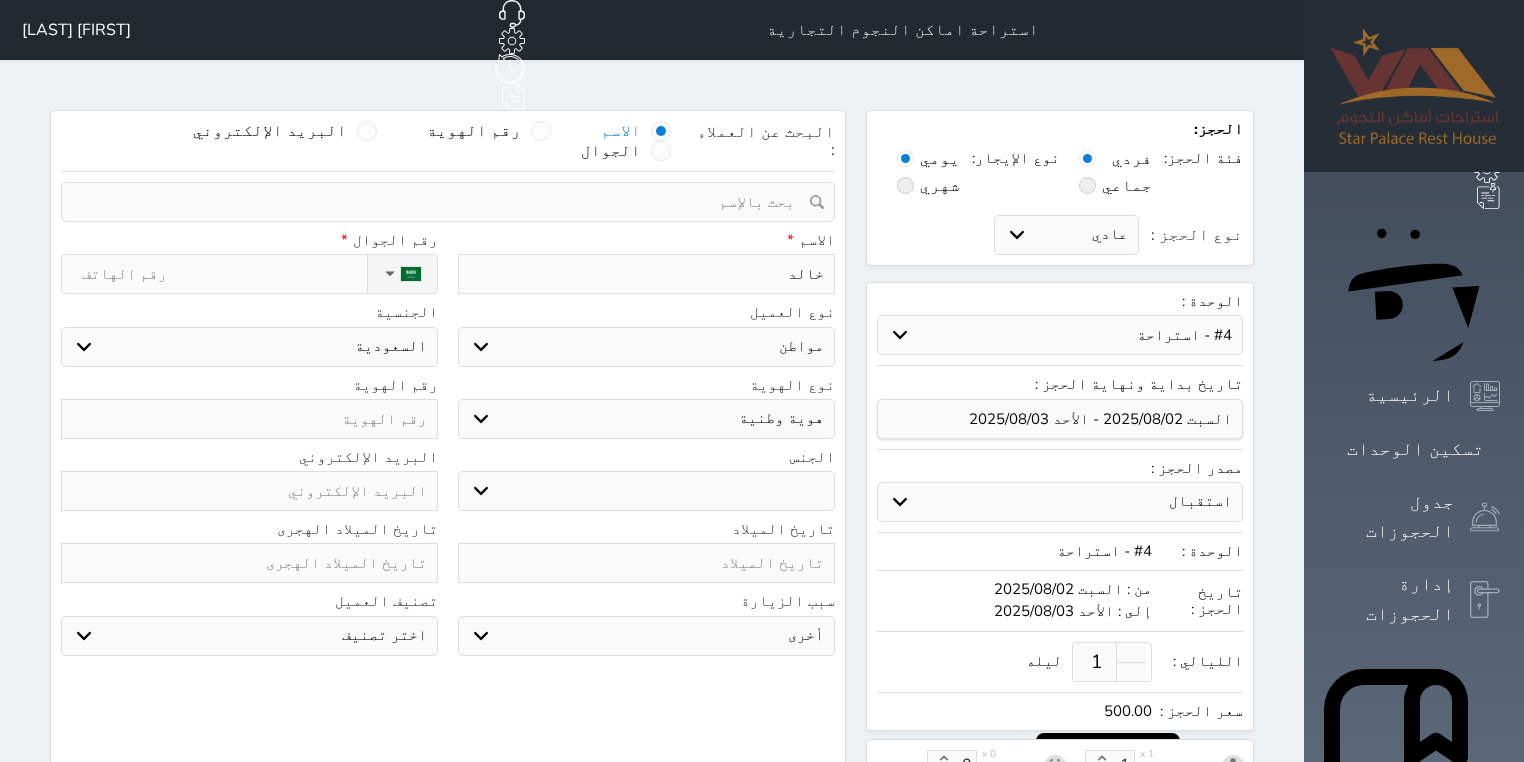 type on "[FIRST] [LAST]" 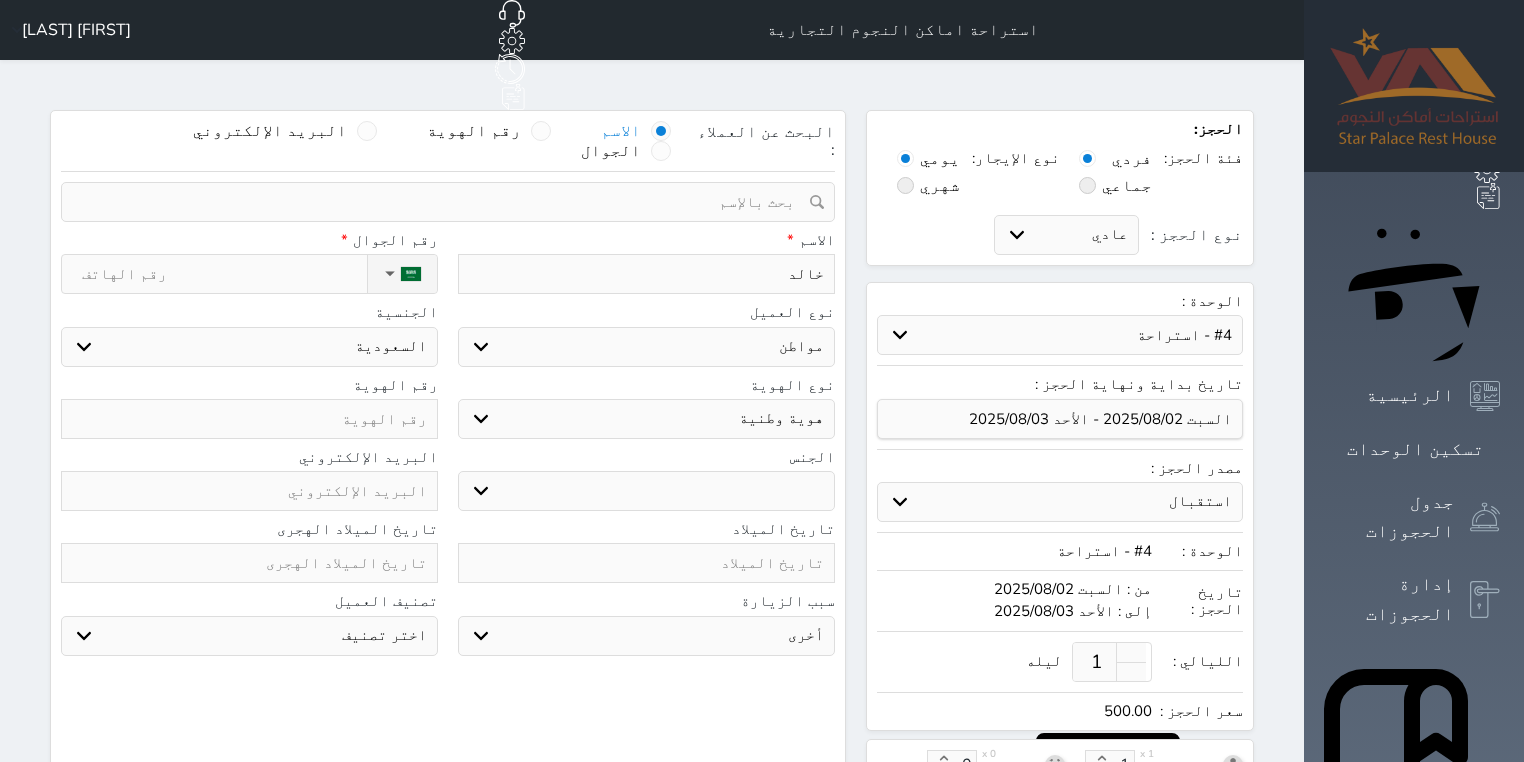 select 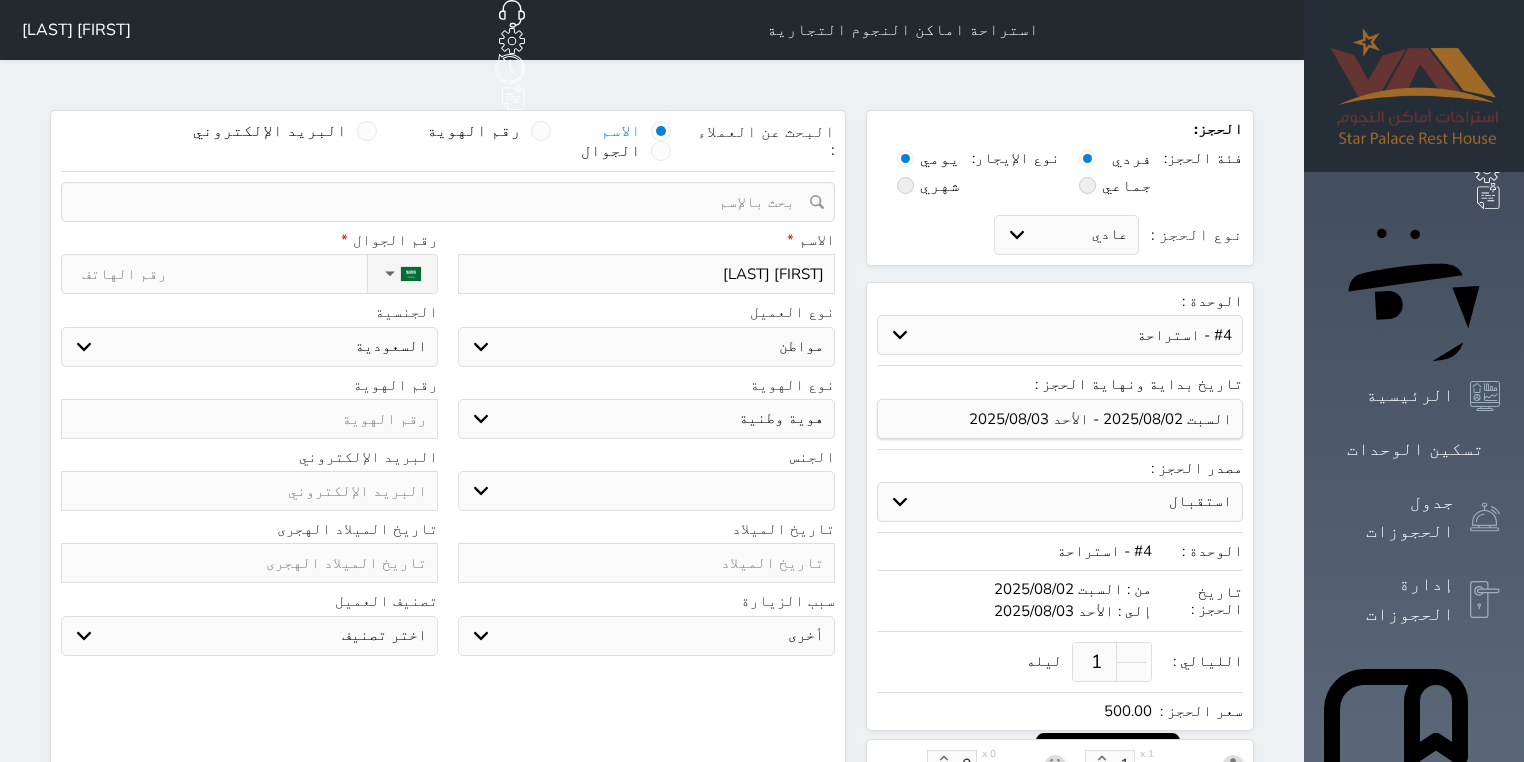 type on "[FIRST] [LAST]" 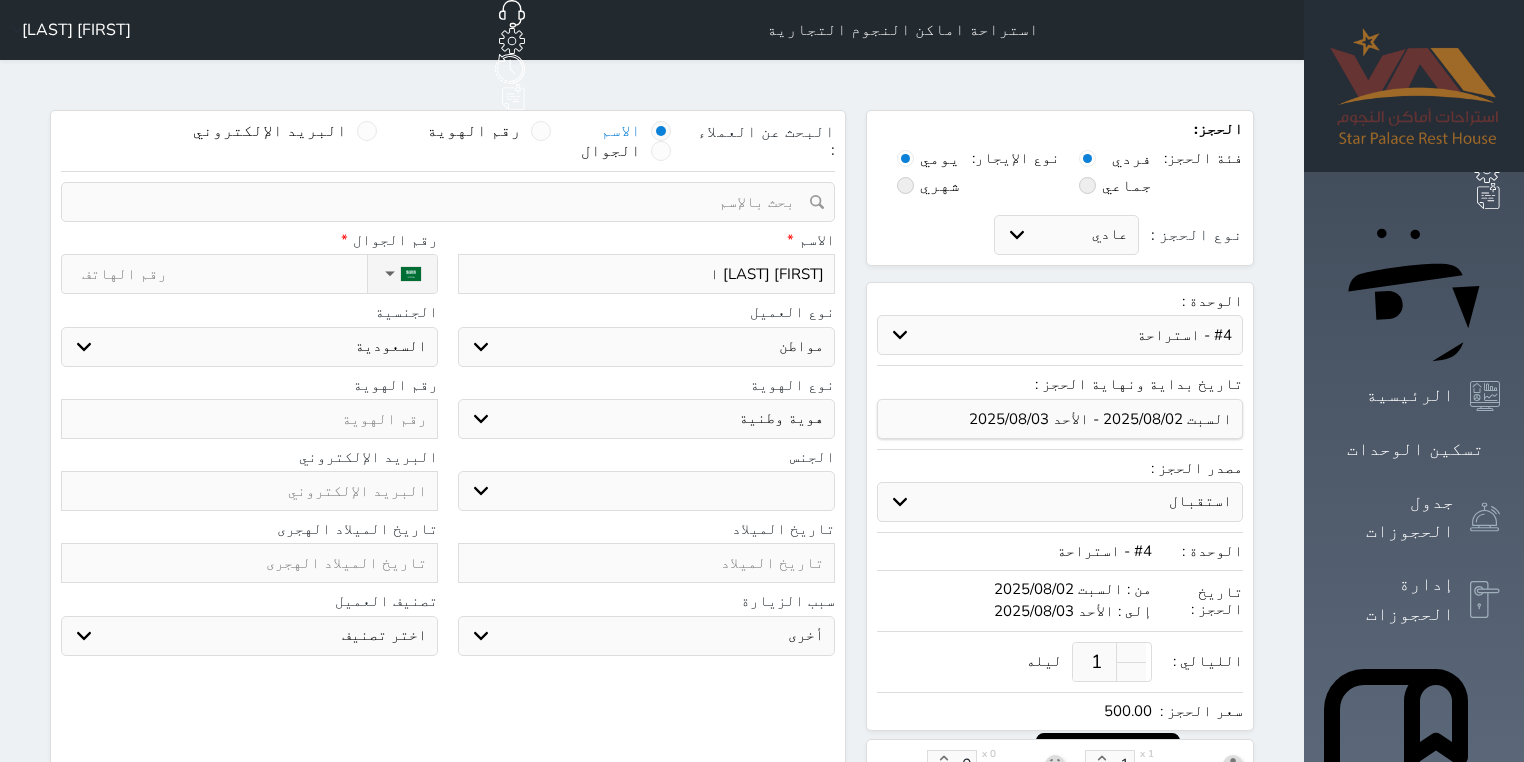 type on "[FIRST] [LAST]" 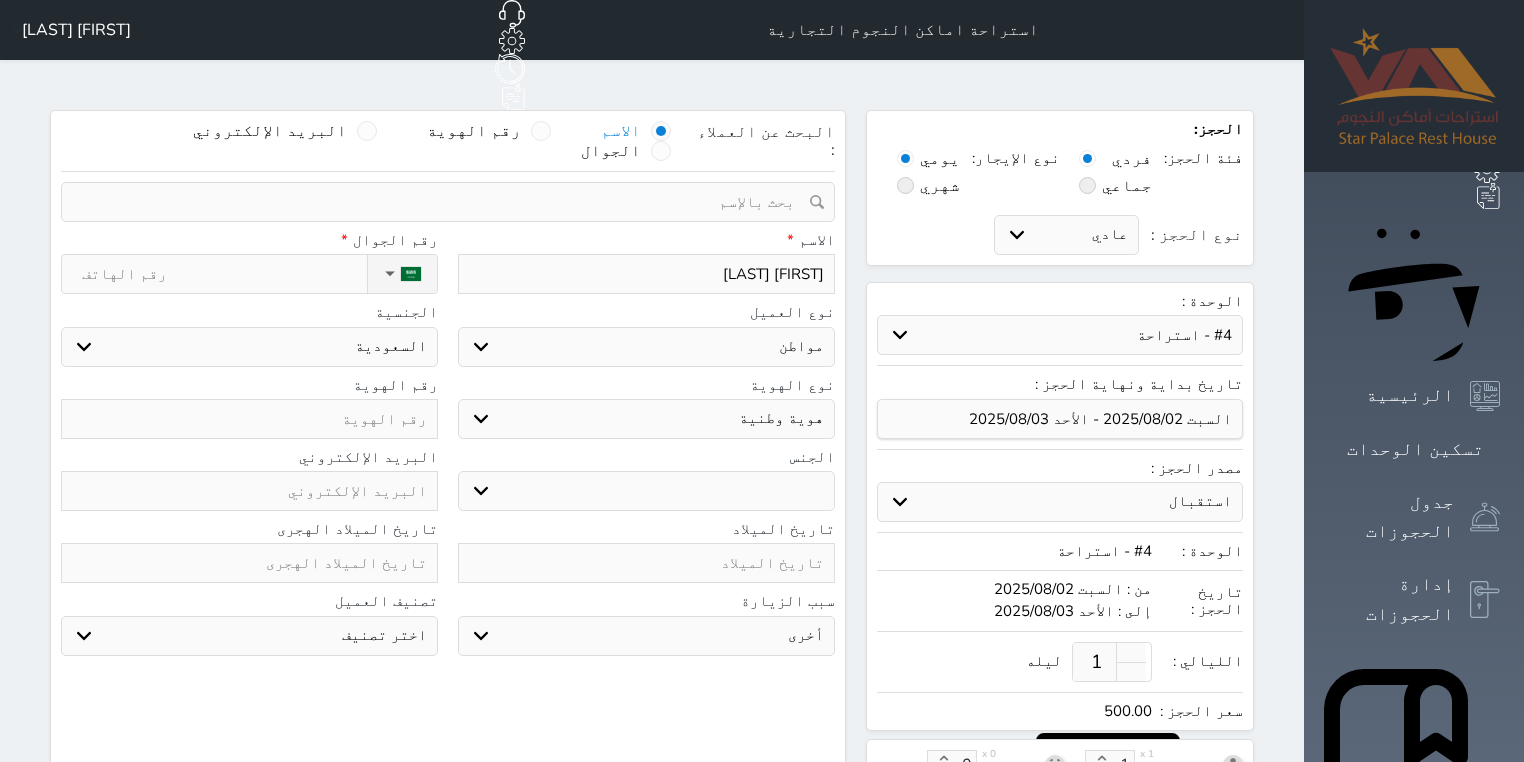 type on "[FIRST] [LAST]" 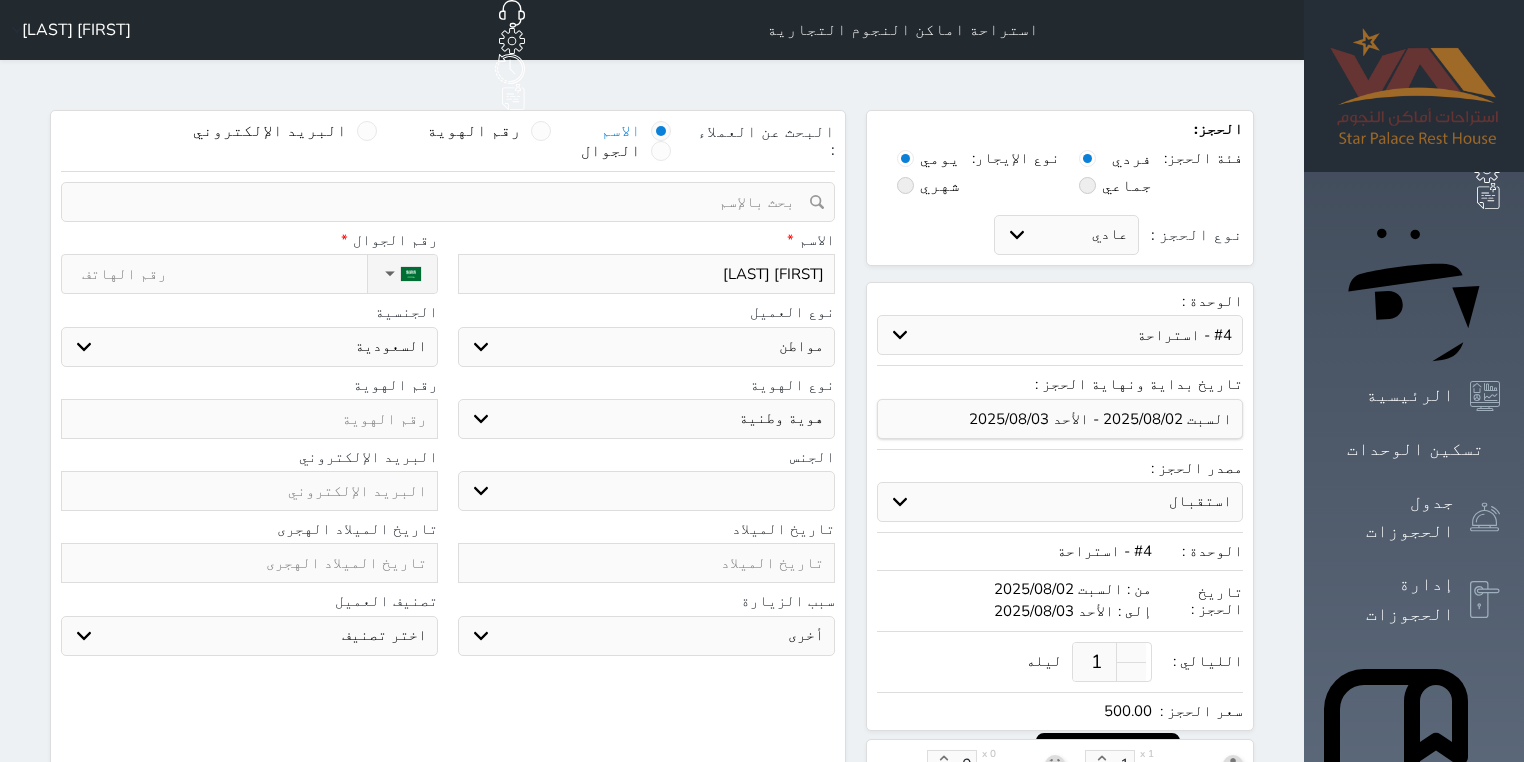 type on "0" 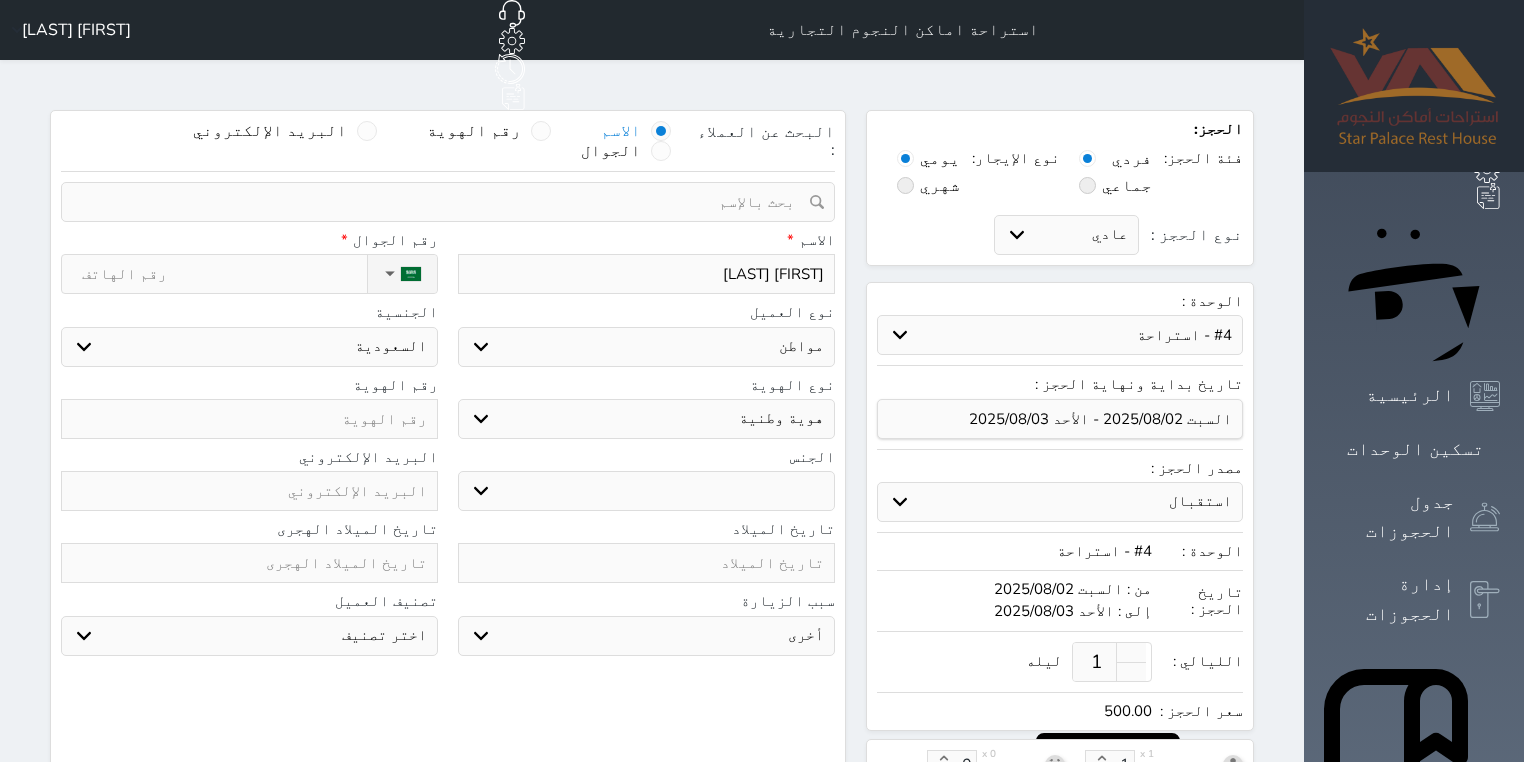 select 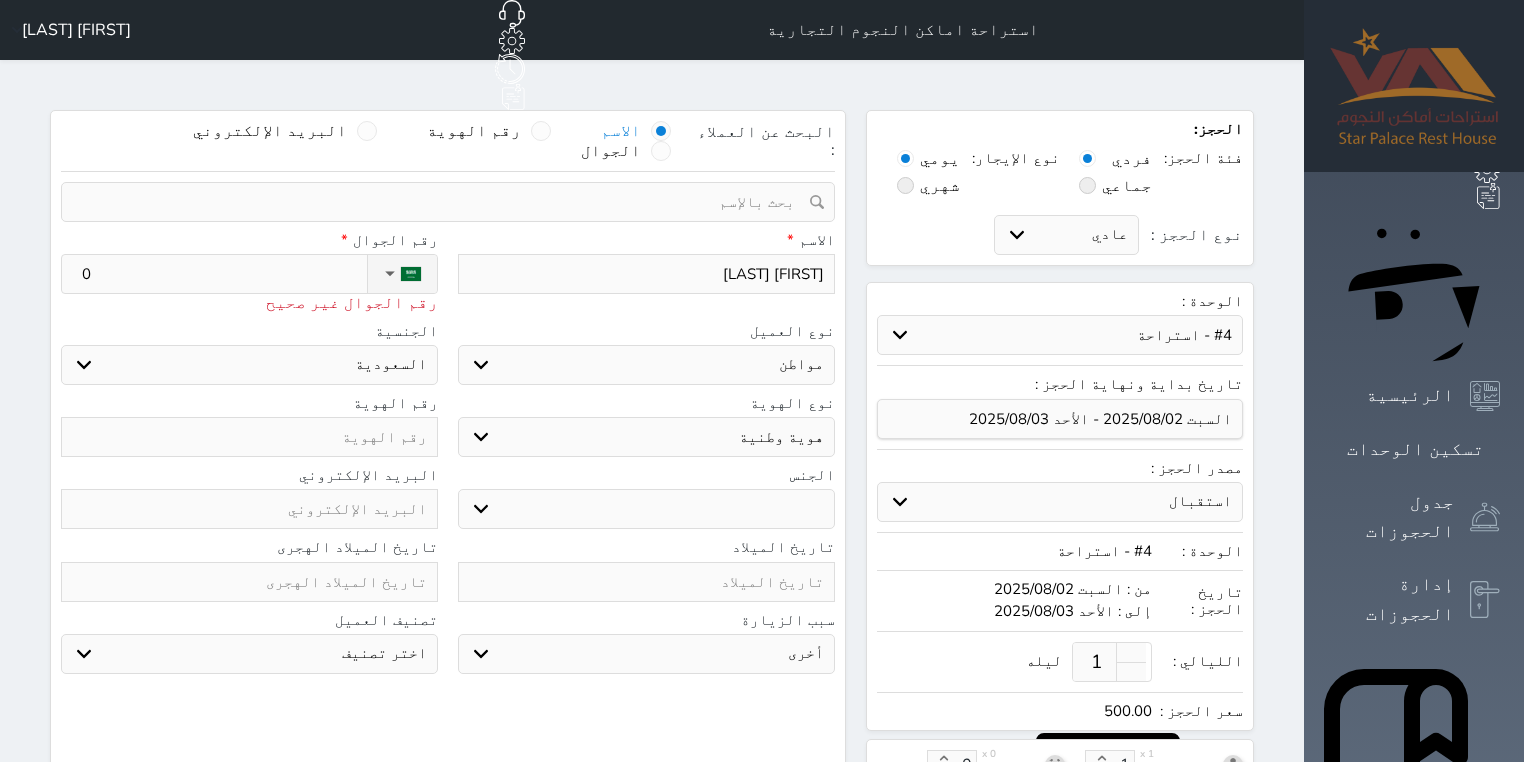 type on "05" 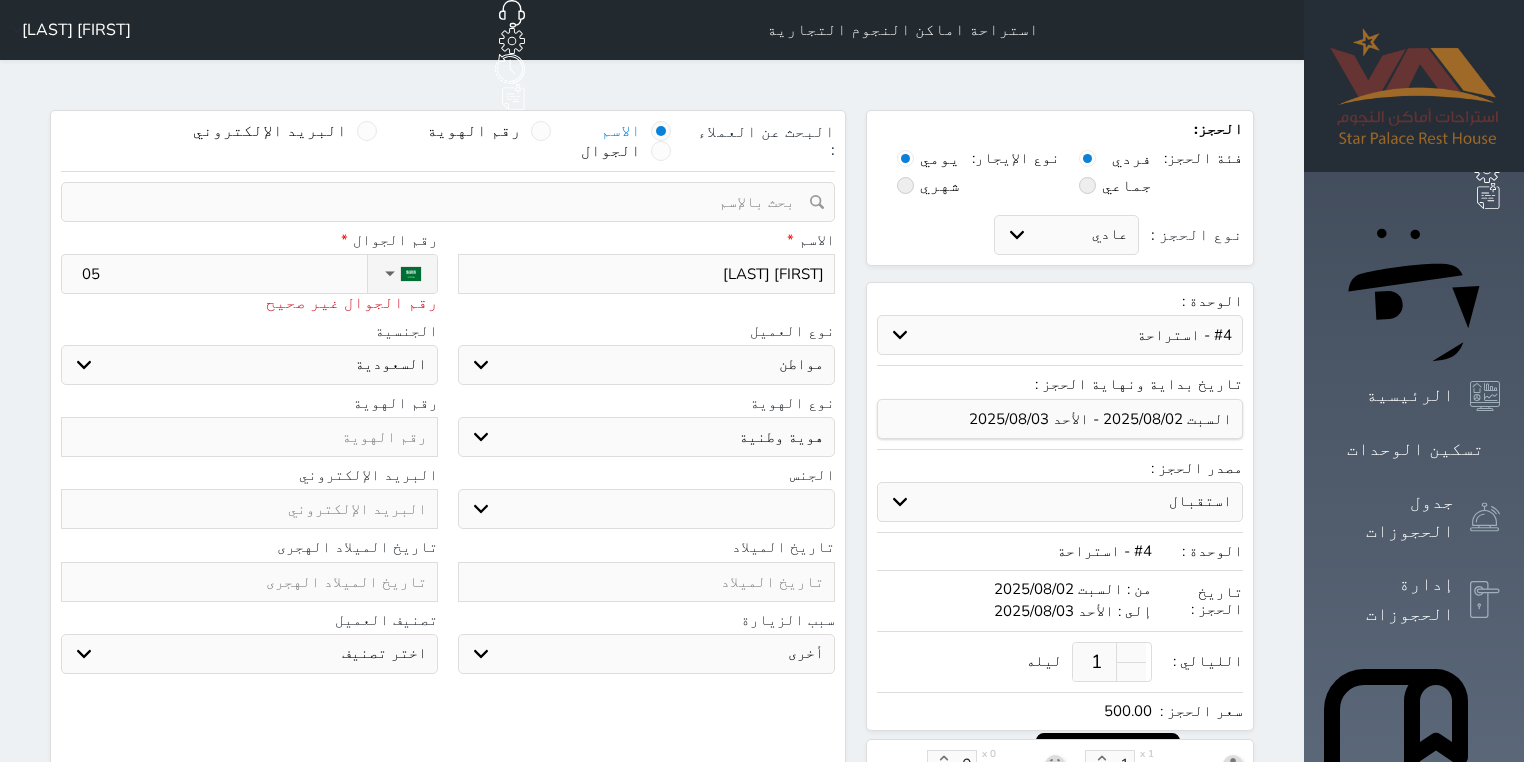 type on "055" 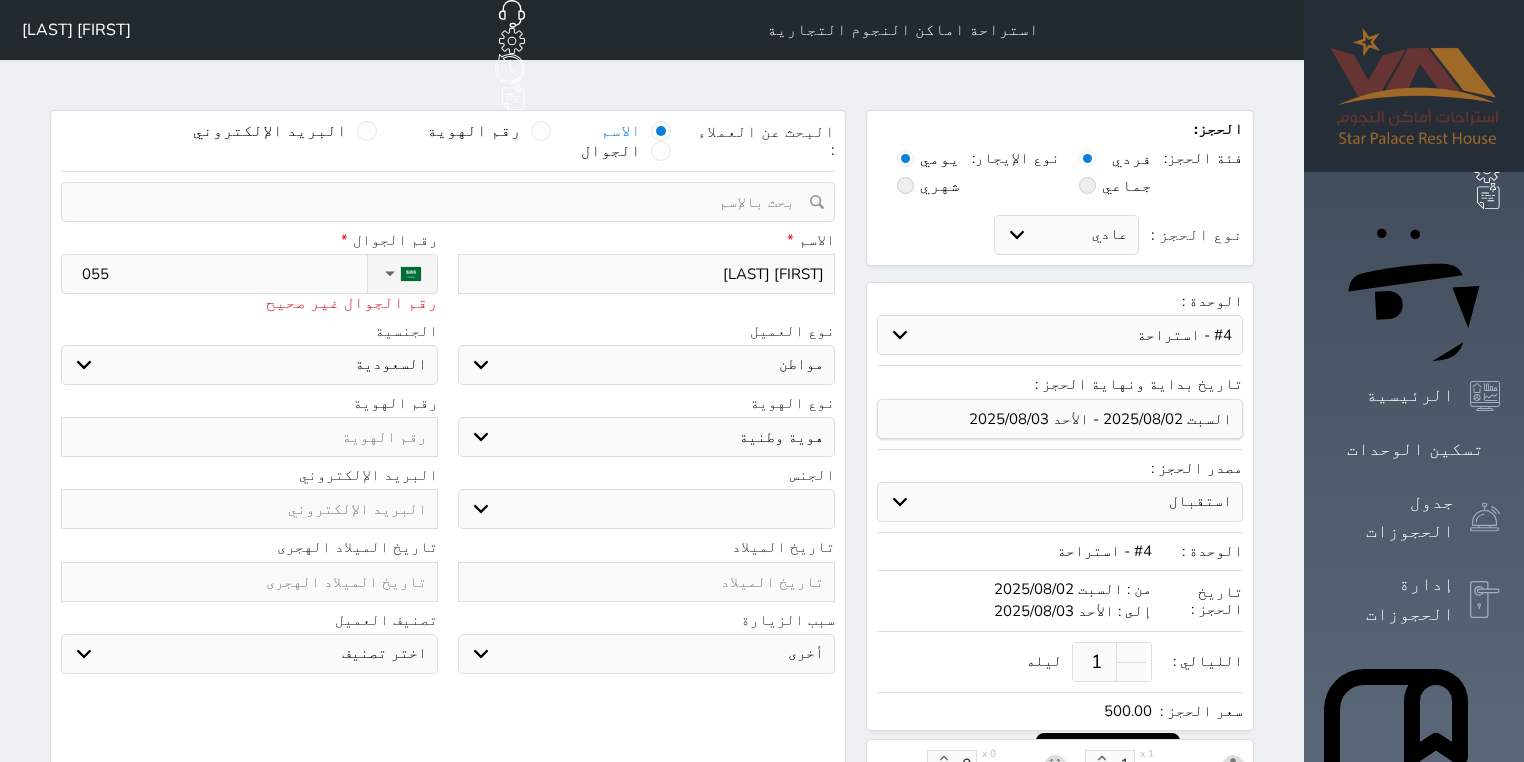 type on "0550" 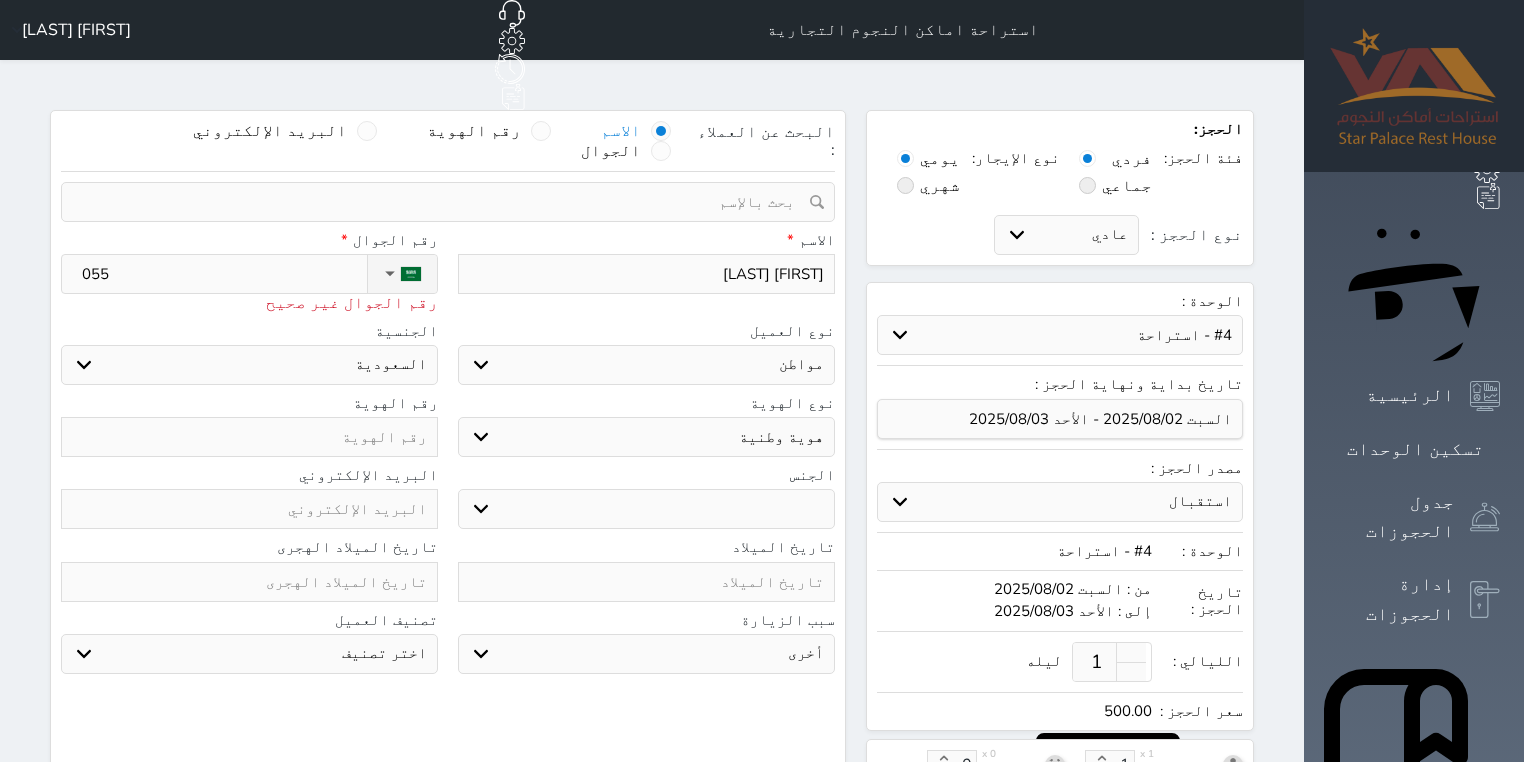 select 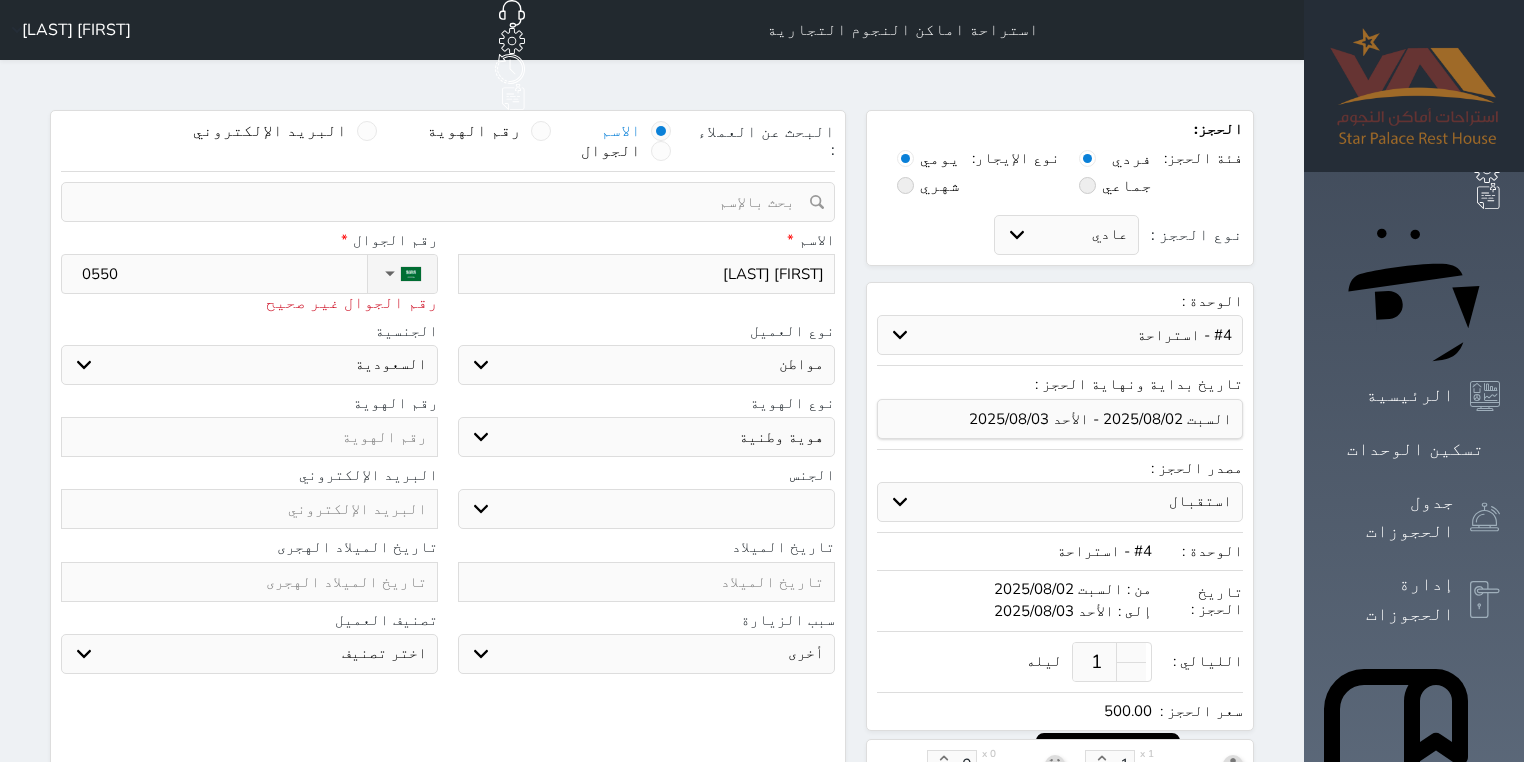 type on "05501" 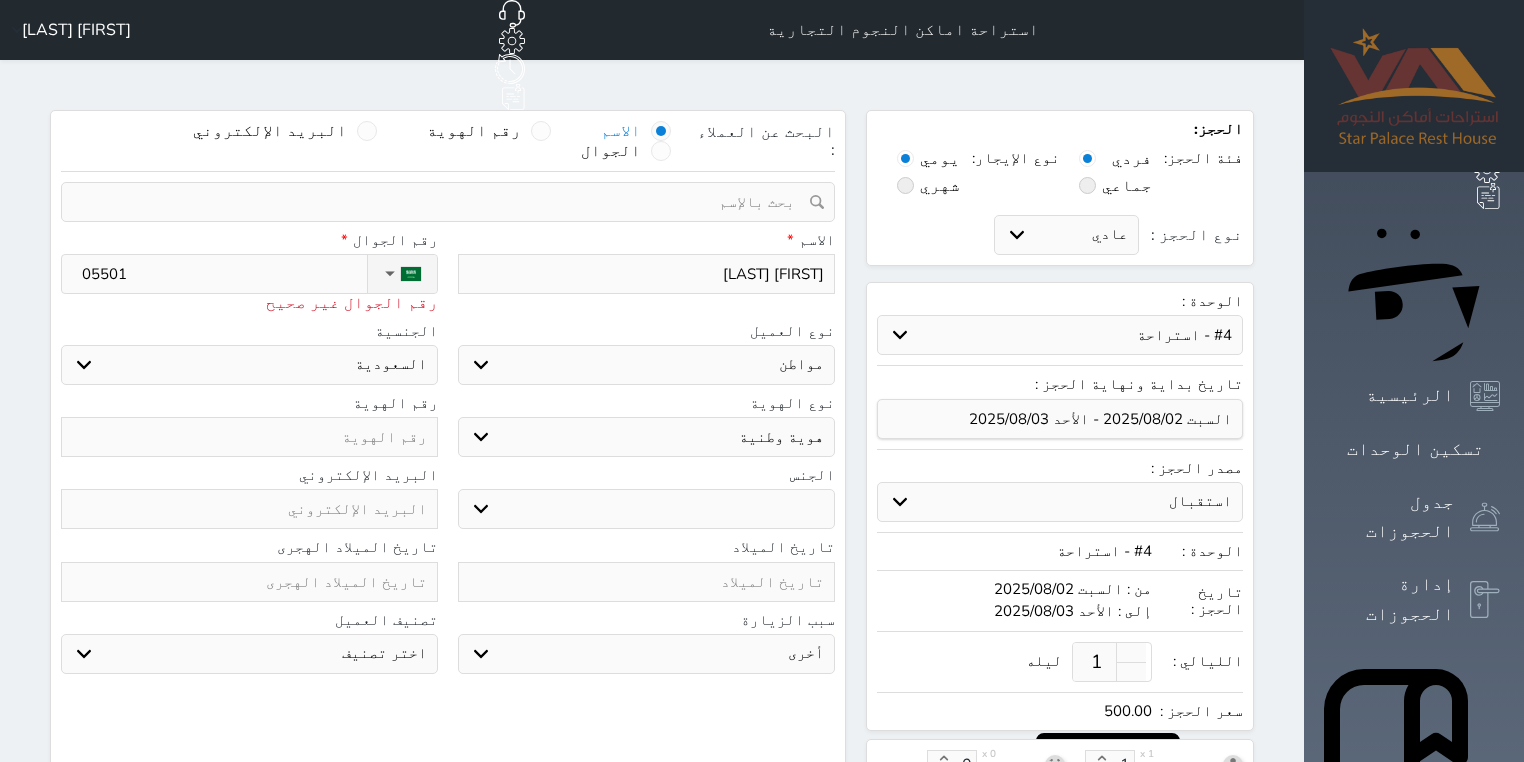 type on "055010" 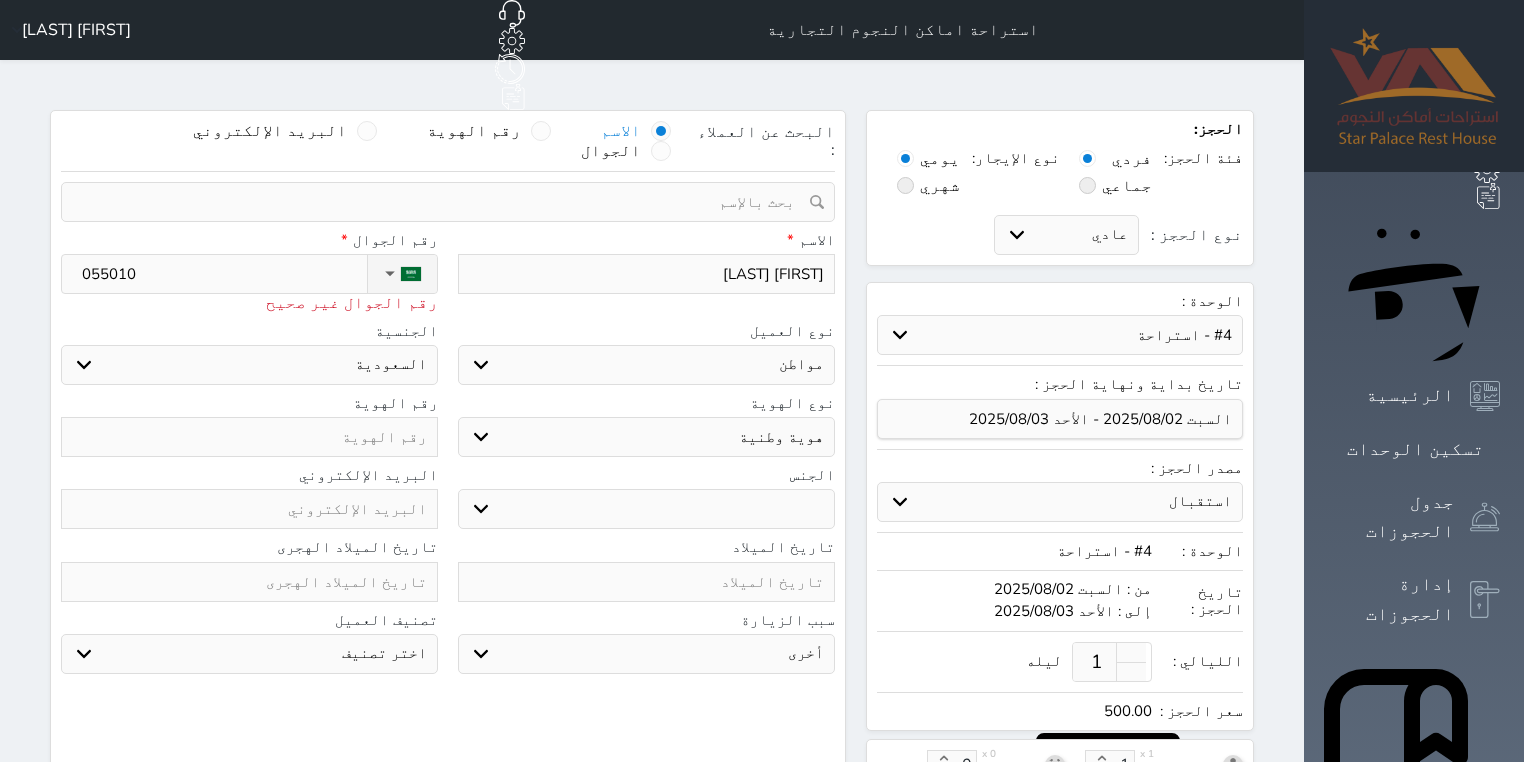 type on "0550109" 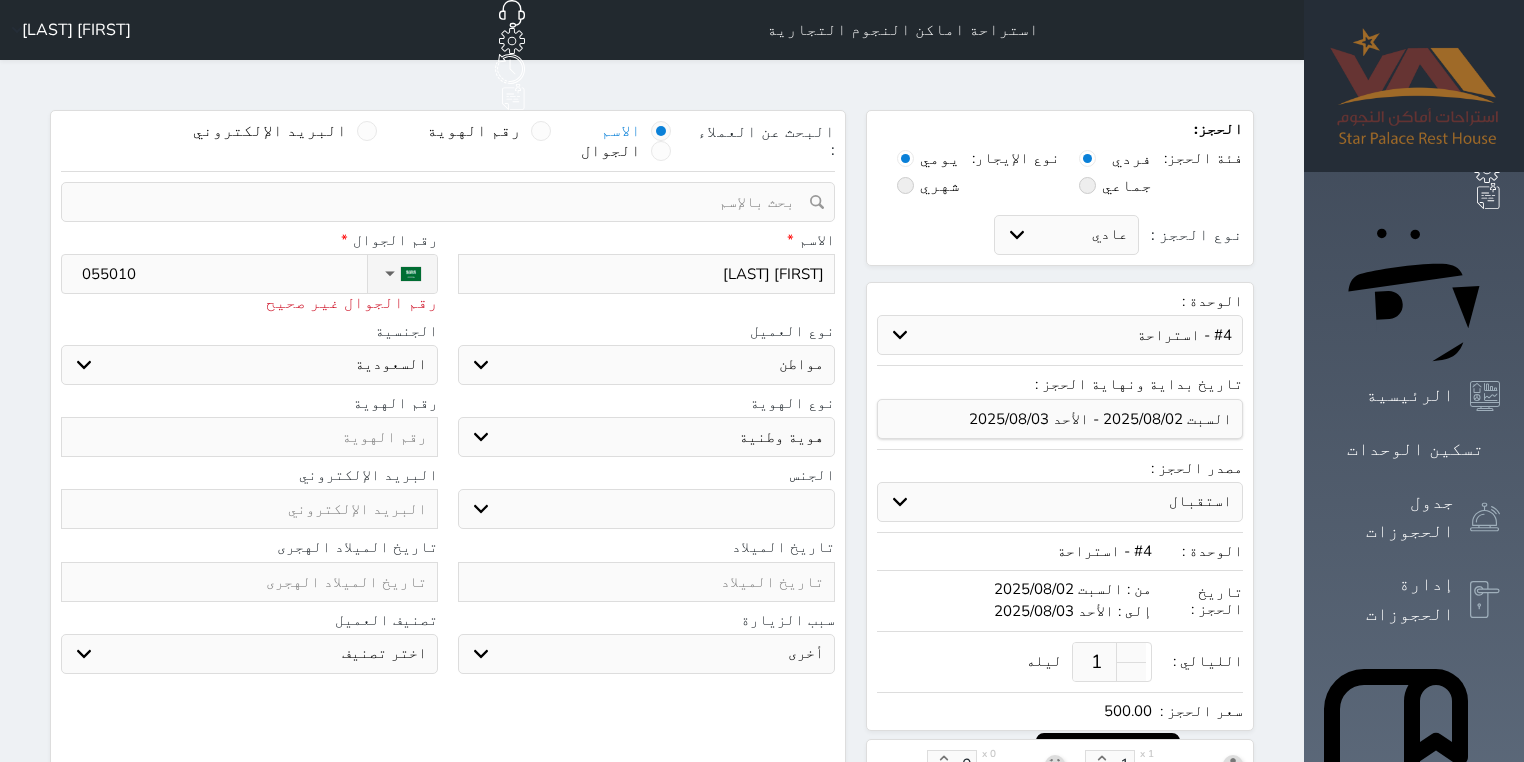 select 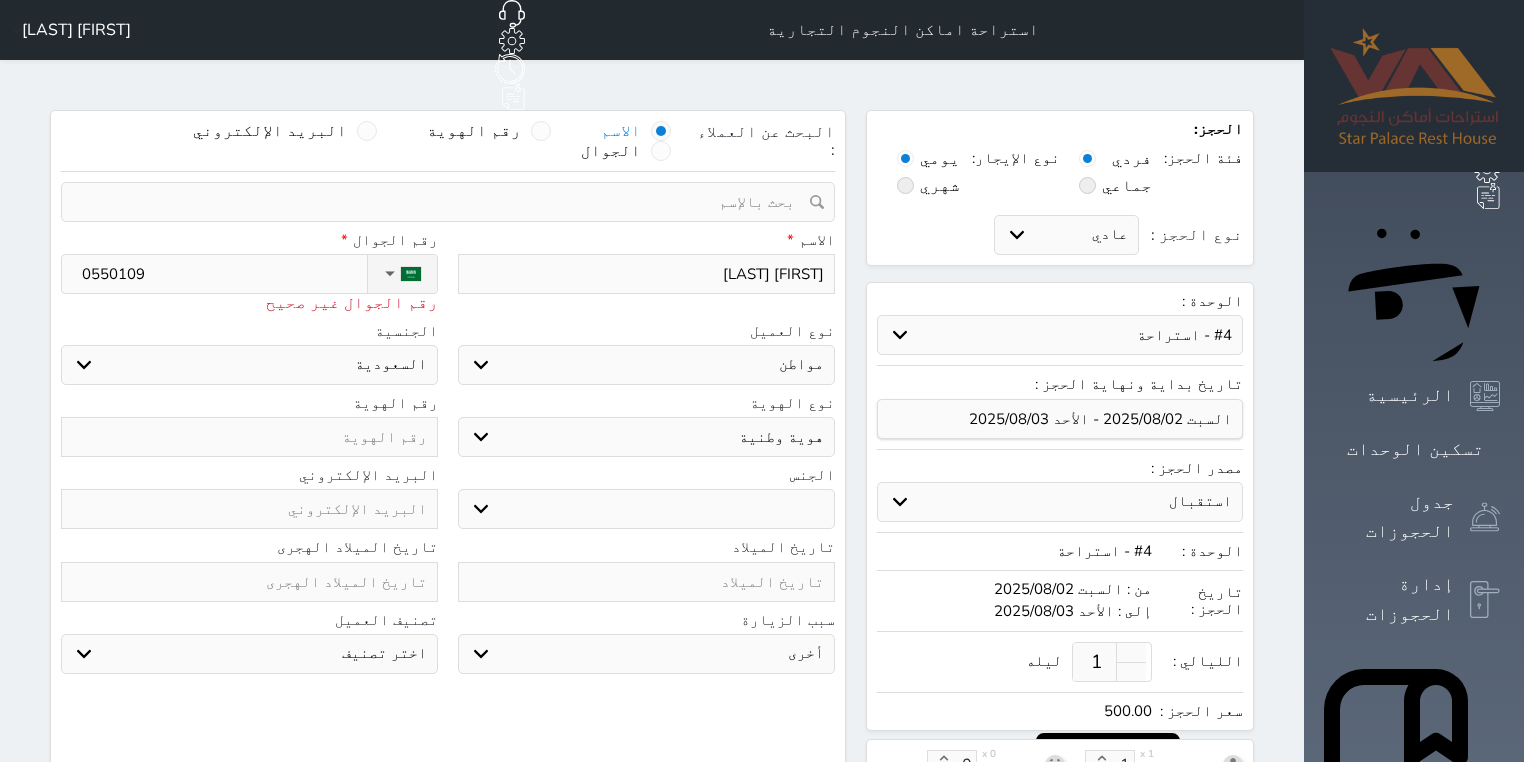 type on "[PHONE]" 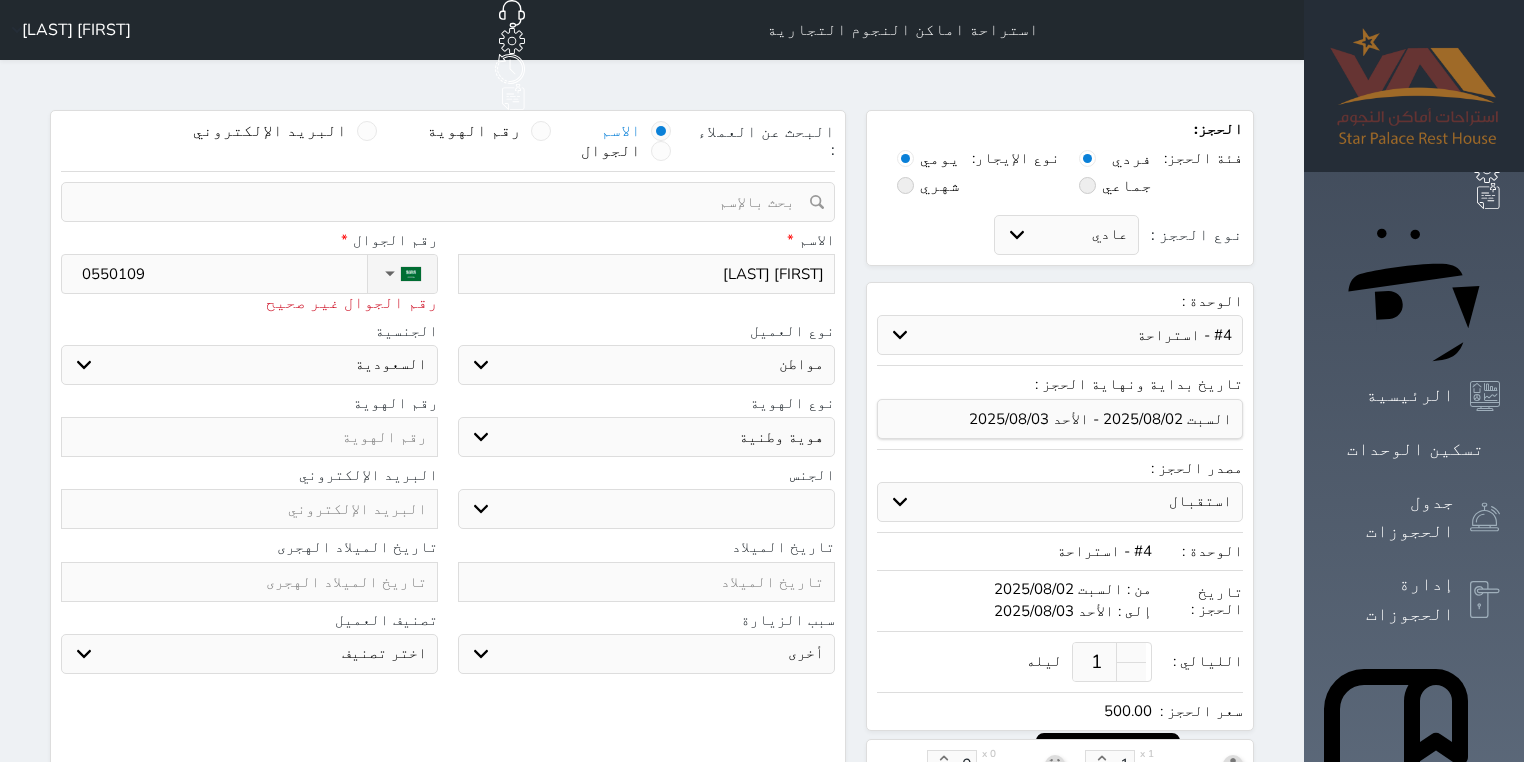 select 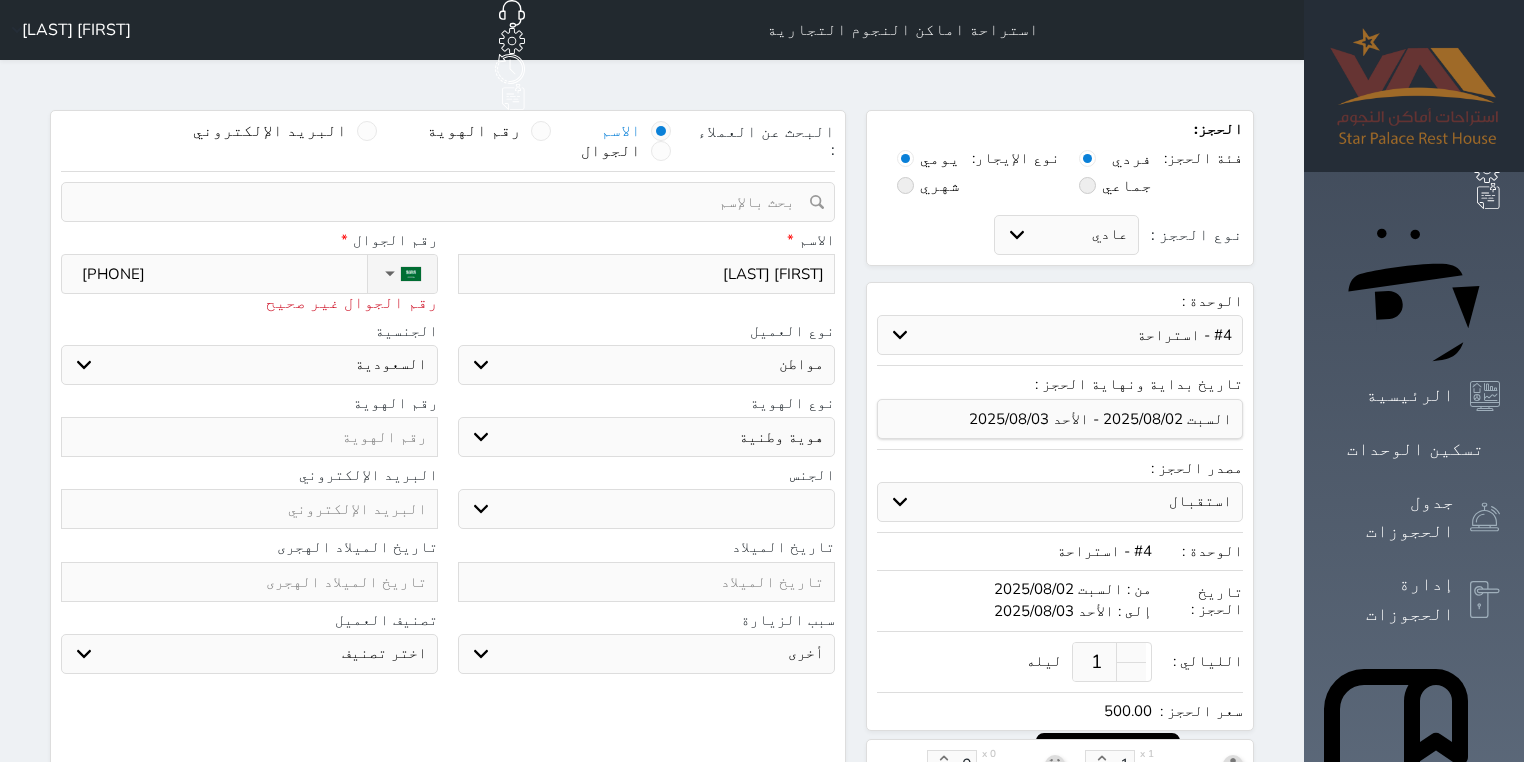 type on "055010947" 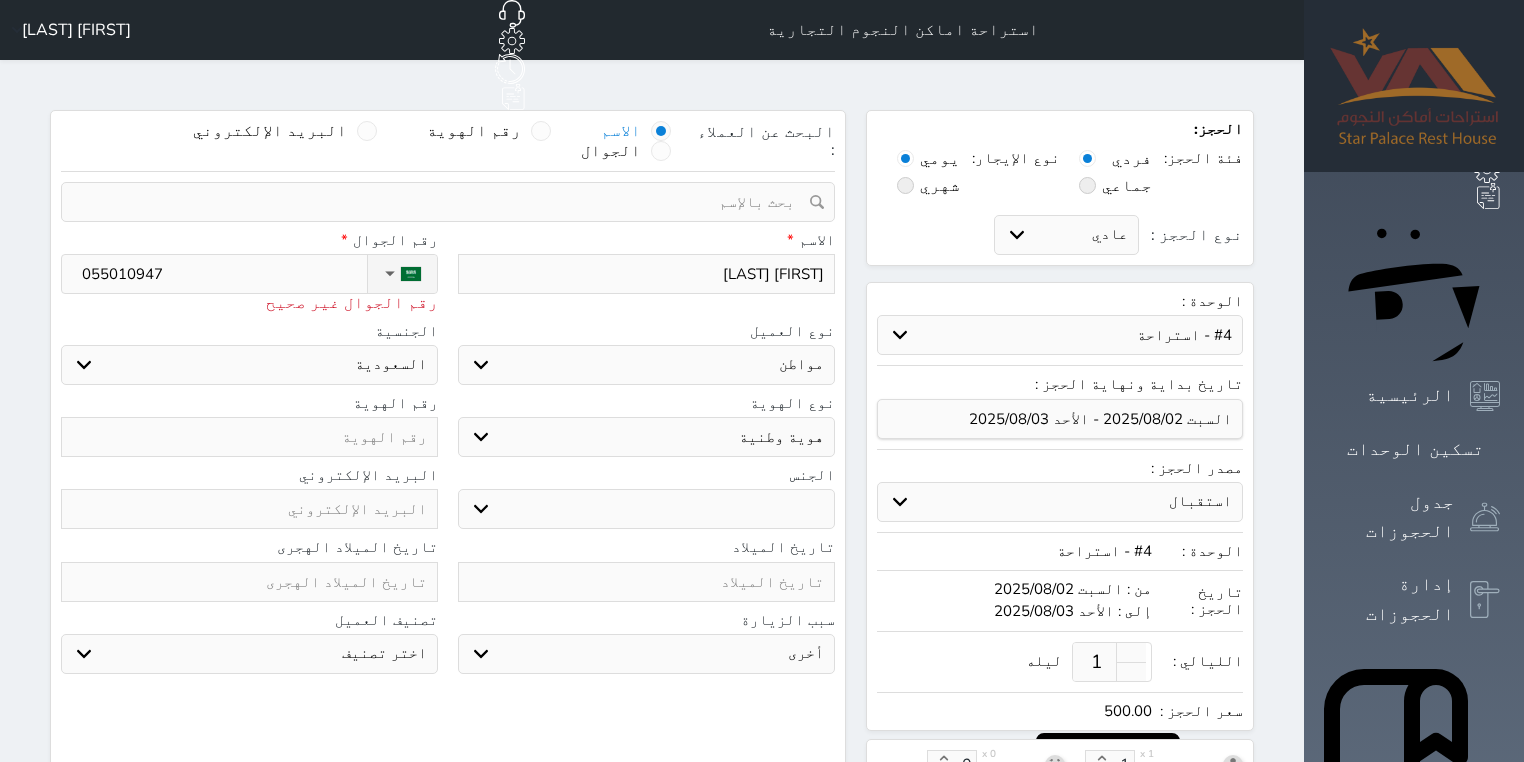 type on "[PHONE]" 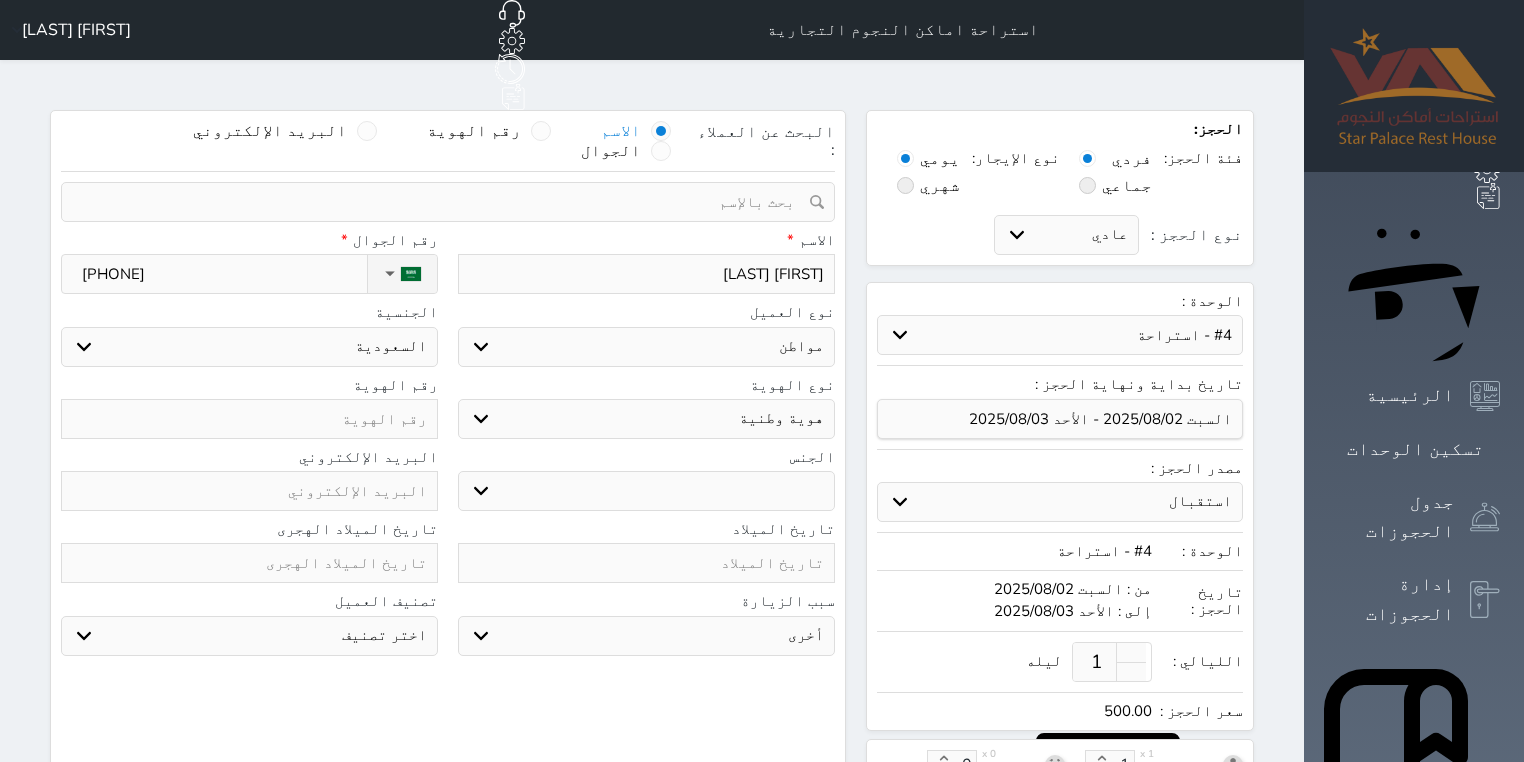 type on "[PHONE]" 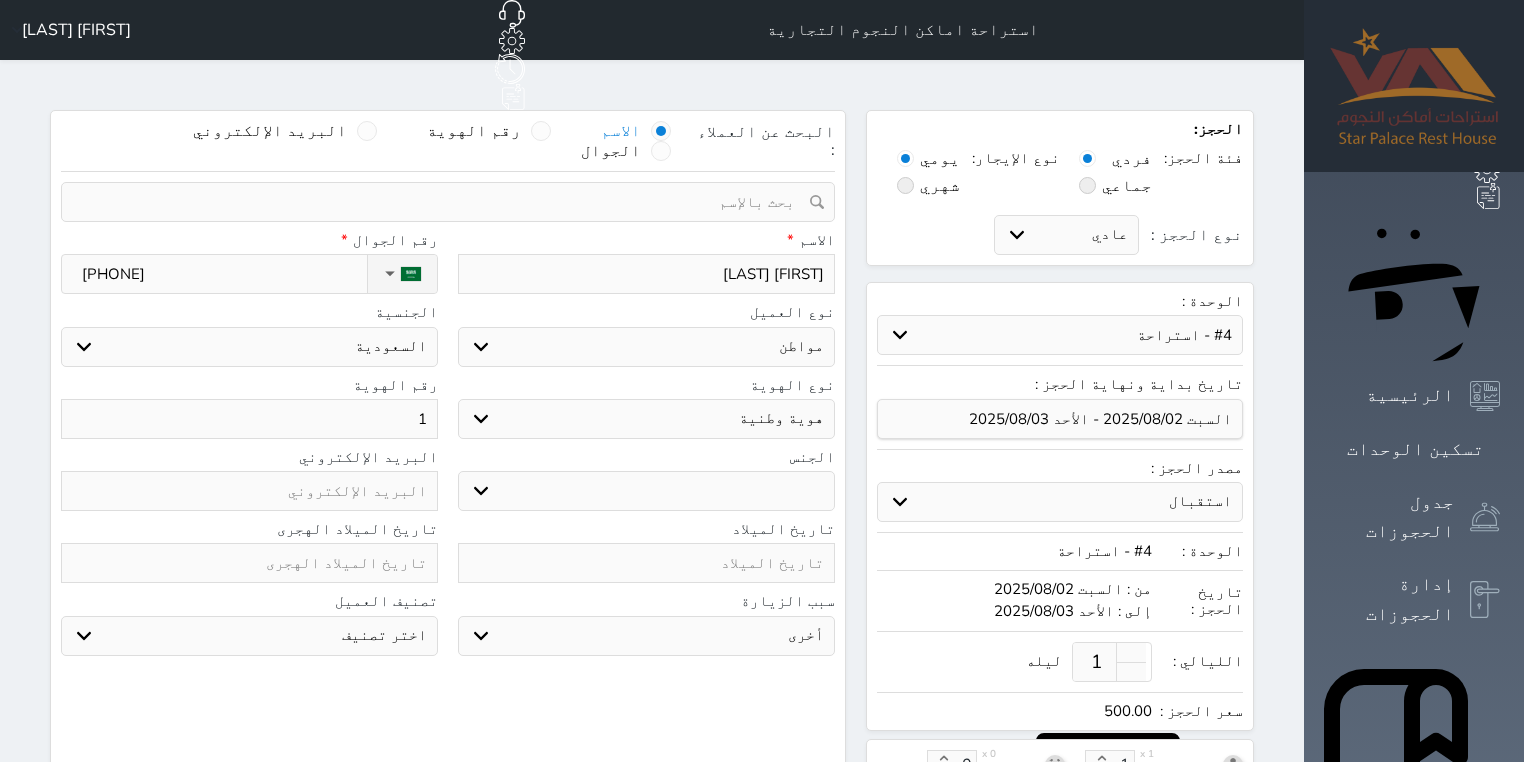 type on "10" 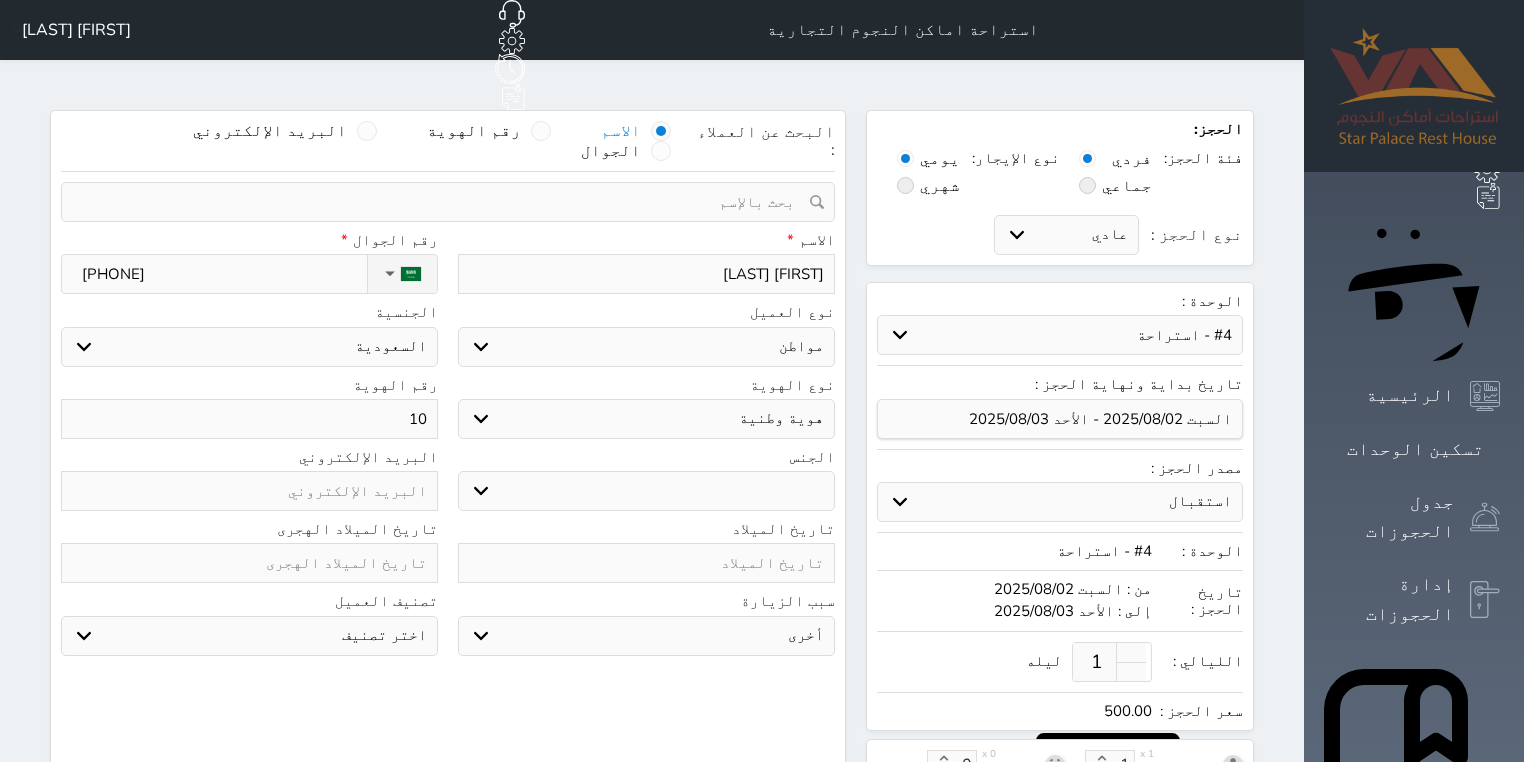 type on "104" 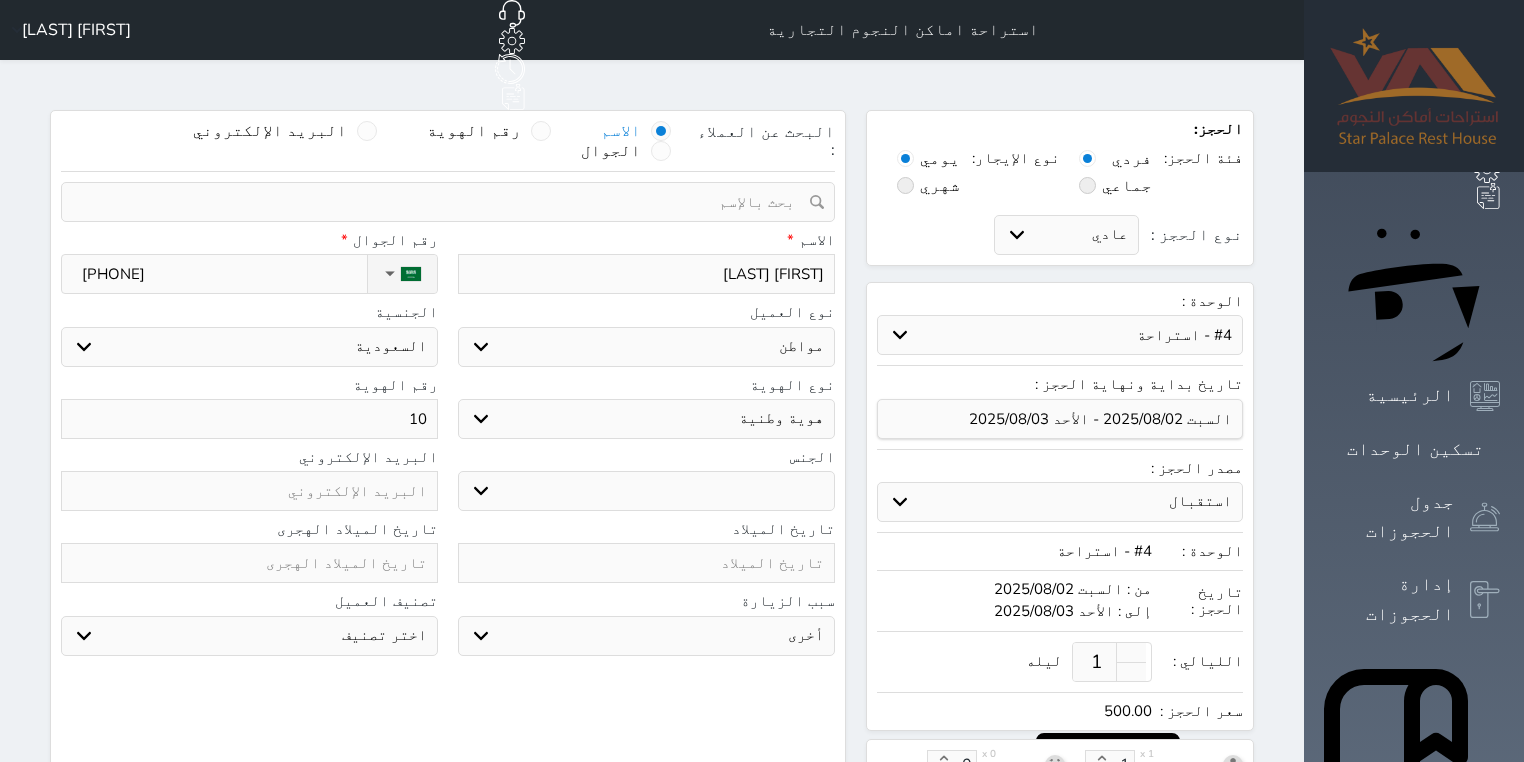 type 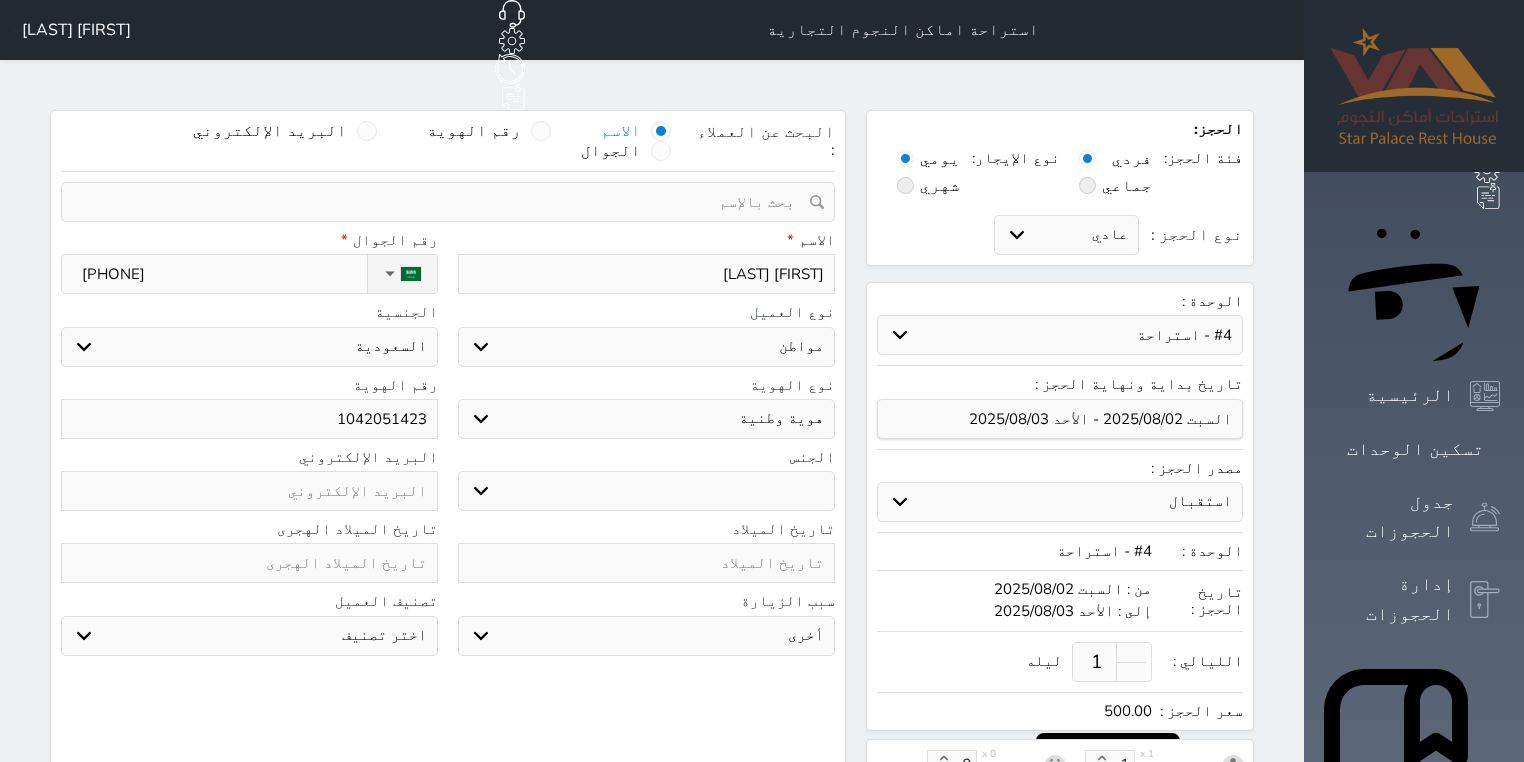 click on "ذكر   انثى" at bounding box center [646, 491] 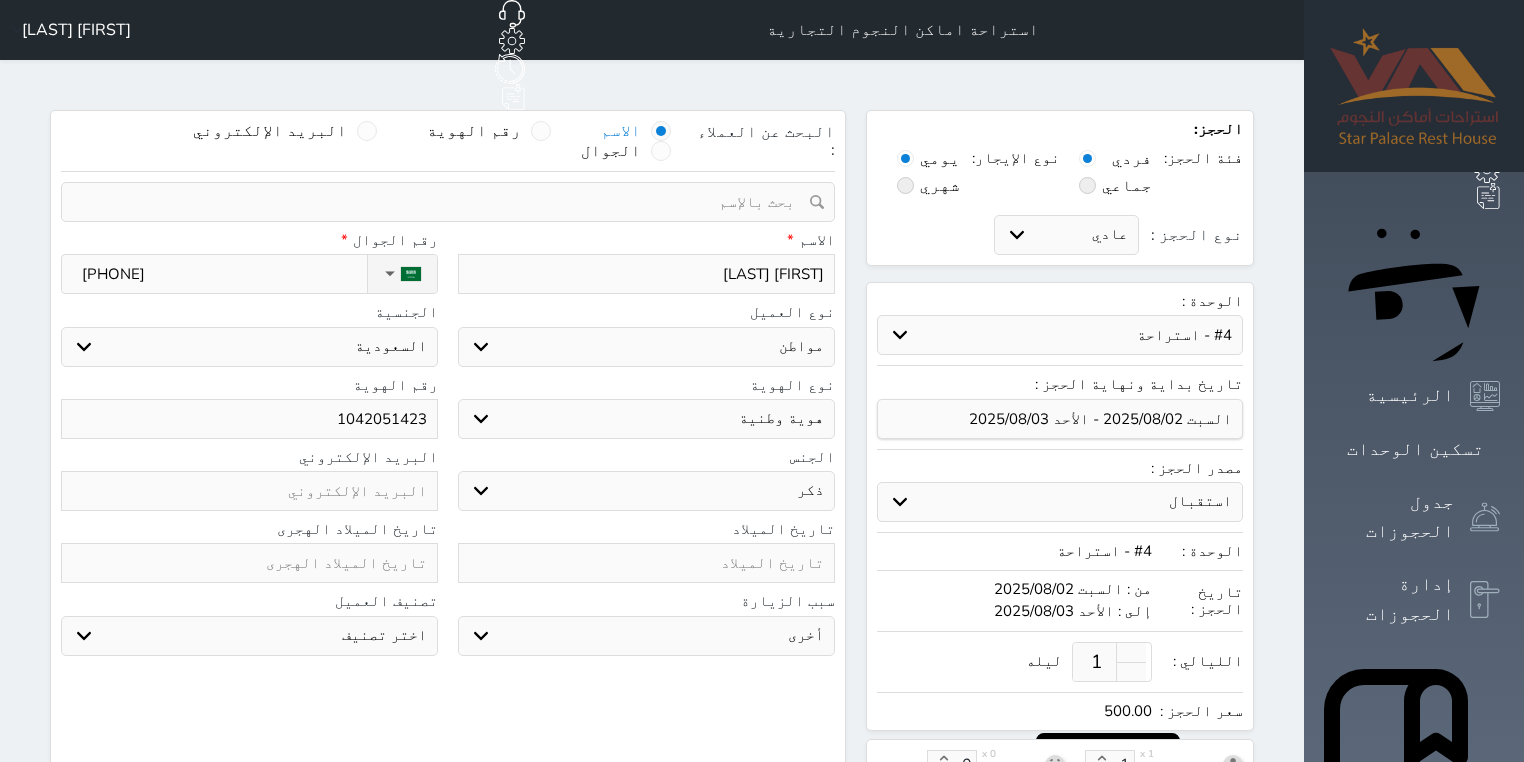 click on "ذكر   انثى" at bounding box center [646, 491] 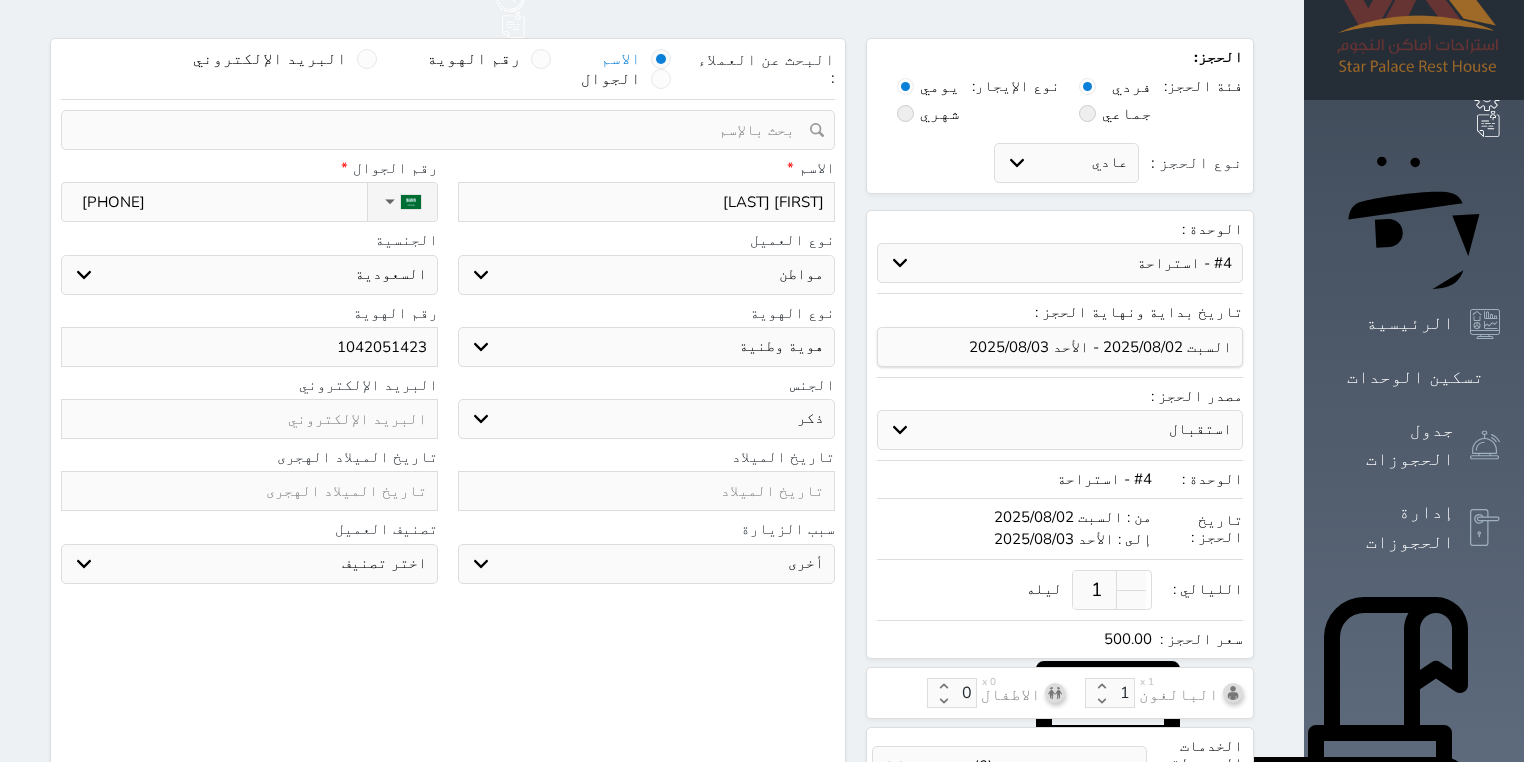 scroll, scrollTop: 240, scrollLeft: 0, axis: vertical 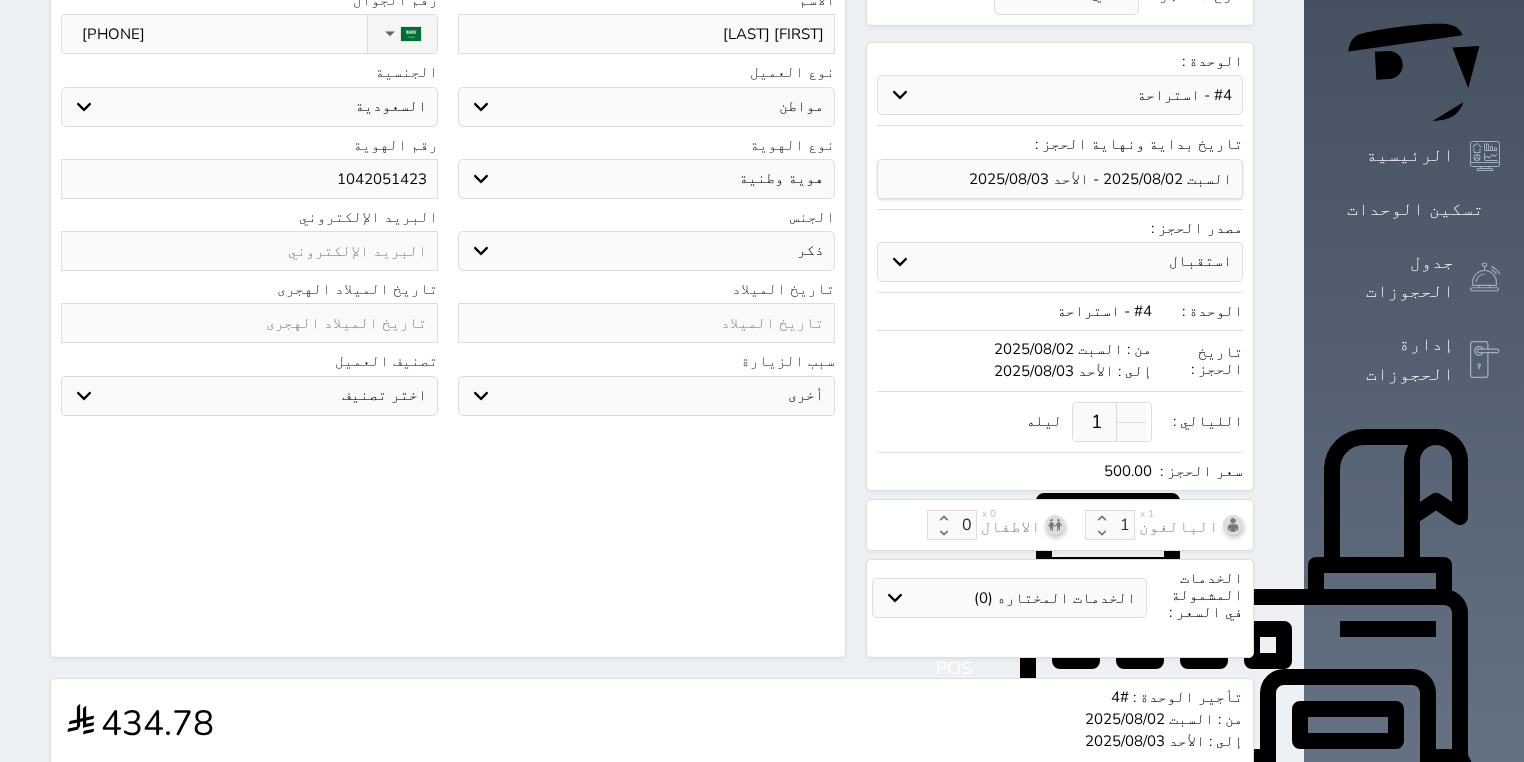 click on "سياحة زيارة الاهل والاصدقاء زيارة دينية زيارة عمل زيارة رياضية زيارة ترفيهية أخرى موظف ديوان عمل نزيل حجر موظف وزارة الصحة" at bounding box center [646, 396] 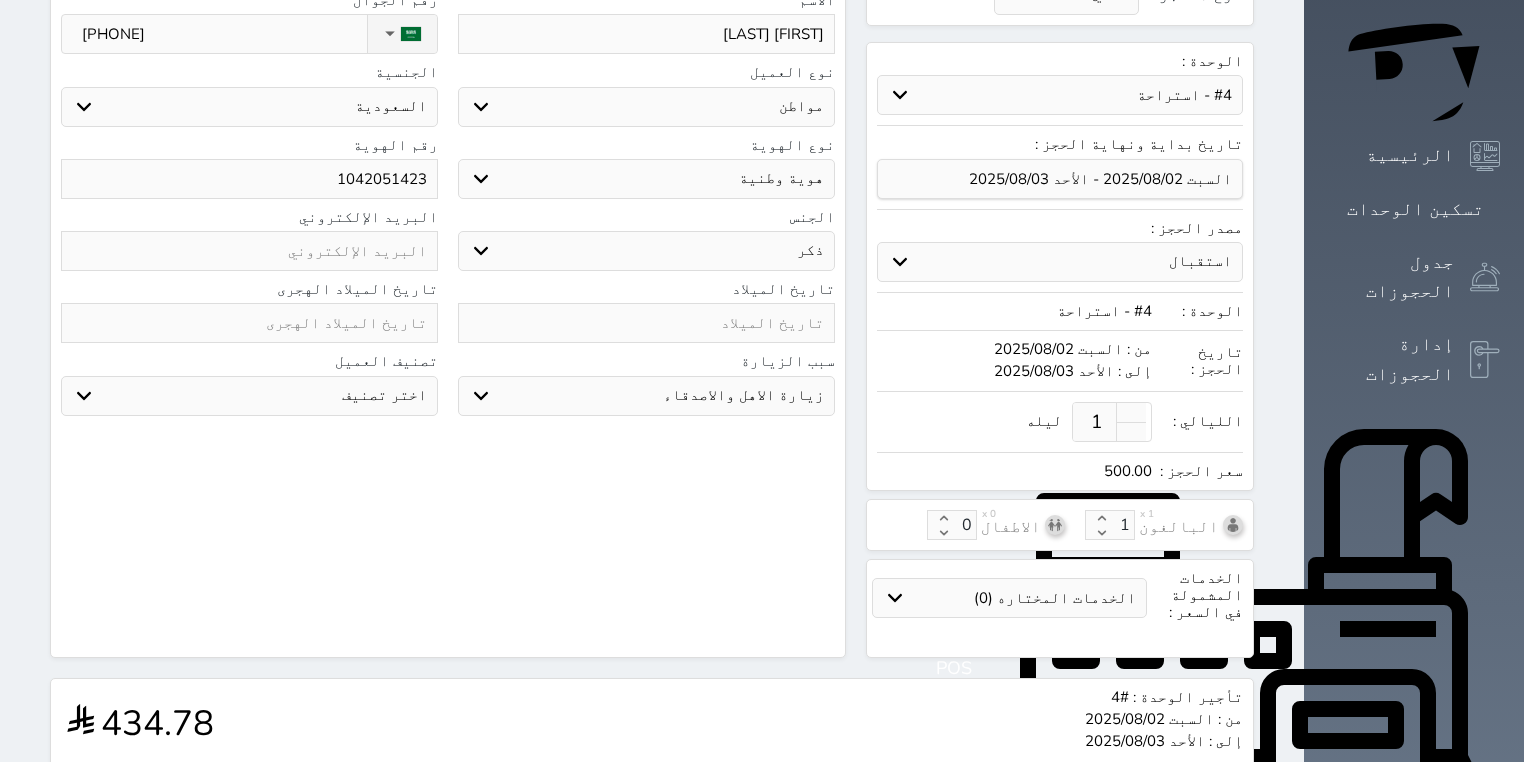 click on "سياحة زيارة الاهل والاصدقاء زيارة دينية زيارة عمل زيارة رياضية زيارة ترفيهية أخرى موظف ديوان عمل نزيل حجر موظف وزارة الصحة" at bounding box center (646, 396) 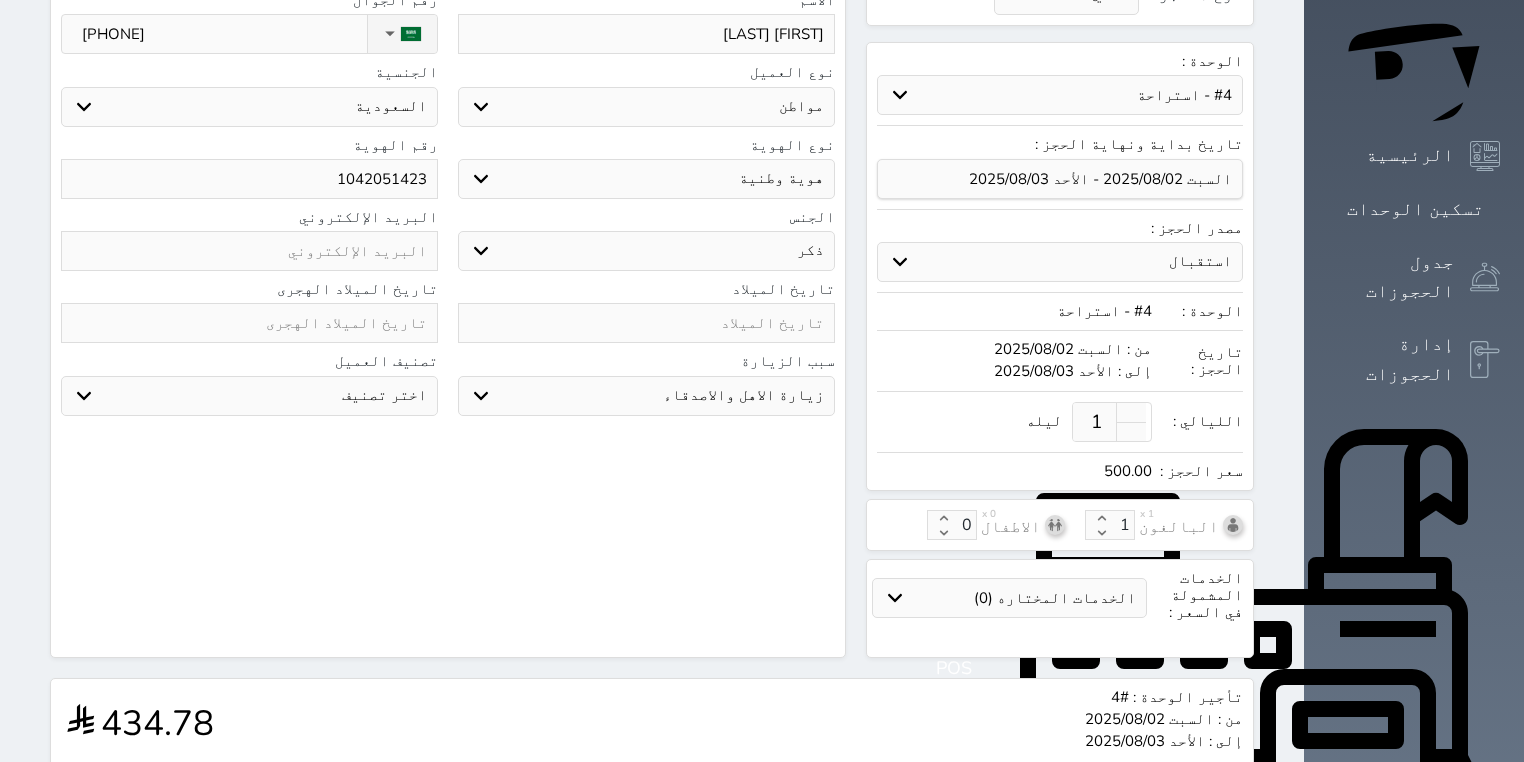 click on "اختر تصنيف جديد مميز خاص غير مرغوب فيه" at bounding box center [249, 396] 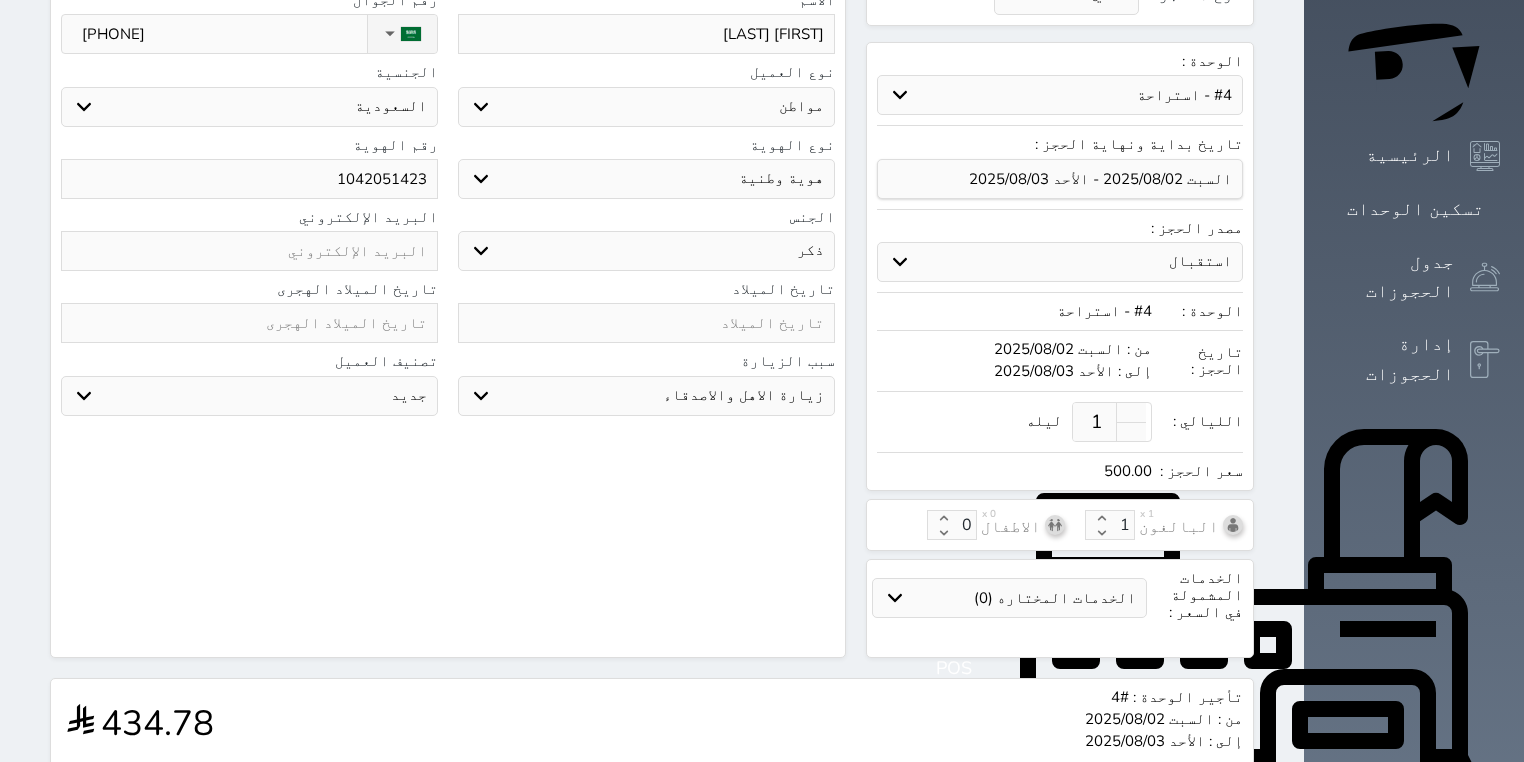 click on "اختر تصنيف جديد مميز خاص غير مرغوب فيه" at bounding box center (249, 396) 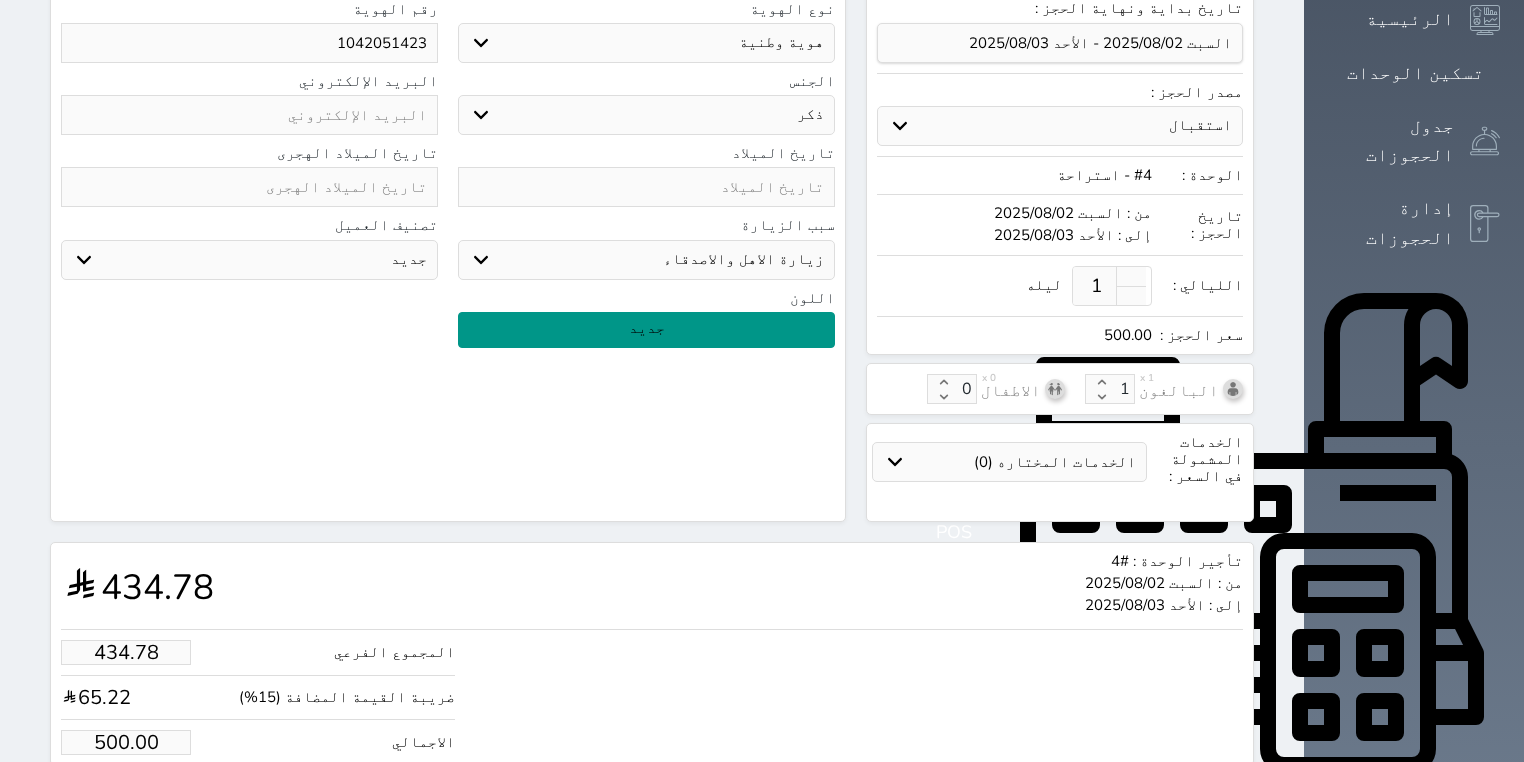scroll, scrollTop: 424, scrollLeft: 0, axis: vertical 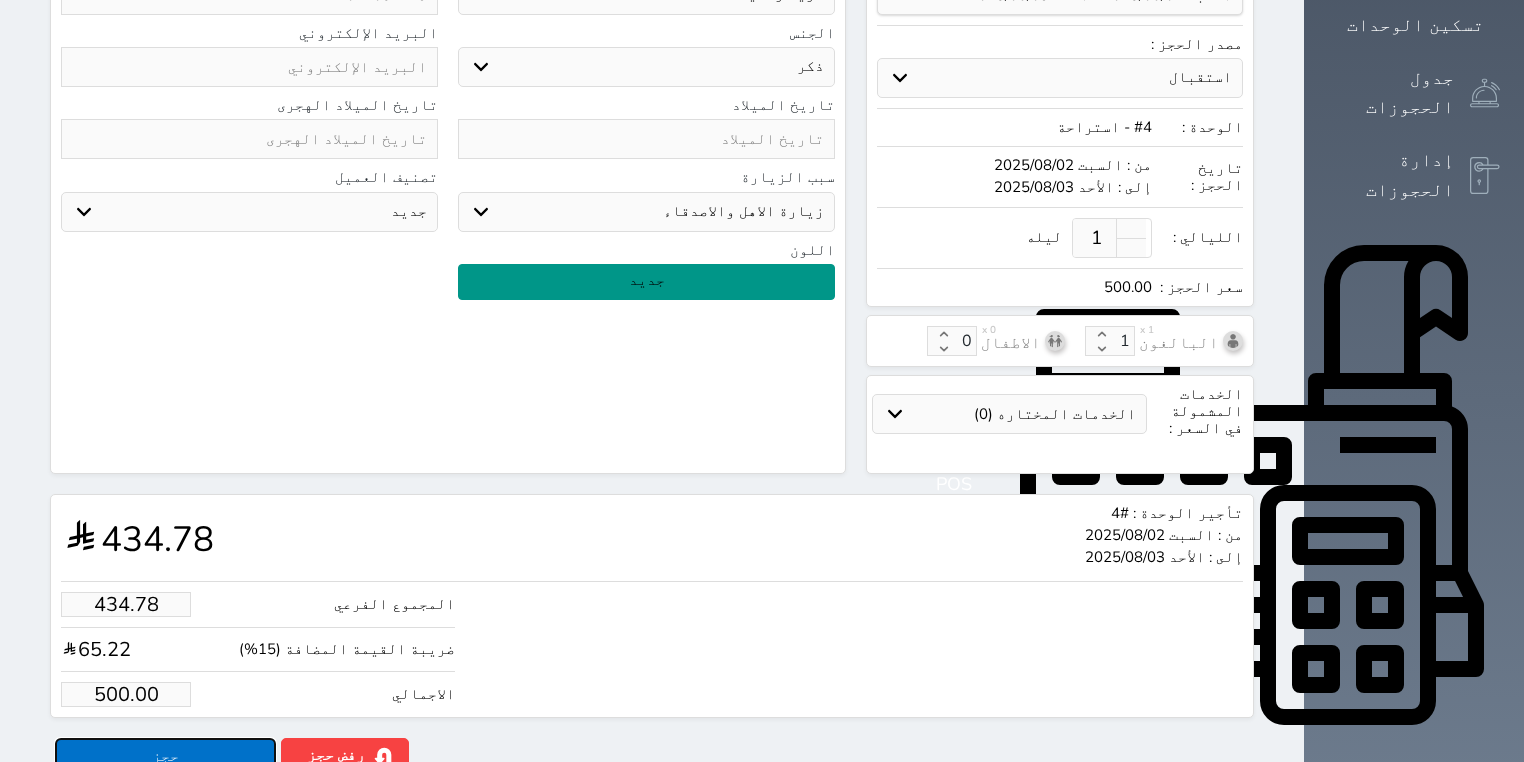 click on "حجز" at bounding box center (165, 755) 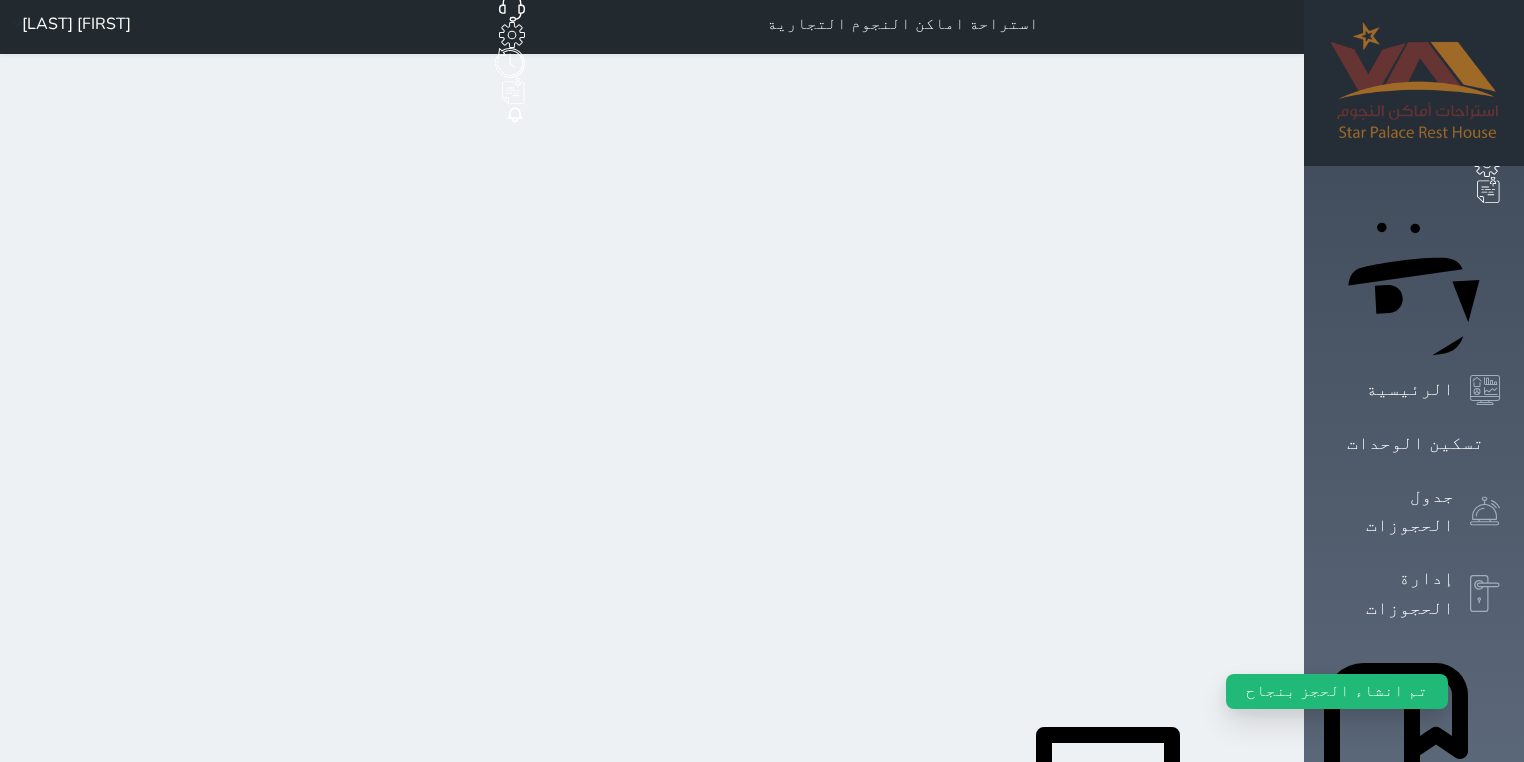 scroll, scrollTop: 0, scrollLeft: 0, axis: both 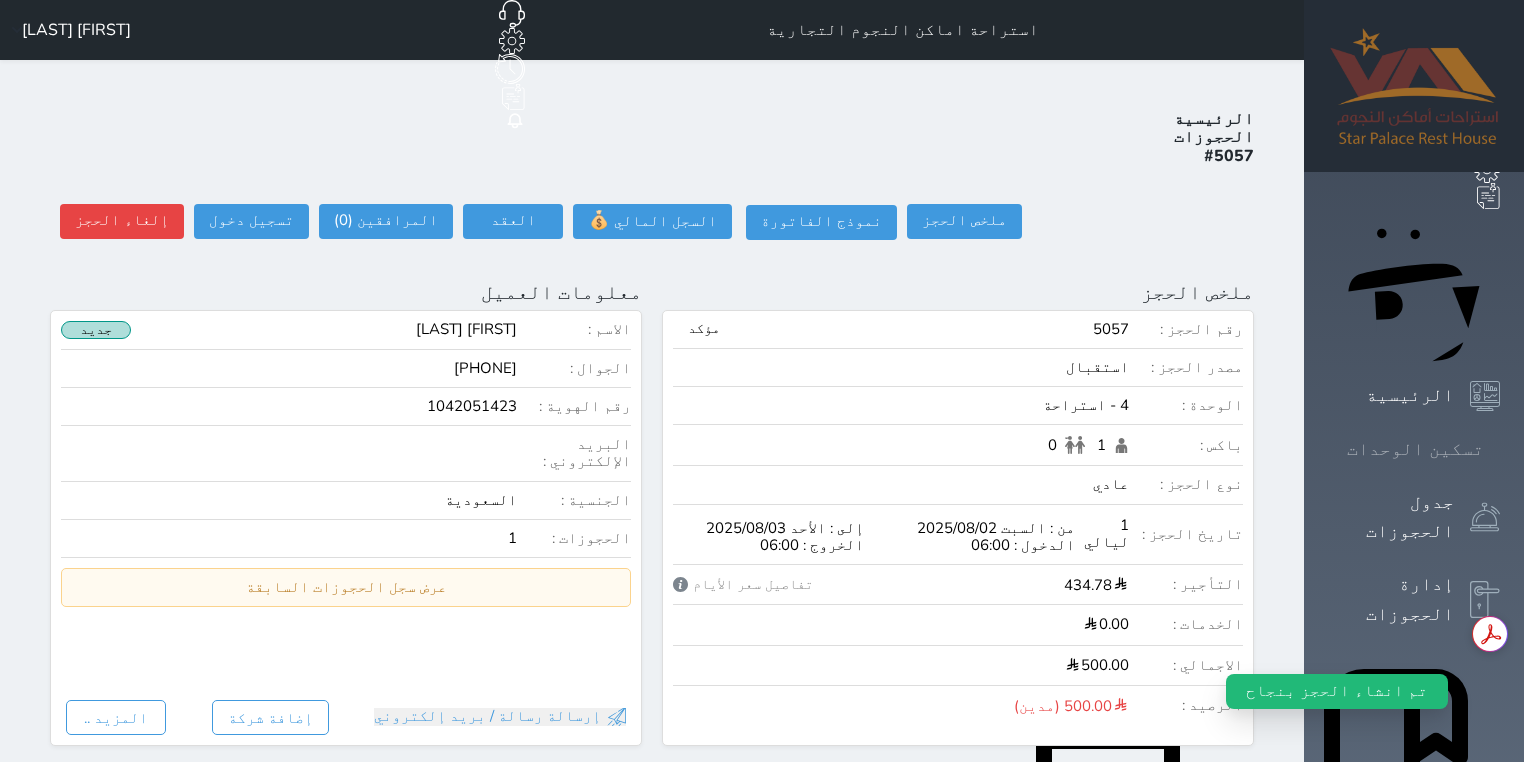 click at bounding box center [1500, 449] 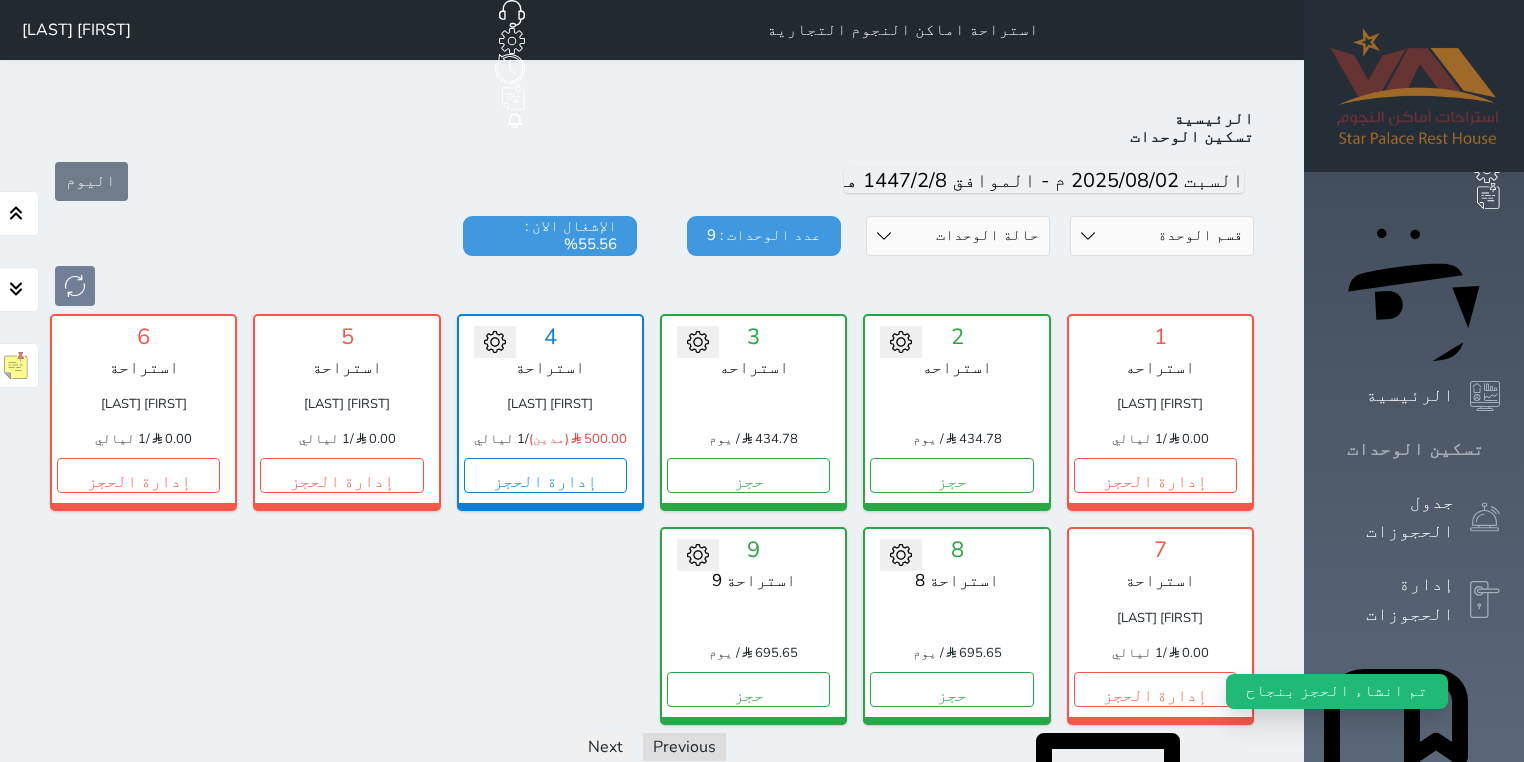 scroll, scrollTop: 78, scrollLeft: 0, axis: vertical 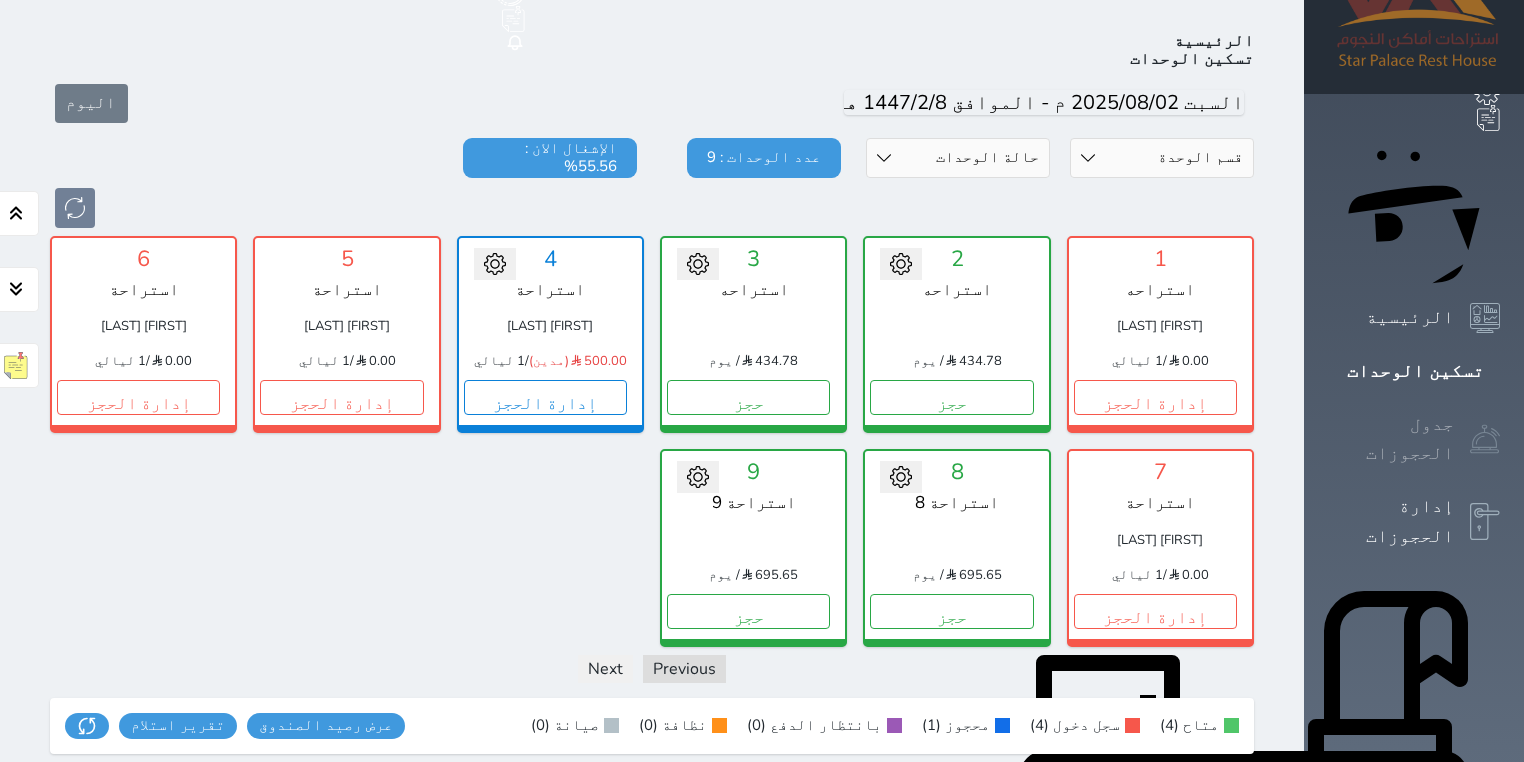 click on "جدول الحجوزات" at bounding box center (1391, 439) 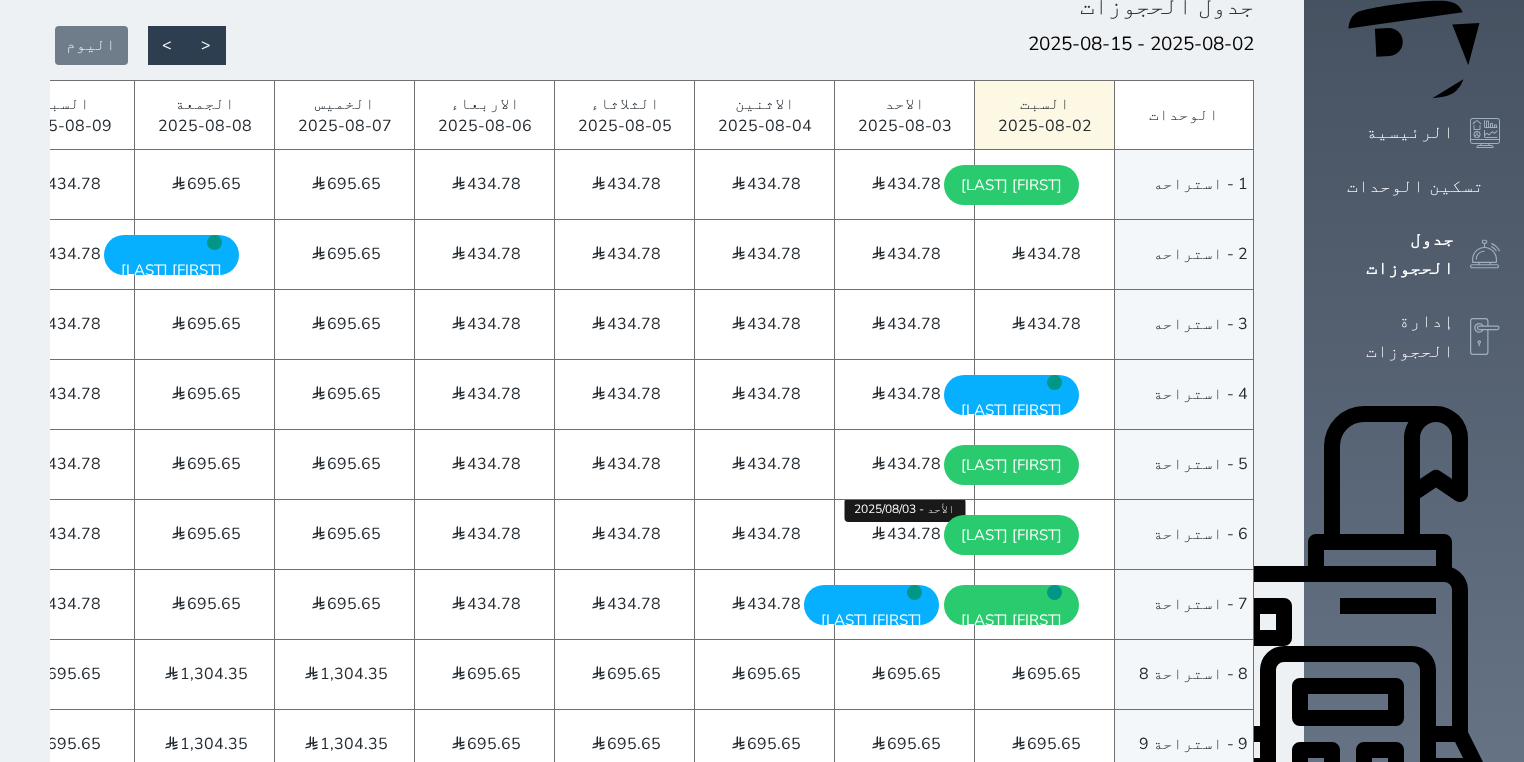 scroll, scrollTop: 320, scrollLeft: 0, axis: vertical 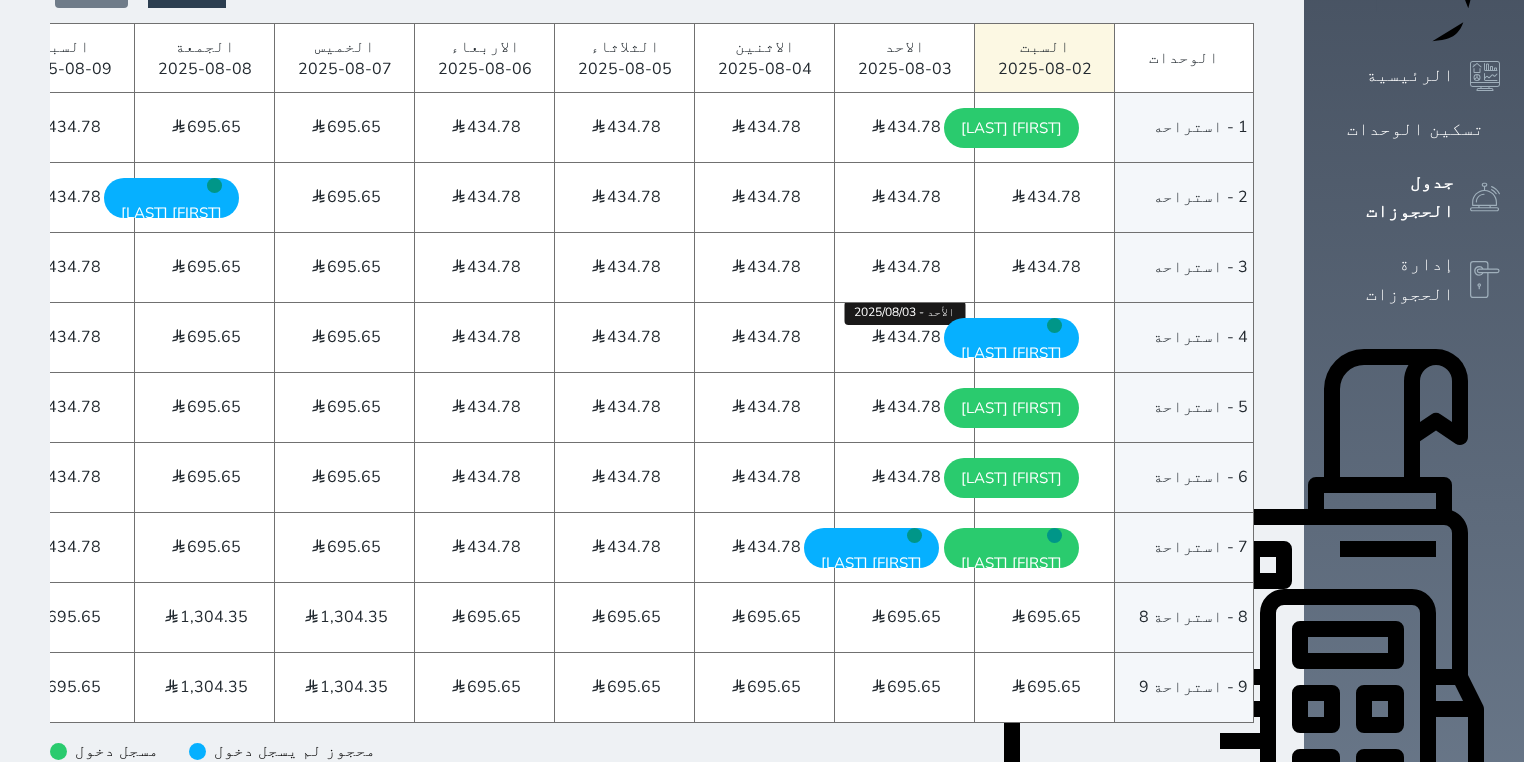click on "434.78" at bounding box center [914, 337] 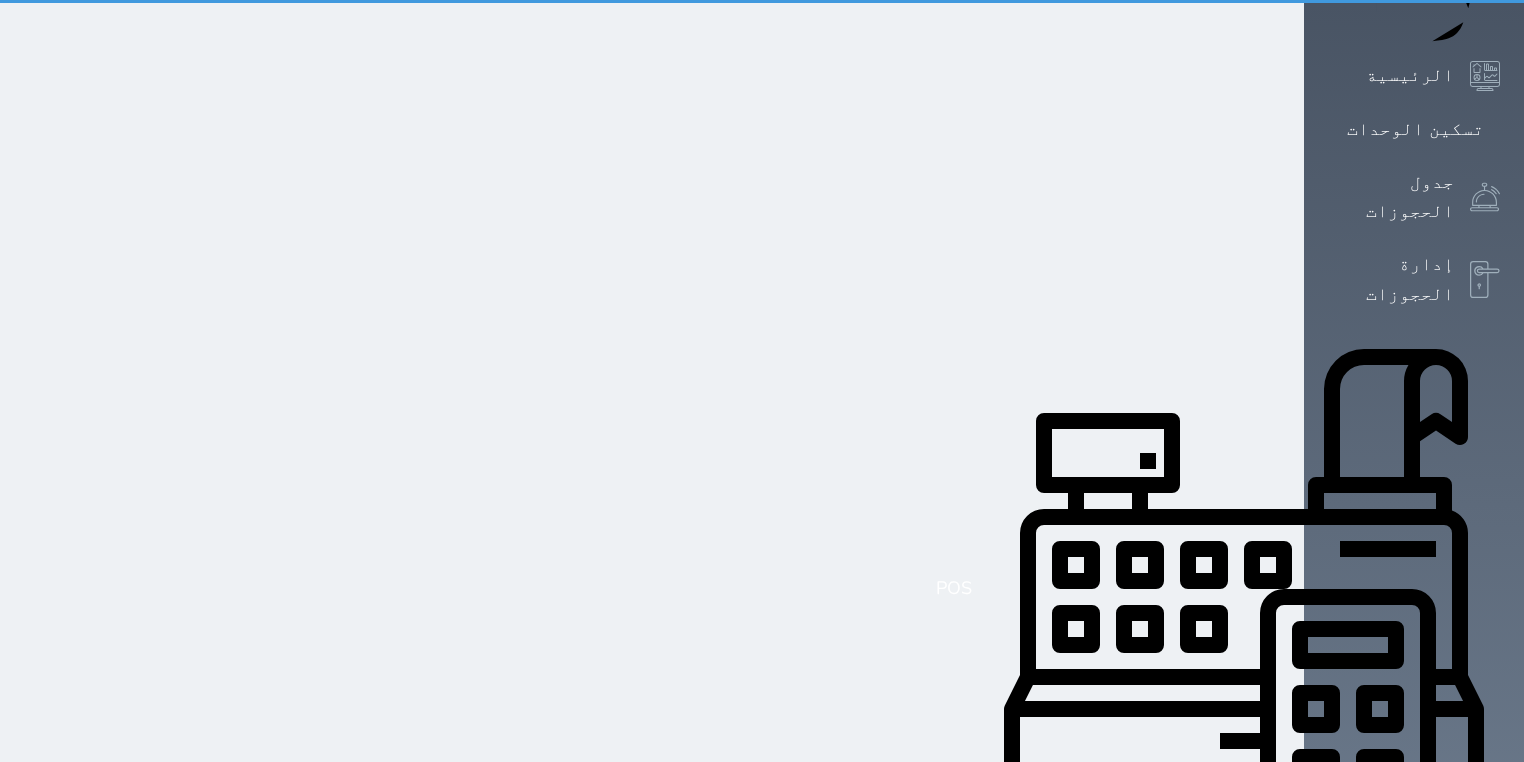 scroll, scrollTop: 0, scrollLeft: 0, axis: both 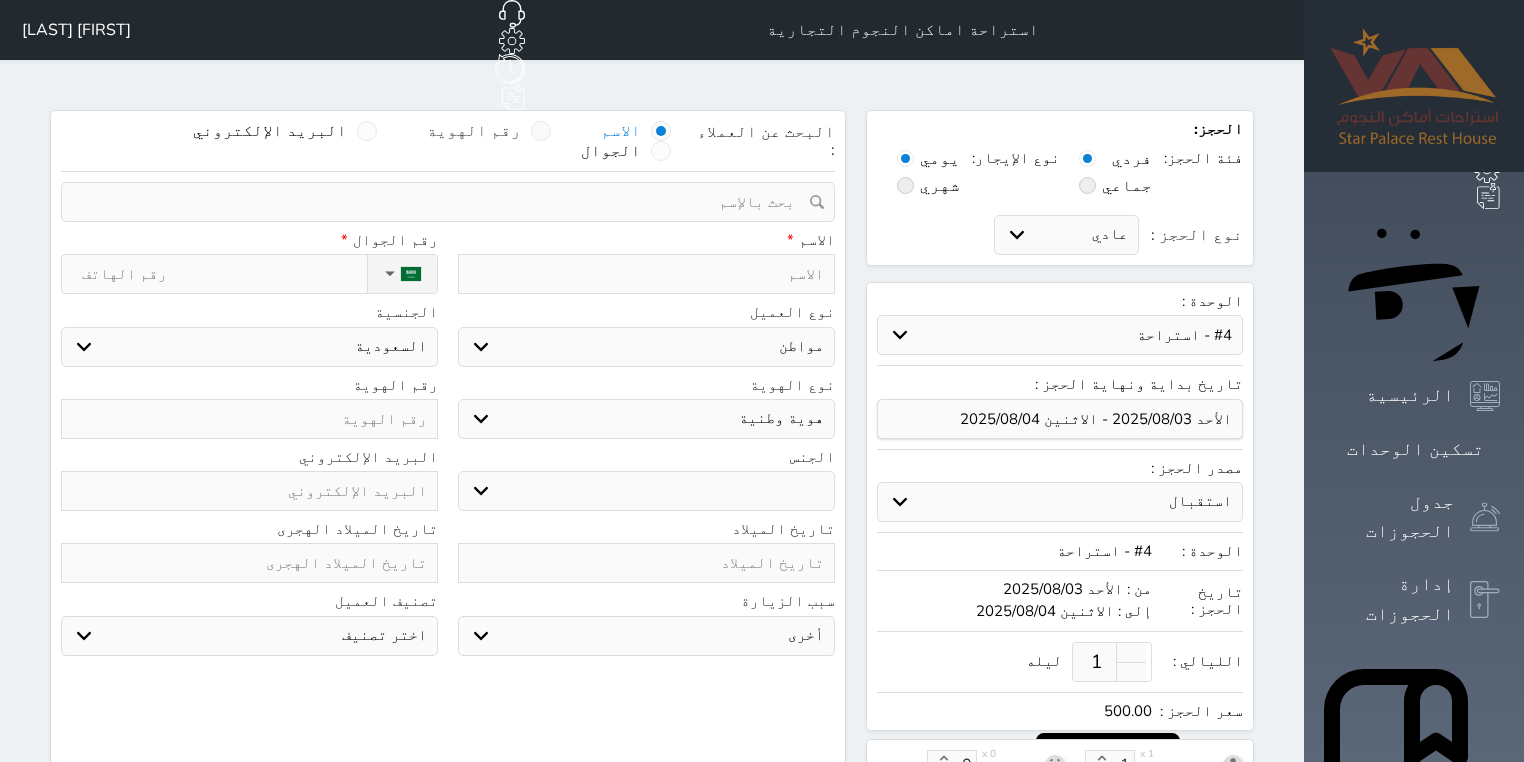 click at bounding box center (541, 131) 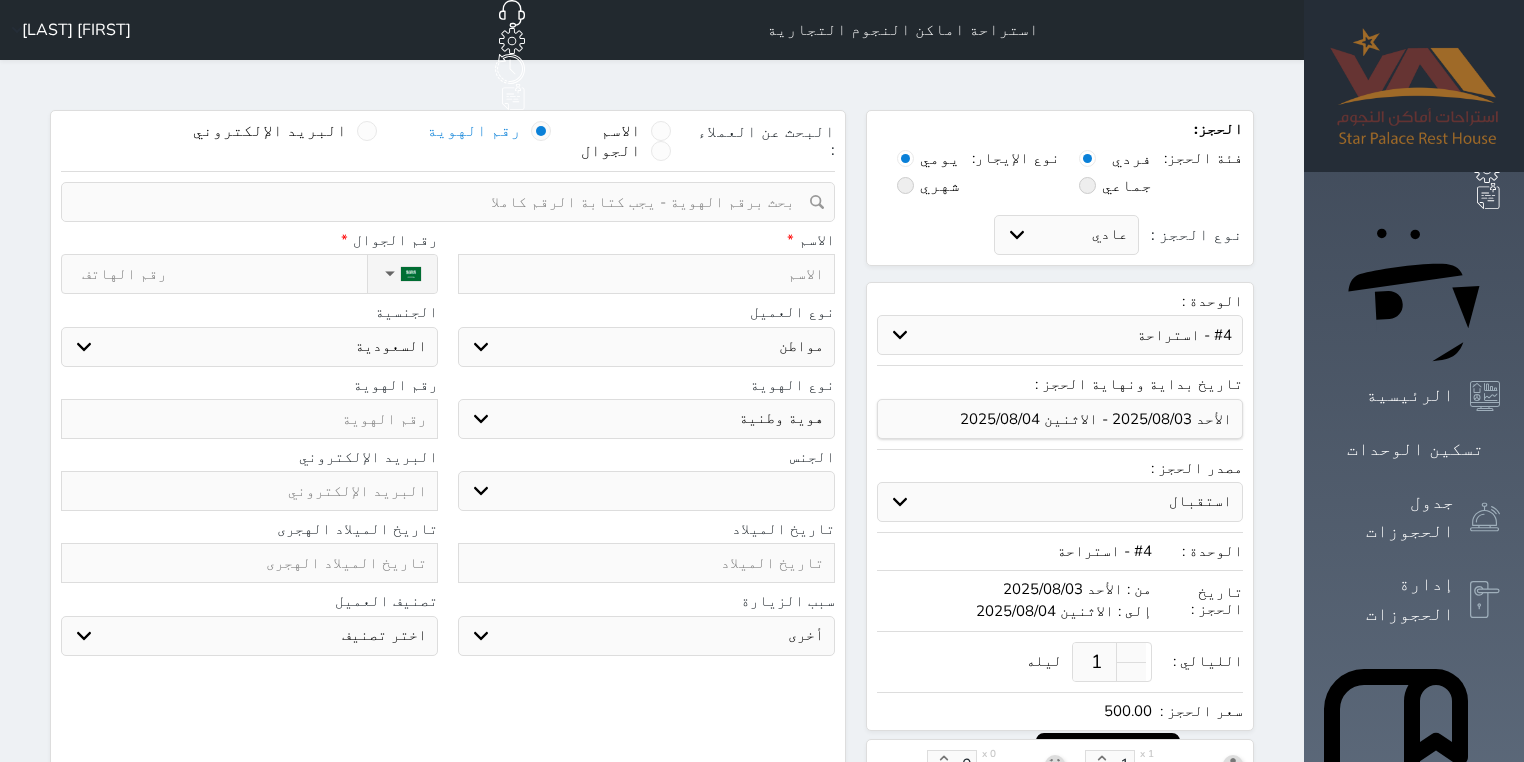 click at bounding box center [441, 202] 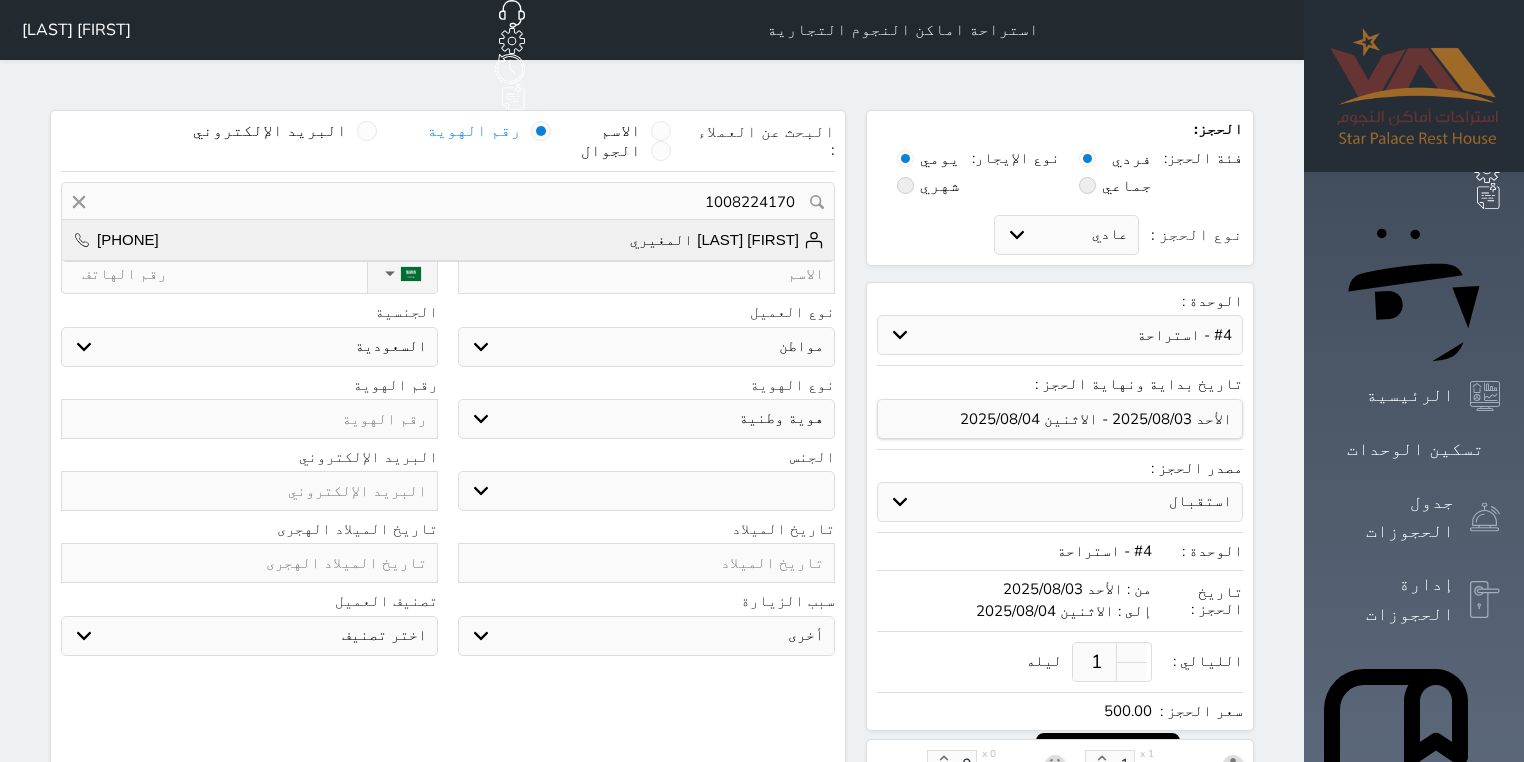 click on "[FIRST] [LAST] المغيري [PHONE]" at bounding box center [448, 240] 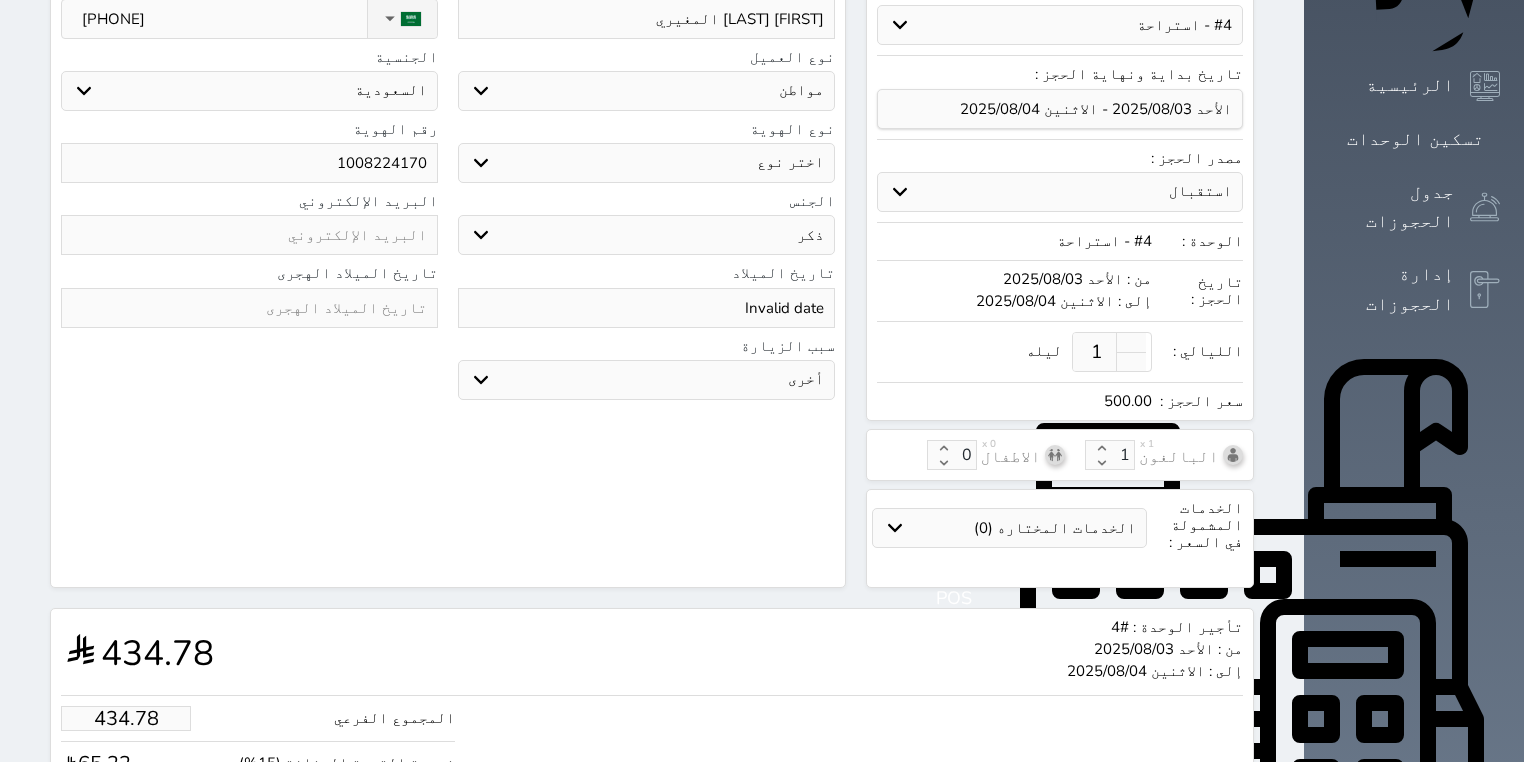 scroll, scrollTop: 424, scrollLeft: 0, axis: vertical 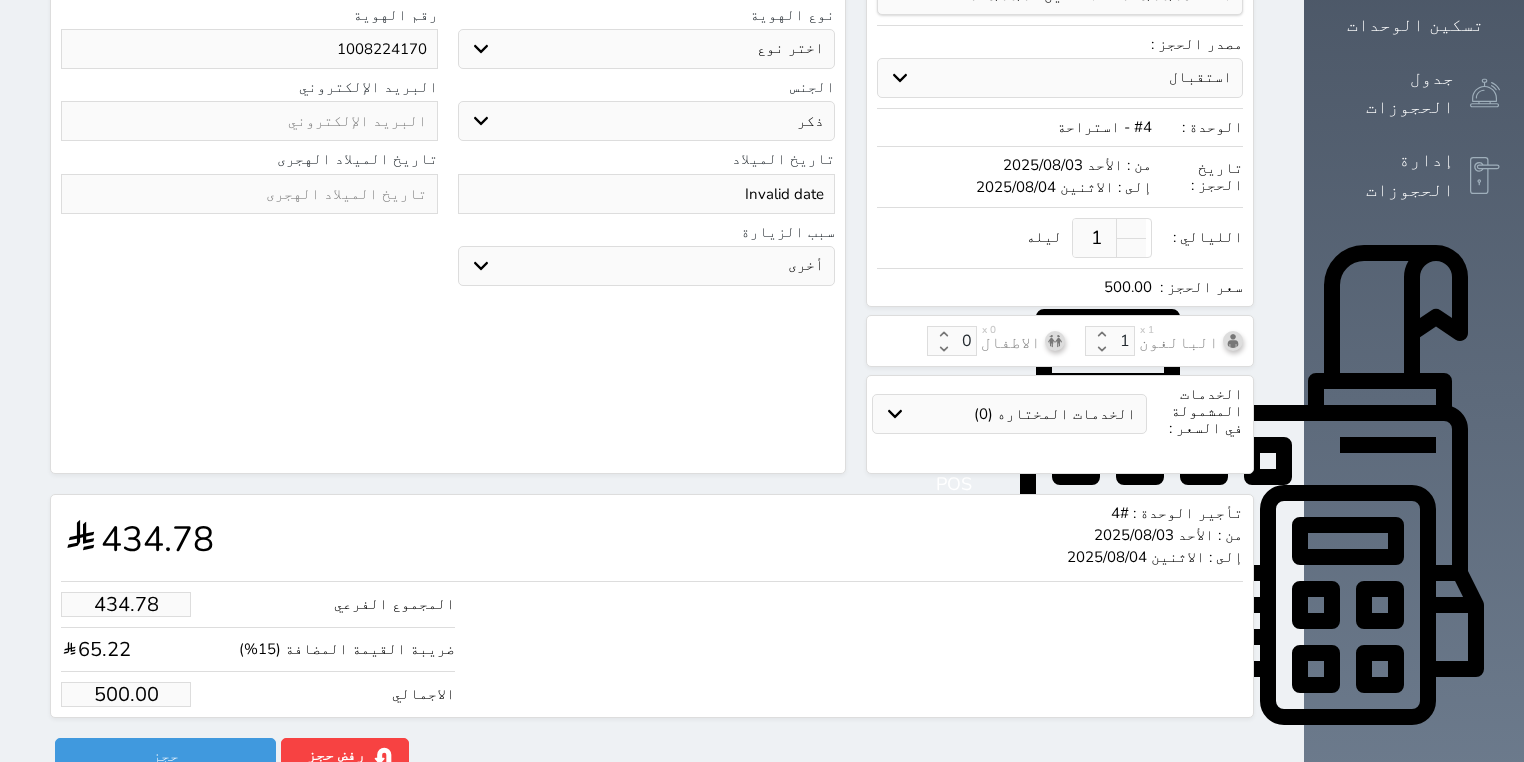 drag, startPoint x: 49, startPoint y: 648, endPoint x: 172, endPoint y: 654, distance: 123.146255 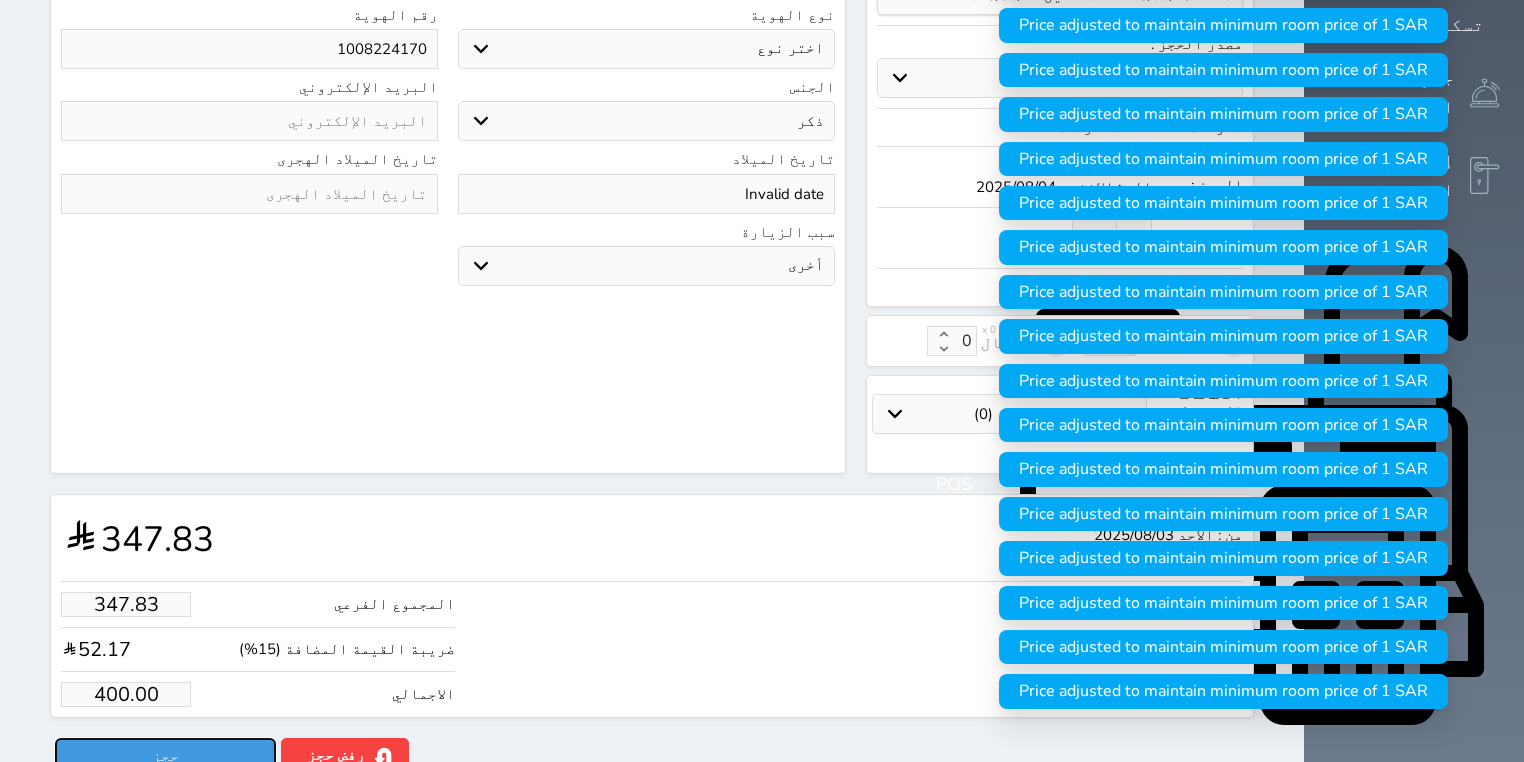 click on "حجز" at bounding box center (165, 755) 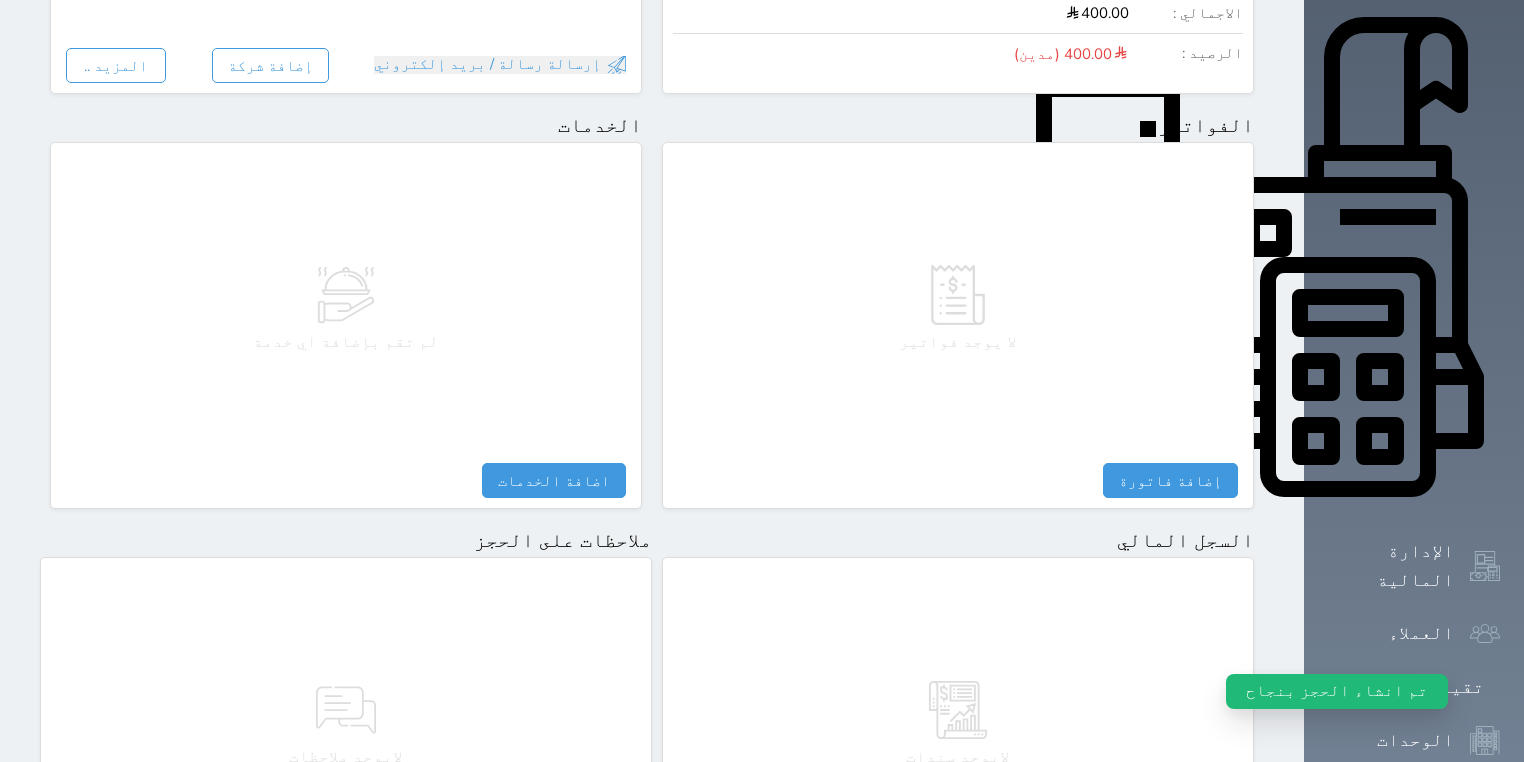 scroll, scrollTop: 883, scrollLeft: 0, axis: vertical 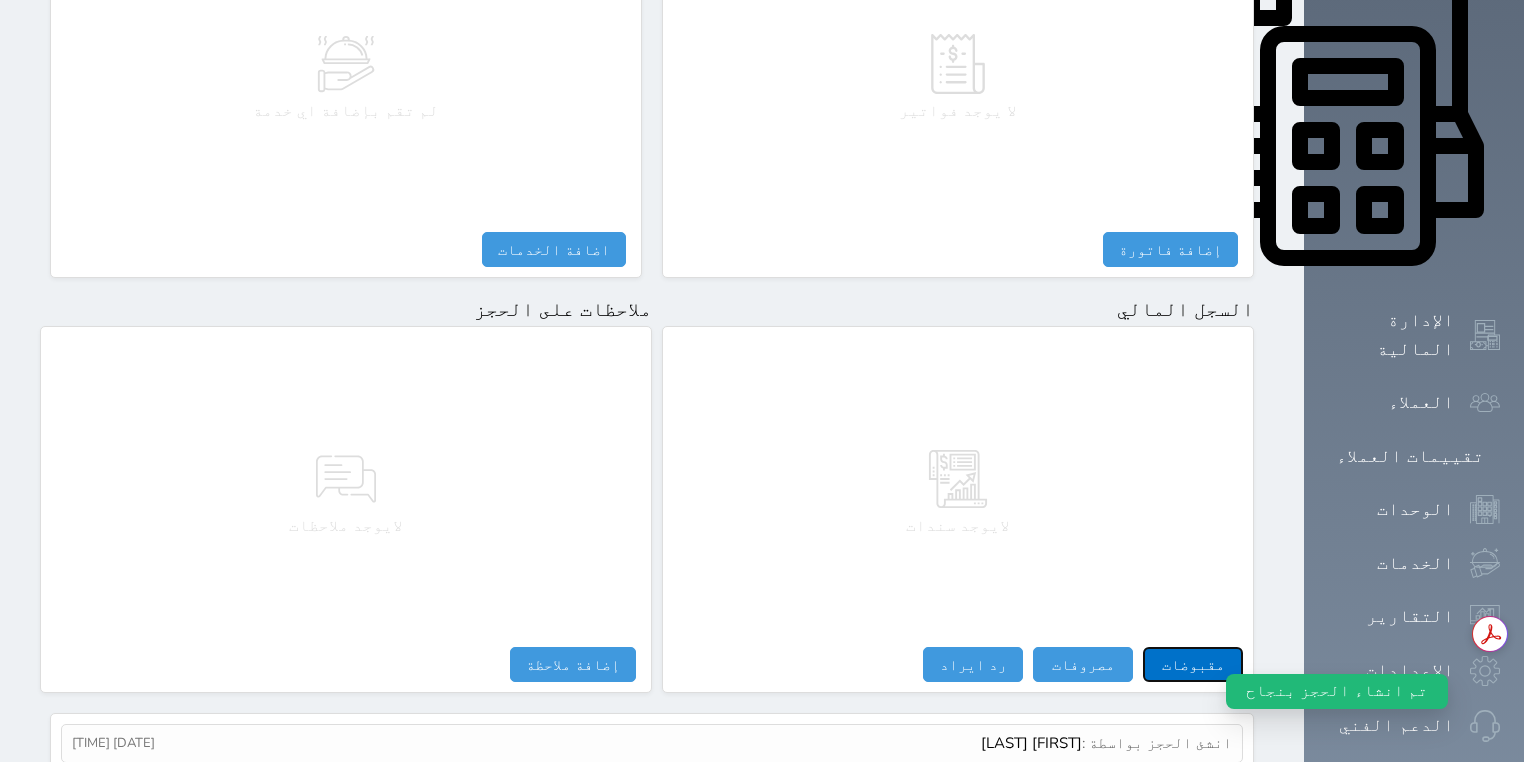 click on "مقبوضات" at bounding box center (1193, 664) 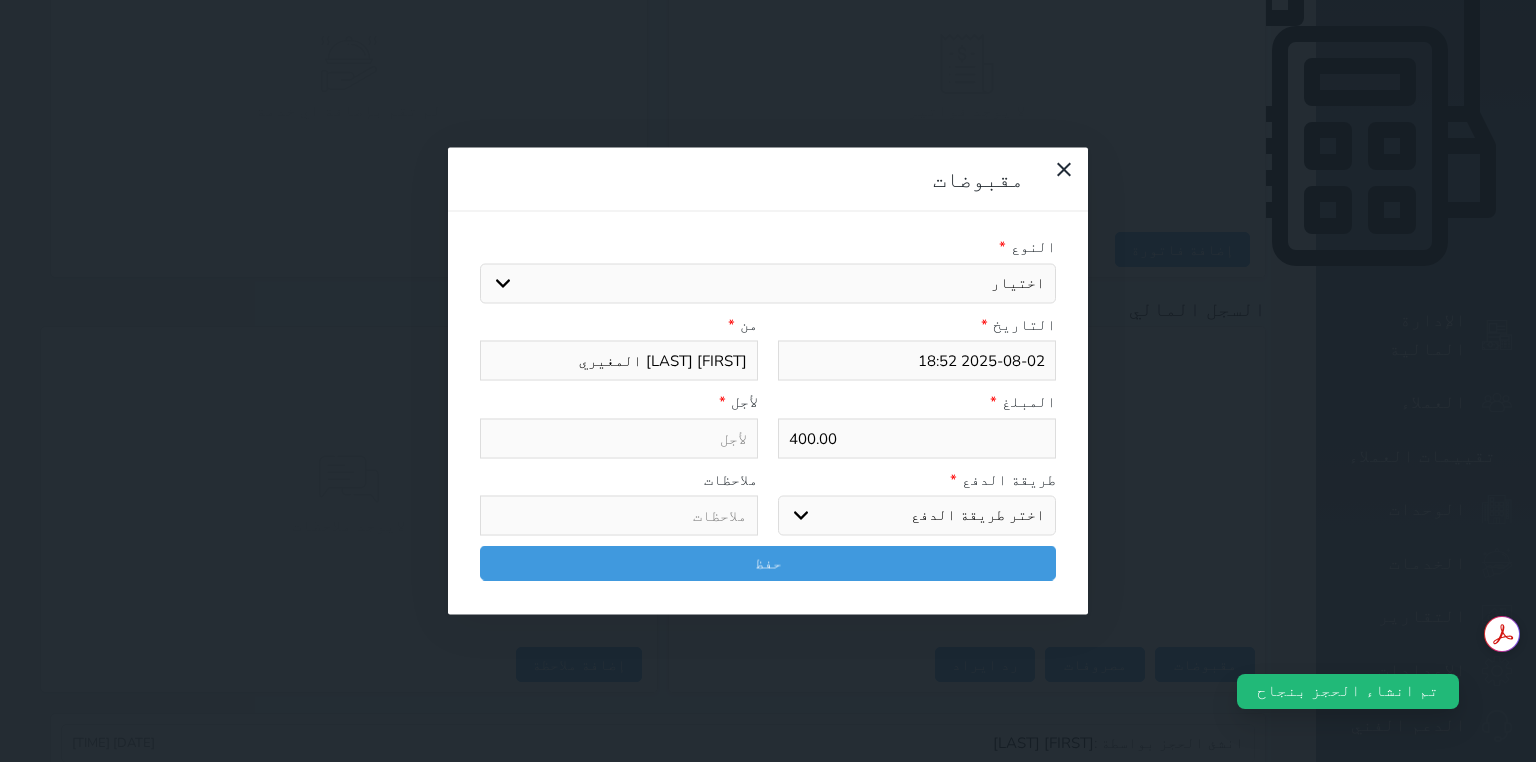 click on "اختر طريقة الدفع   دفع نقدى   تحويل بنكى   مدى   بطاقة ائتمان   آجل" at bounding box center [917, 516] 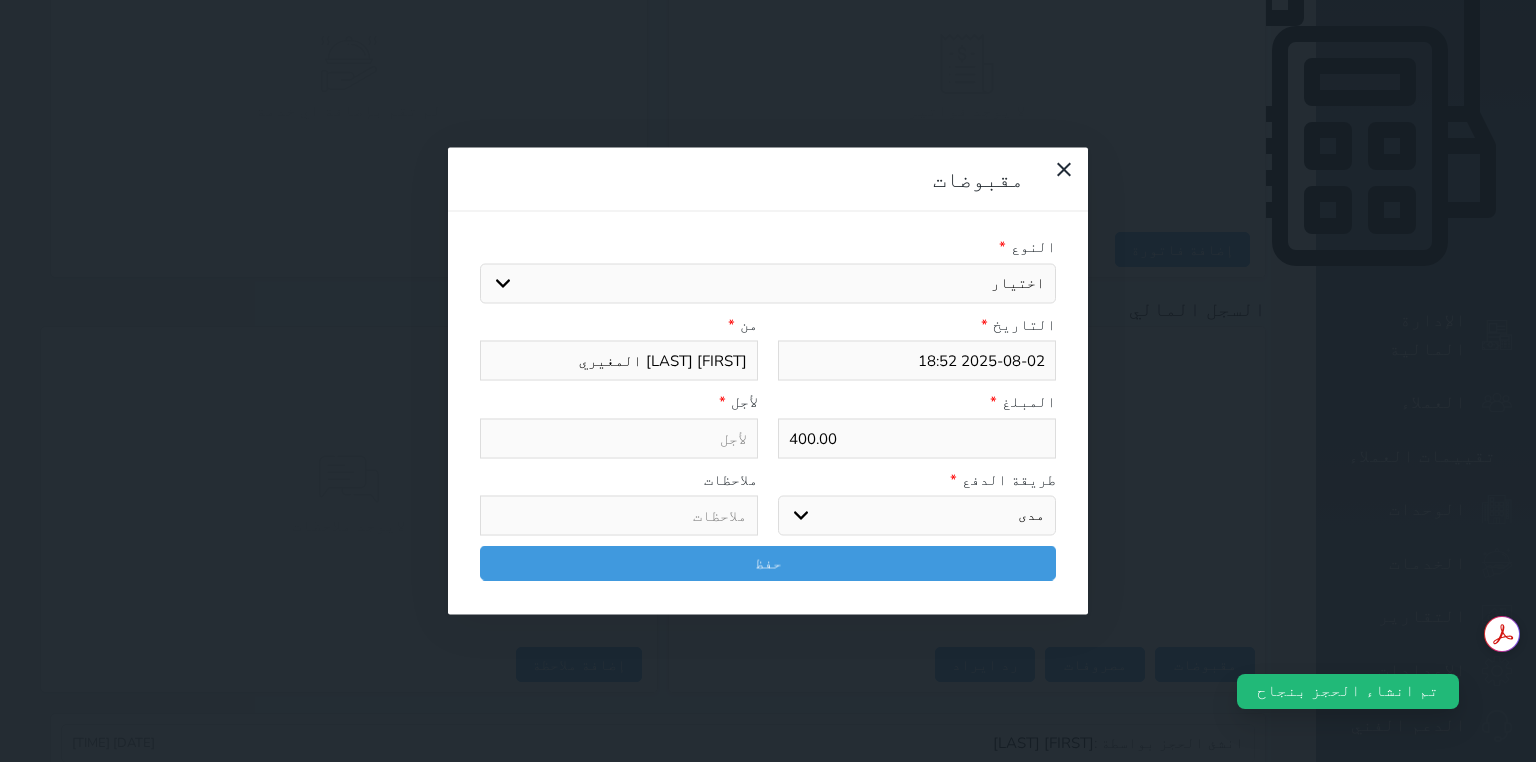 click on "اختر طريقة الدفع   دفع نقدى   تحويل بنكى   مدى   بطاقة ائتمان   آجل" at bounding box center [917, 516] 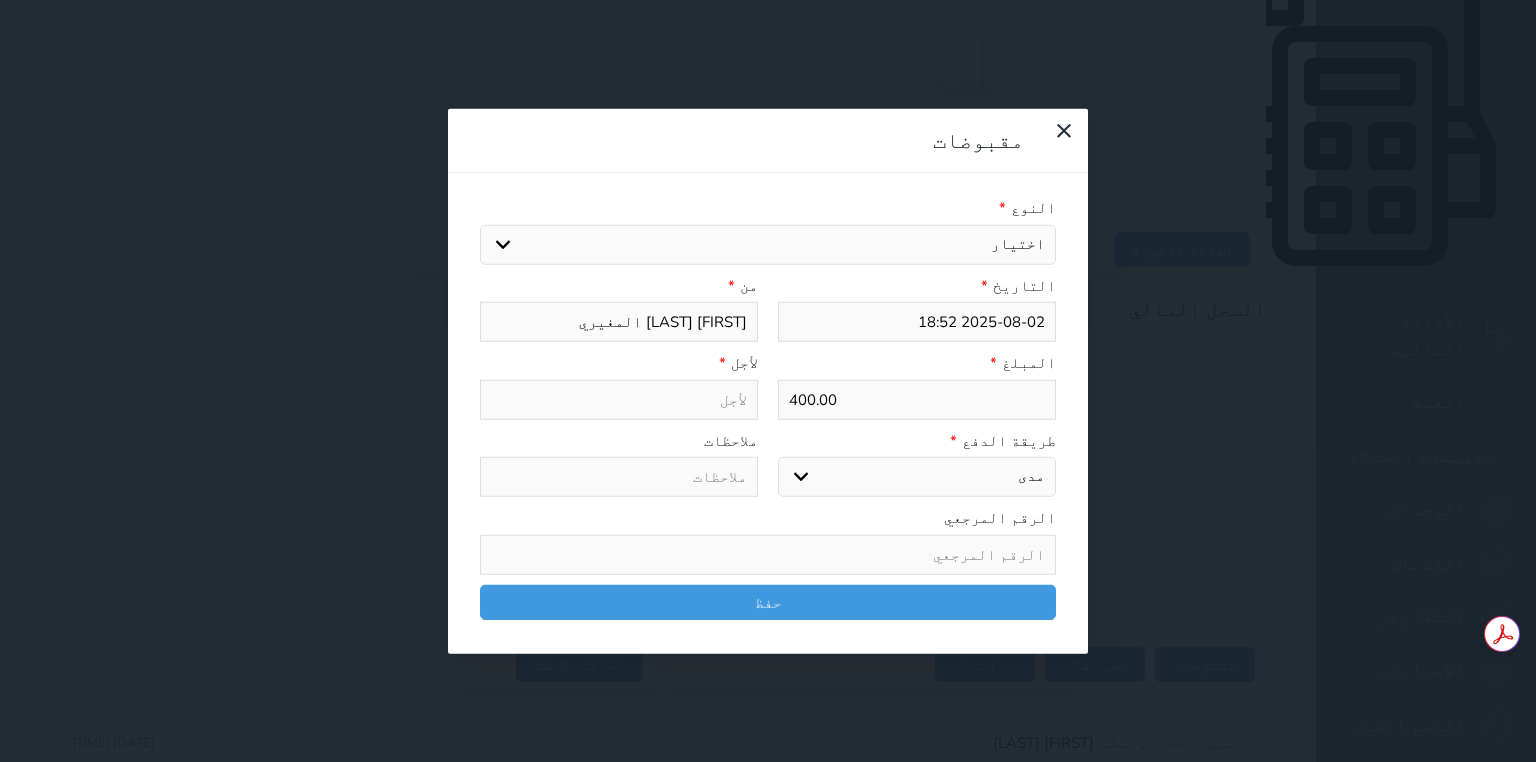 click on "اختيار قيمة إيجار فواتير تامين عربون" at bounding box center [768, 244] 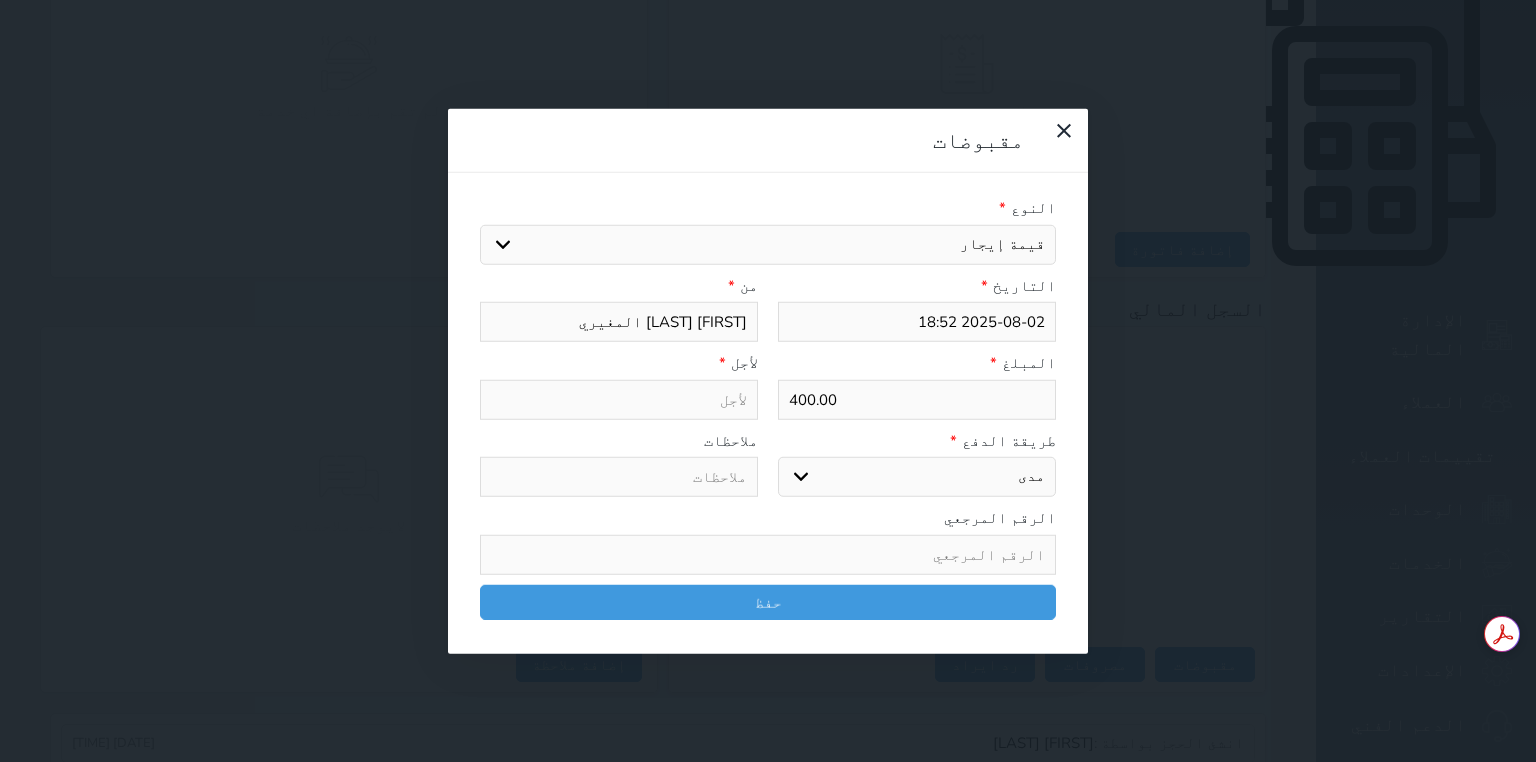 click on "اختيار قيمة إيجار فواتير تامين عربون" at bounding box center [768, 244] 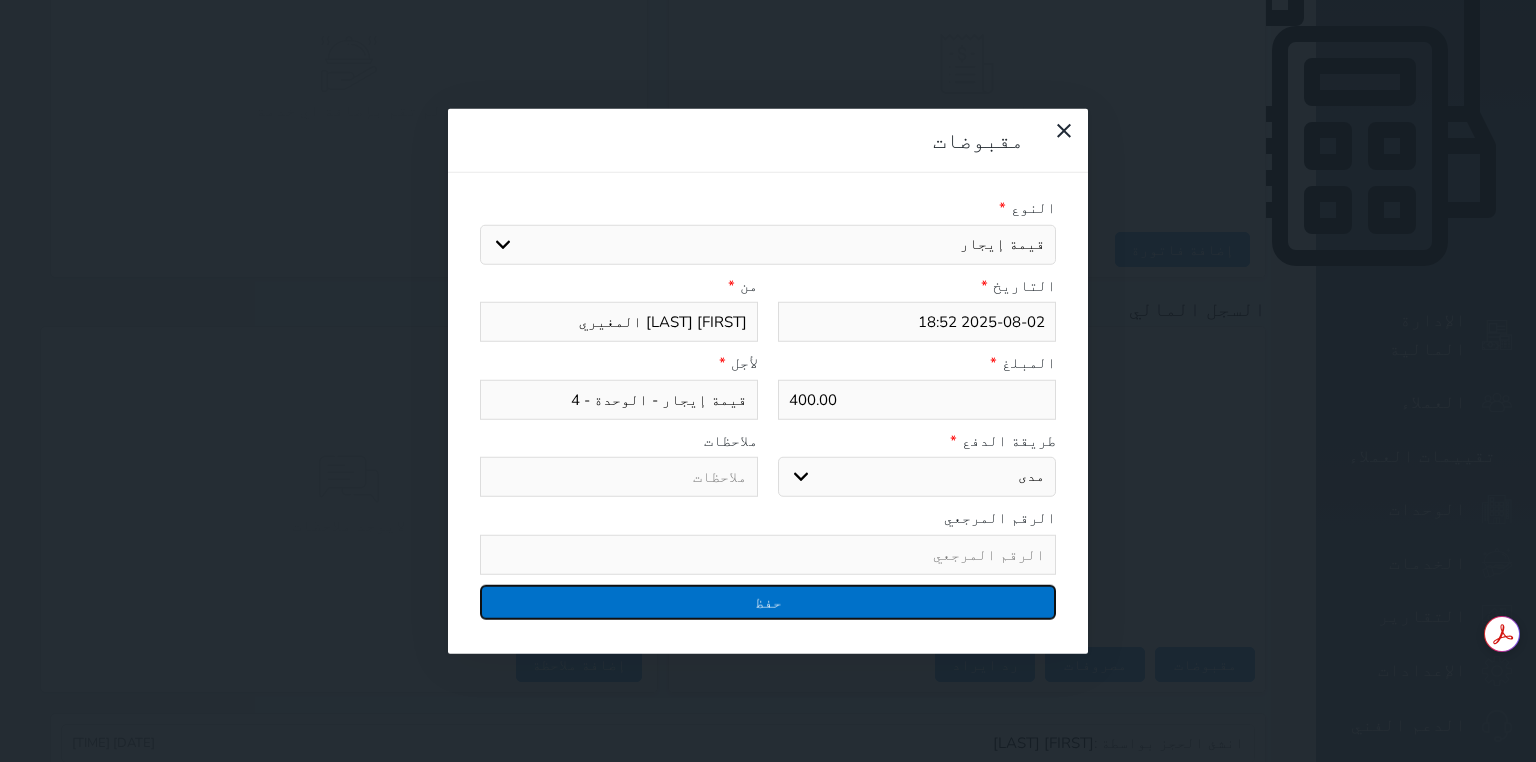 click on "حفظ" at bounding box center (768, 601) 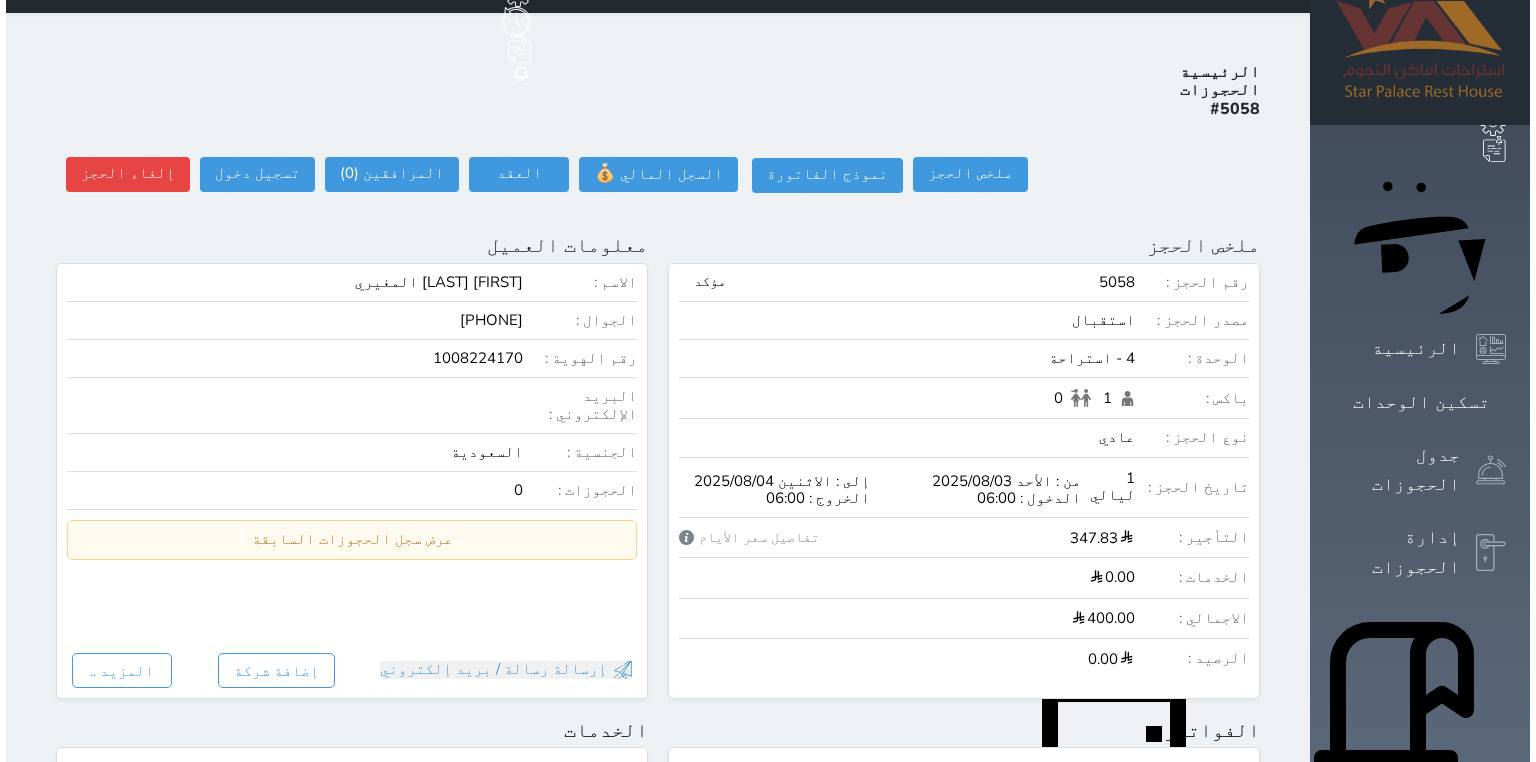 scroll, scrollTop: 0, scrollLeft: 0, axis: both 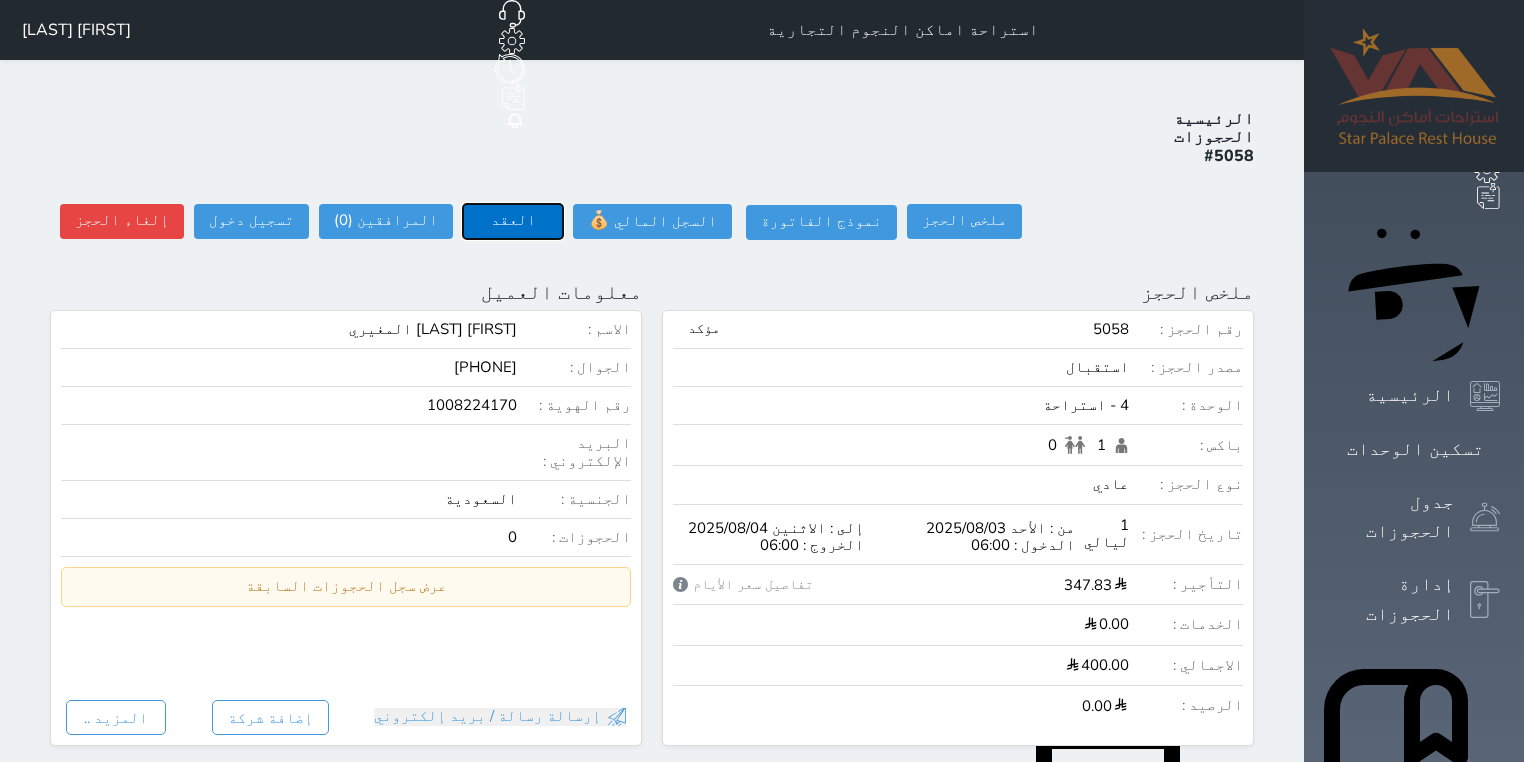 click on "العقد" at bounding box center [513, 221] 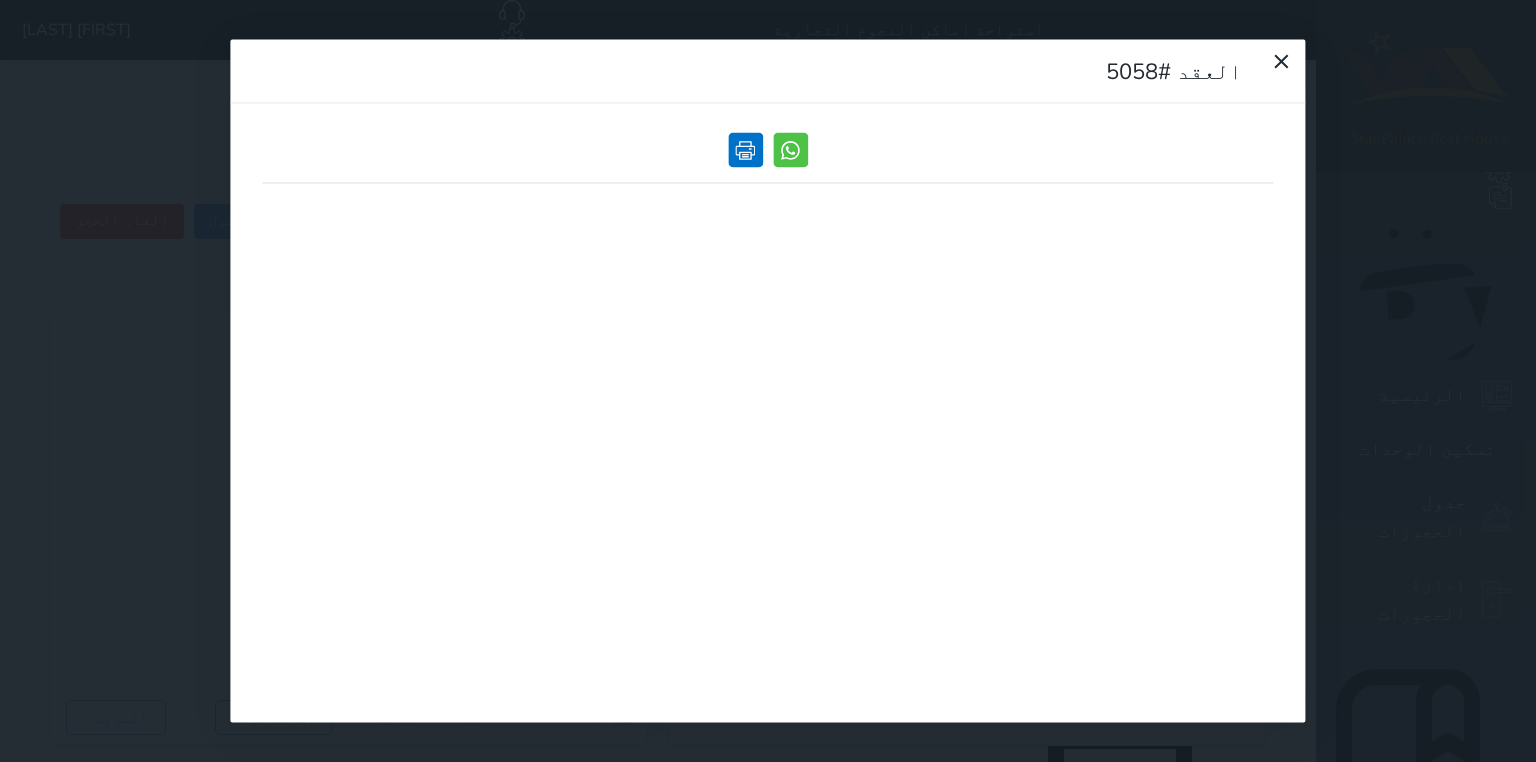 click at bounding box center (745, 150) 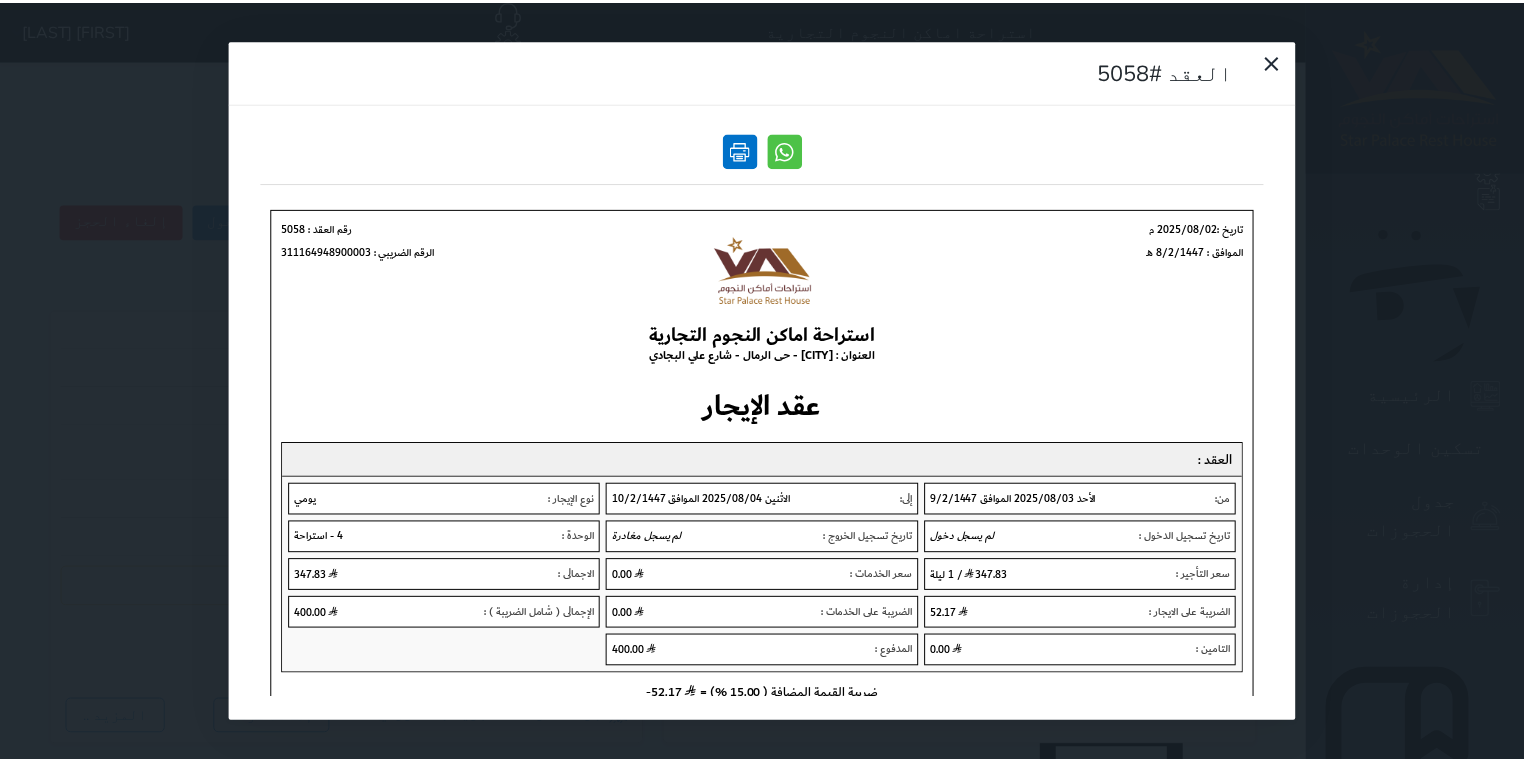 scroll, scrollTop: 0, scrollLeft: 0, axis: both 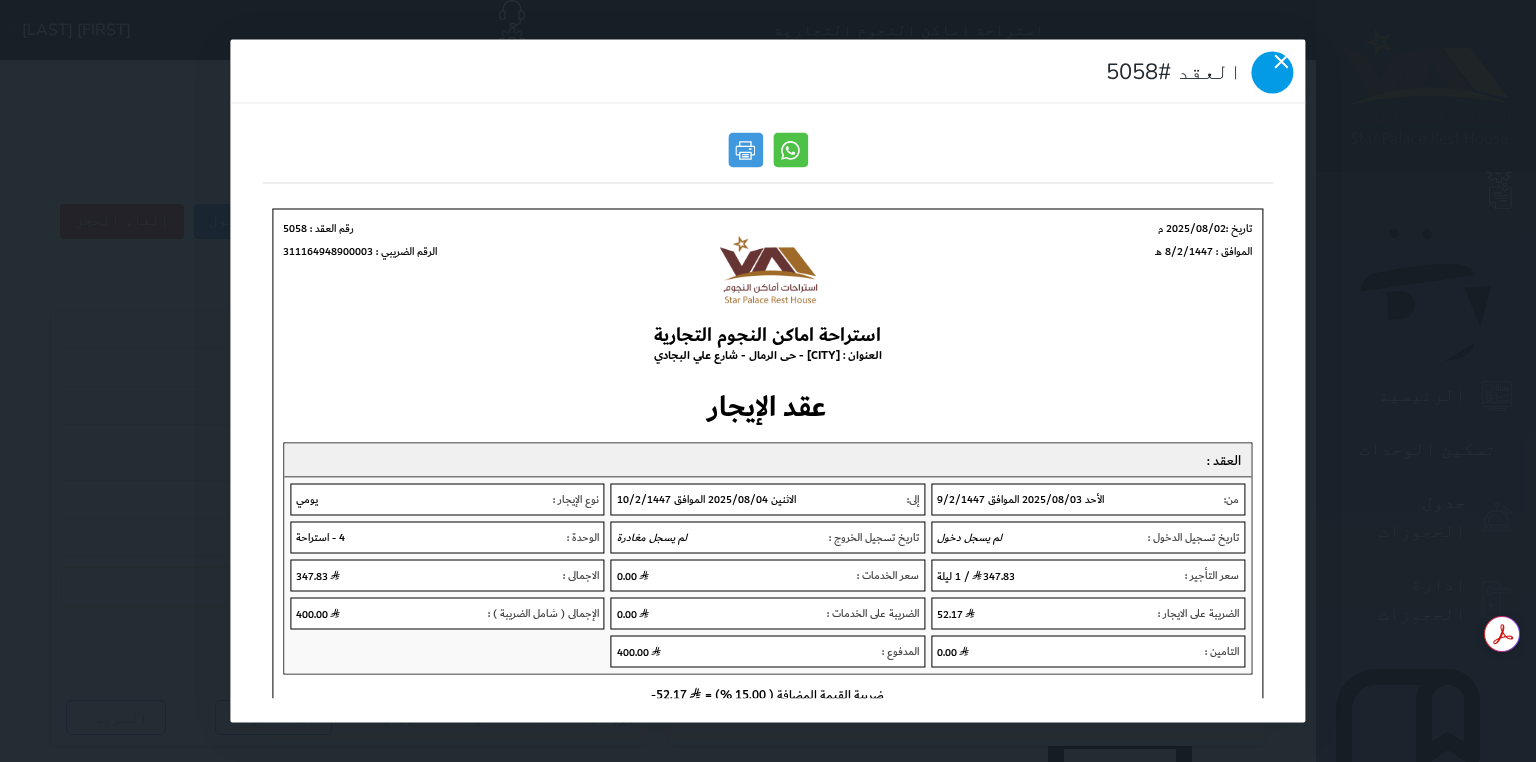 click 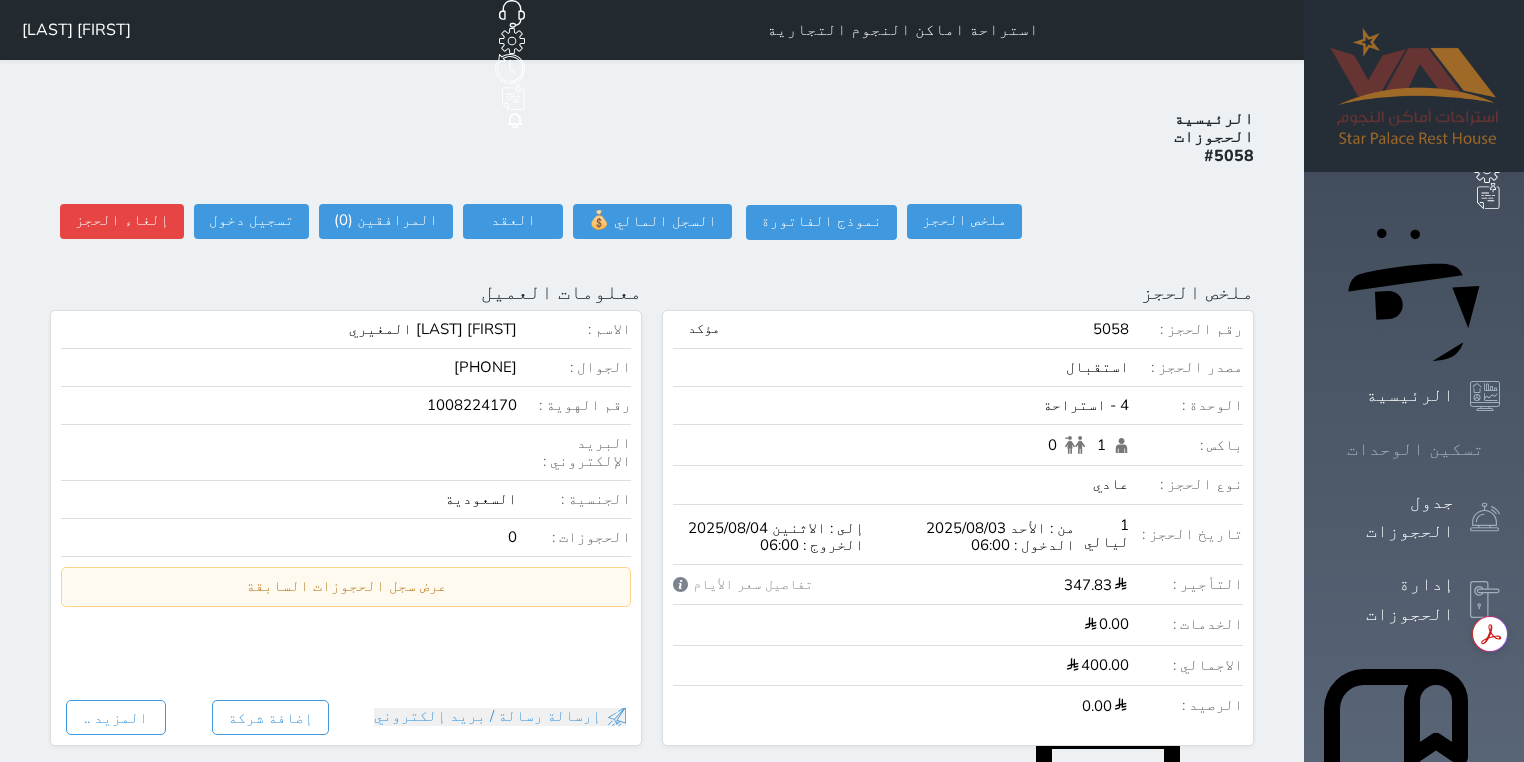 click on "تسكين الوحدات" at bounding box center (1415, 449) 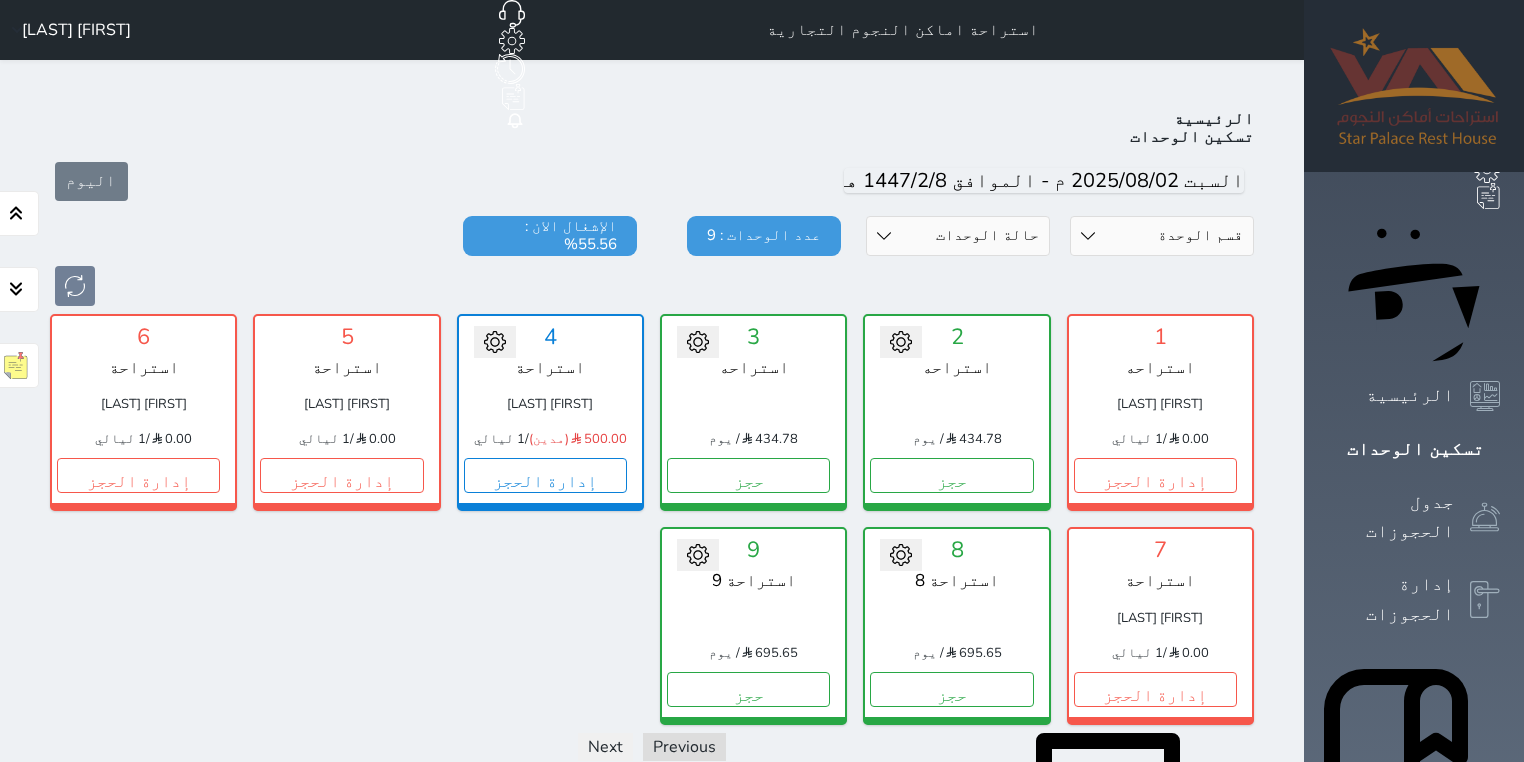 scroll, scrollTop: 78, scrollLeft: 0, axis: vertical 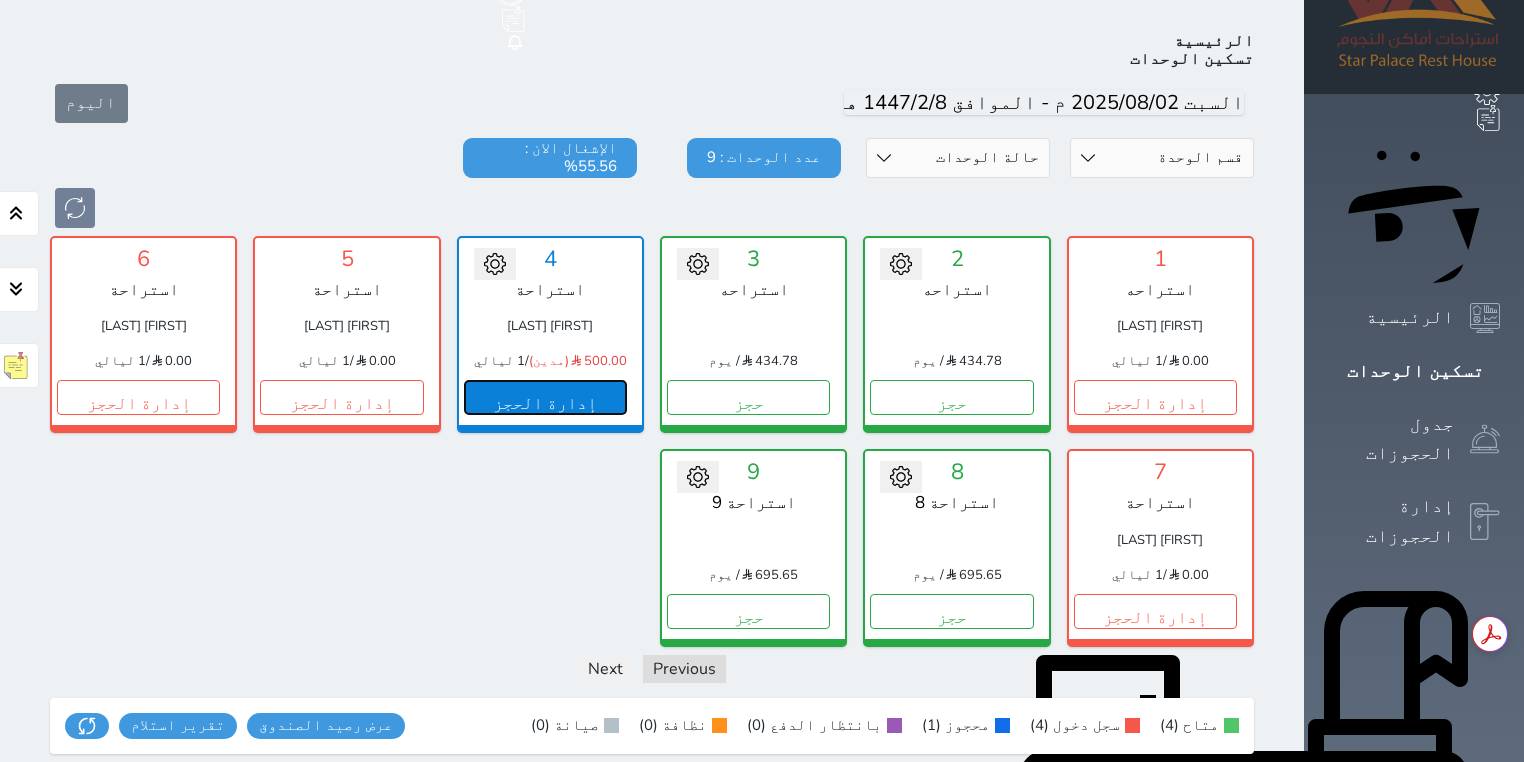 click on "إدارة الحجز" at bounding box center [545, 397] 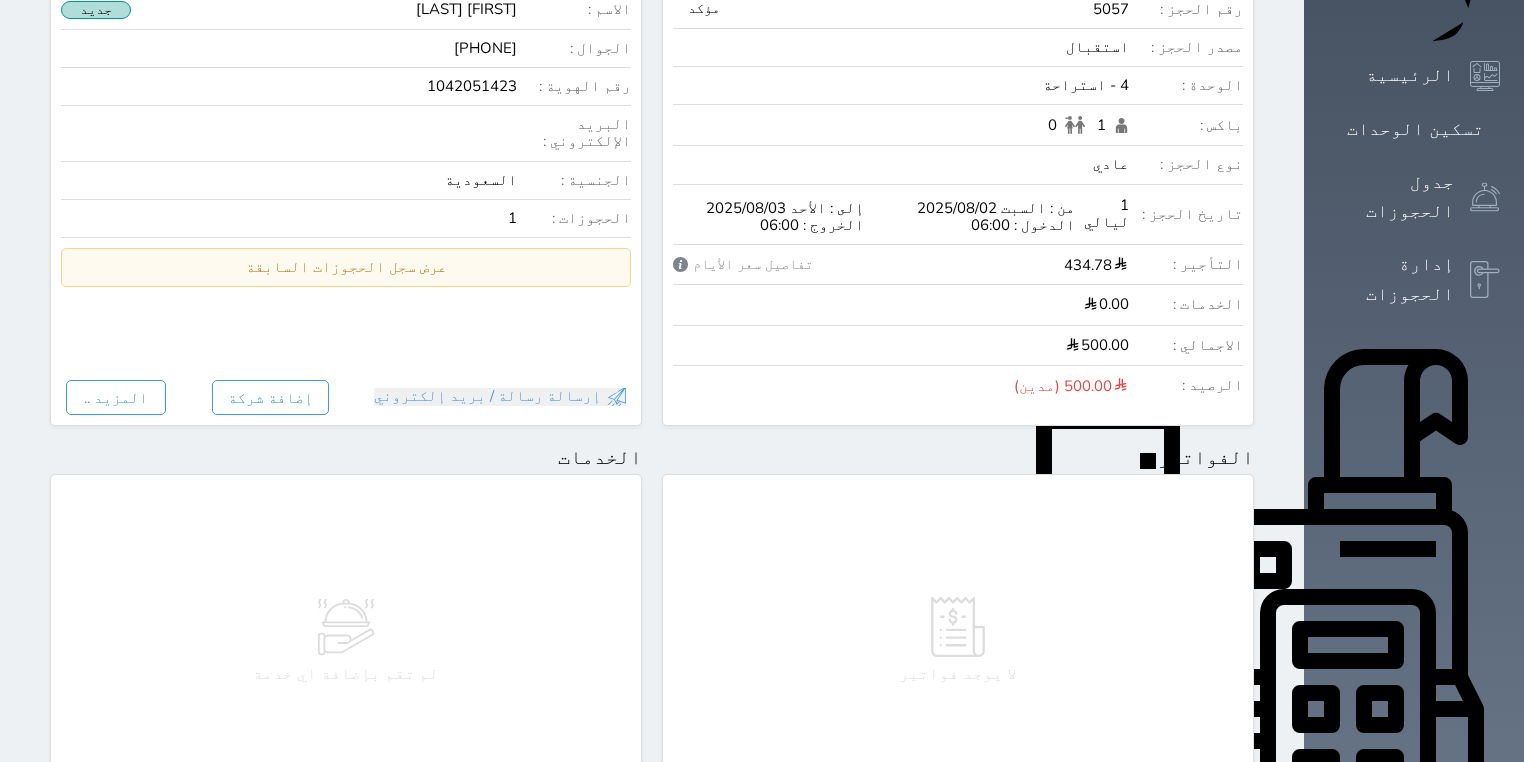 scroll, scrollTop: 800, scrollLeft: 0, axis: vertical 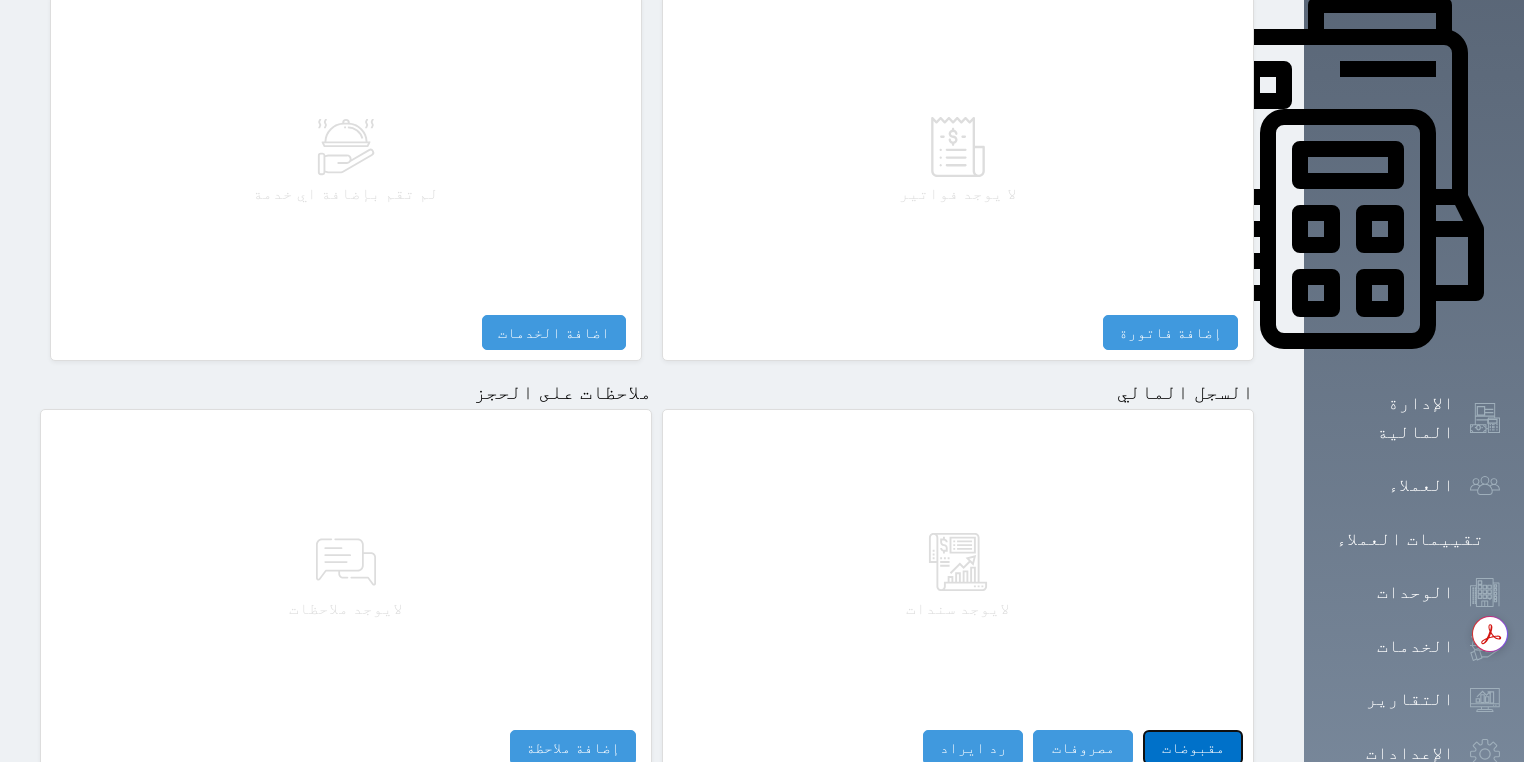 click on "مقبوضات" at bounding box center (1193, 747) 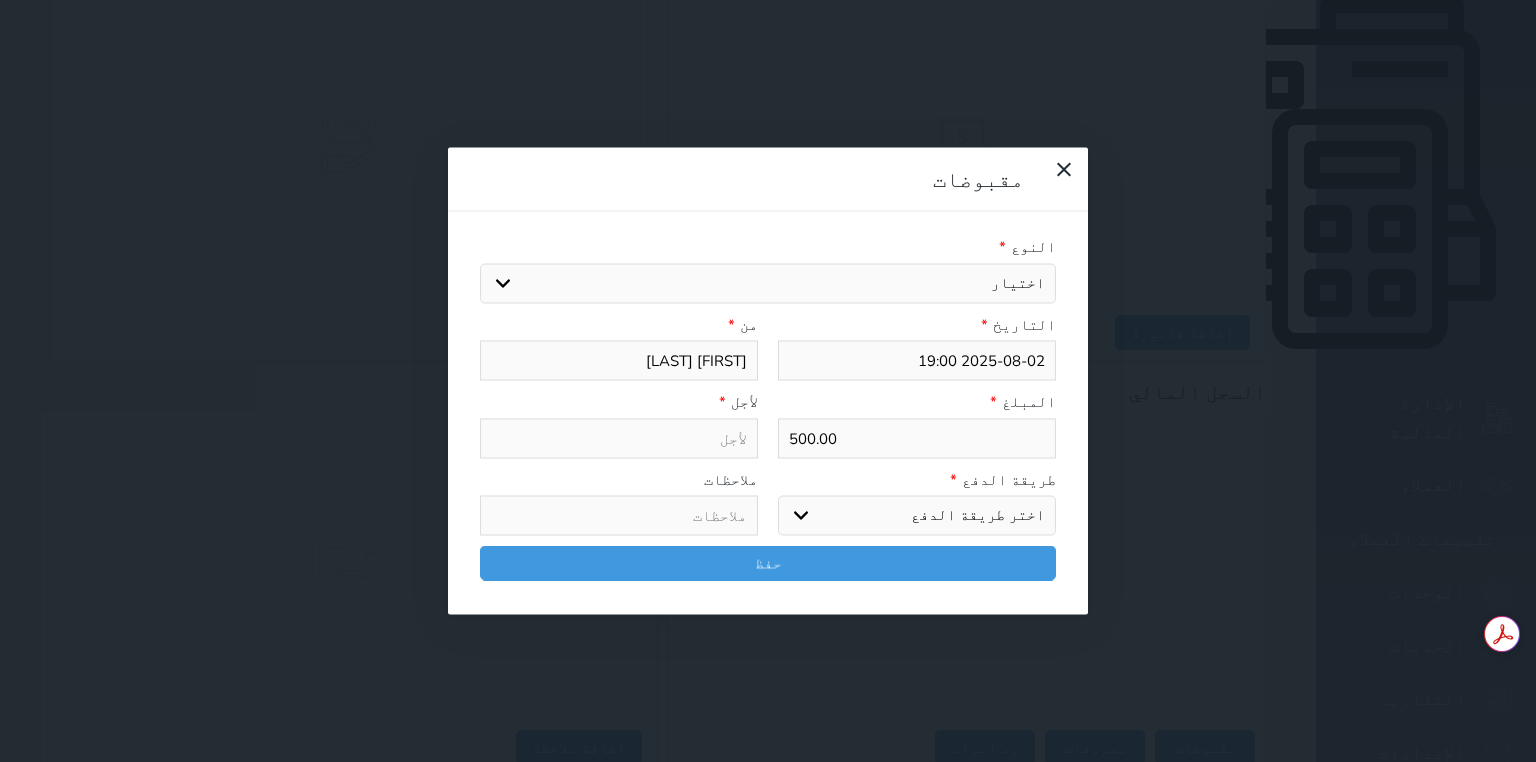 click on "اختر طريقة الدفع   دفع نقدى   تحويل بنكى   مدى   بطاقة ائتمان   آجل" at bounding box center [917, 516] 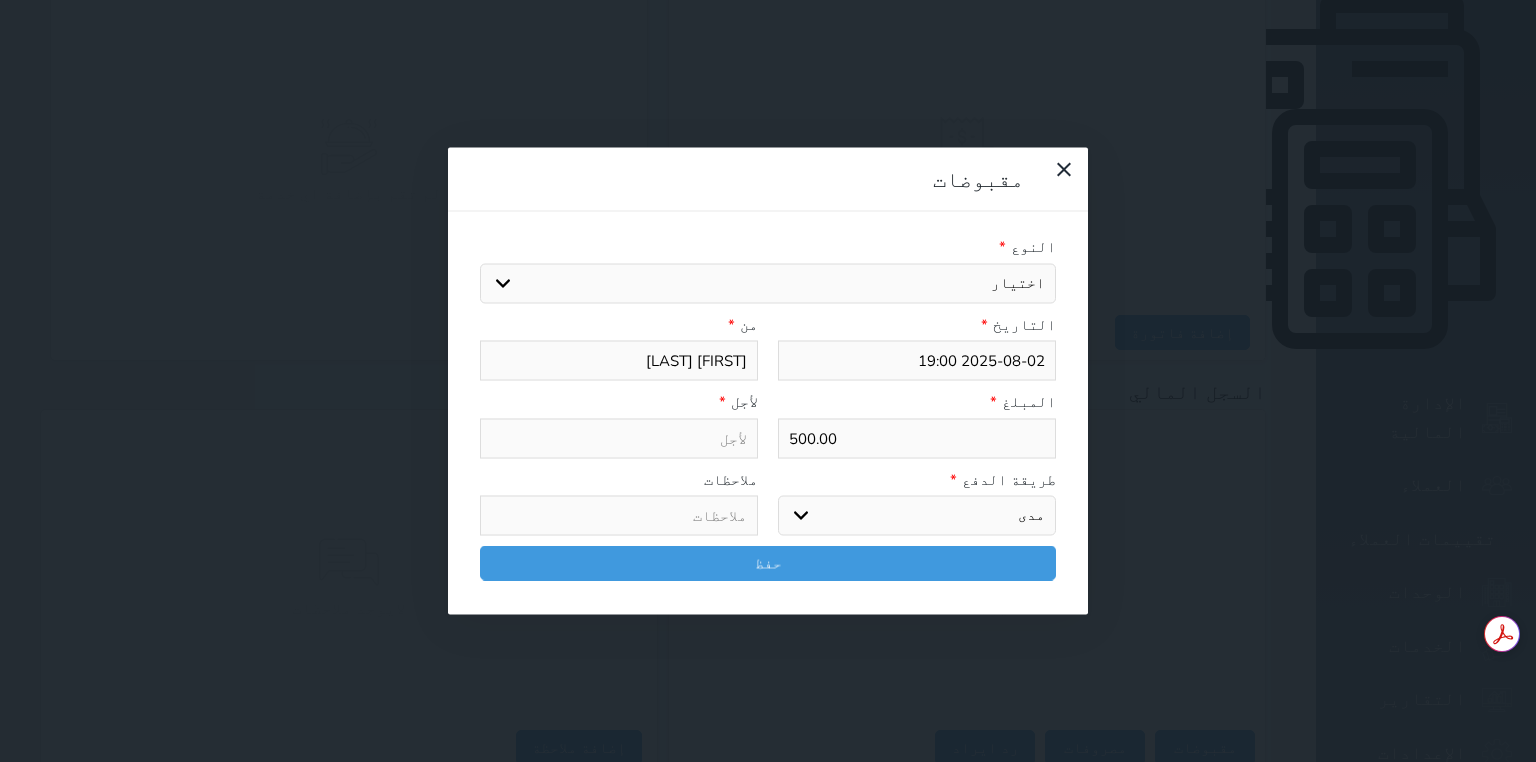 click on "اختر طريقة الدفع   دفع نقدى   تحويل بنكى   مدى   بطاقة ائتمان   آجل" at bounding box center (917, 516) 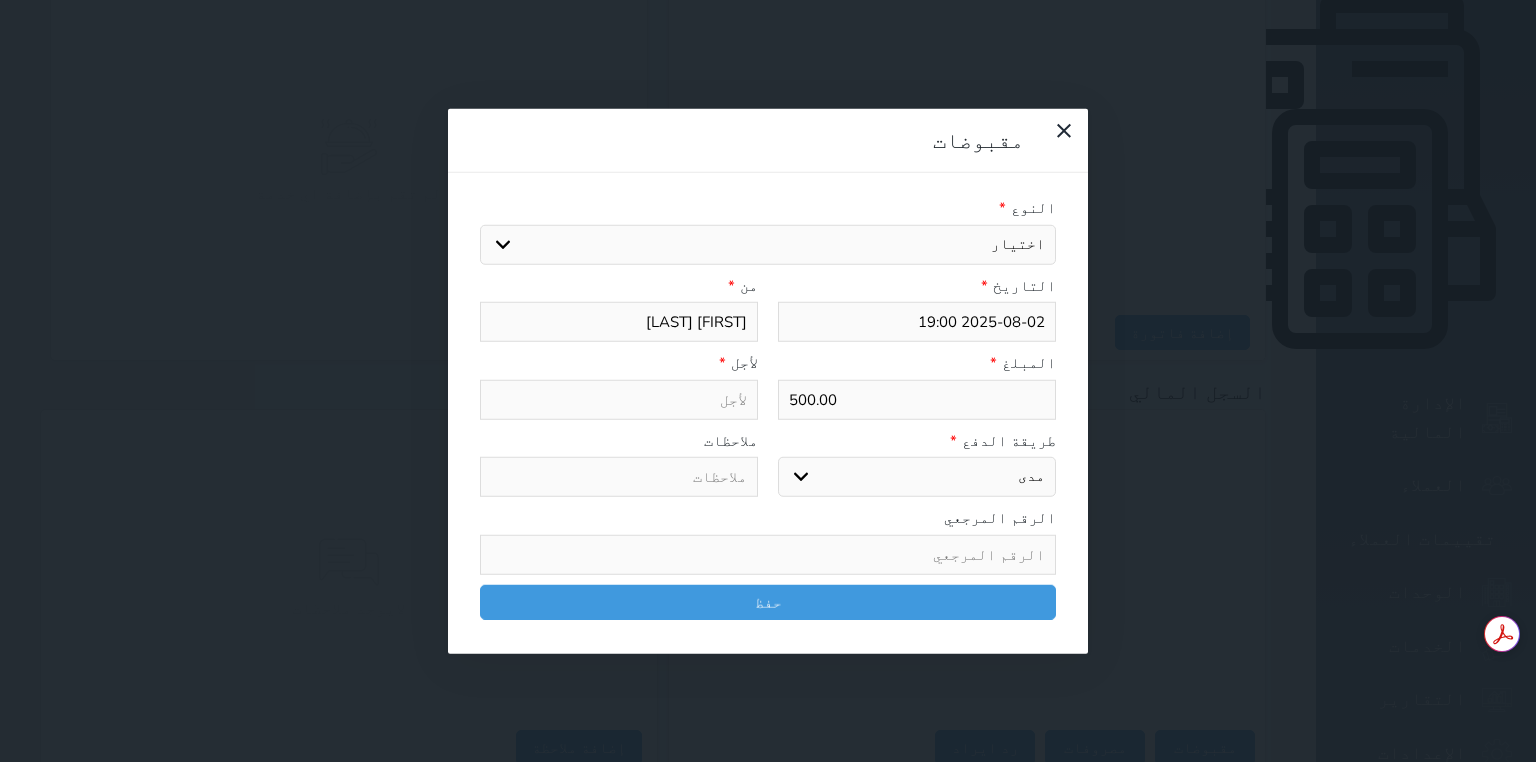 click on "اختيار قيمة إيجار فواتير تامين عربون" at bounding box center [768, 244] 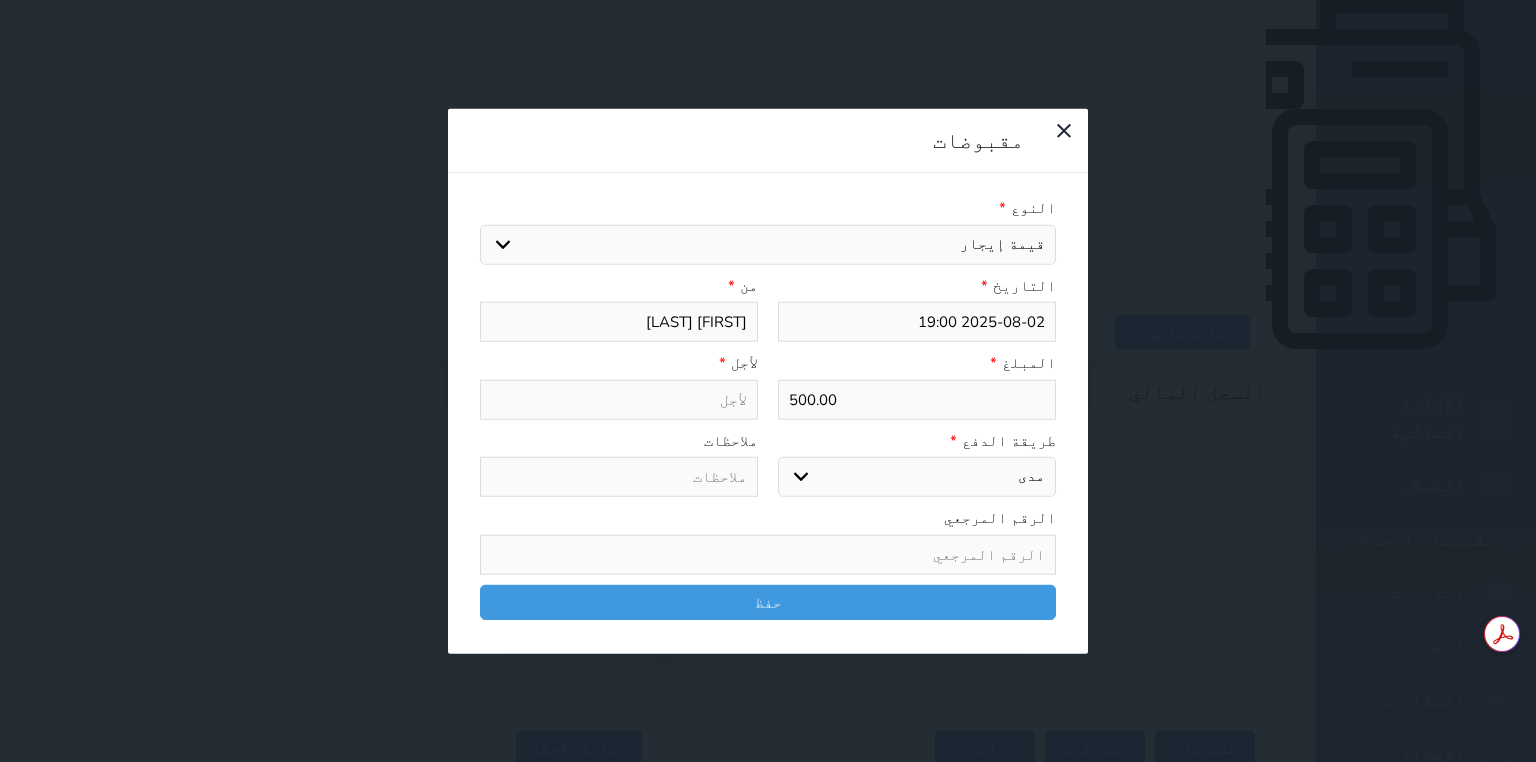 click on "اختيار قيمة إيجار فواتير تامين عربون" at bounding box center [768, 244] 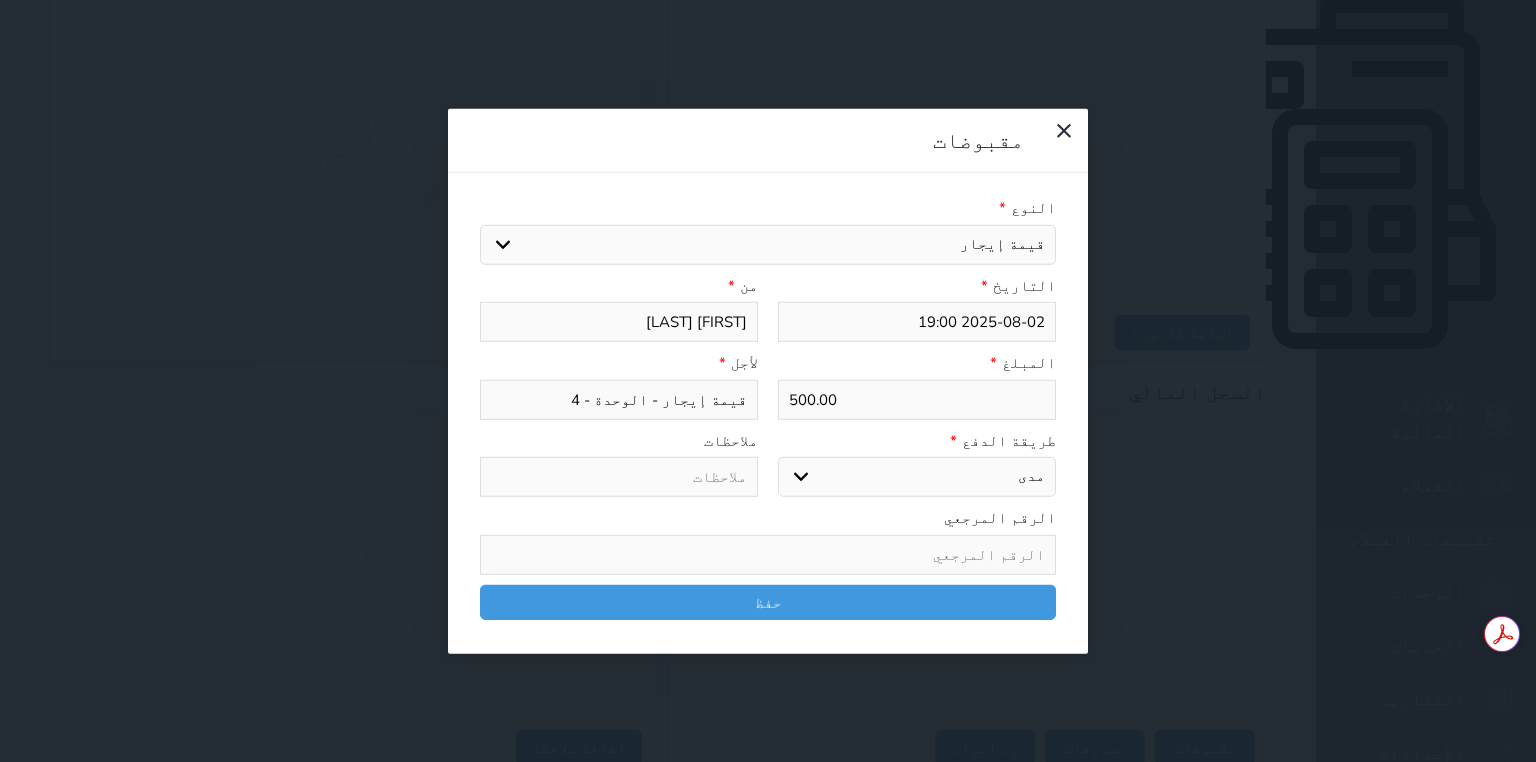 click on "اختر طريقة الدفع   دفع نقدى   تحويل بنكى   مدى   بطاقة ائتمان   آجل" at bounding box center [917, 477] 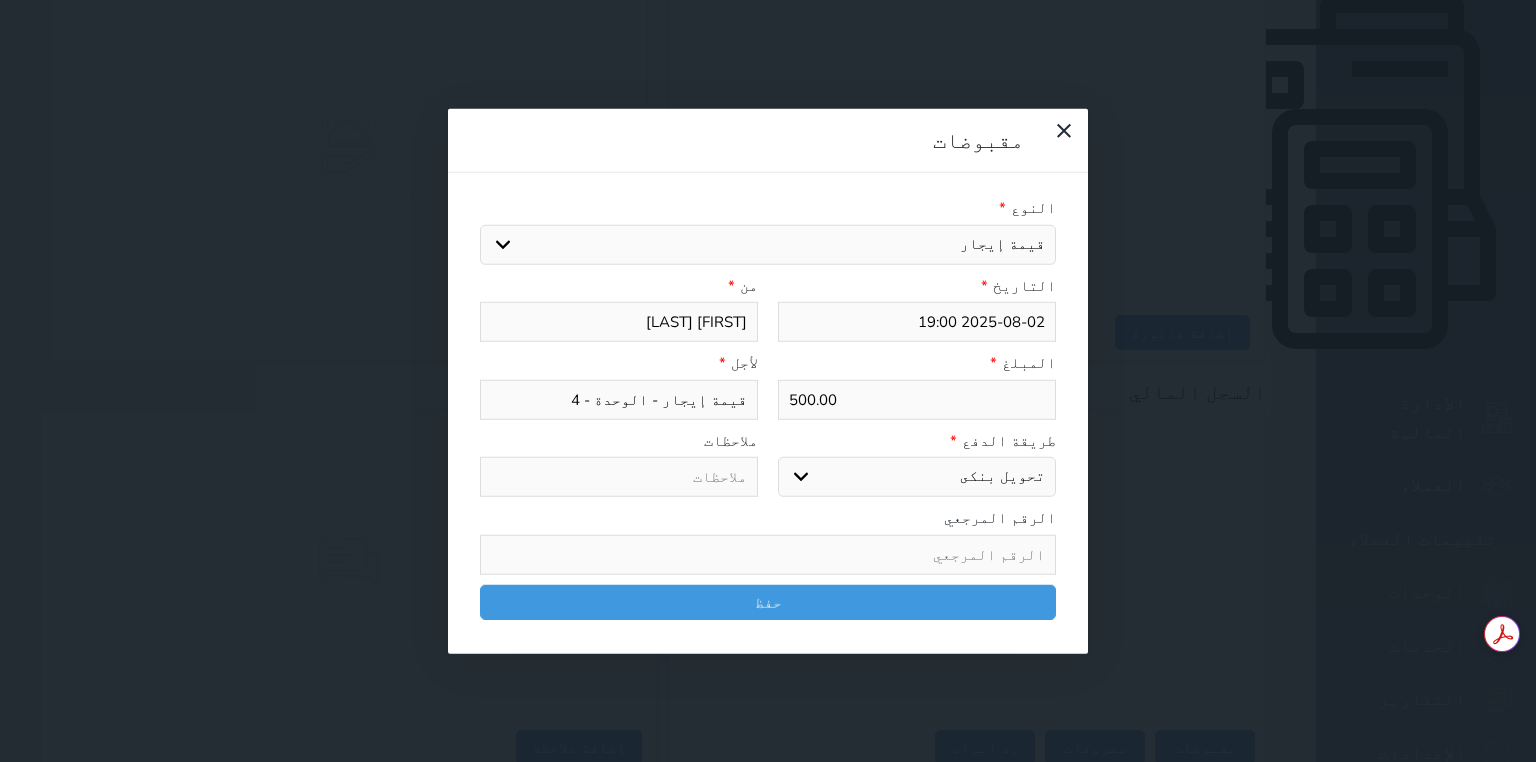 click on "اختر طريقة الدفع   دفع نقدى   تحويل بنكى   مدى   بطاقة ائتمان   آجل" at bounding box center (917, 477) 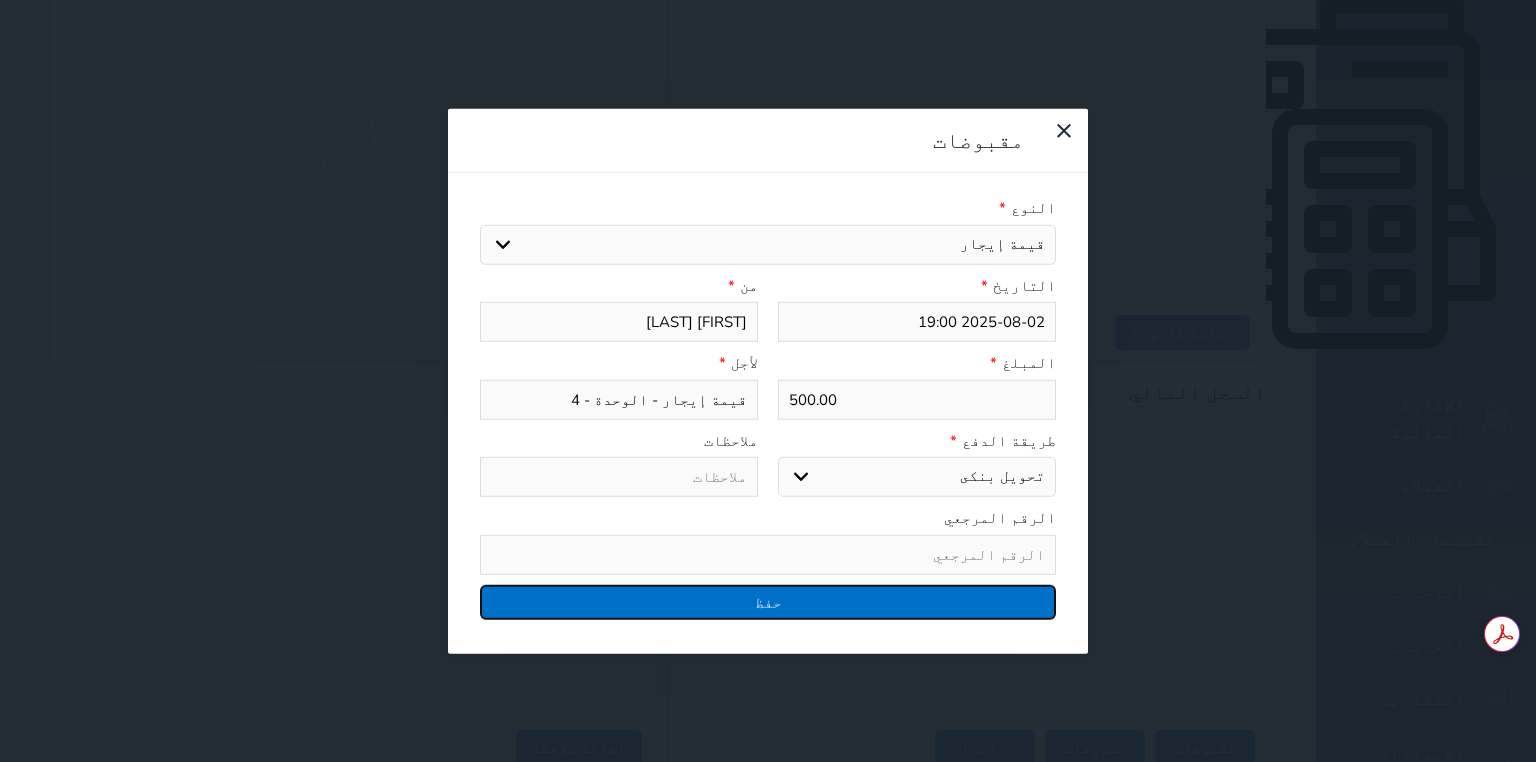 click on "حفظ" at bounding box center [768, 601] 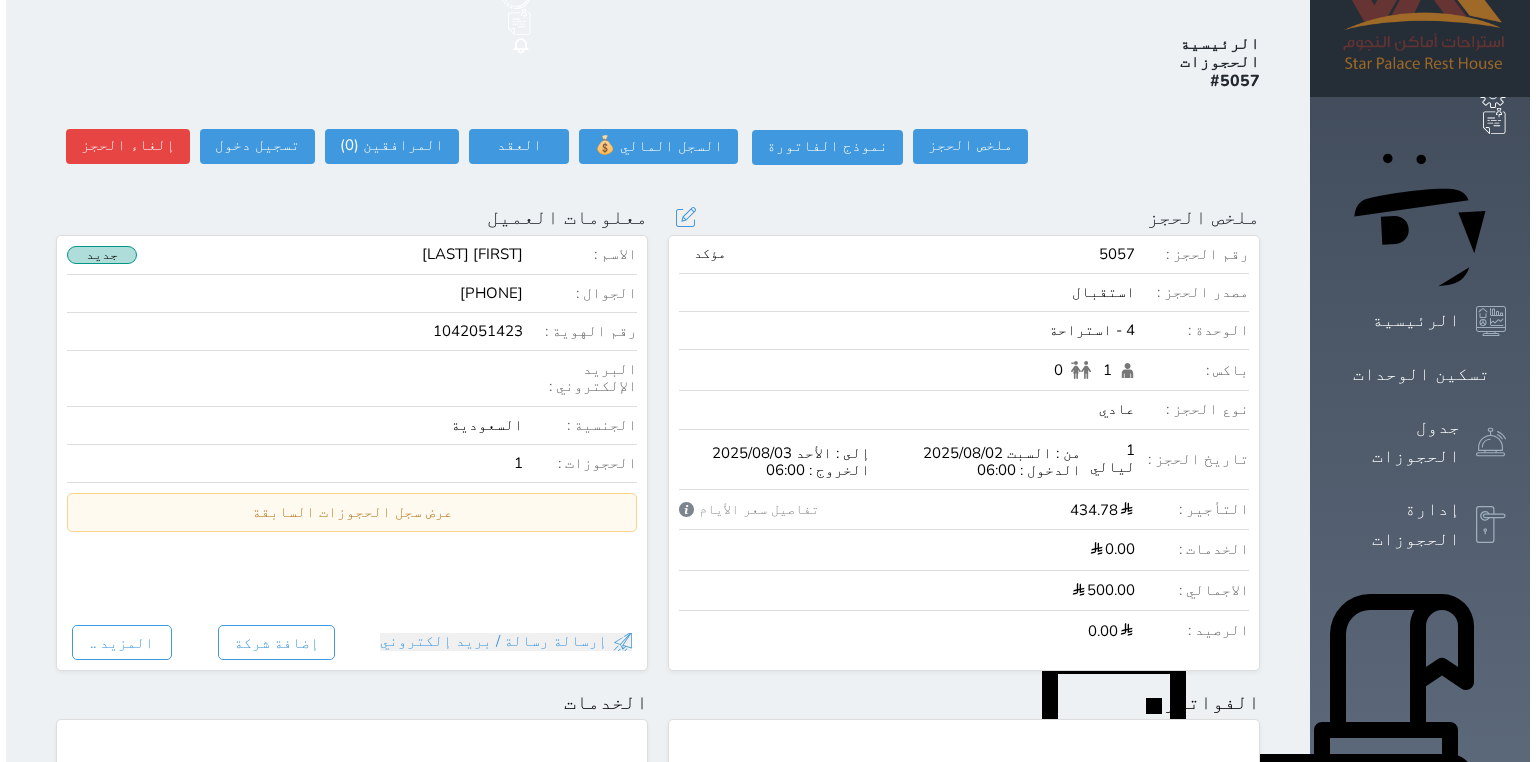 scroll, scrollTop: 0, scrollLeft: 0, axis: both 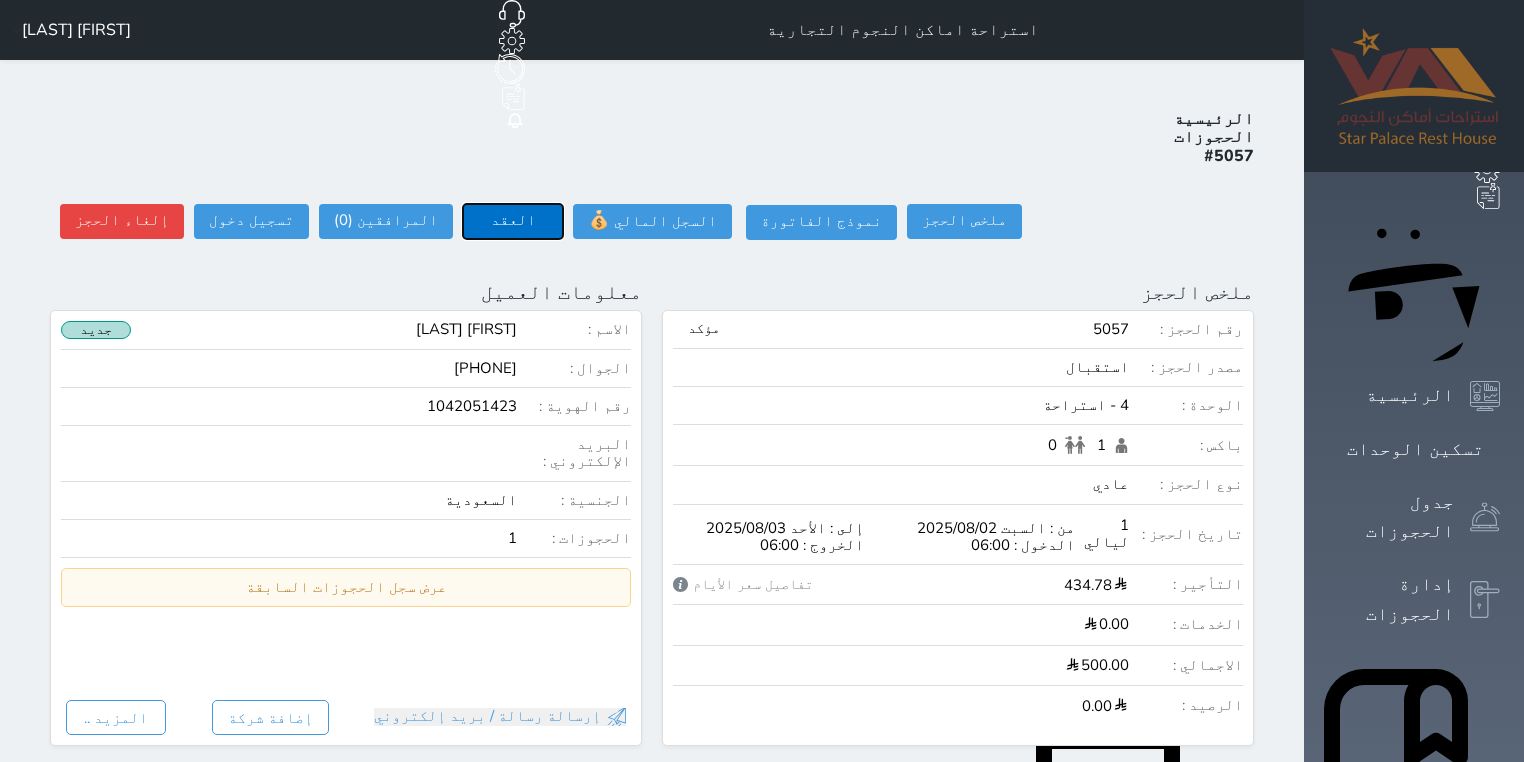 click on "العقد" at bounding box center (513, 221) 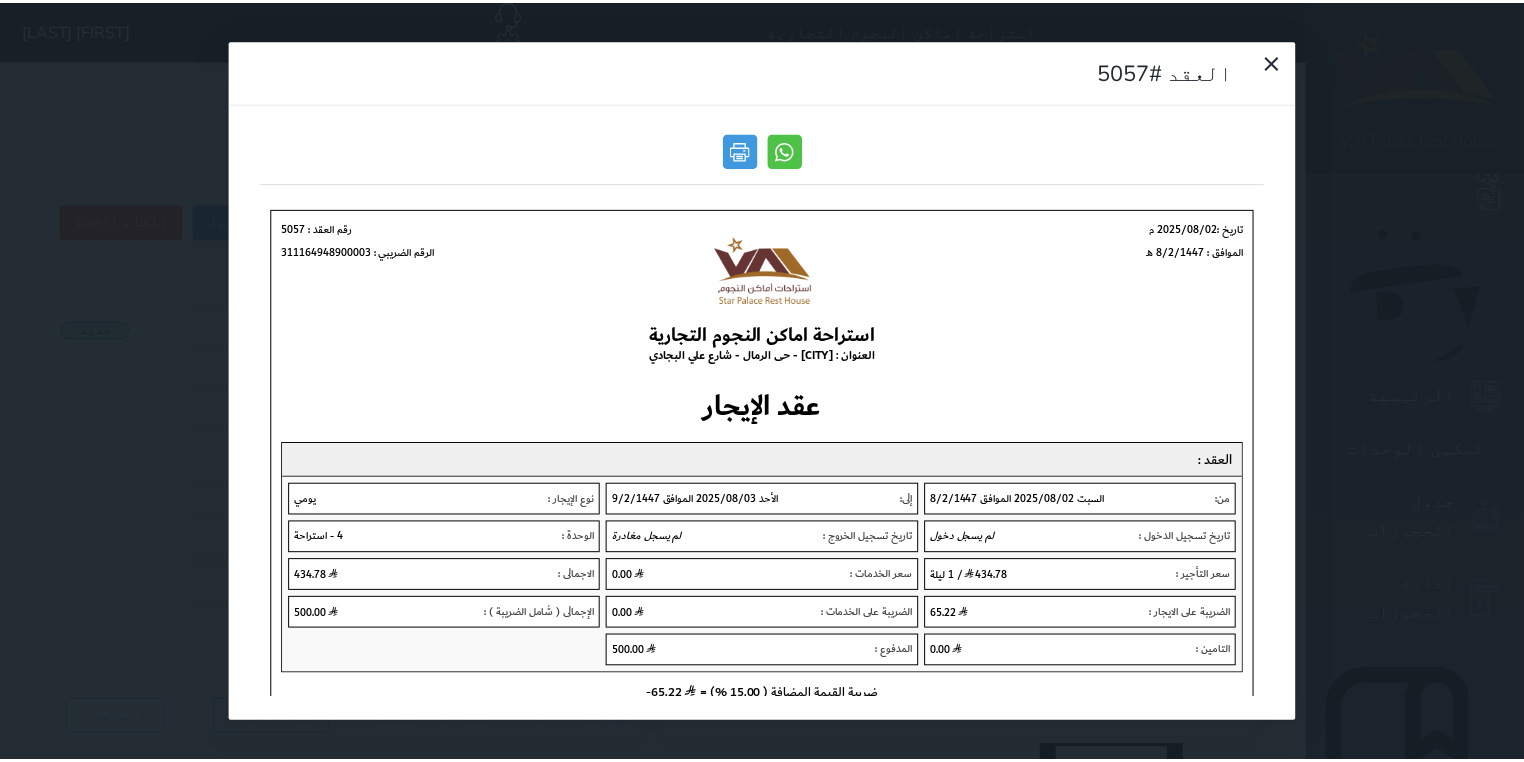scroll, scrollTop: 0, scrollLeft: 0, axis: both 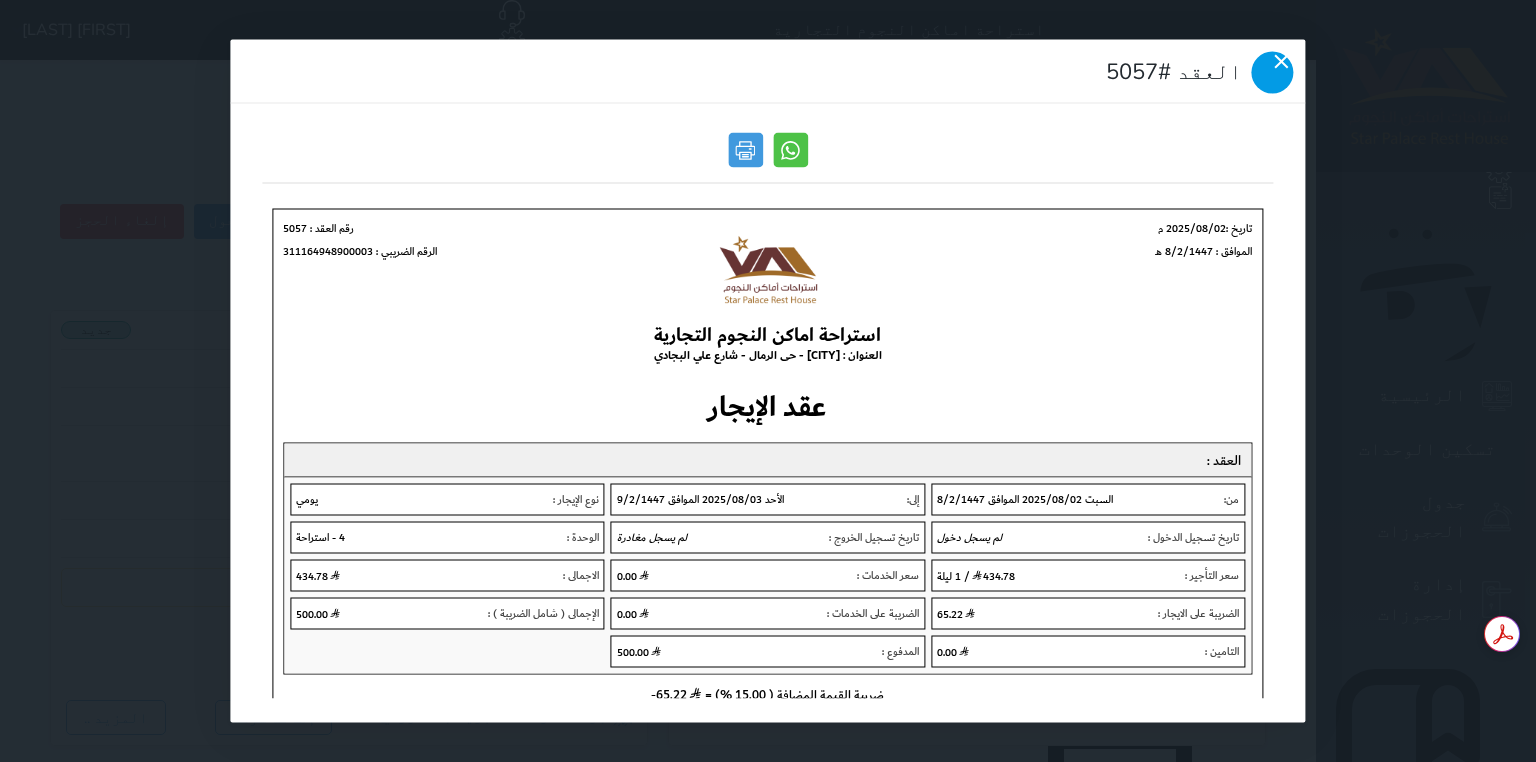 click 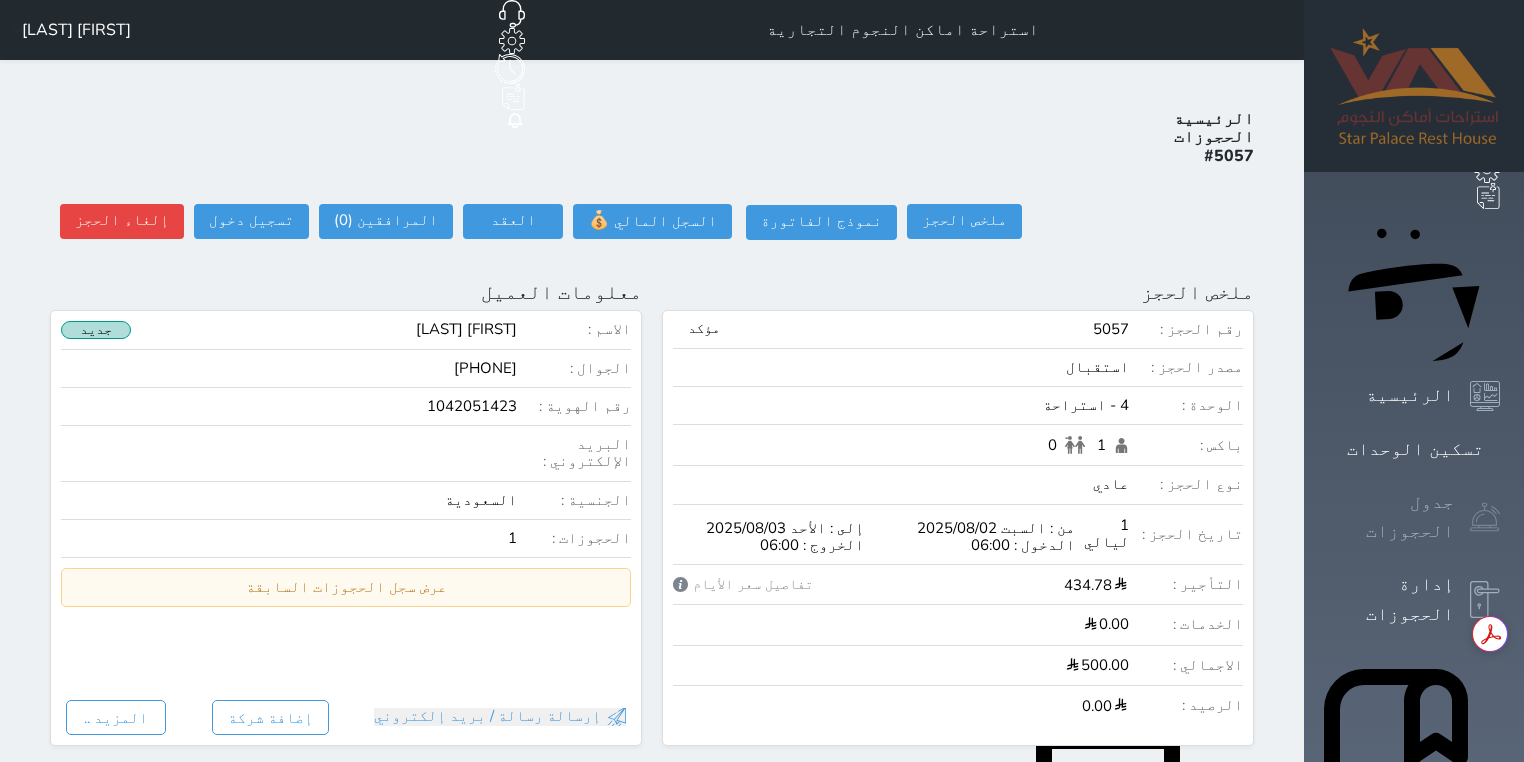 click 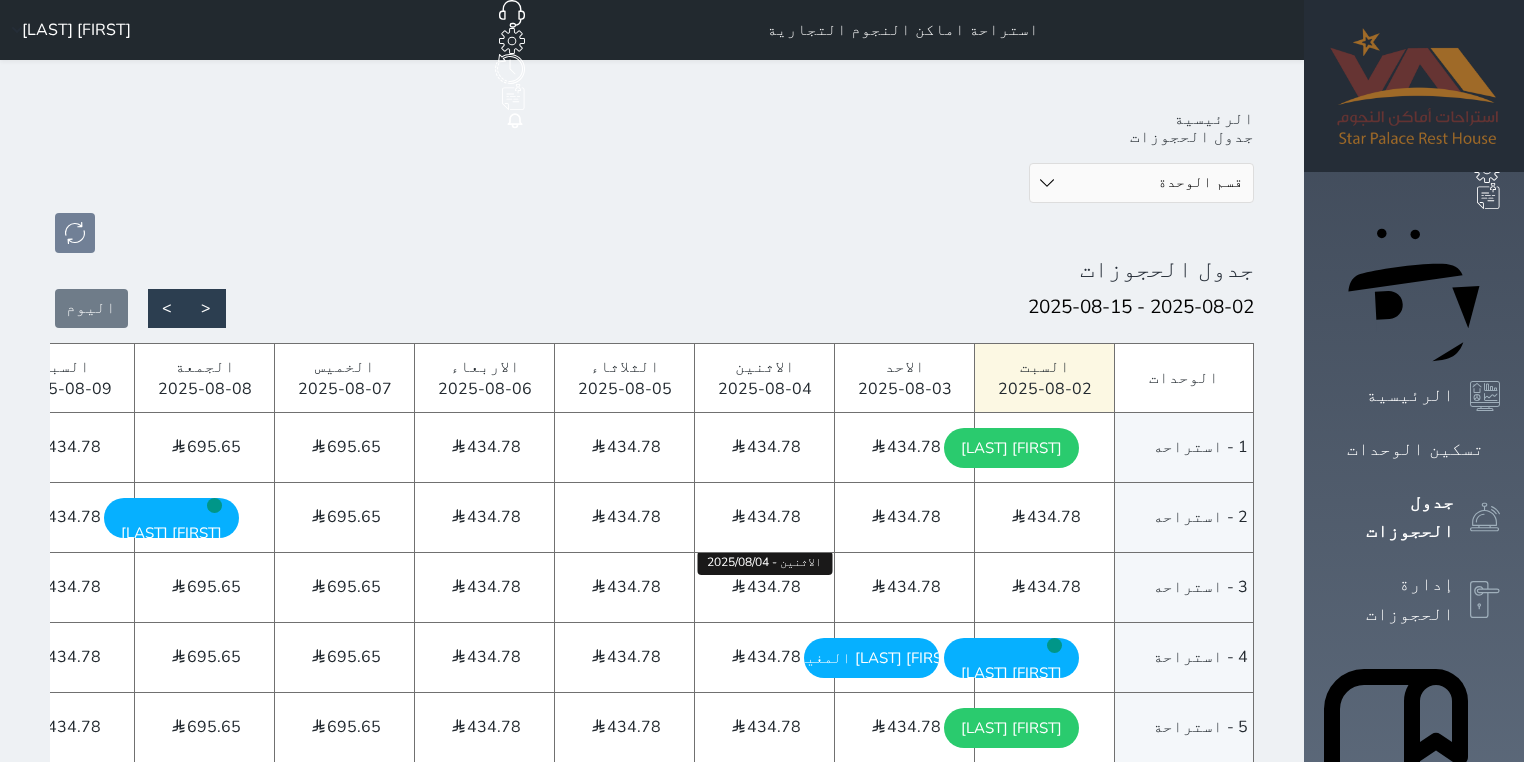 scroll, scrollTop: 240, scrollLeft: 0, axis: vertical 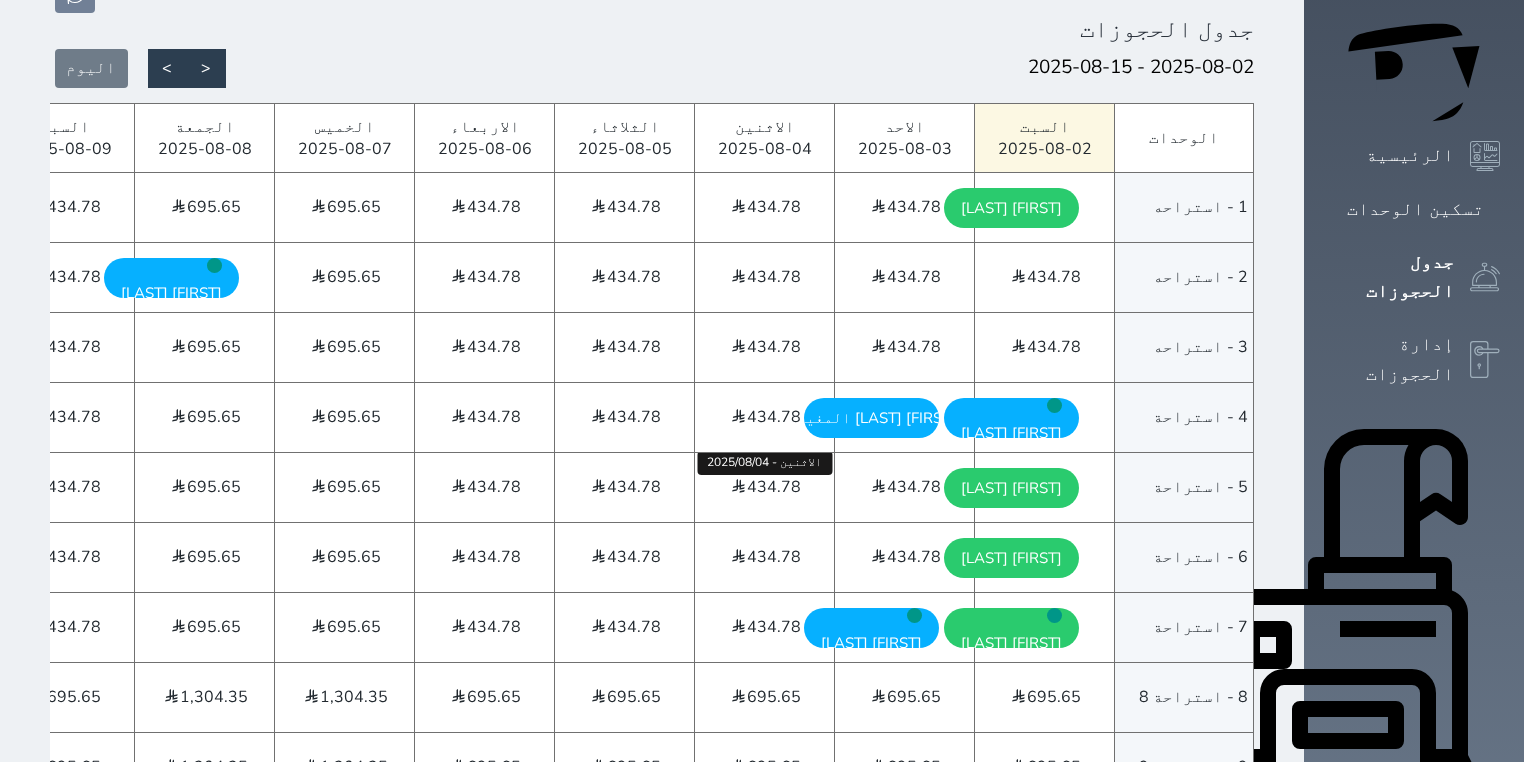 click on "434.78" at bounding box center [774, 487] 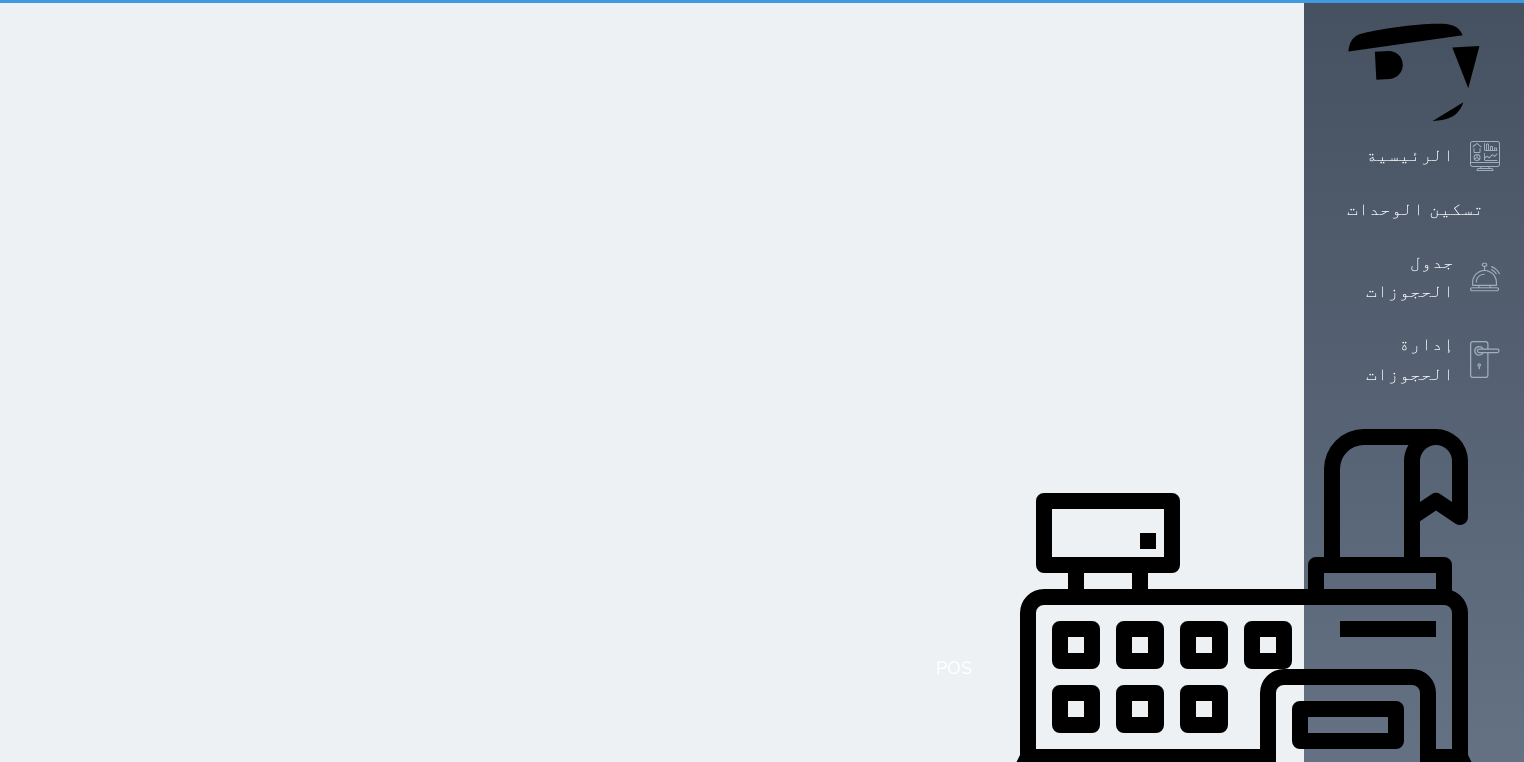 scroll, scrollTop: 0, scrollLeft: 0, axis: both 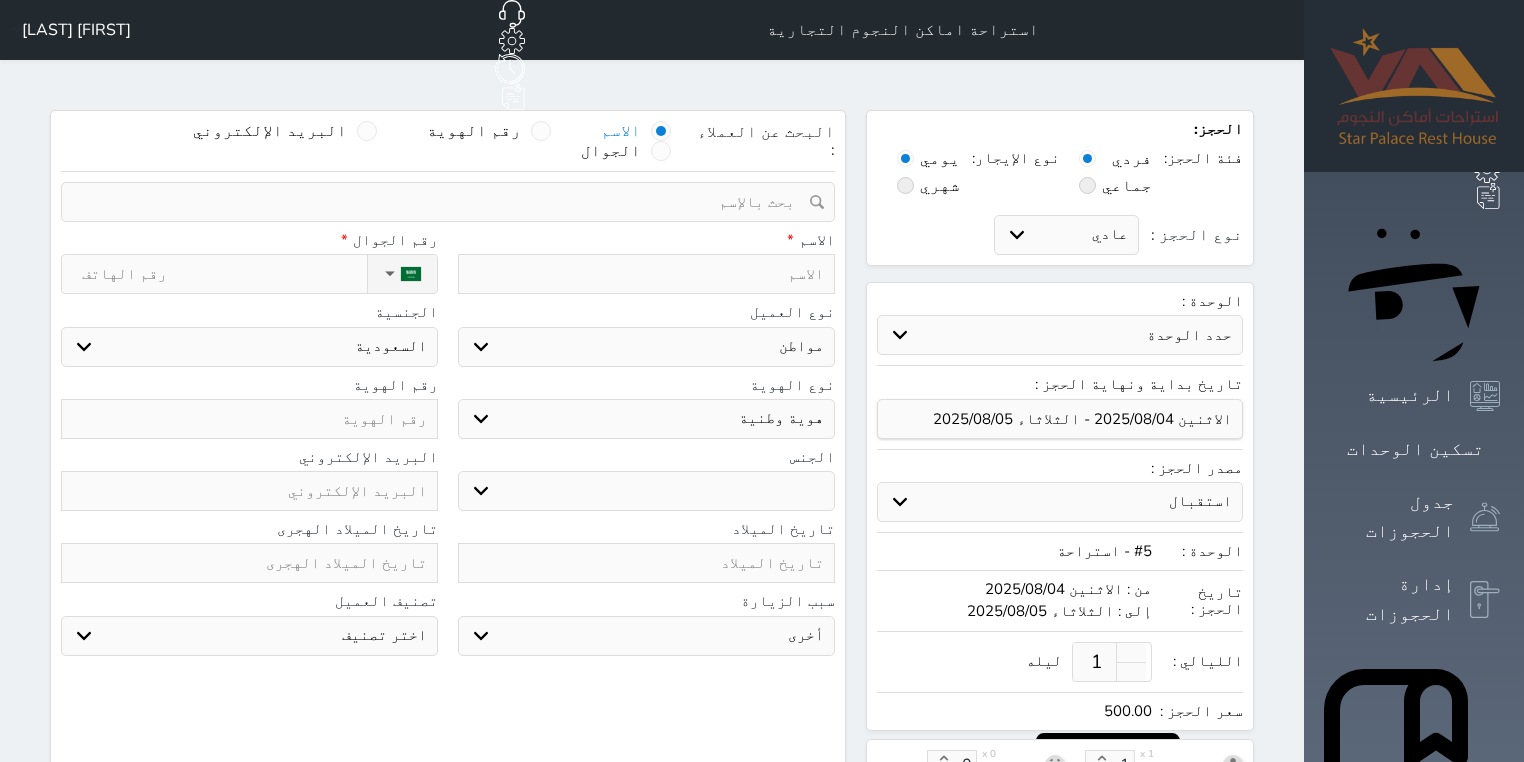 click at bounding box center (646, 274) 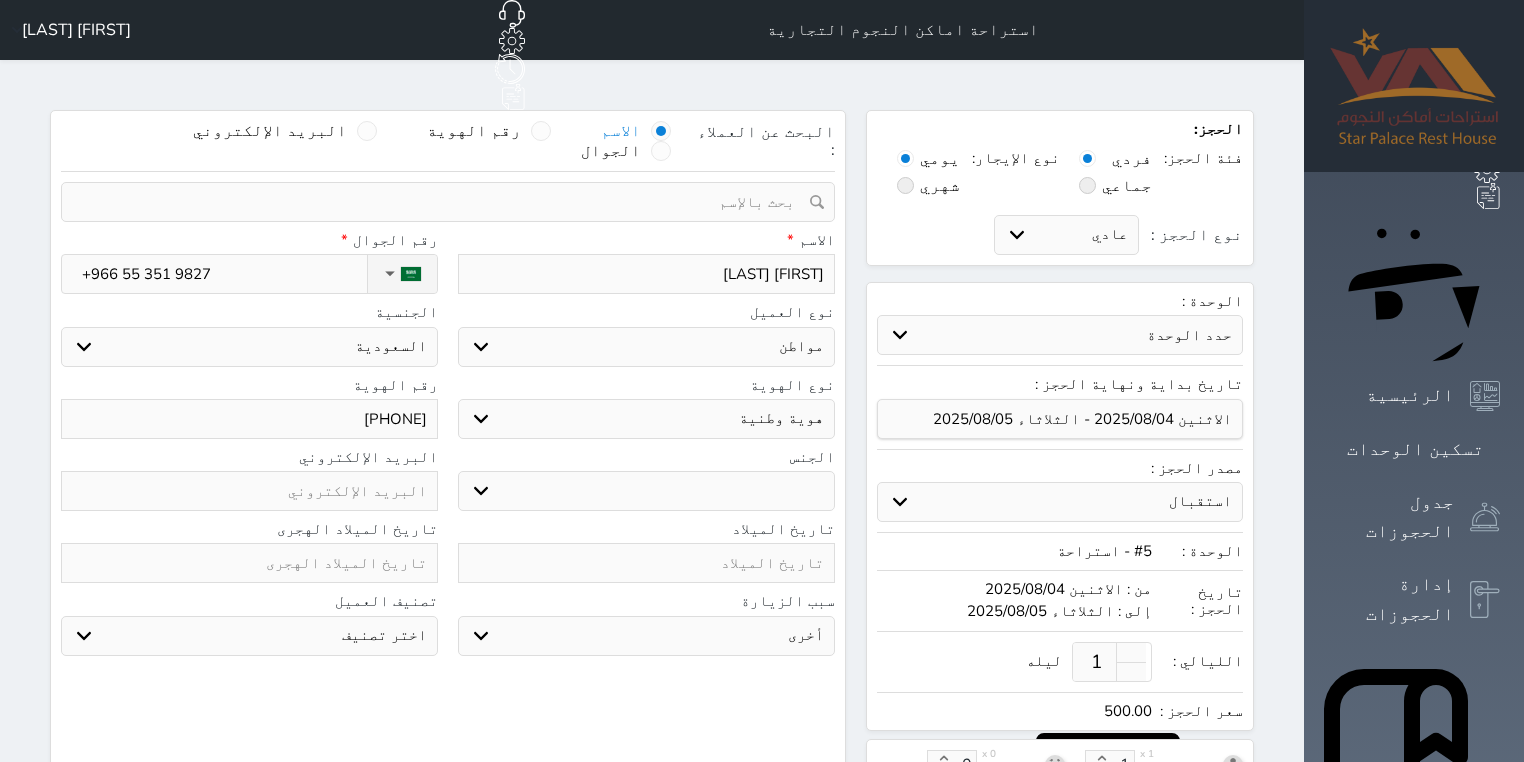 click on "ذكر   انثى" at bounding box center [646, 491] 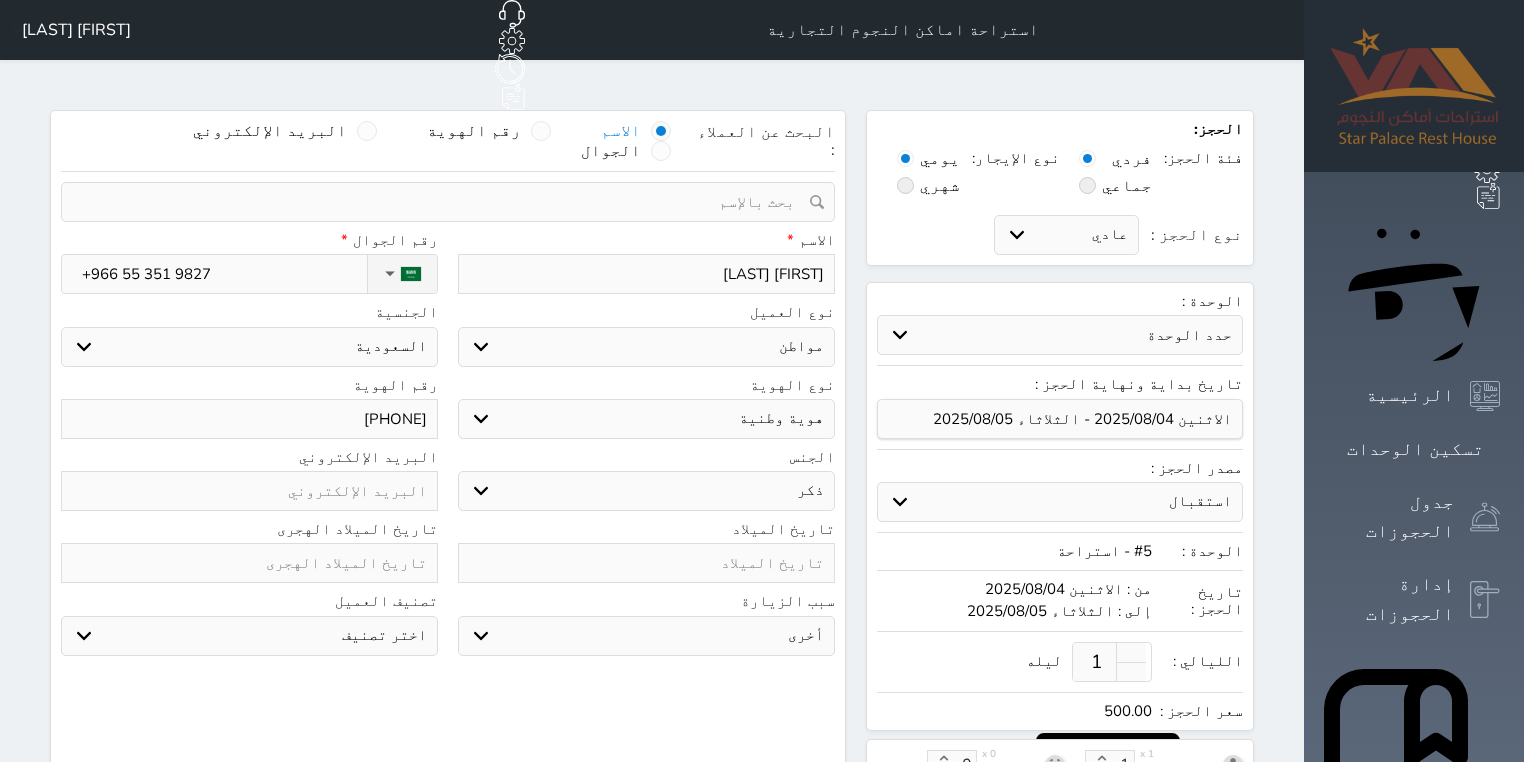 click on "ذكر   انثى" at bounding box center (646, 491) 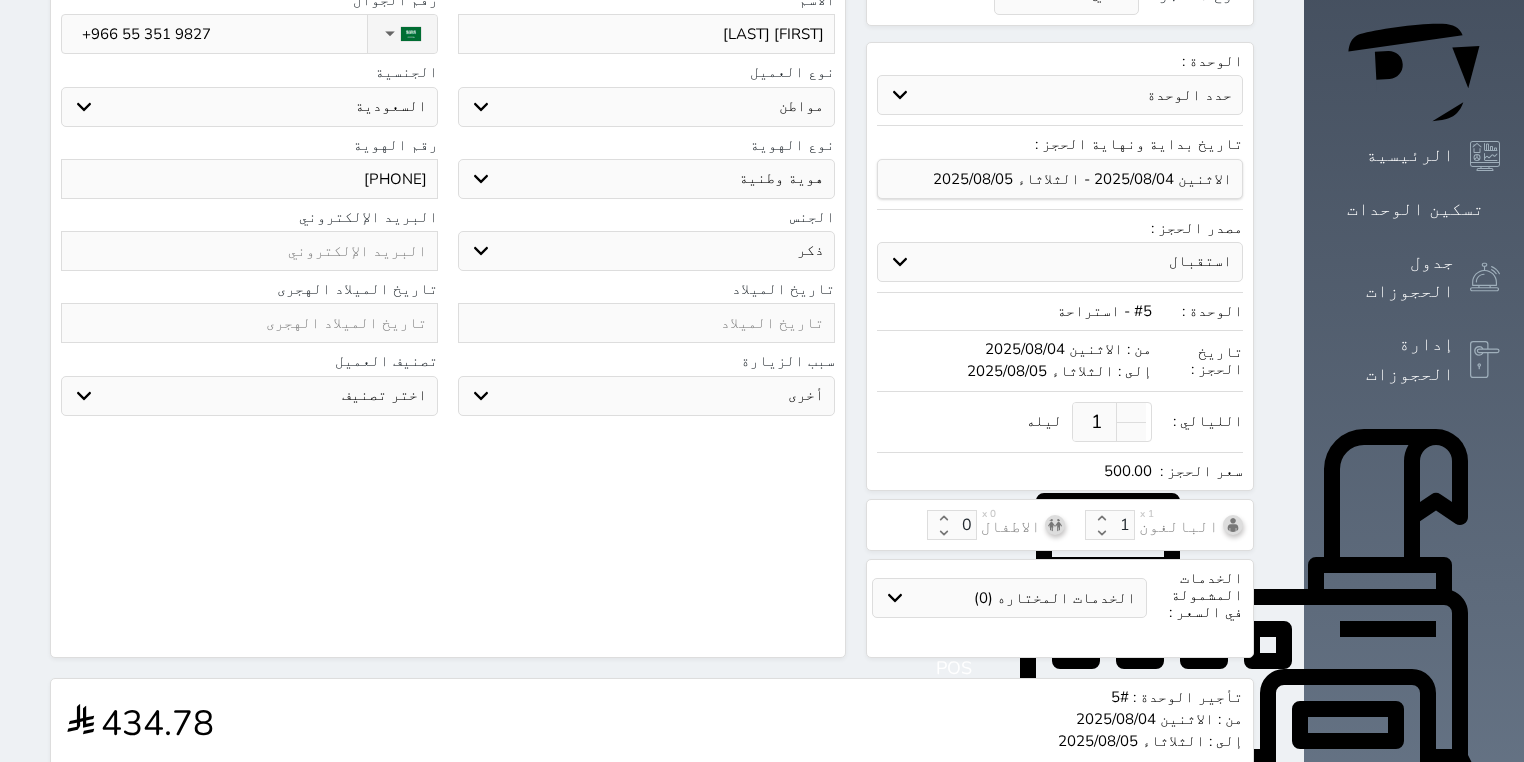 scroll, scrollTop: 424, scrollLeft: 0, axis: vertical 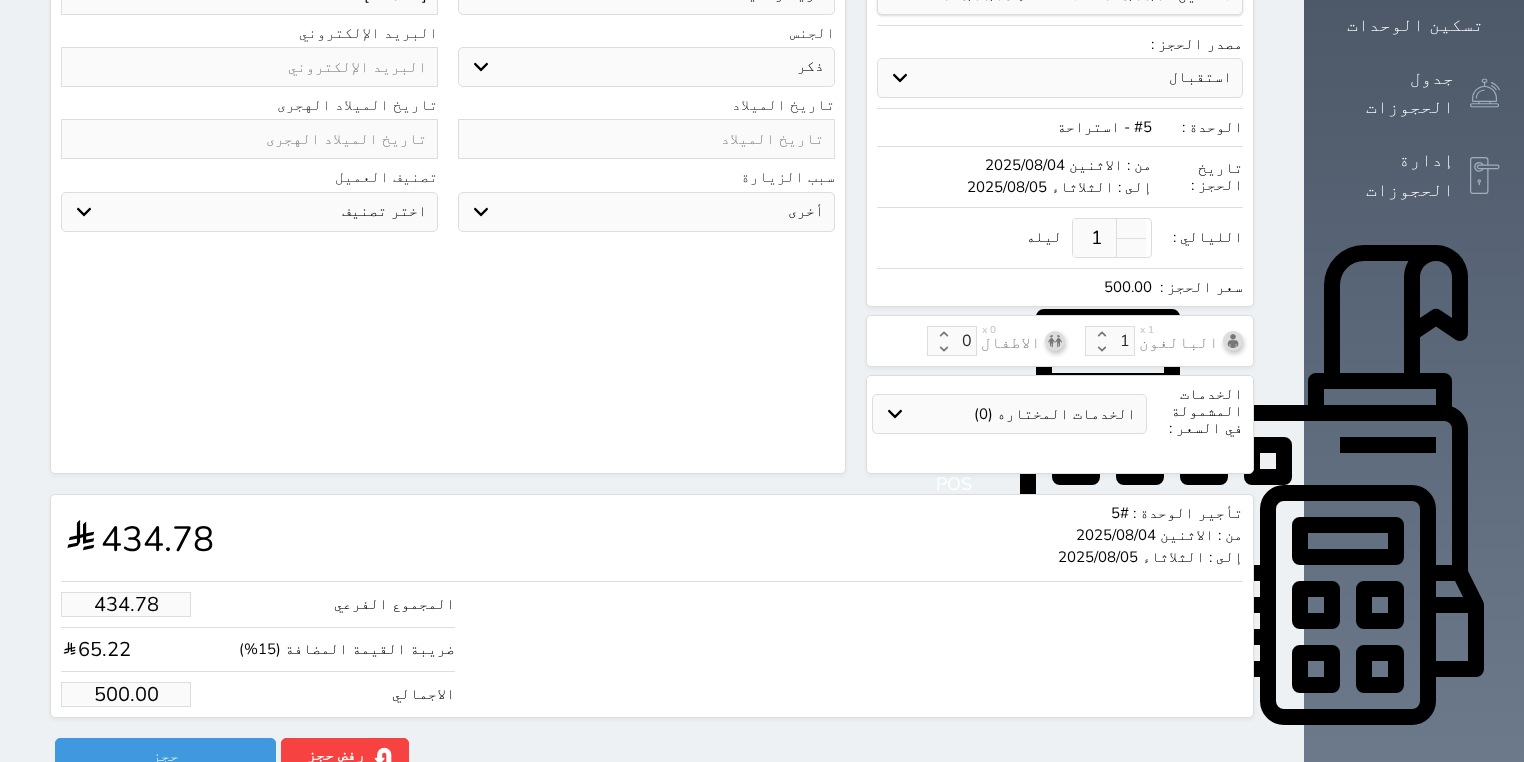 click on "سياحة زيارة الاهل والاصدقاء زيارة دينية زيارة عمل زيارة رياضية زيارة ترفيهية أخرى موظف ديوان عمل نزيل حجر موظف وزارة الصحة" at bounding box center (646, 212) 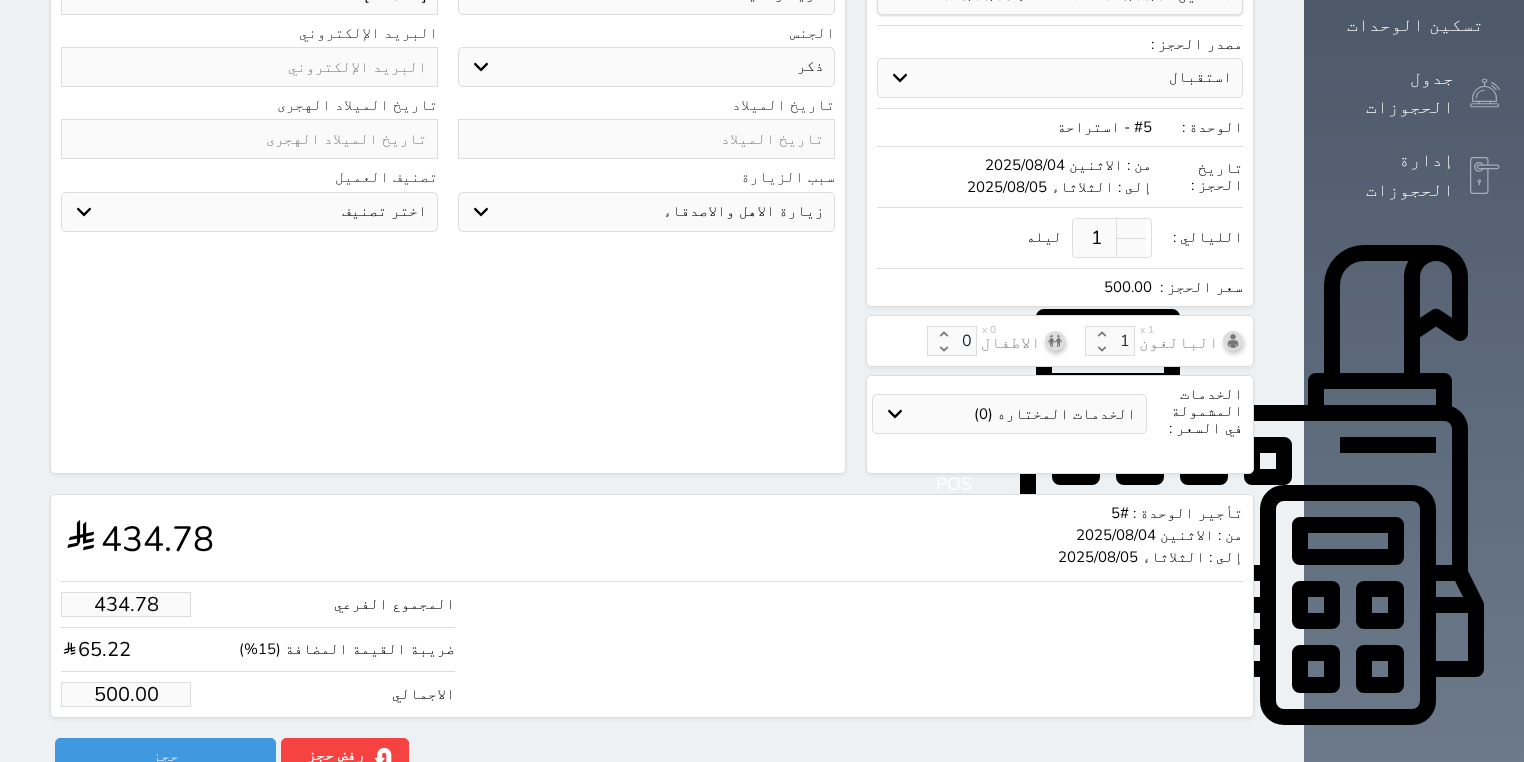 click on "سياحة زيارة الاهل والاصدقاء زيارة دينية زيارة عمل زيارة رياضية زيارة ترفيهية أخرى موظف ديوان عمل نزيل حجر موظف وزارة الصحة" at bounding box center (646, 212) 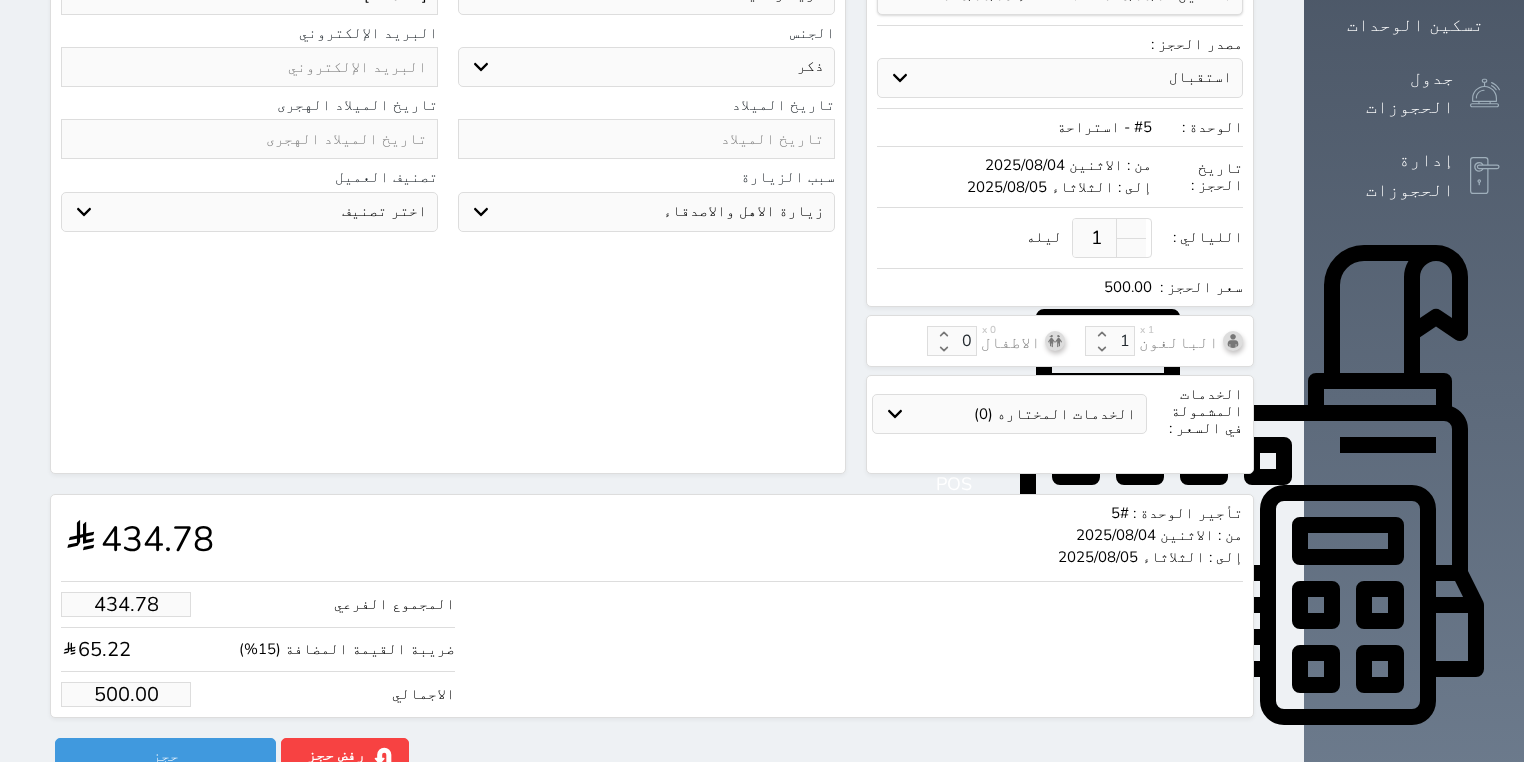 click on "اختر تصنيف جديد مميز خاص غير مرغوب فيه" at bounding box center (249, 212) 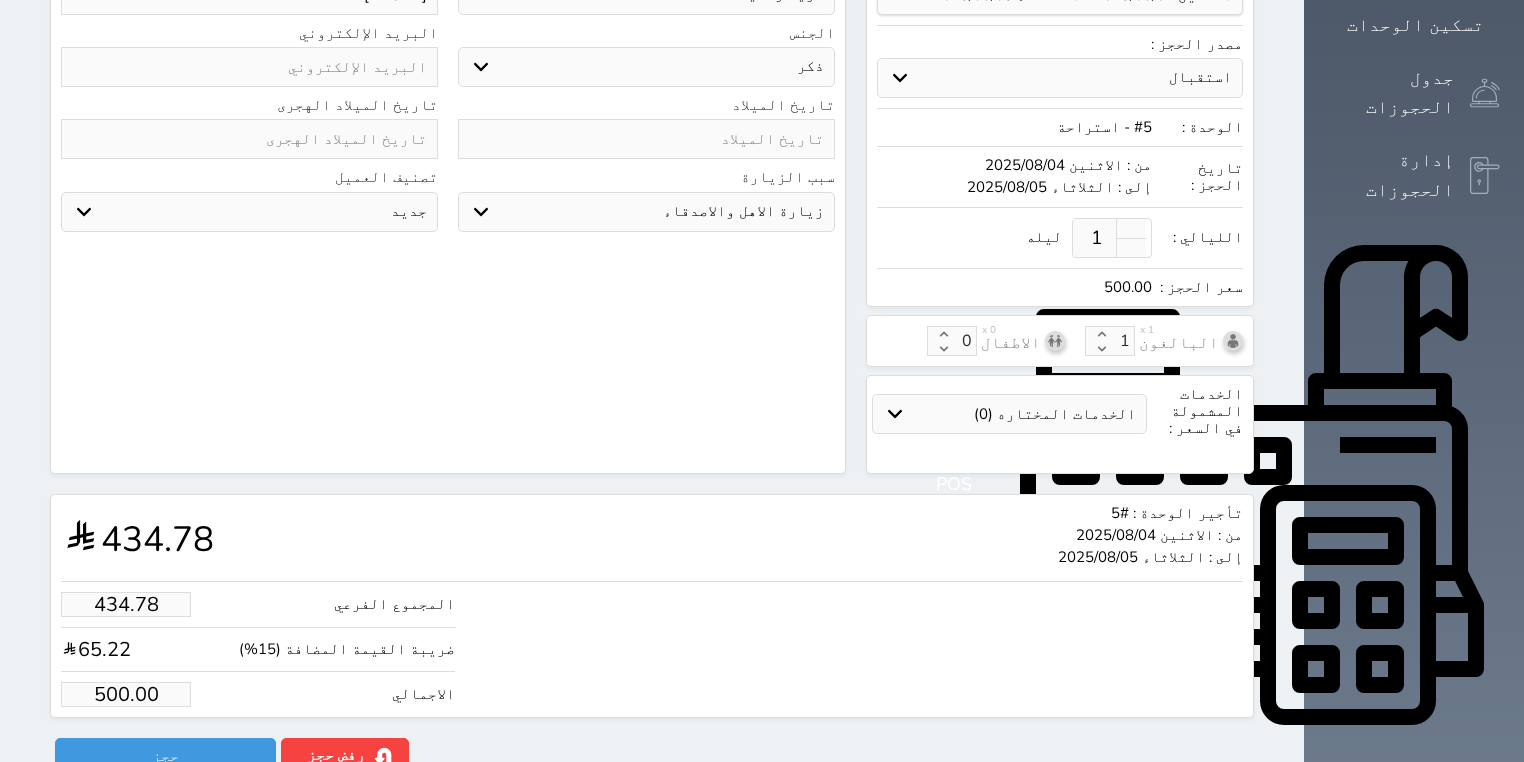 click on "اختر تصنيف جديد مميز خاص غير مرغوب فيه" at bounding box center [249, 212] 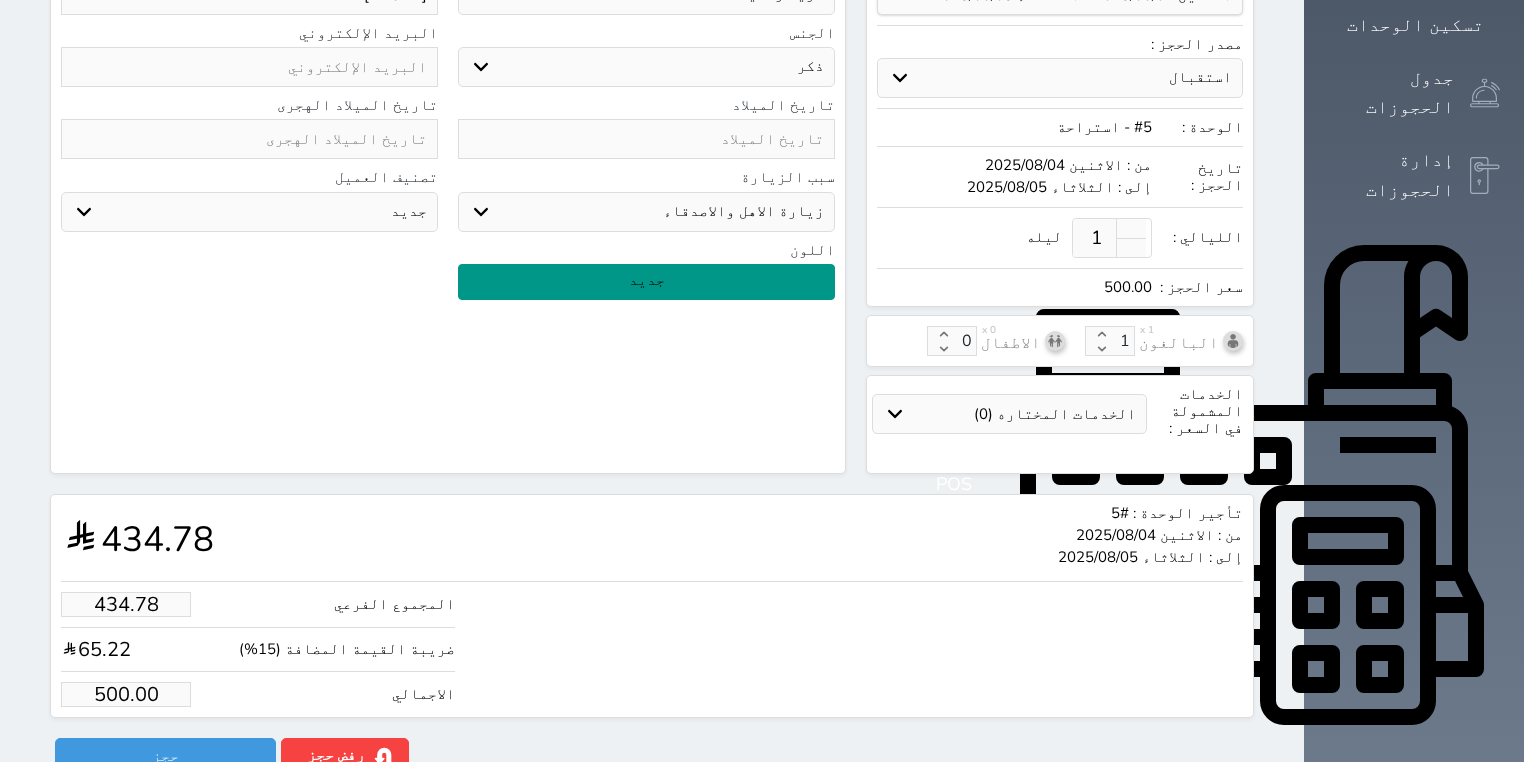 scroll, scrollTop: 4, scrollLeft: 0, axis: vertical 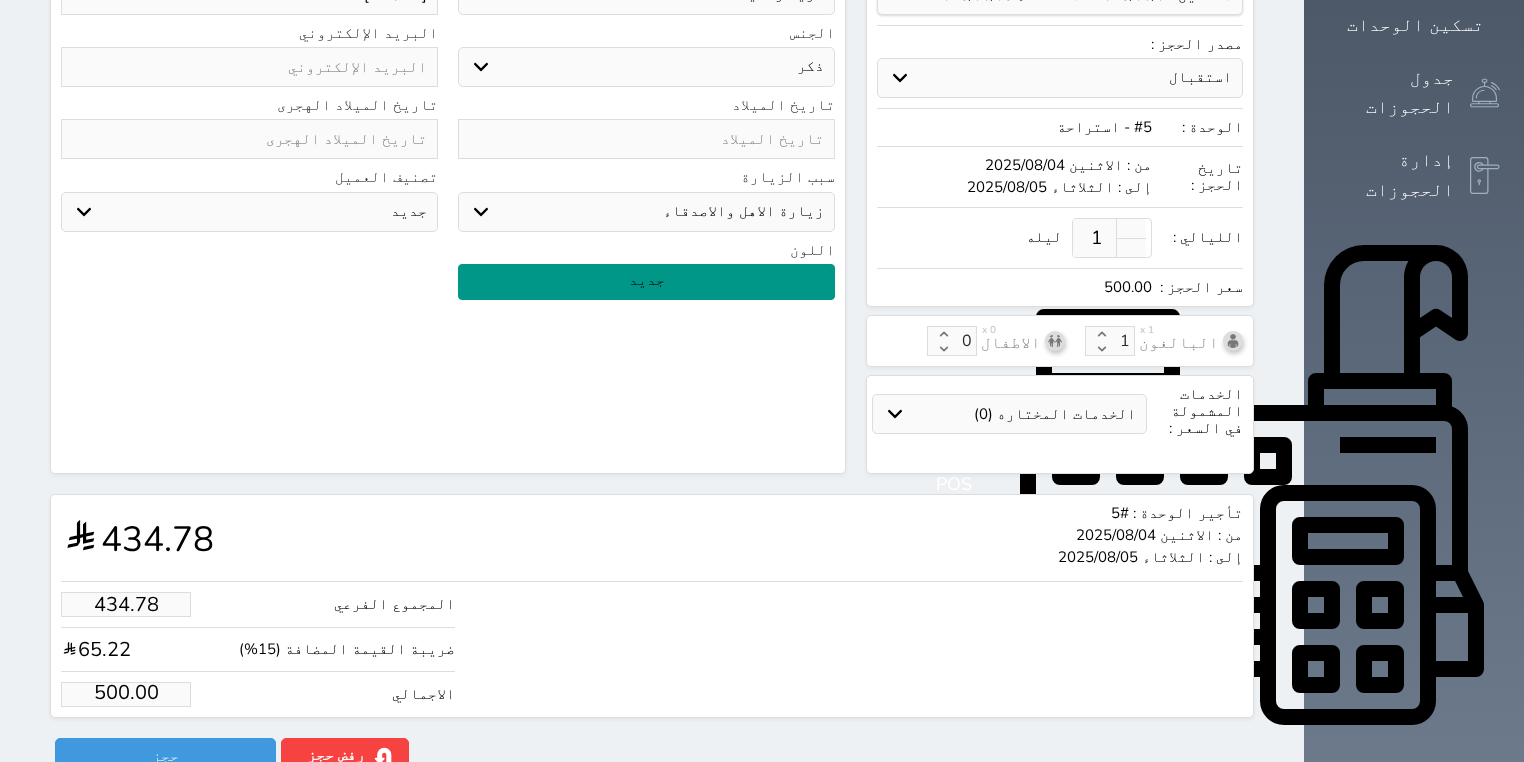 drag, startPoint x: 41, startPoint y: 664, endPoint x: 135, endPoint y: 664, distance: 94 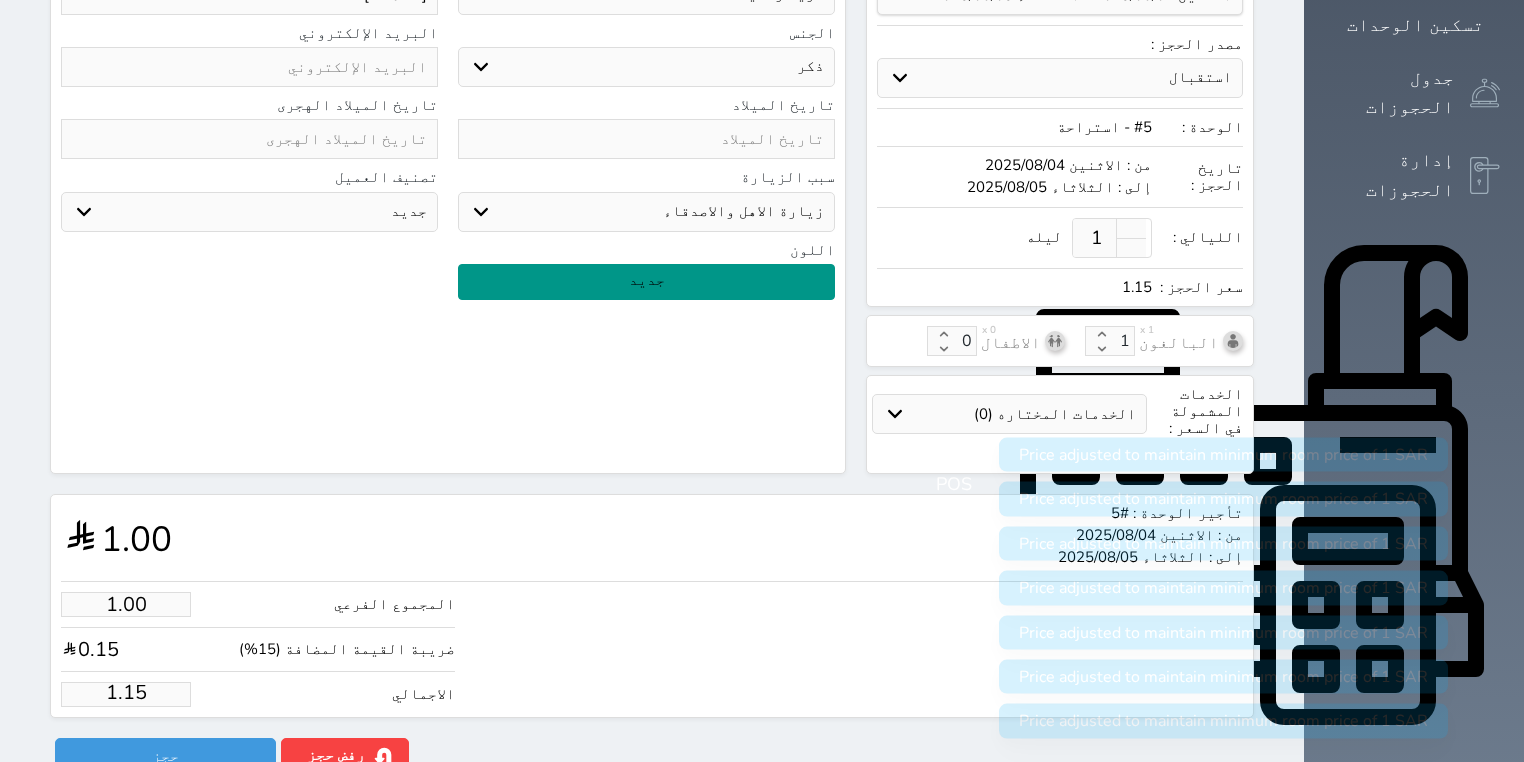 scroll, scrollTop: 0, scrollLeft: 0, axis: both 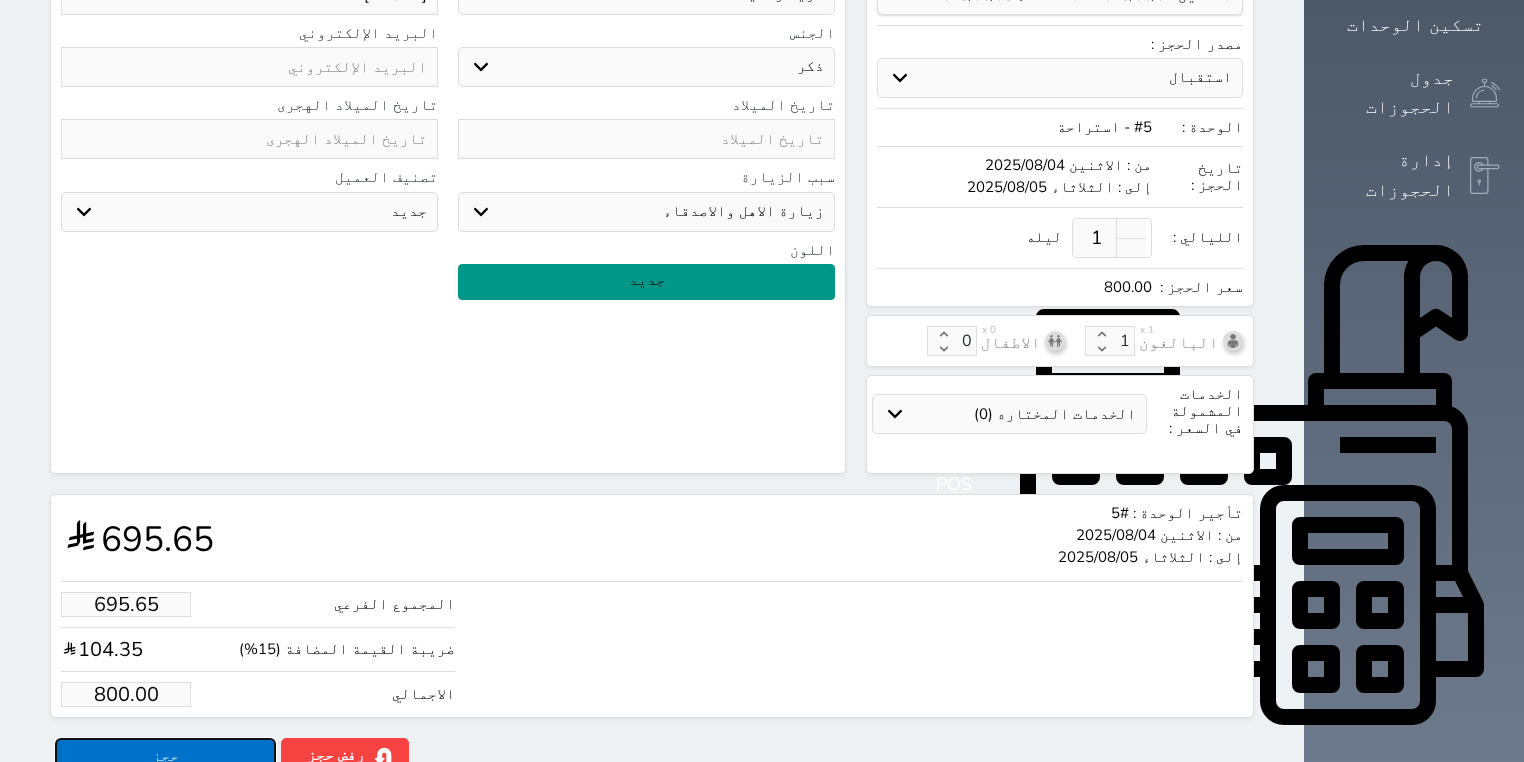 click on "حجز" at bounding box center (165, 755) 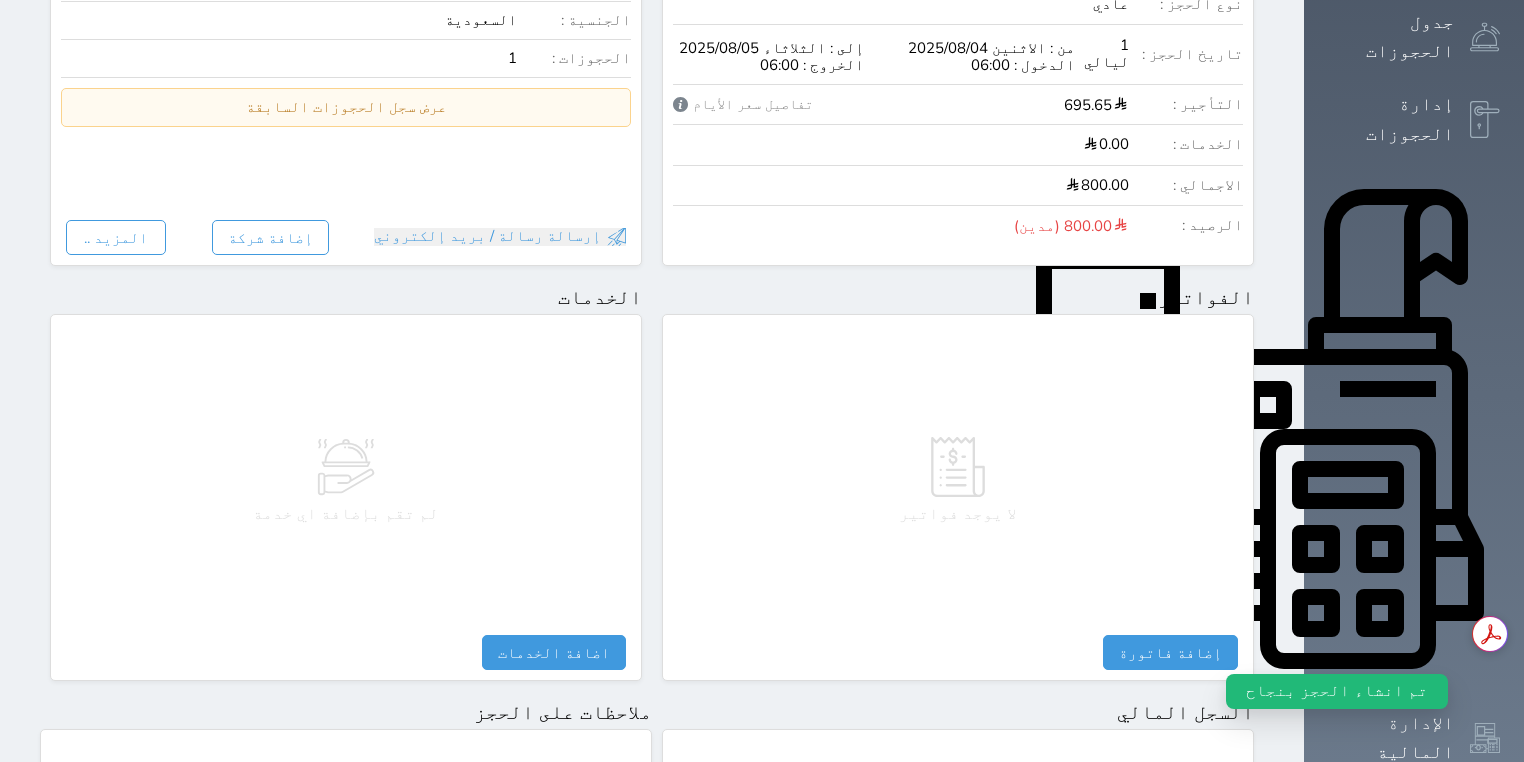 scroll, scrollTop: 883, scrollLeft: 0, axis: vertical 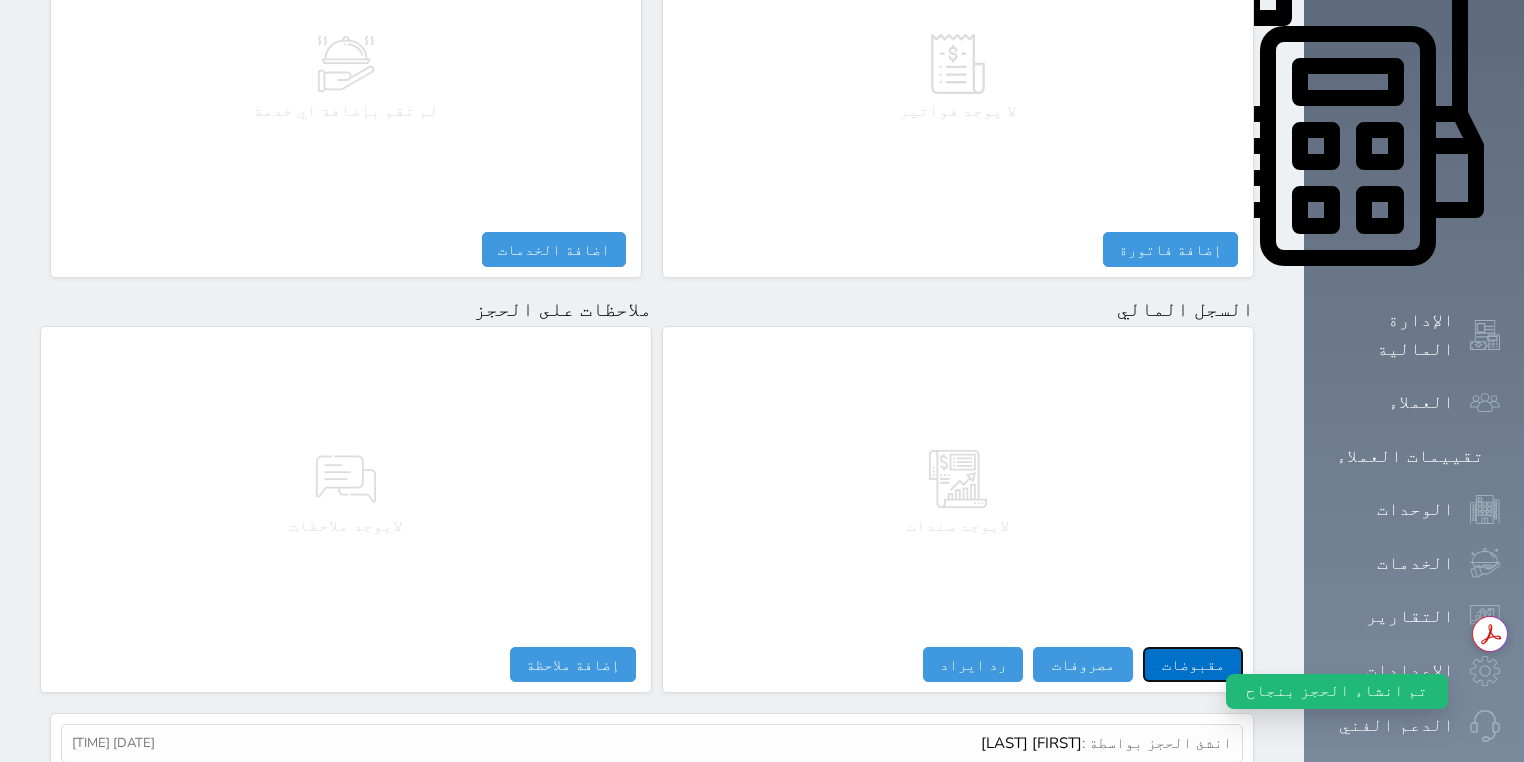 click on "مقبوضات" at bounding box center [1193, 664] 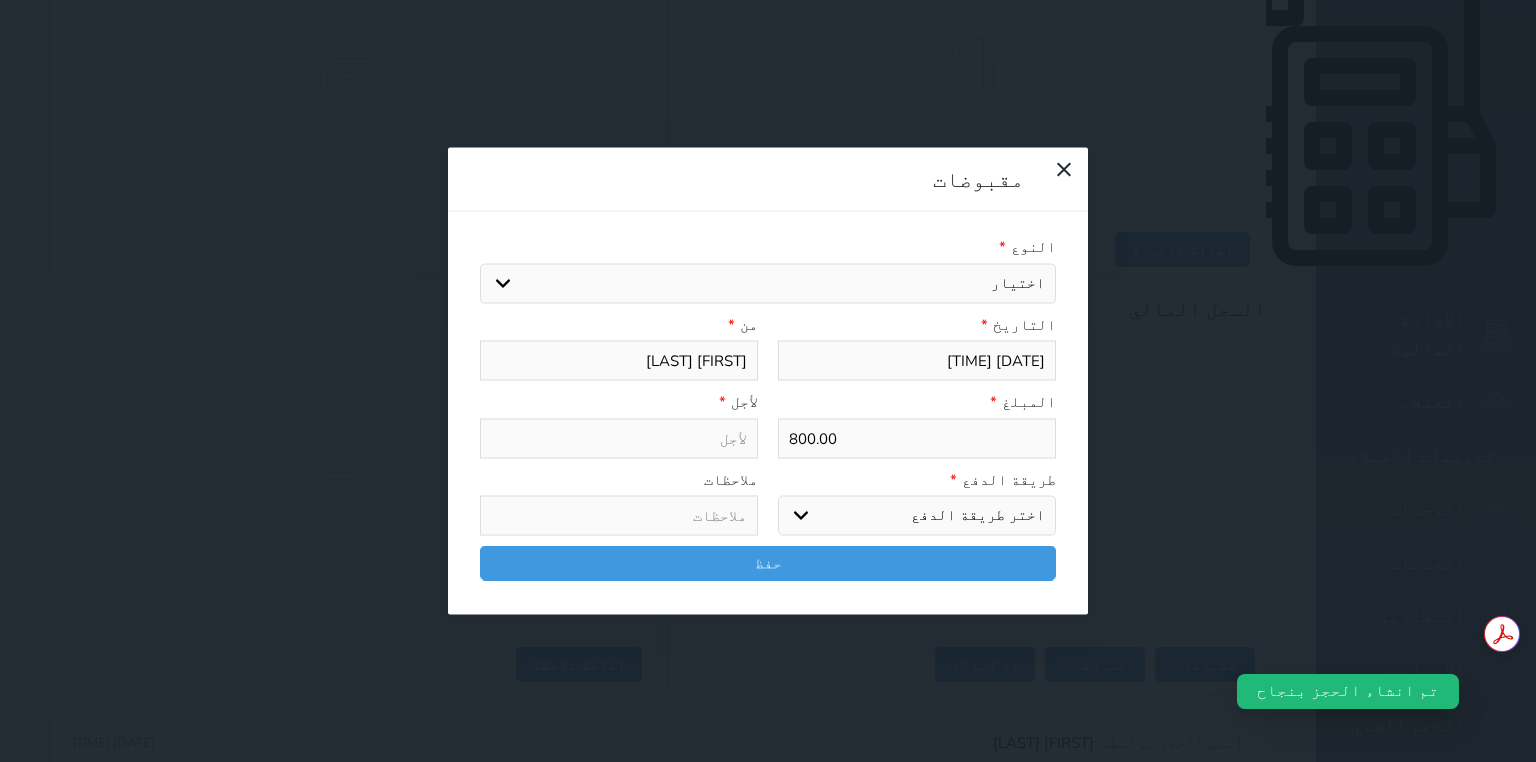 click on "اختر طريقة الدفع   دفع نقدى   تحويل بنكى   مدى   بطاقة ائتمان   آجل" at bounding box center [917, 516] 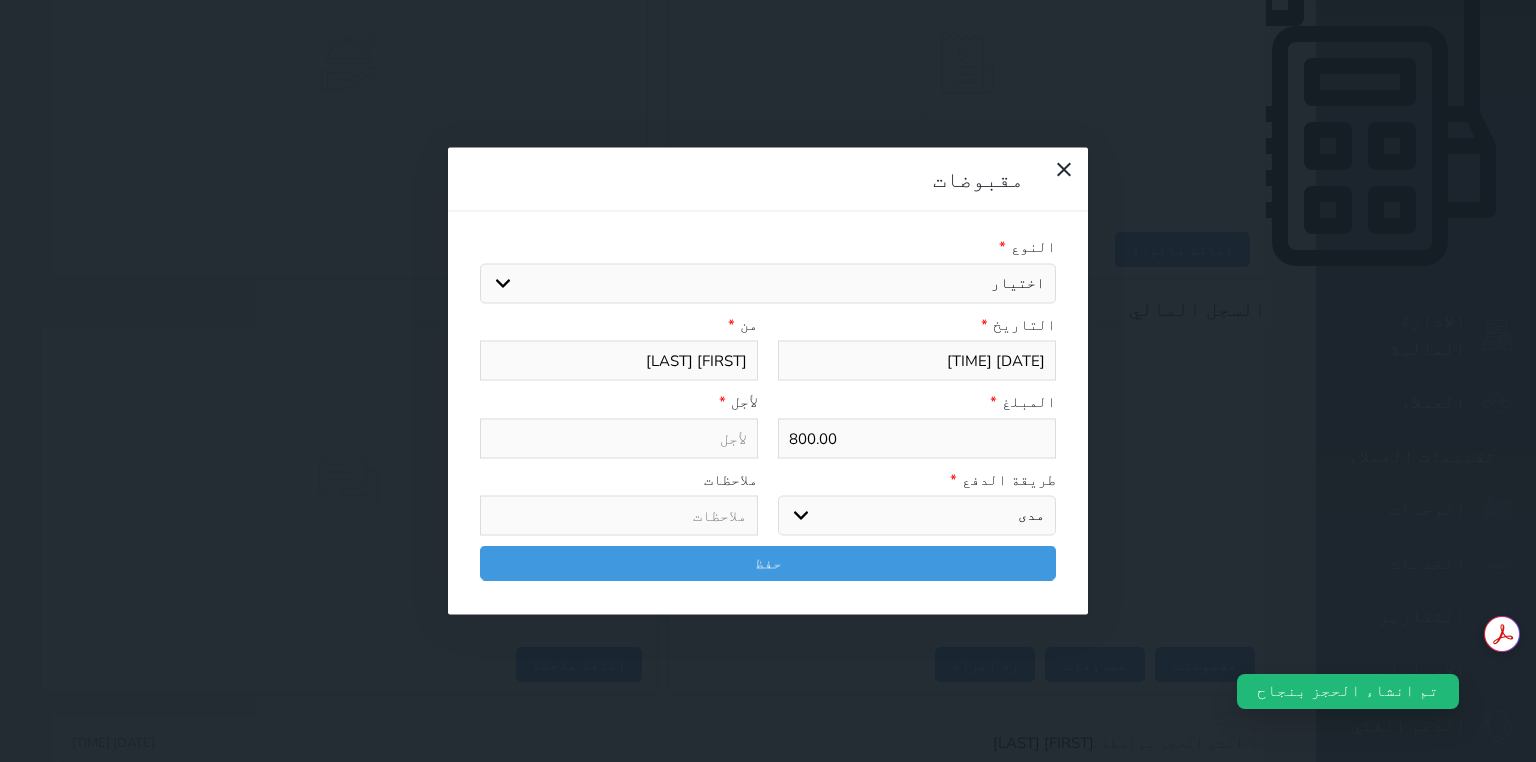 click on "اختر طريقة الدفع   دفع نقدى   تحويل بنكى   مدى   بطاقة ائتمان   آجل" at bounding box center [917, 516] 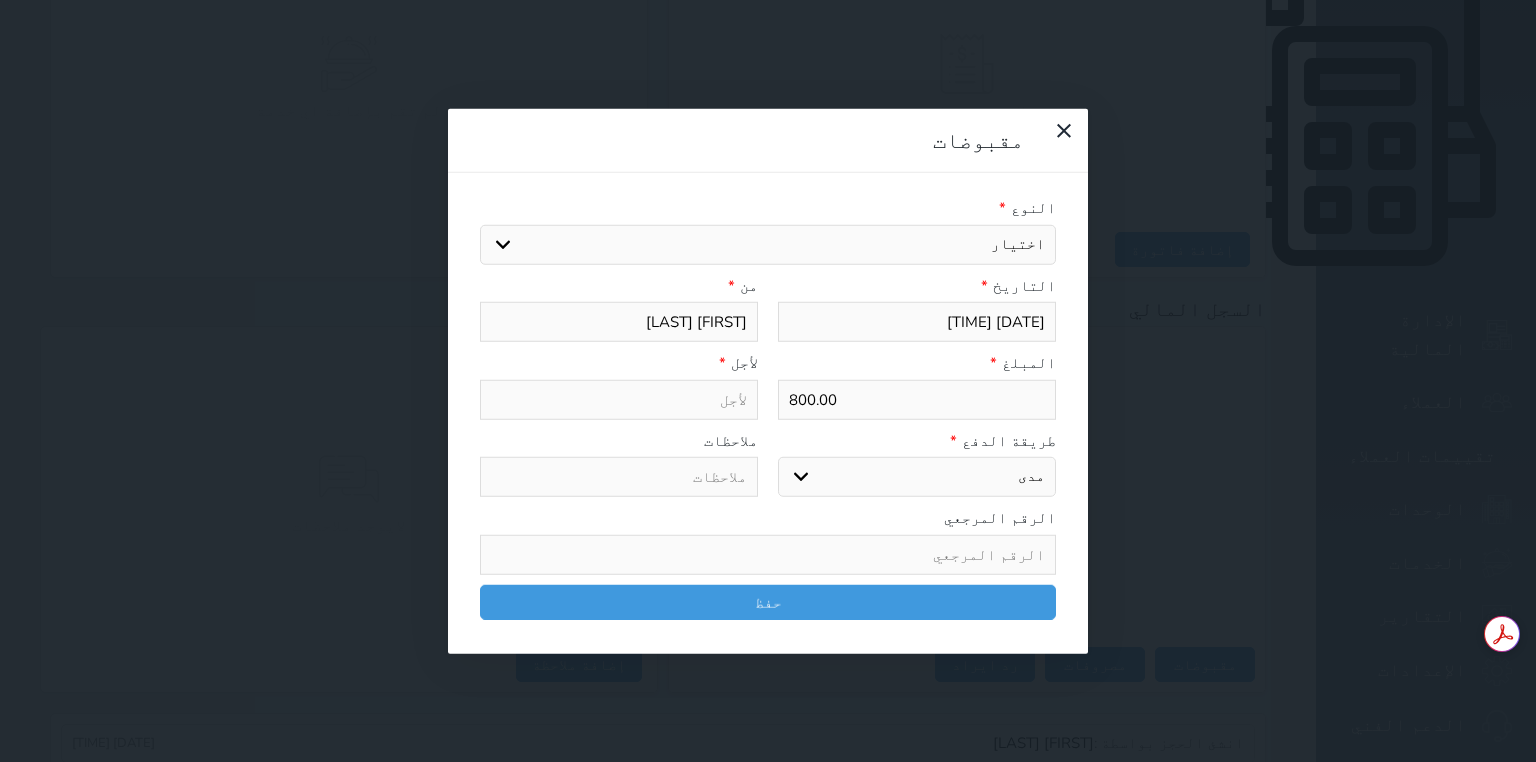 drag, startPoint x: 1039, startPoint y: 288, endPoint x: 1064, endPoint y: 294, distance: 25.70992 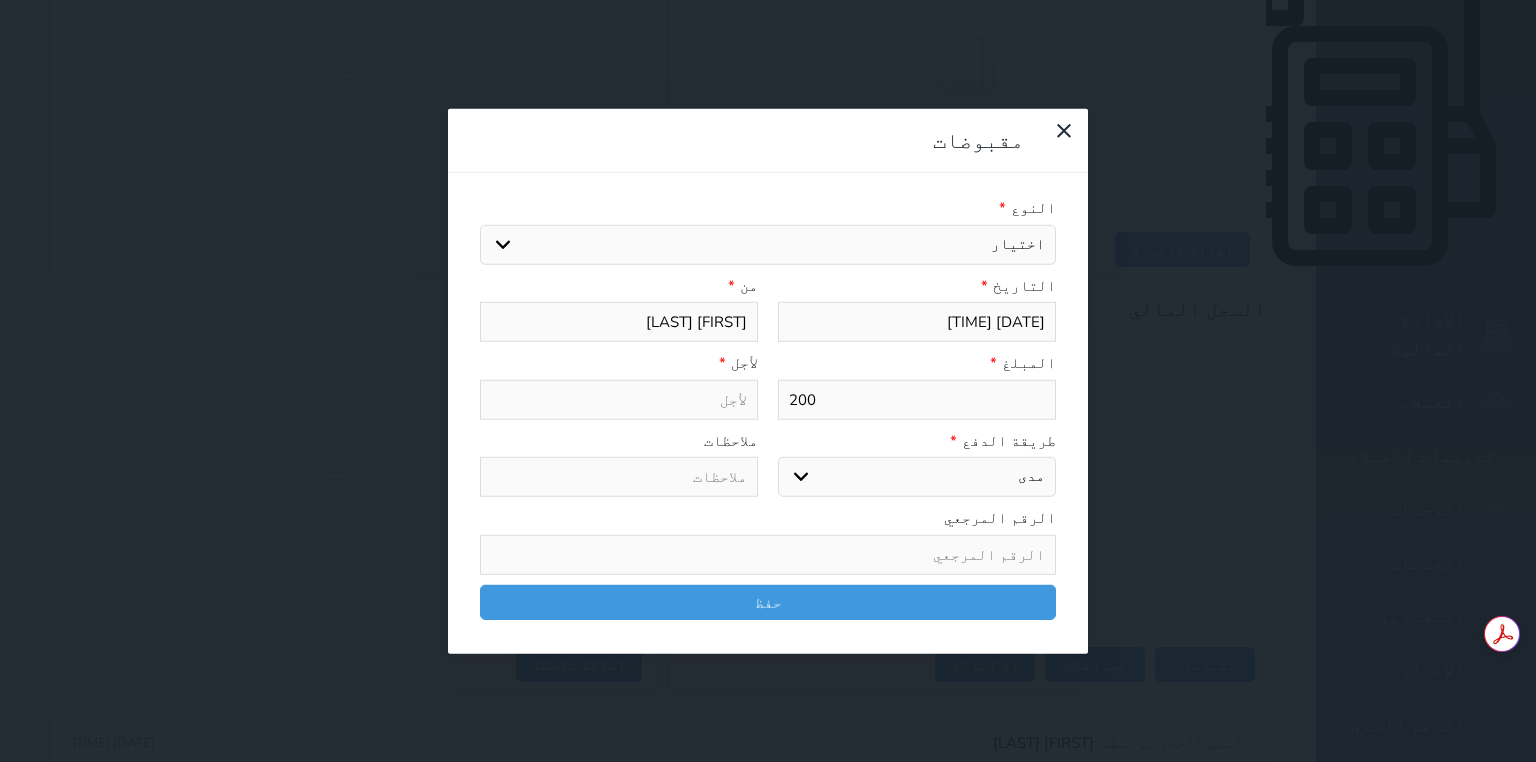 click on "اختيار قيمة إيجار فواتير تامين عربون" at bounding box center [768, 244] 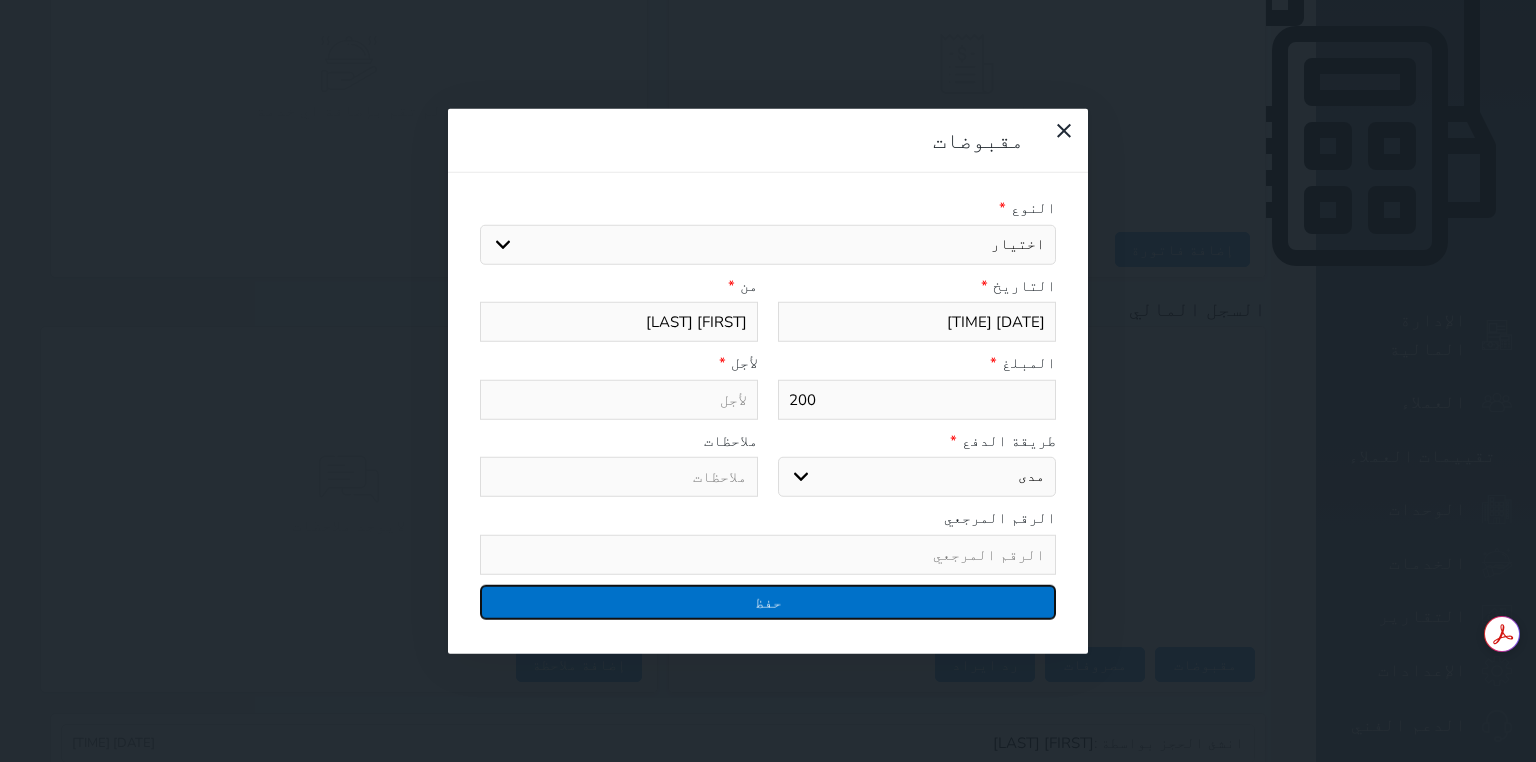 click on "حفظ" at bounding box center (768, 601) 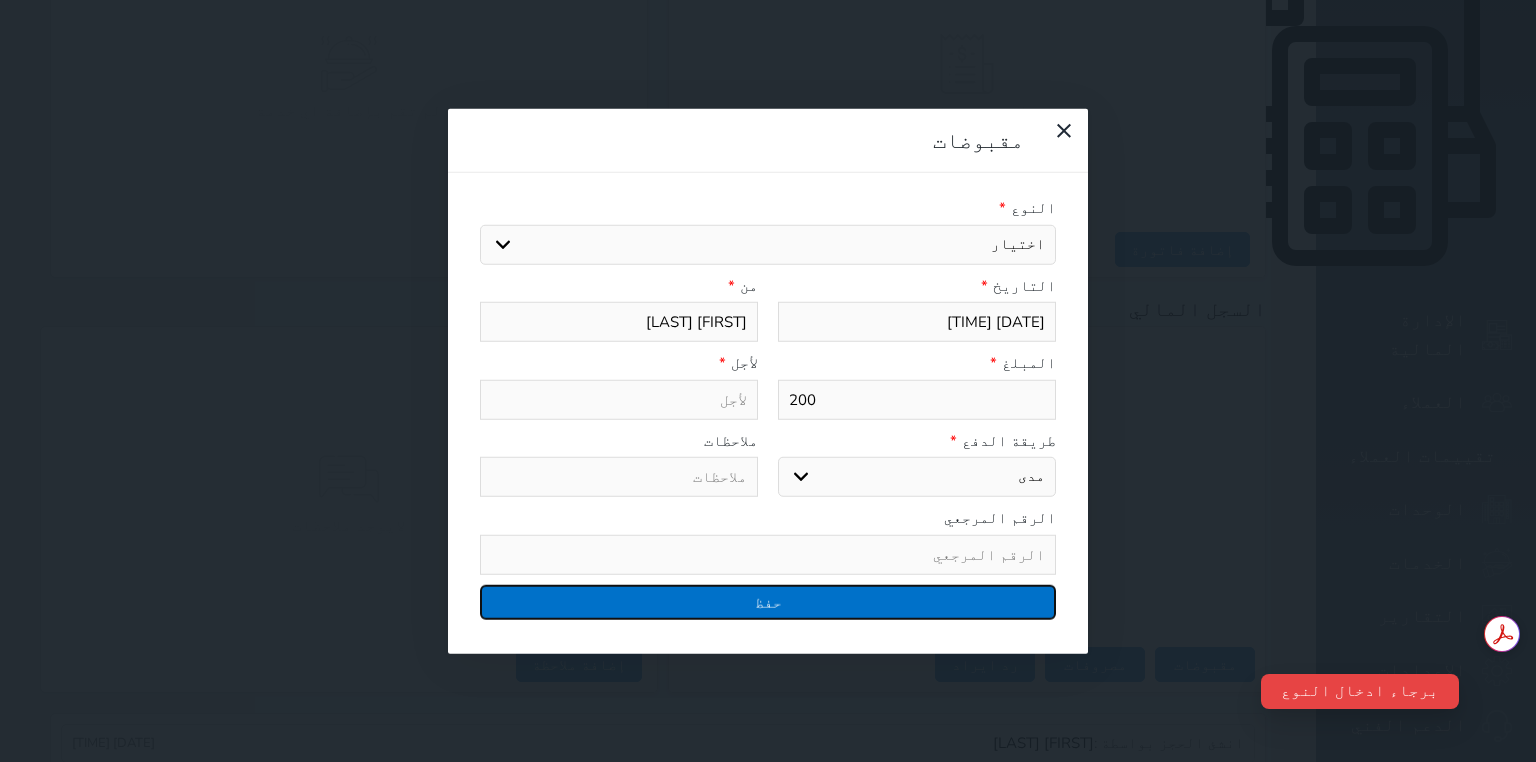 click on "حفظ" at bounding box center [768, 601] 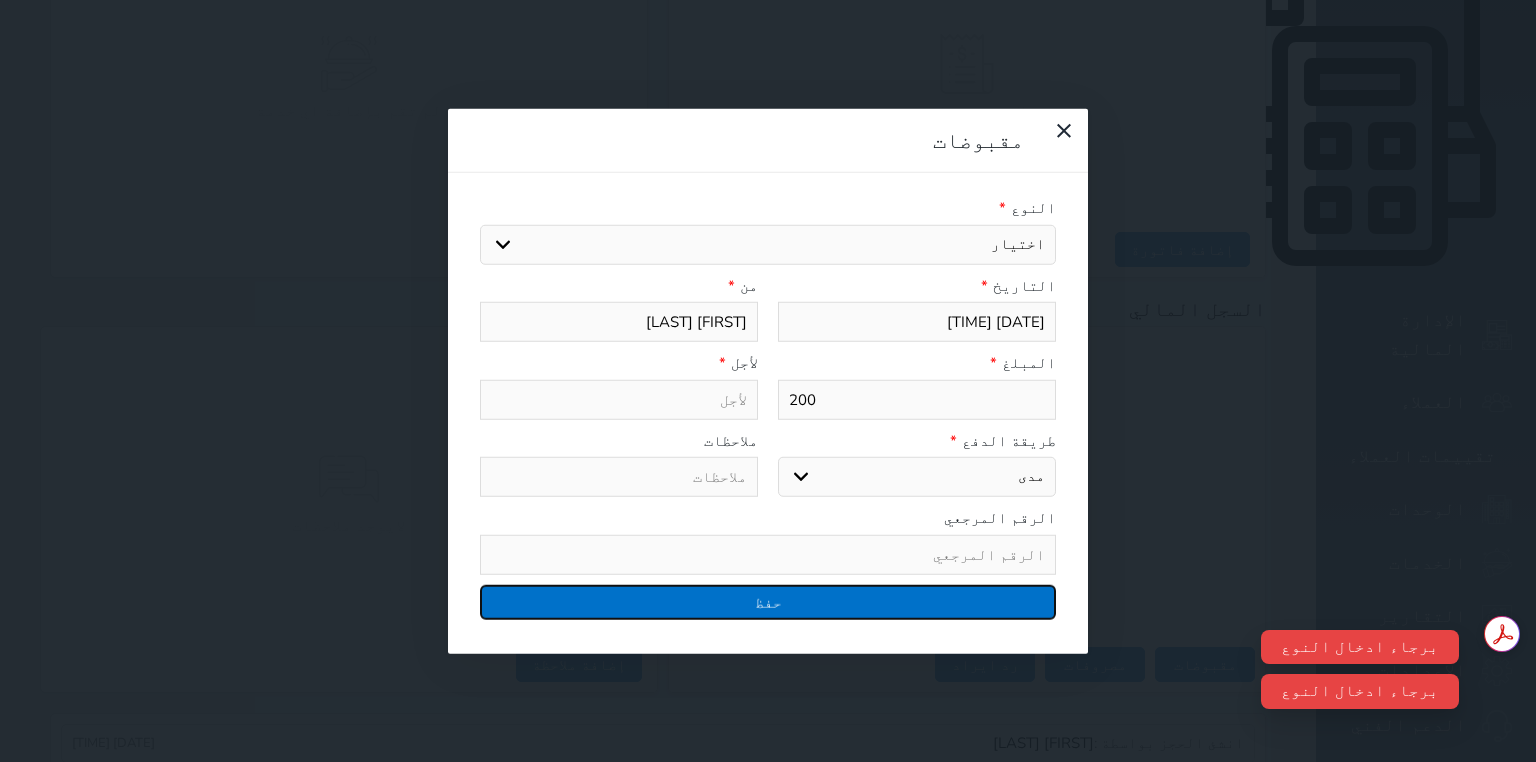 click on "حفظ" at bounding box center [768, 601] 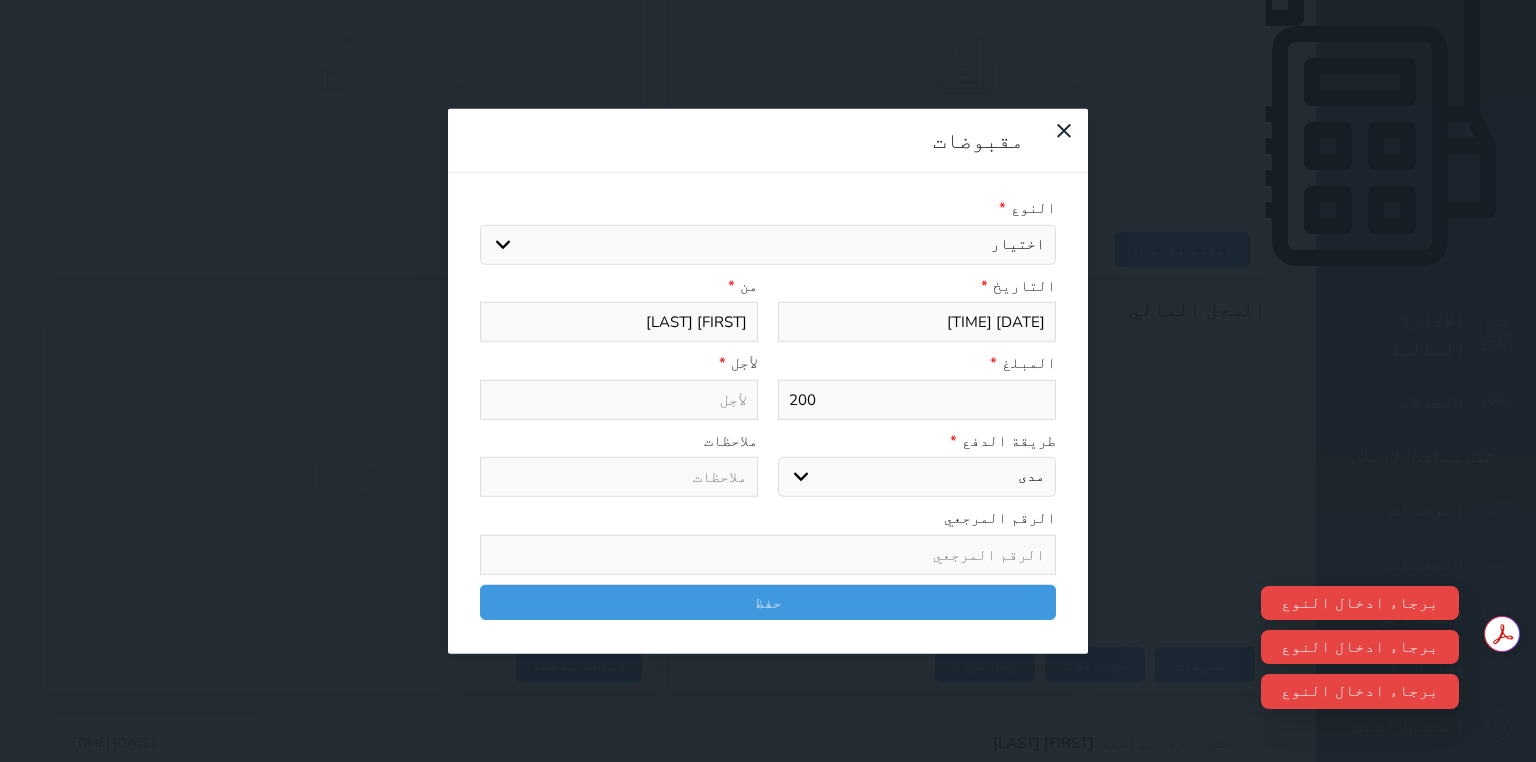 click on "اختيار قيمة إيجار فواتير تامين عربون" at bounding box center (768, 244) 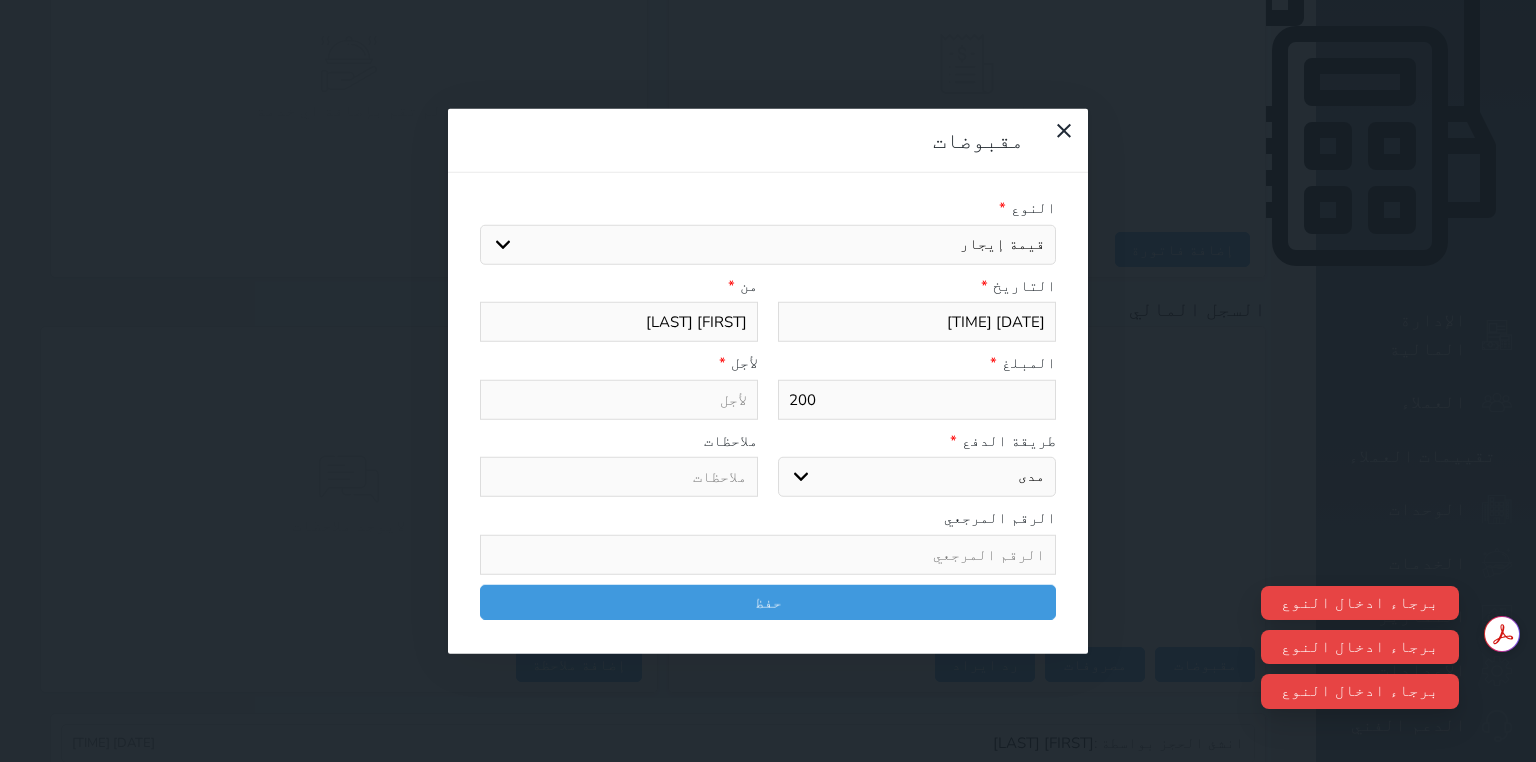 click on "اختيار قيمة إيجار فواتير تامين عربون" at bounding box center (768, 244) 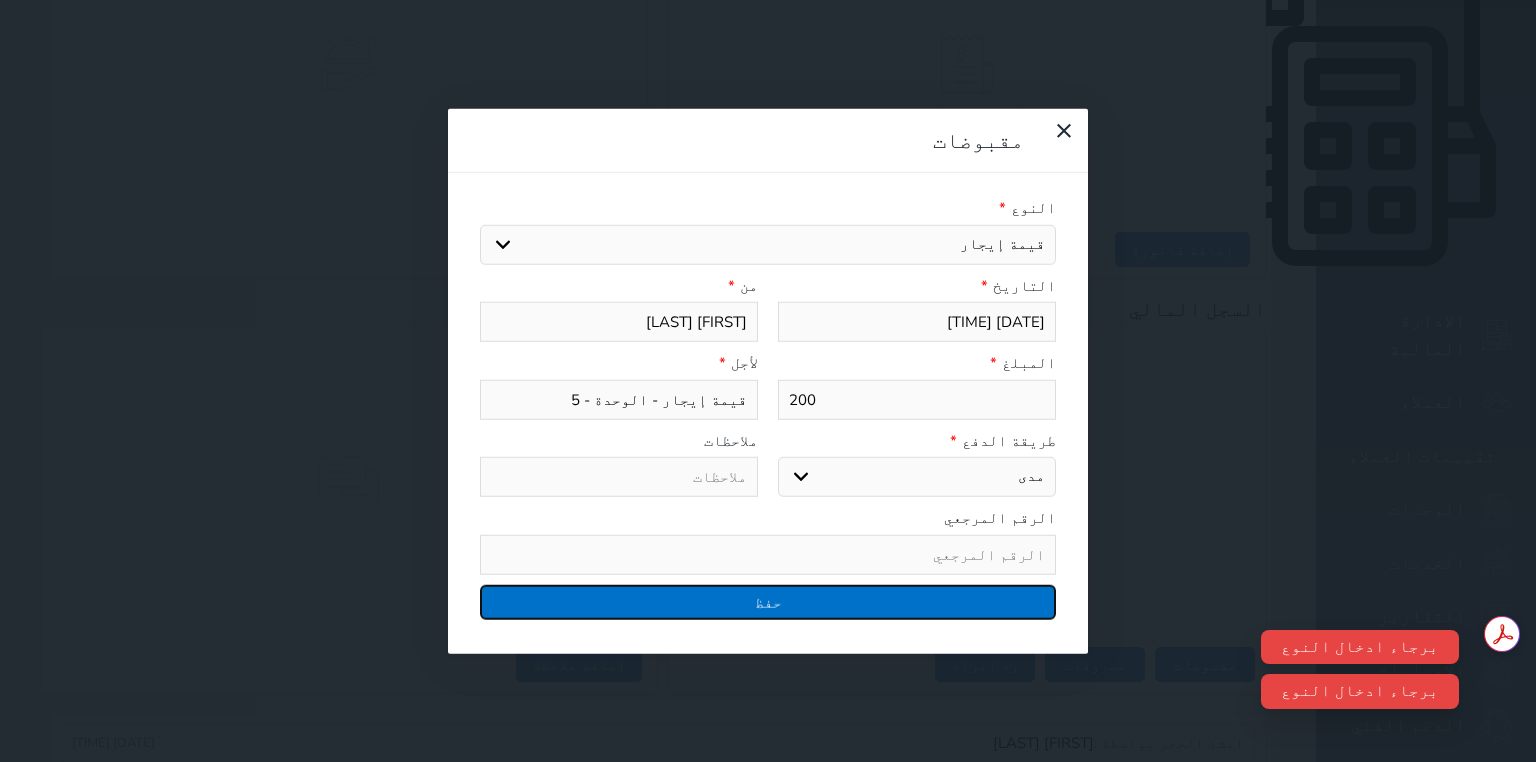 click on "حفظ" at bounding box center [768, 601] 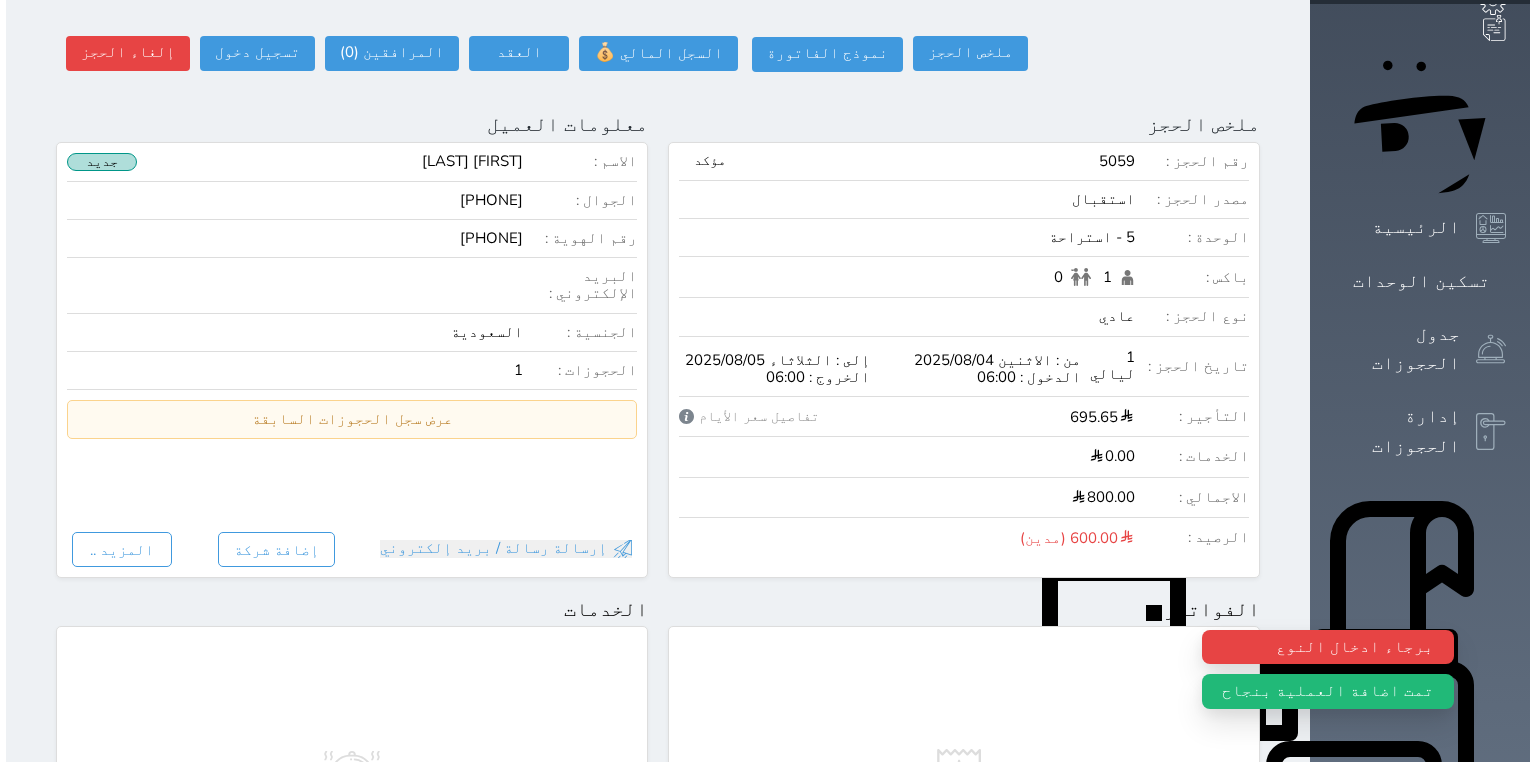 scroll, scrollTop: 0, scrollLeft: 0, axis: both 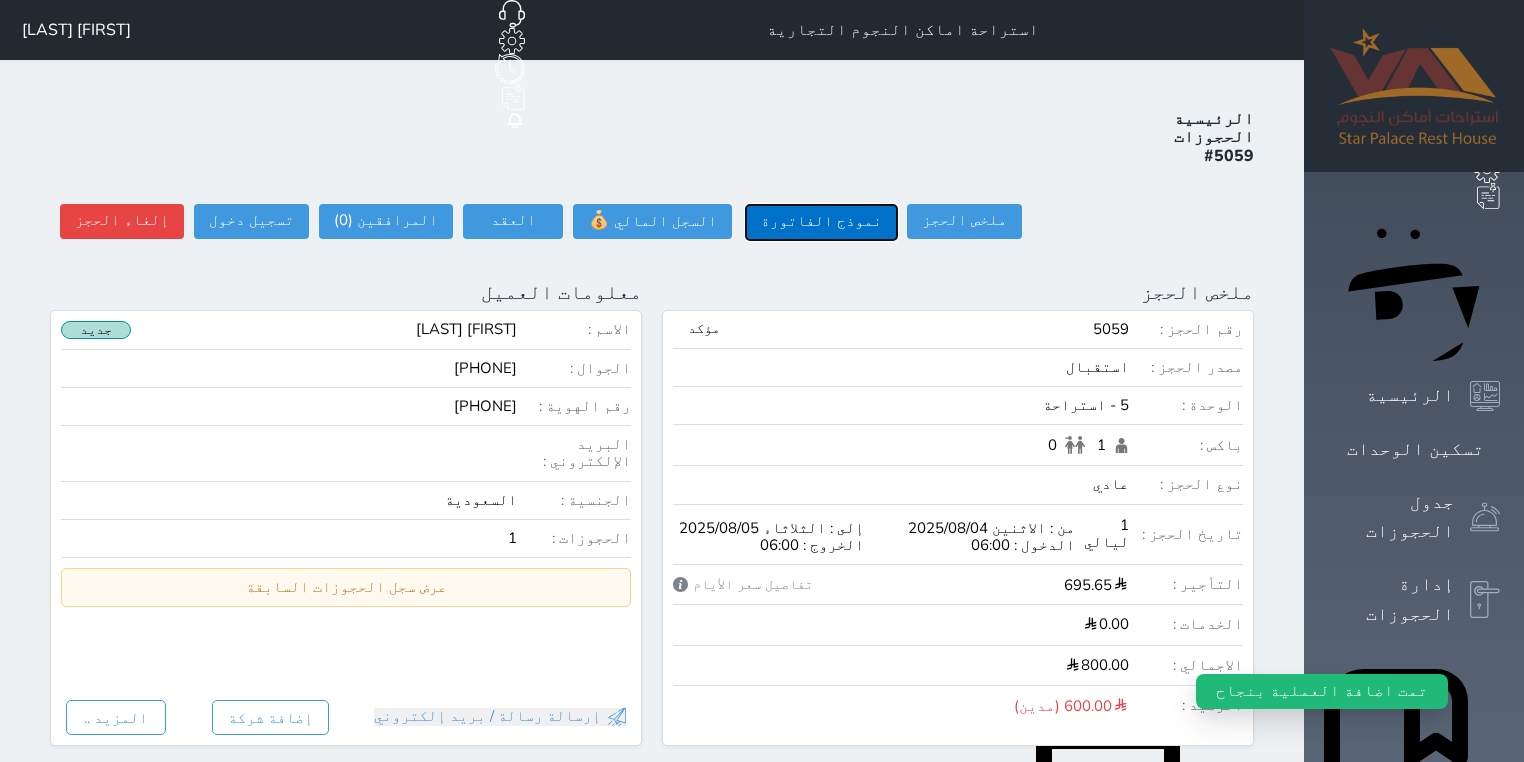click on "نموذج الفاتورة" at bounding box center [821, 222] 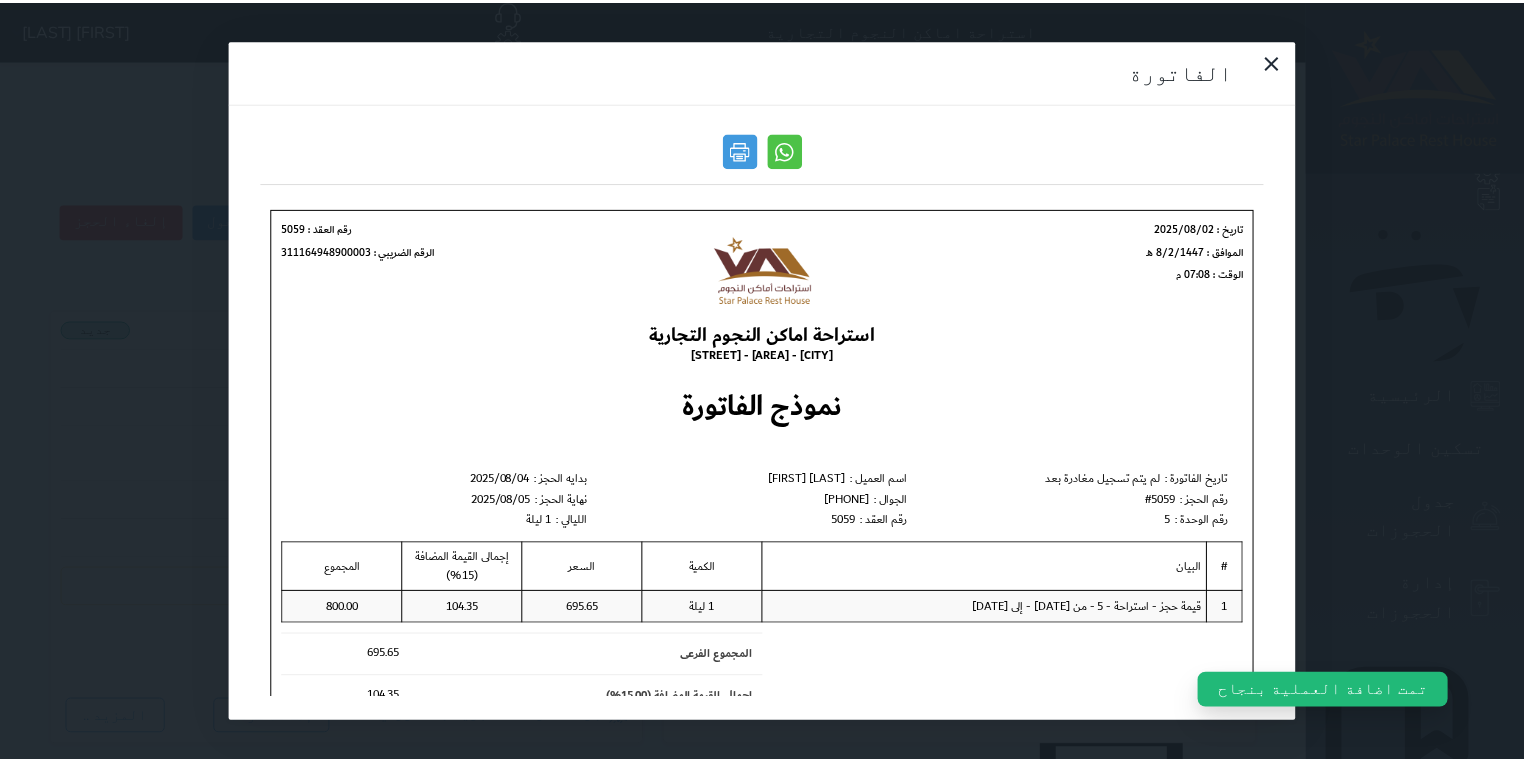 scroll, scrollTop: 0, scrollLeft: 0, axis: both 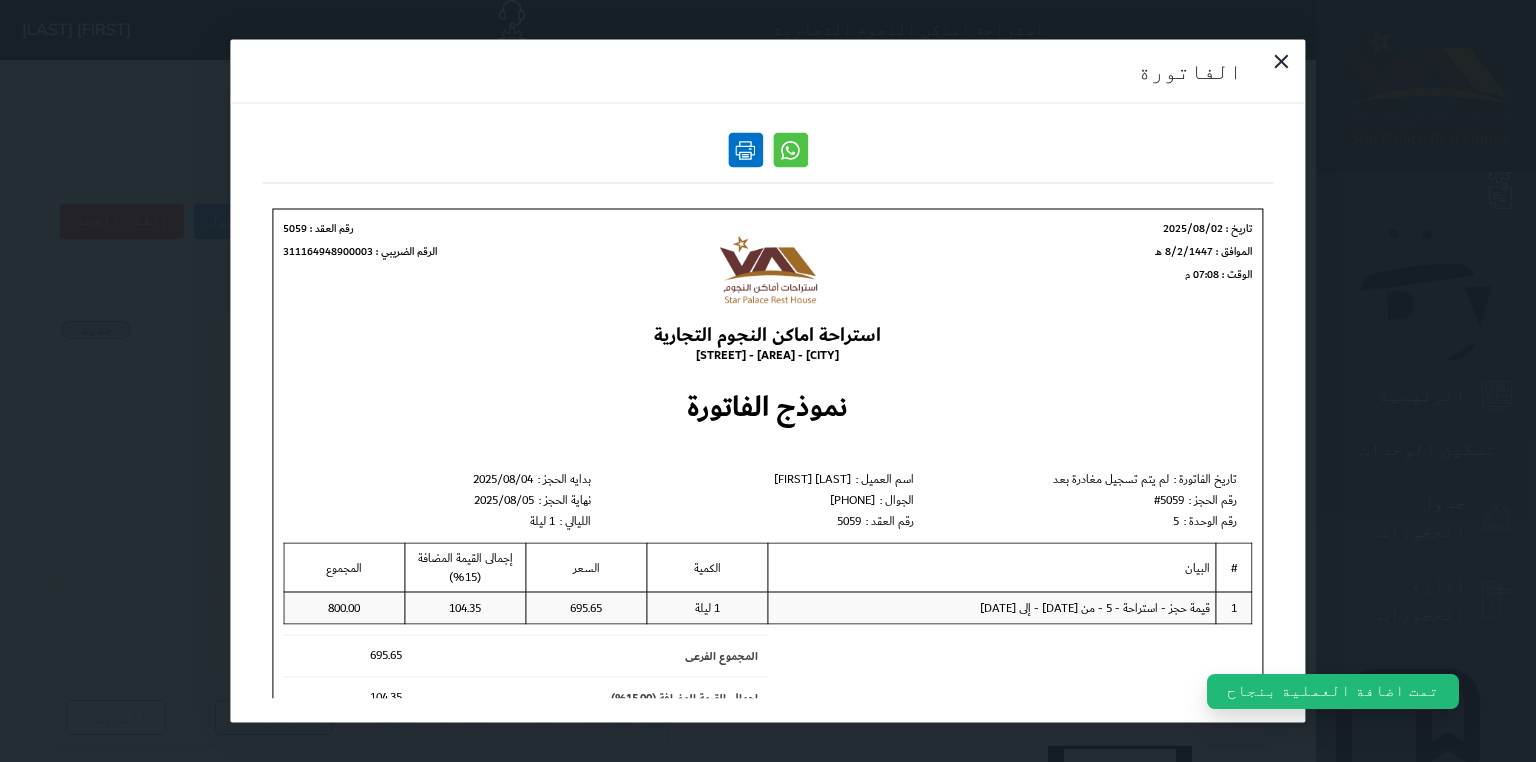click at bounding box center [745, 150] 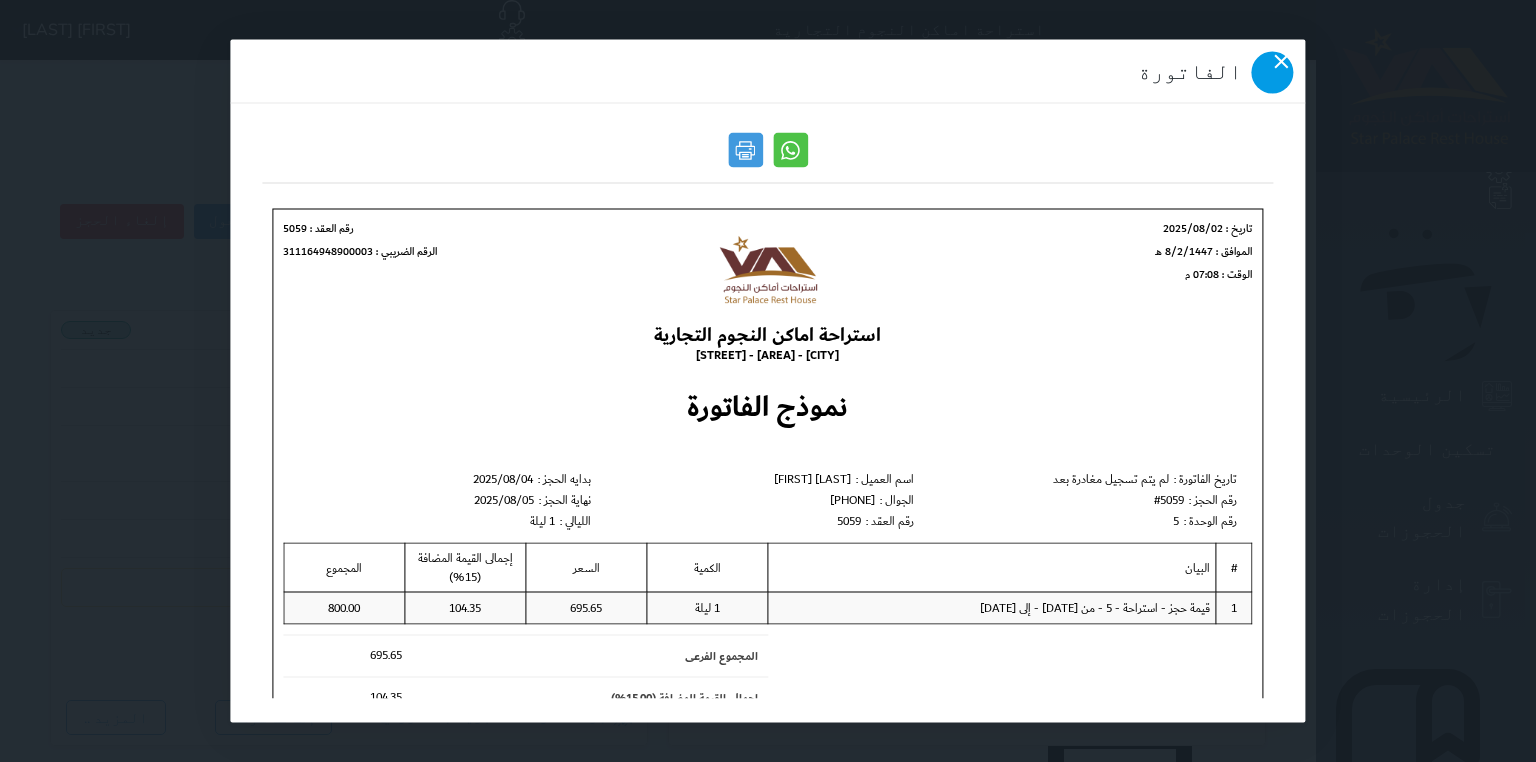click 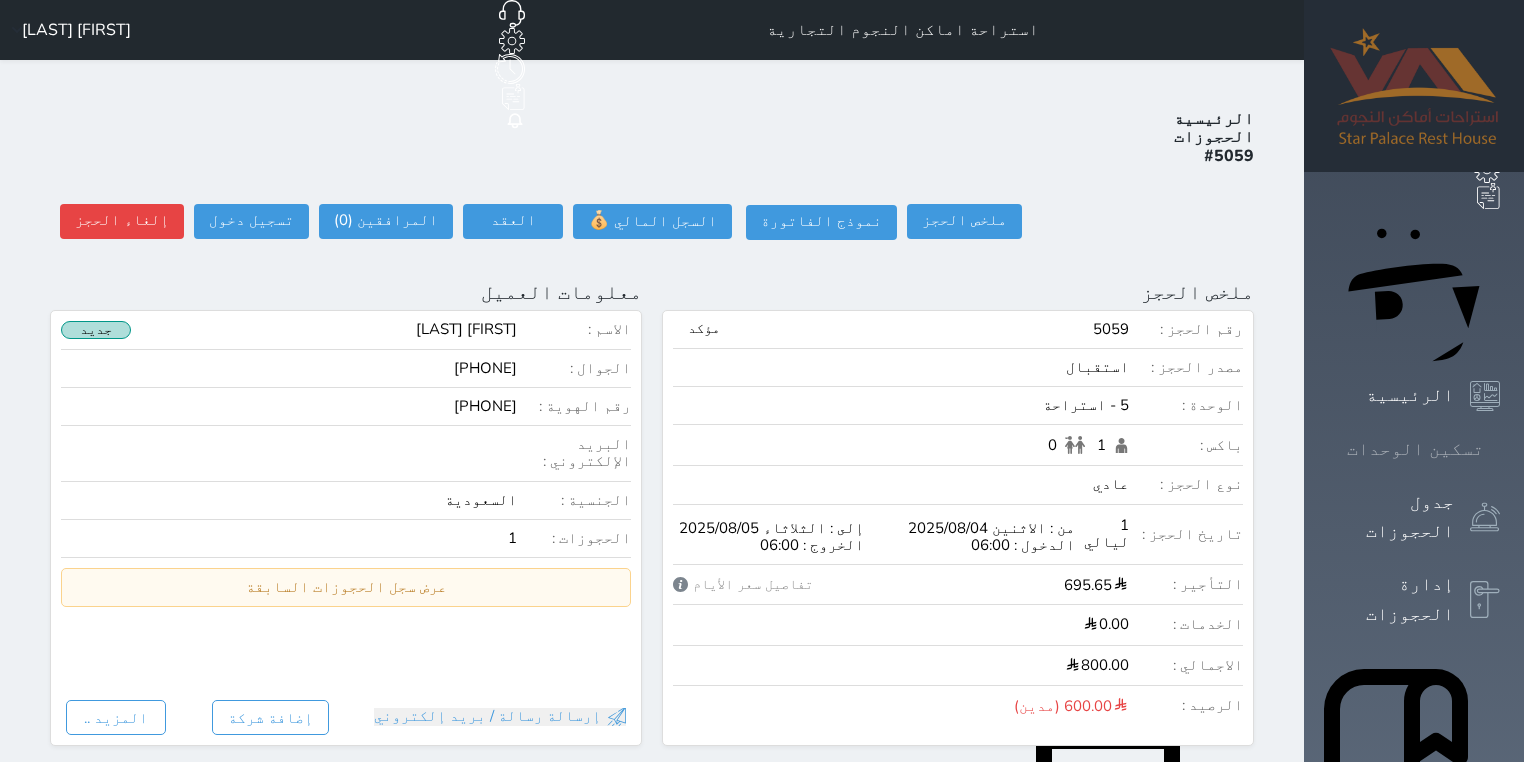 click at bounding box center (1500, 449) 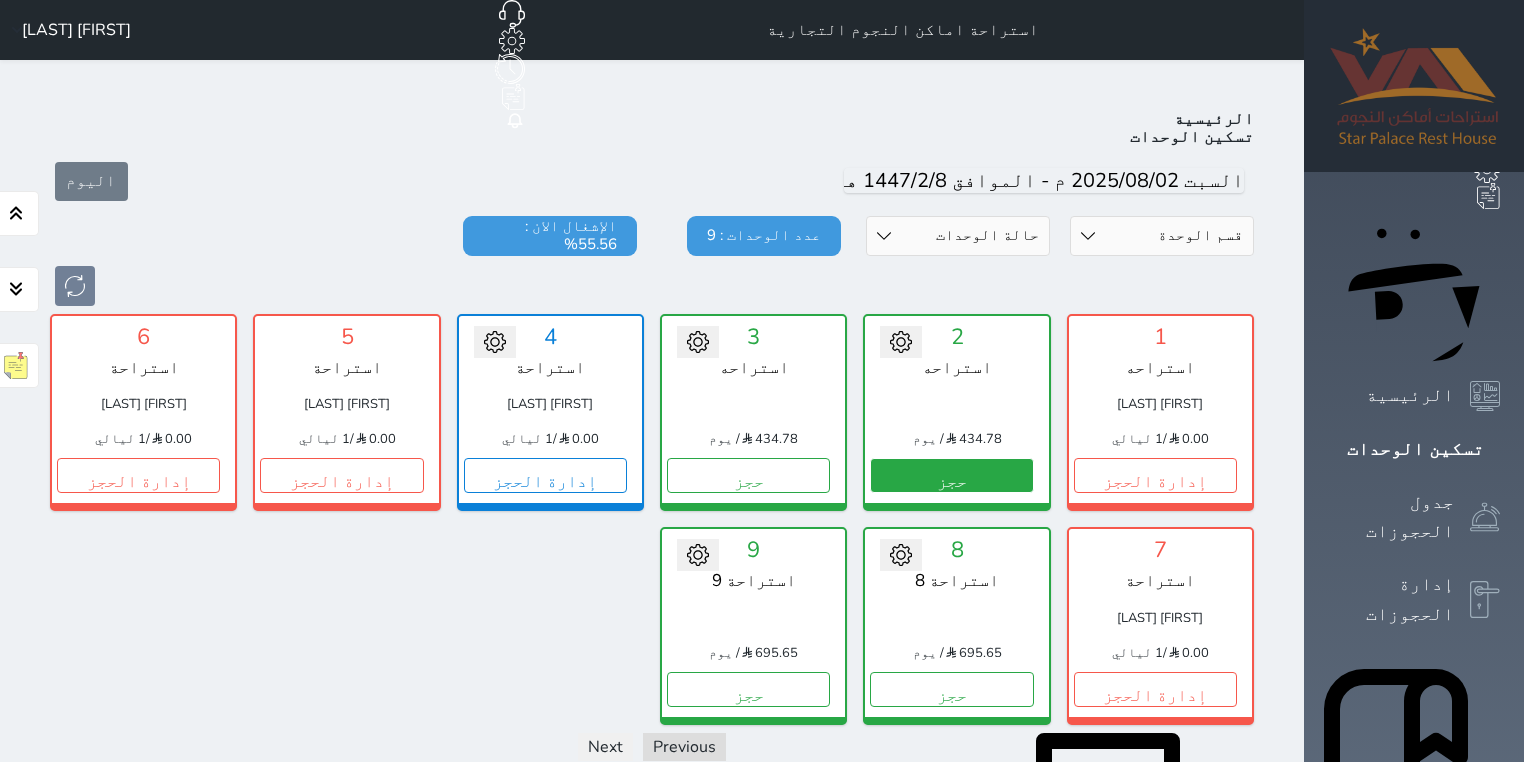 scroll, scrollTop: 78, scrollLeft: 0, axis: vertical 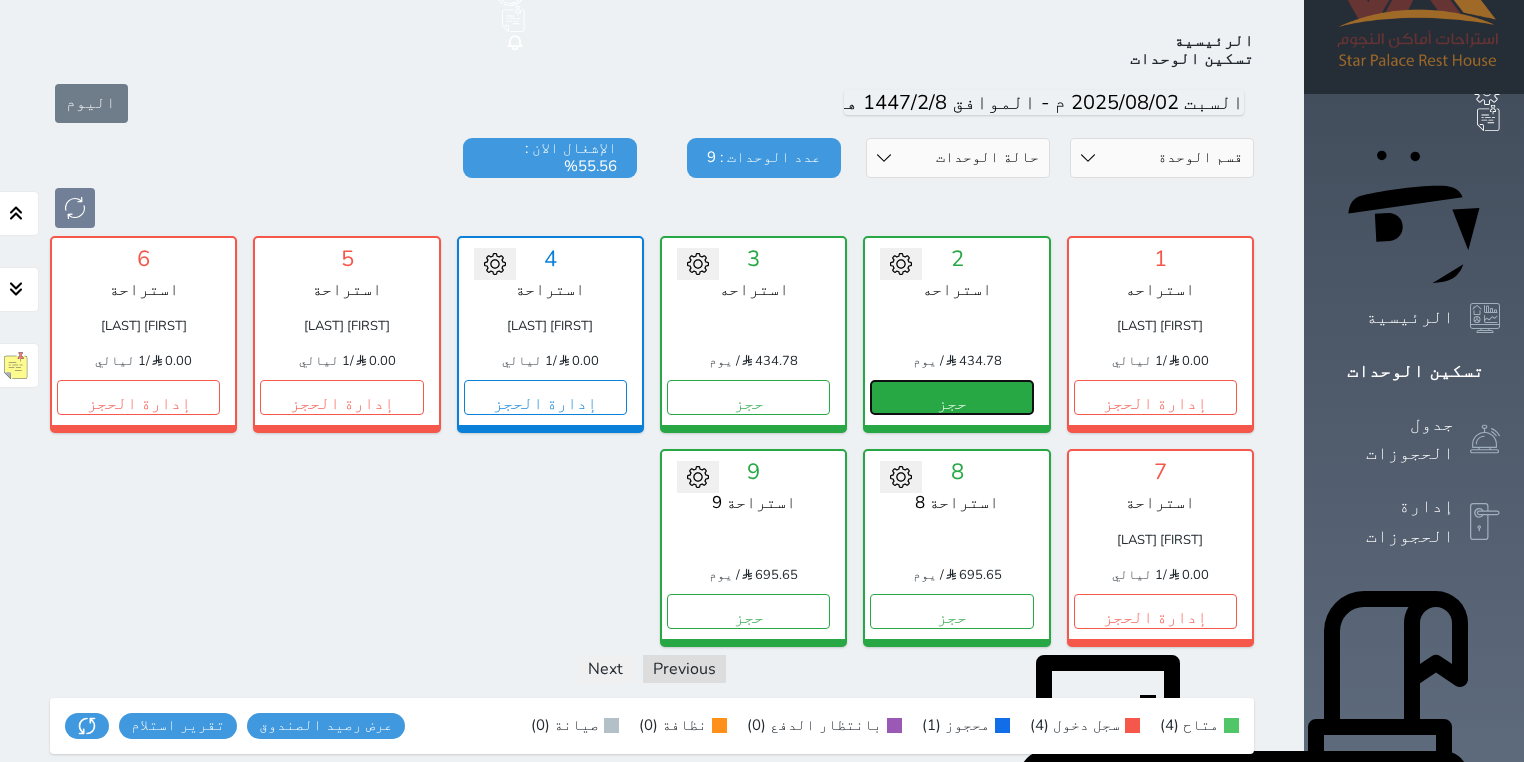 click on "حجز" at bounding box center [951, 397] 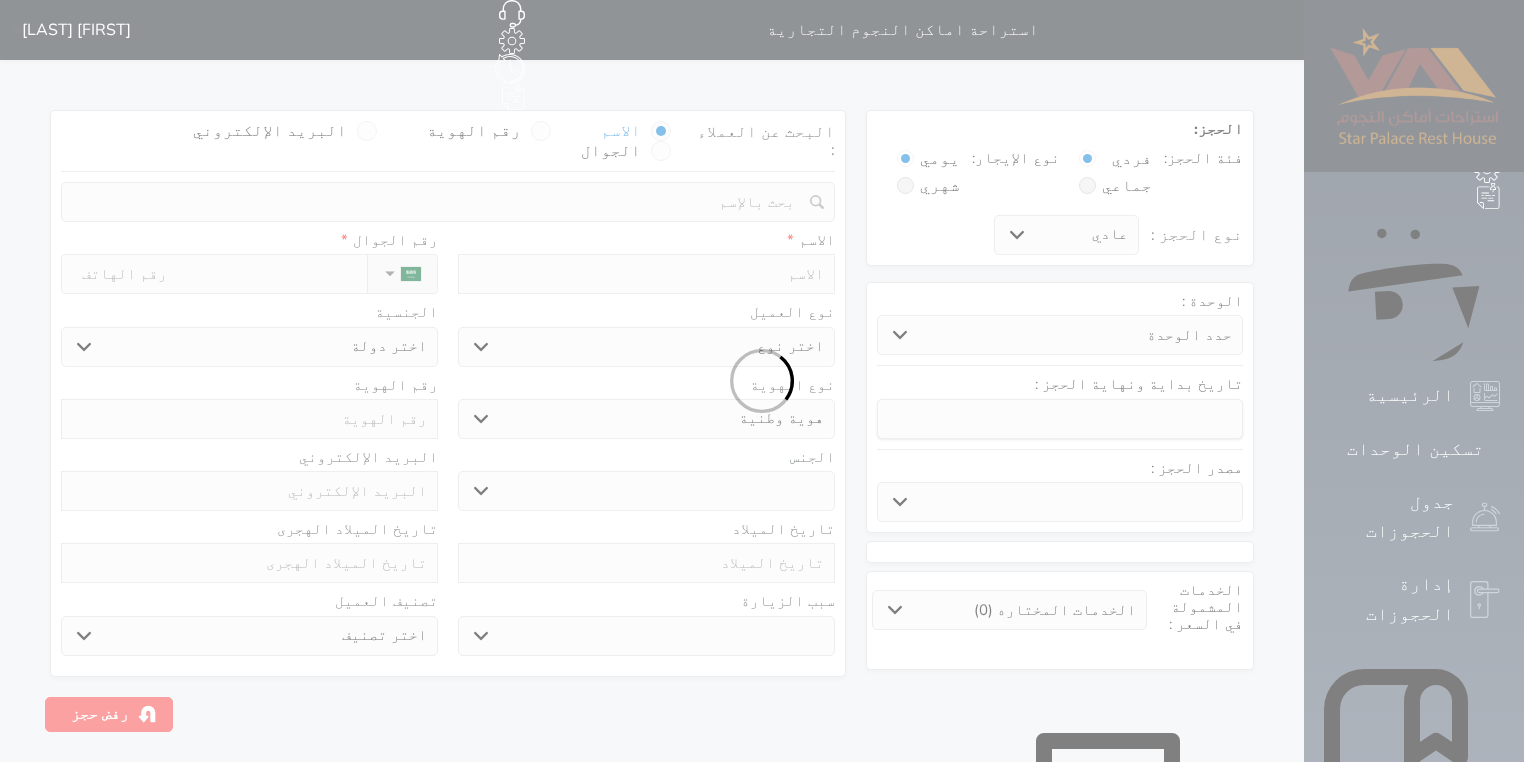 scroll, scrollTop: 0, scrollLeft: 0, axis: both 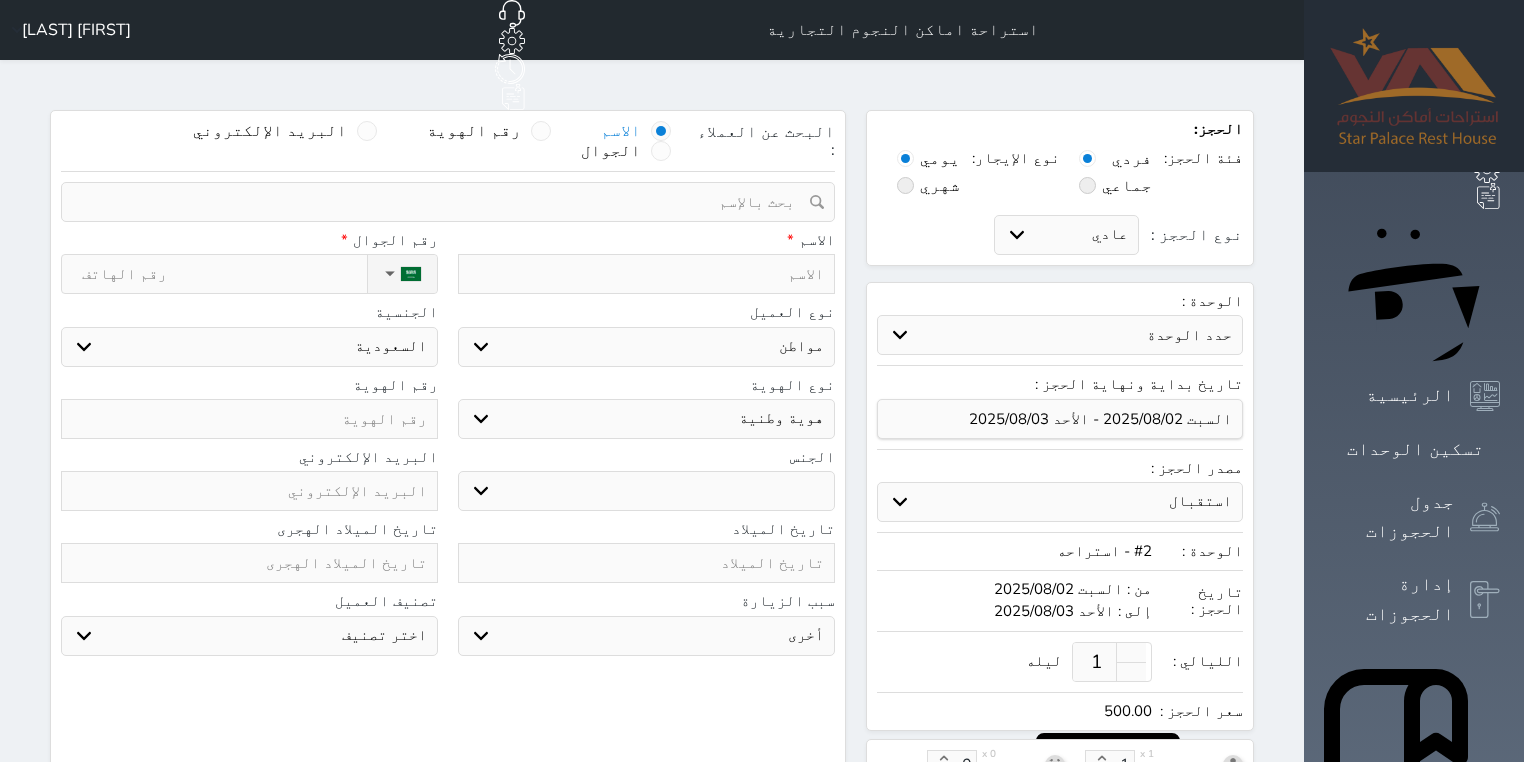 click at bounding box center (646, 274) 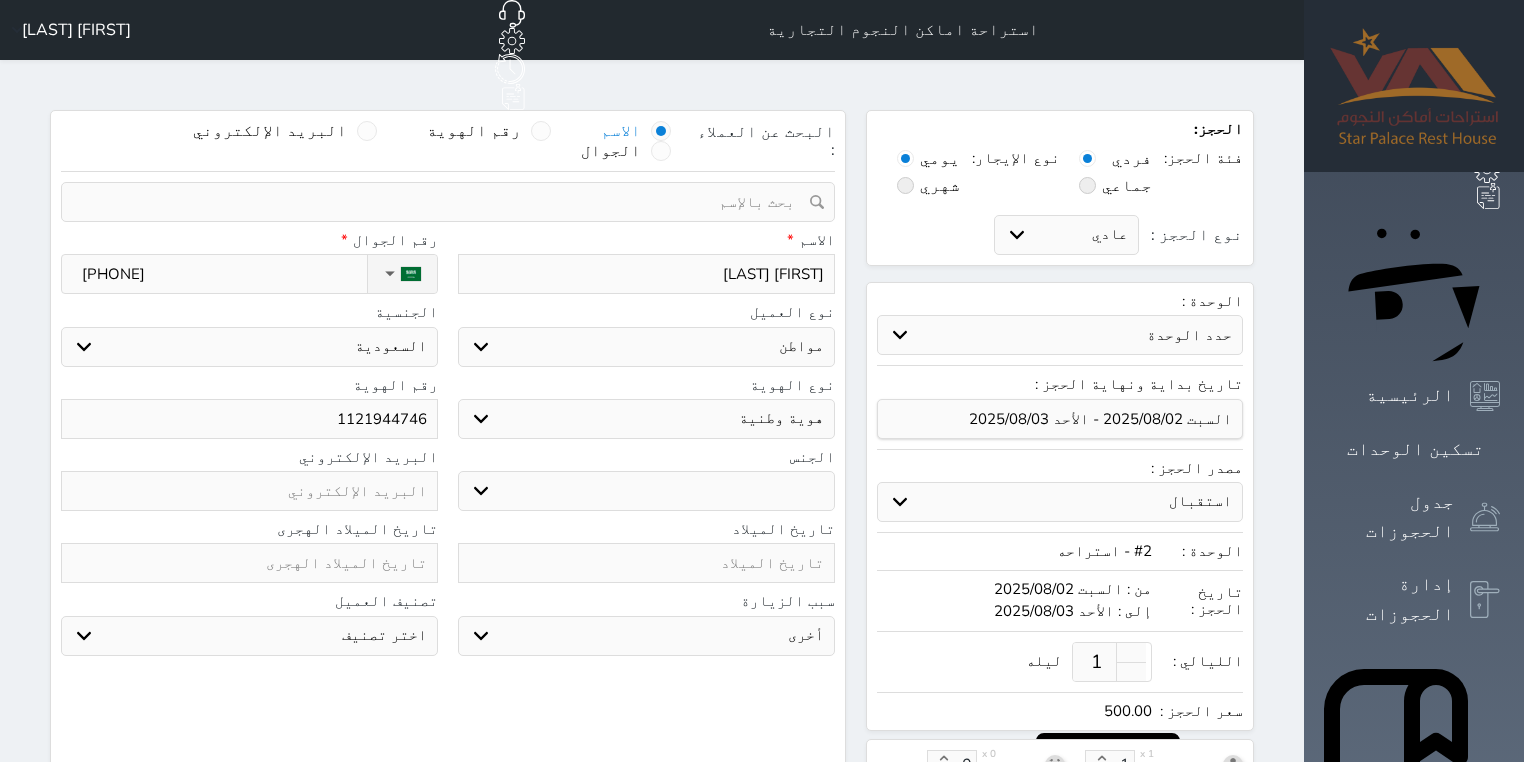click on "ذكر   انثى" at bounding box center (646, 491) 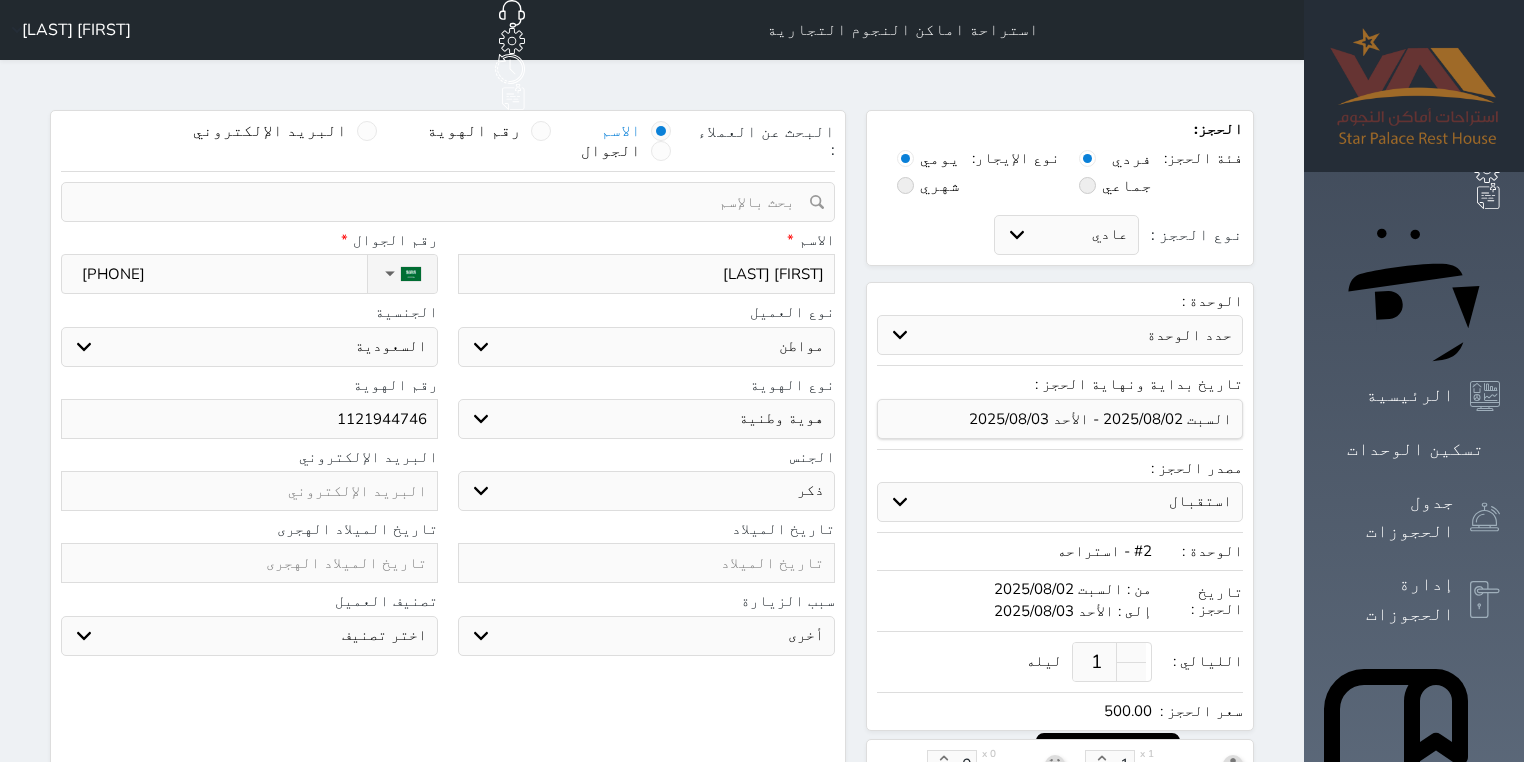 click on "ذكر   انثى" at bounding box center [646, 491] 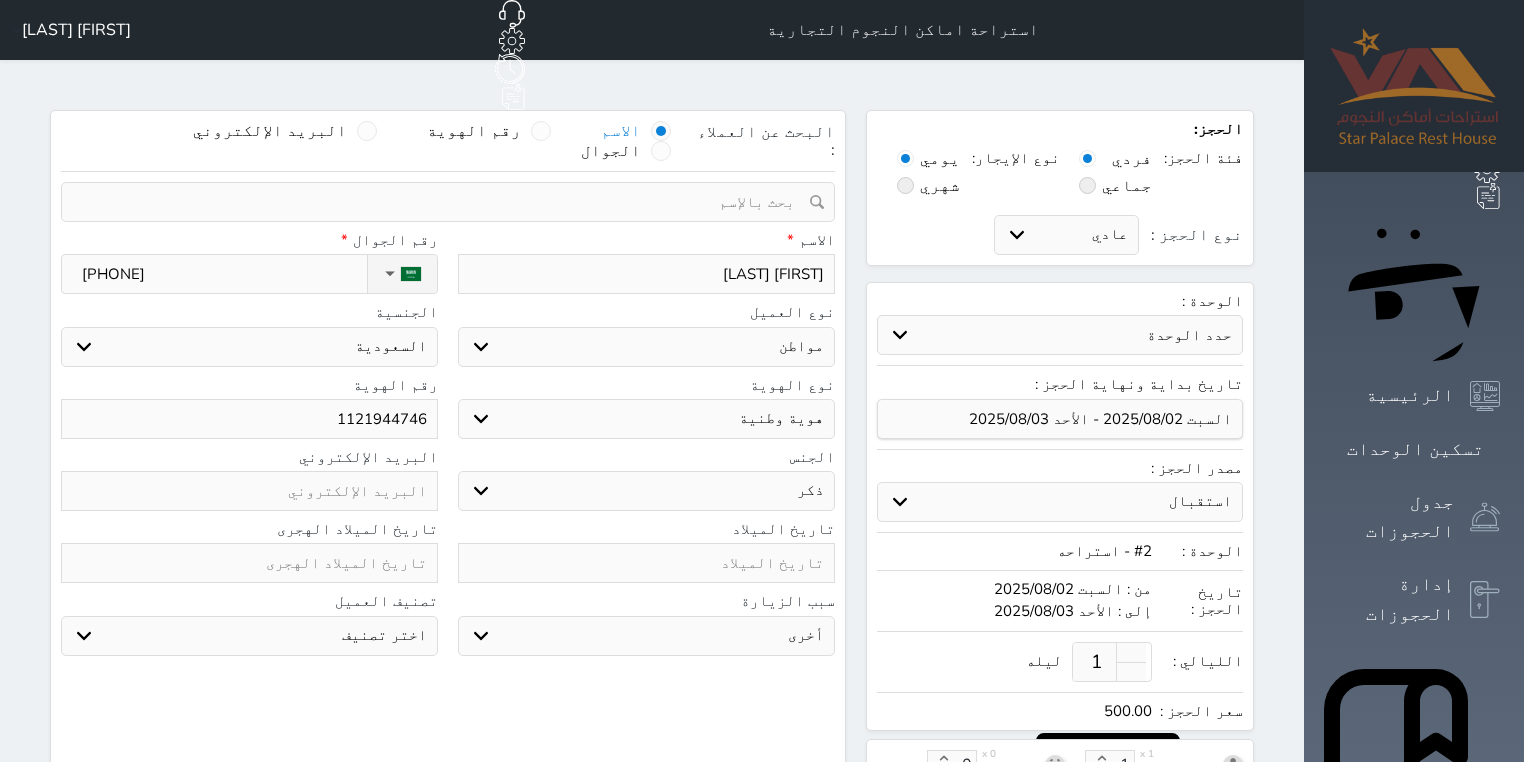 click on "سياحة زيارة الاهل والاصدقاء زيارة دينية زيارة عمل زيارة رياضية زيارة ترفيهية أخرى موظف ديوان عمل نزيل حجر موظف وزارة الصحة" at bounding box center (646, 636) 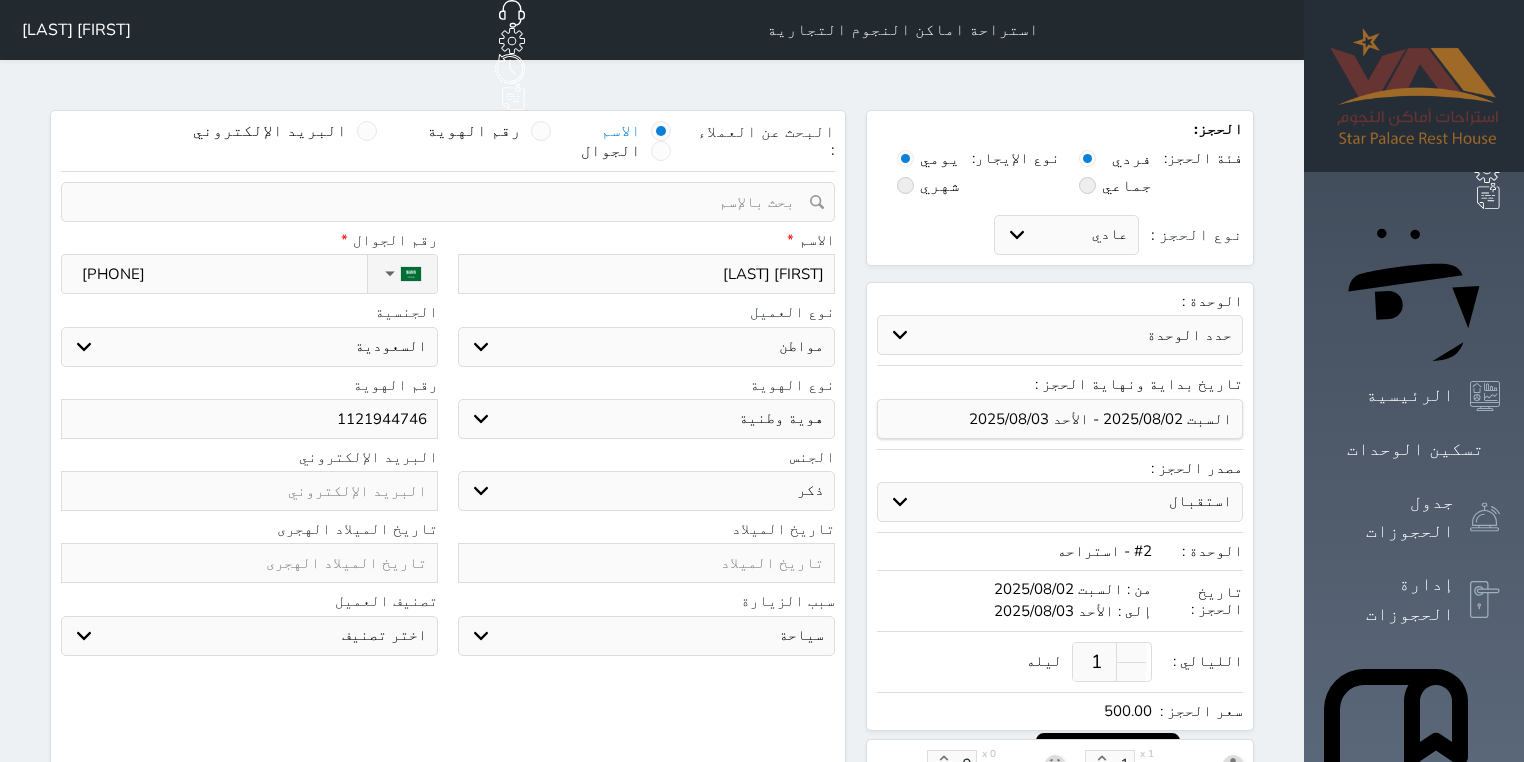 click on "سياحة زيارة الاهل والاصدقاء زيارة دينية زيارة عمل زيارة رياضية زيارة ترفيهية أخرى موظف ديوان عمل نزيل حجر موظف وزارة الصحة" at bounding box center (646, 636) 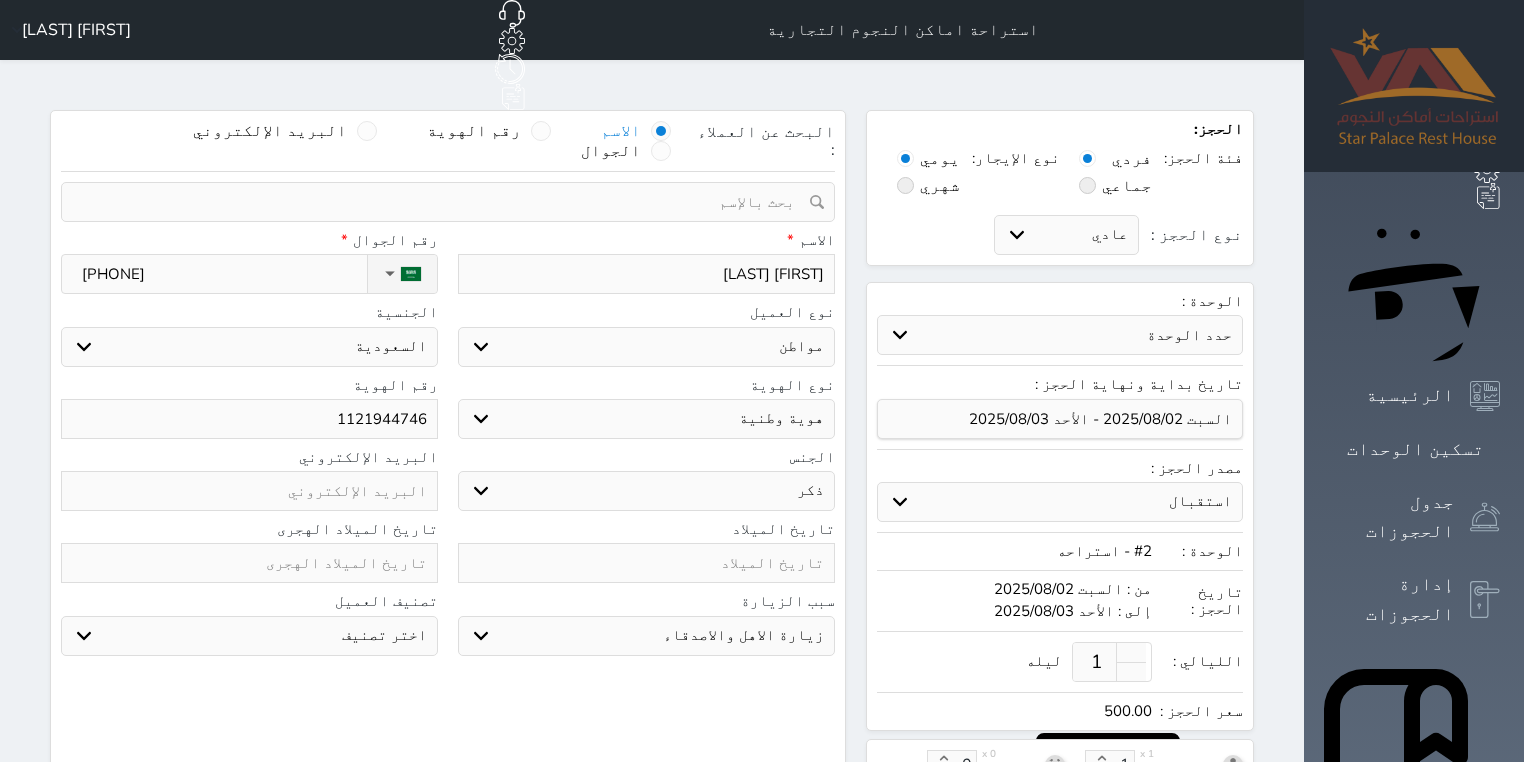 click on "سياحة زيارة الاهل والاصدقاء زيارة دينية زيارة عمل زيارة رياضية زيارة ترفيهية أخرى موظف ديوان عمل نزيل حجر موظف وزارة الصحة" at bounding box center [646, 636] 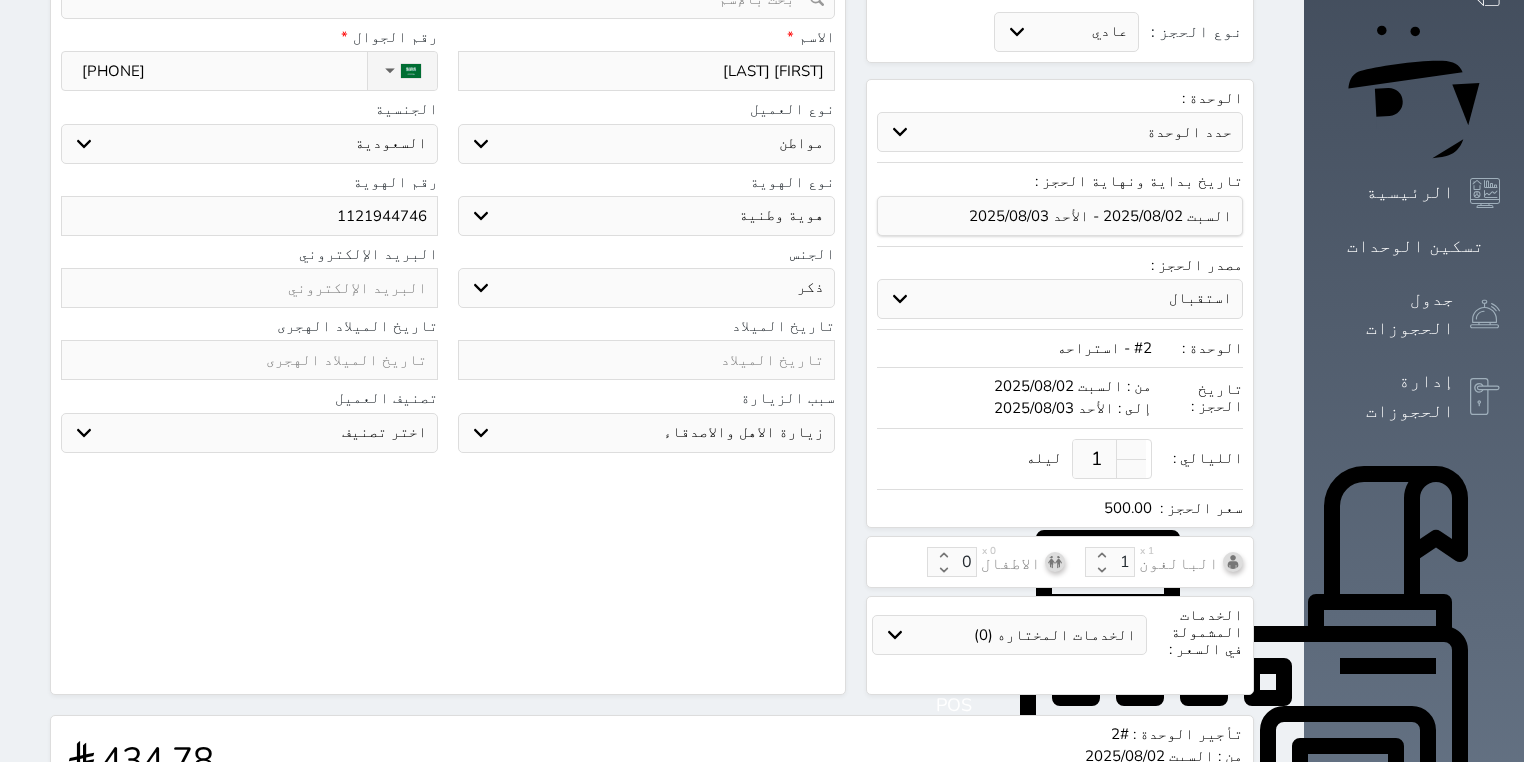 scroll, scrollTop: 240, scrollLeft: 0, axis: vertical 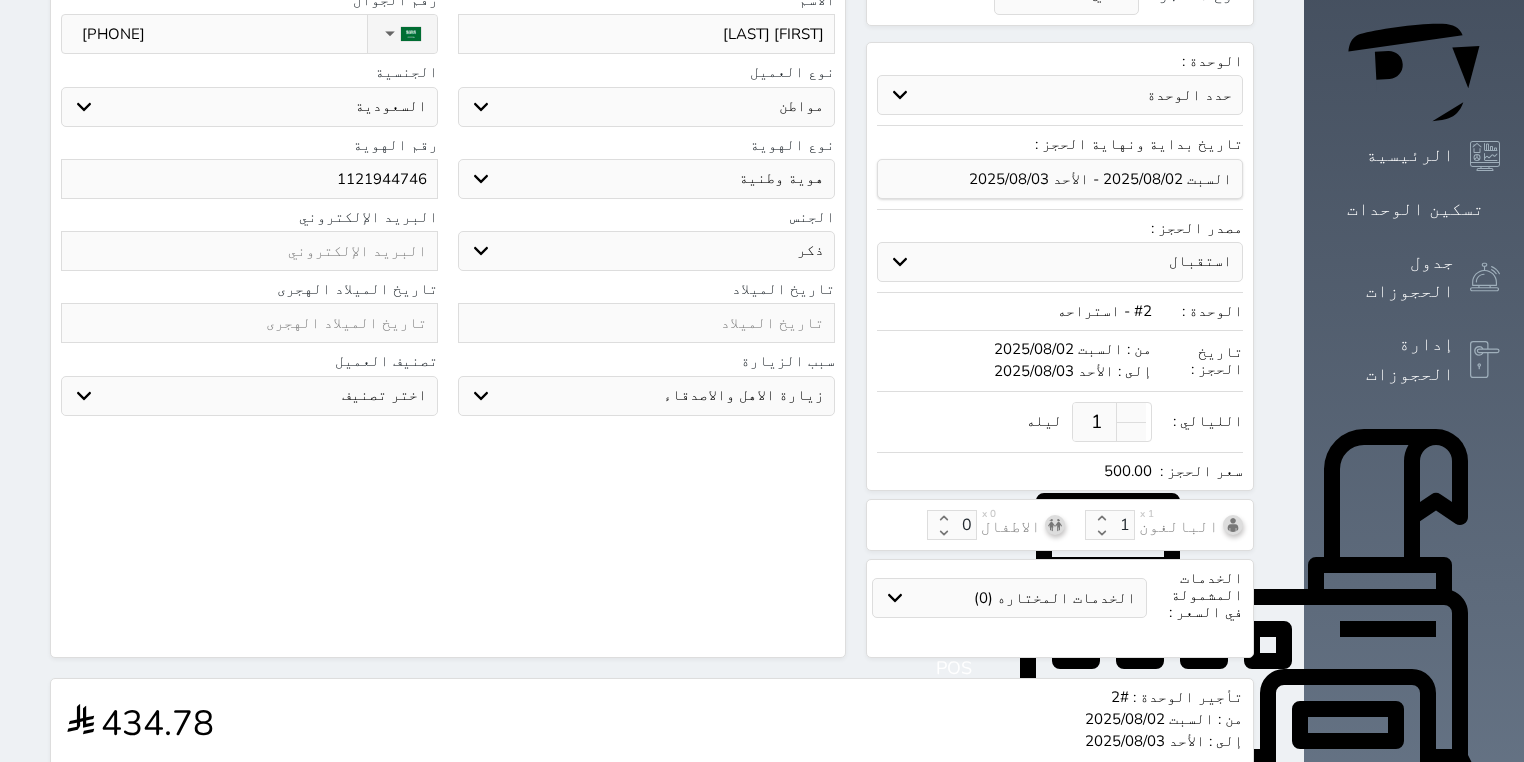click on "اختر تصنيف جديد مميز خاص غير مرغوب فيه" at bounding box center (249, 396) 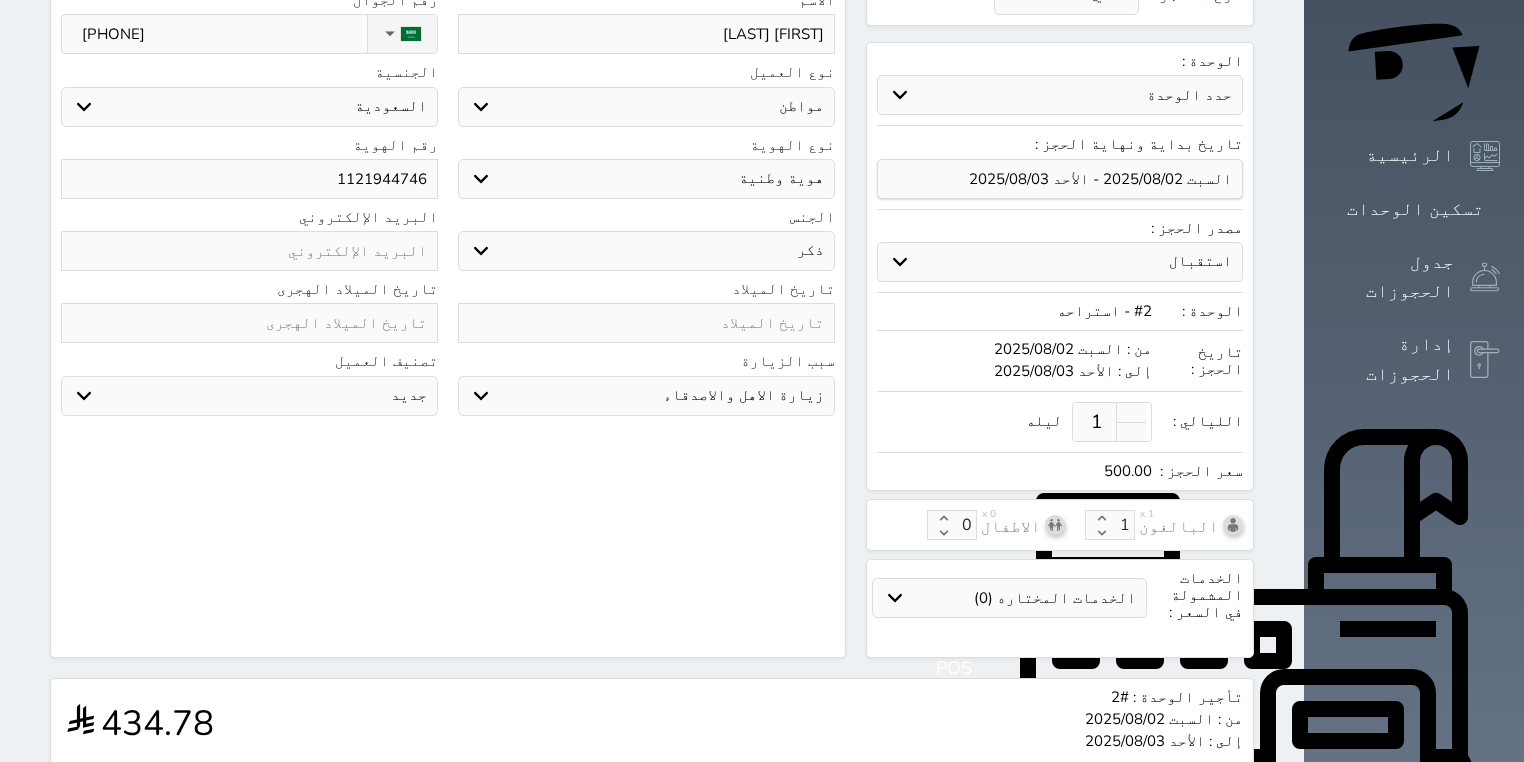 click on "اختر تصنيف جديد مميز خاص غير مرغوب فيه" at bounding box center [249, 396] 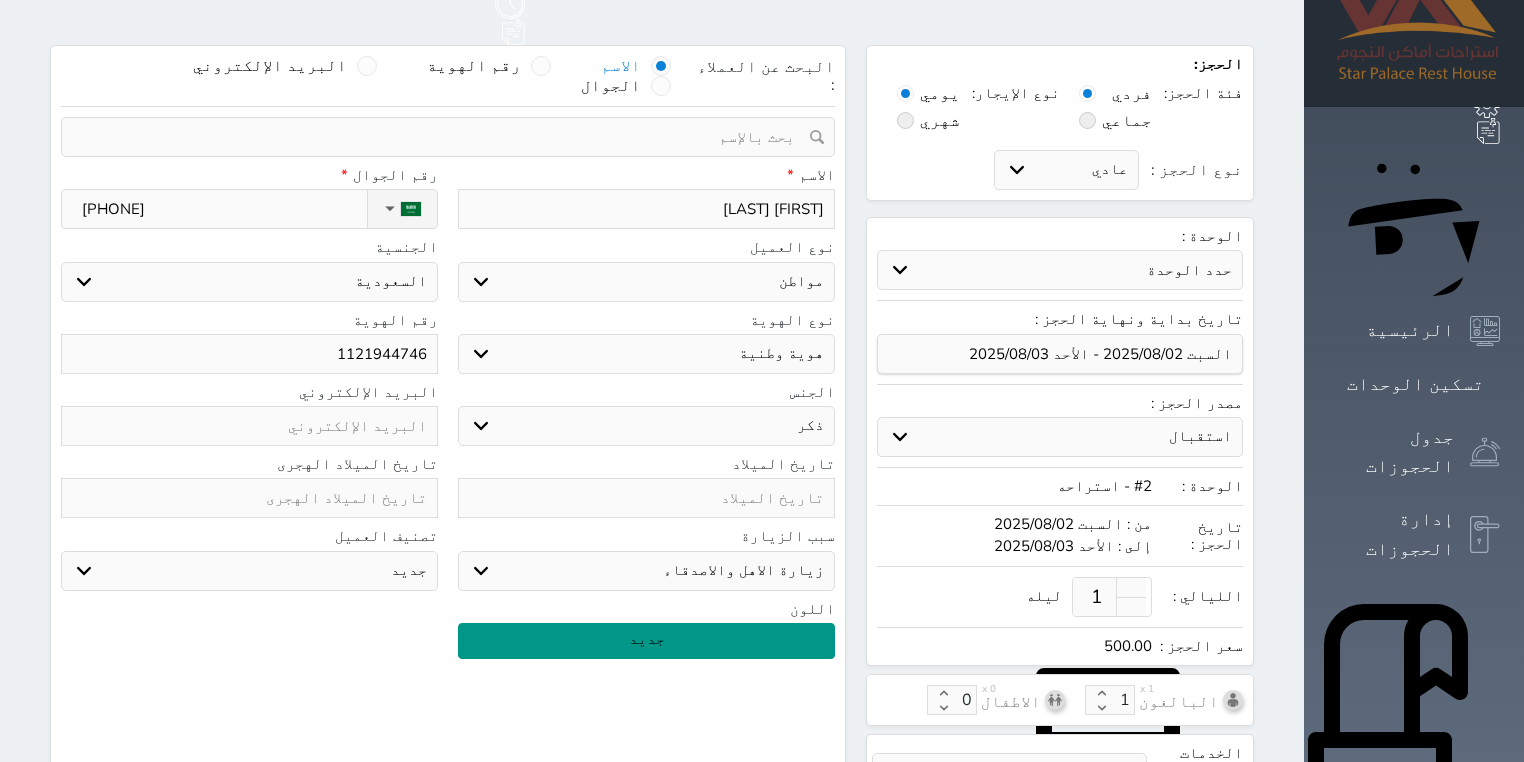 scroll, scrollTop: 0, scrollLeft: 0, axis: both 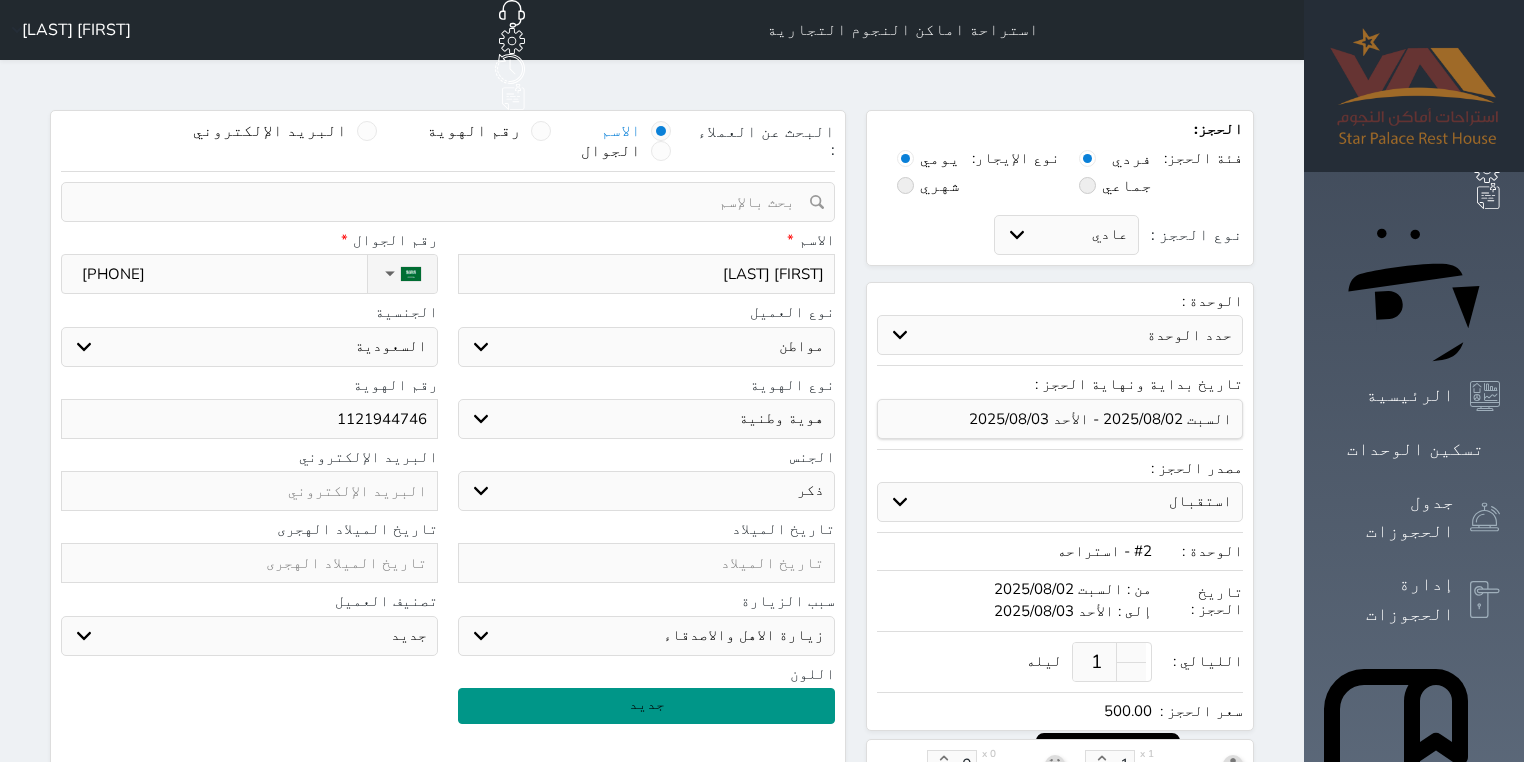 drag, startPoint x: 359, startPoint y: 360, endPoint x: 448, endPoint y: 364, distance: 89.08984 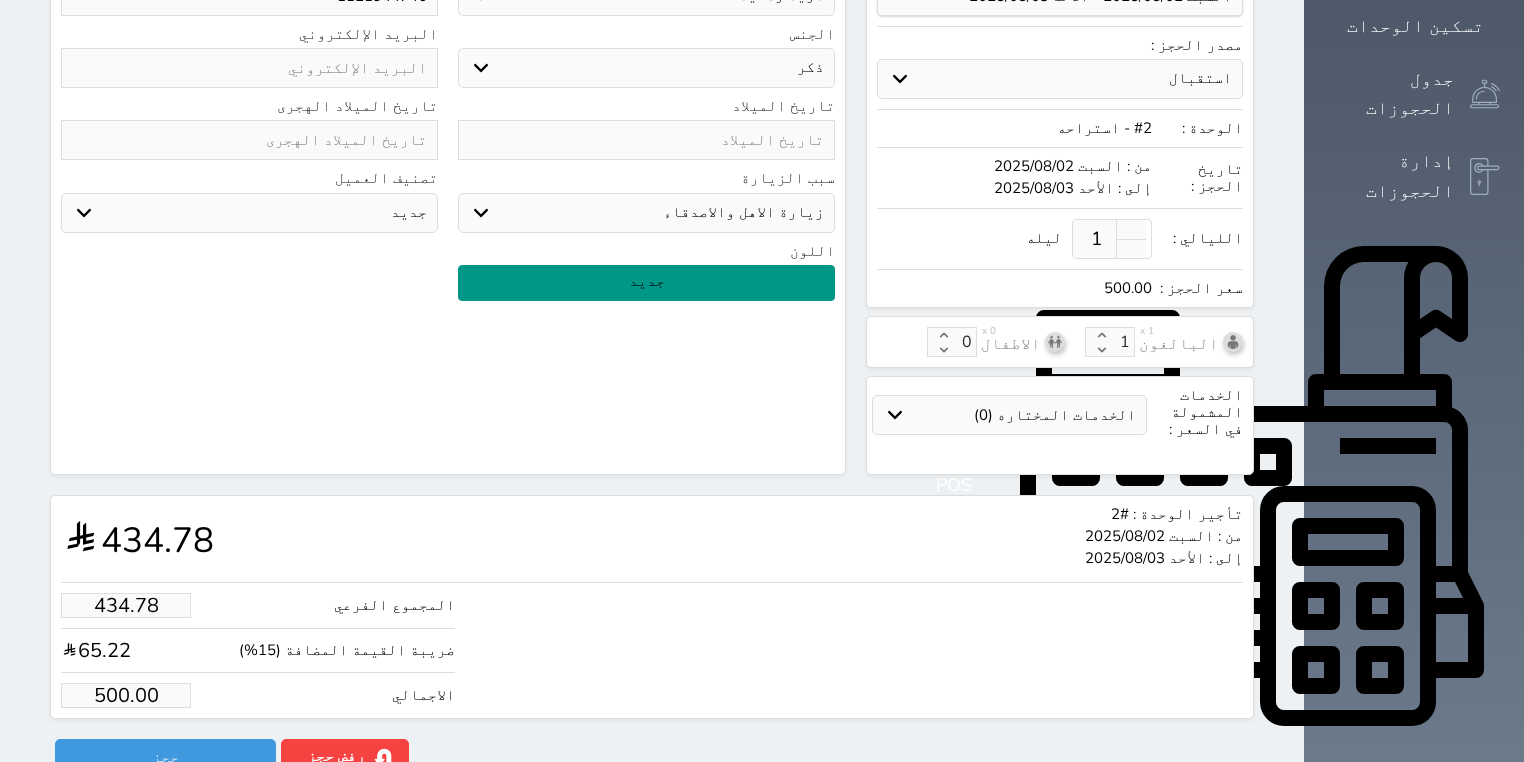 scroll, scrollTop: 424, scrollLeft: 0, axis: vertical 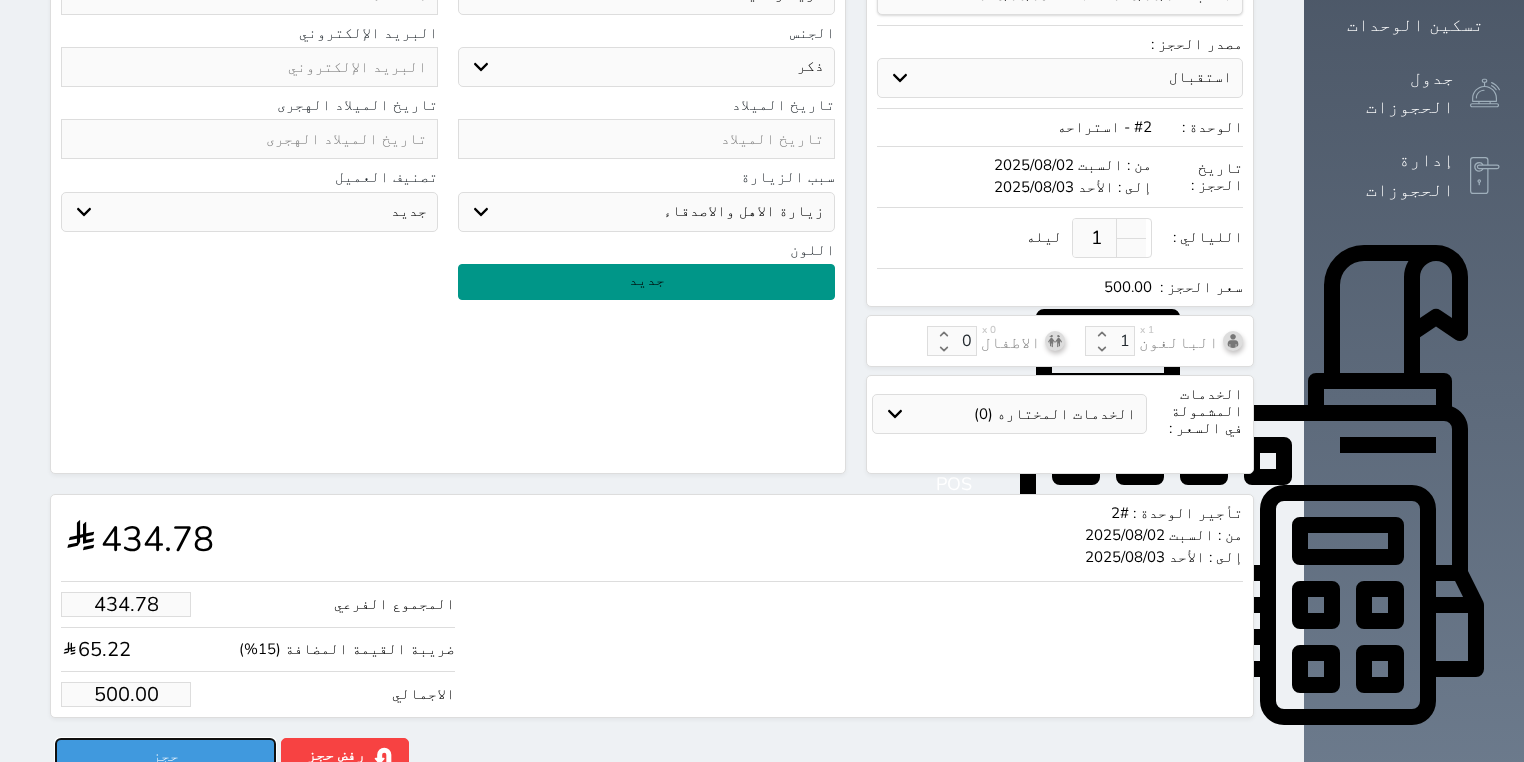 click on "حجز" at bounding box center (165, 755) 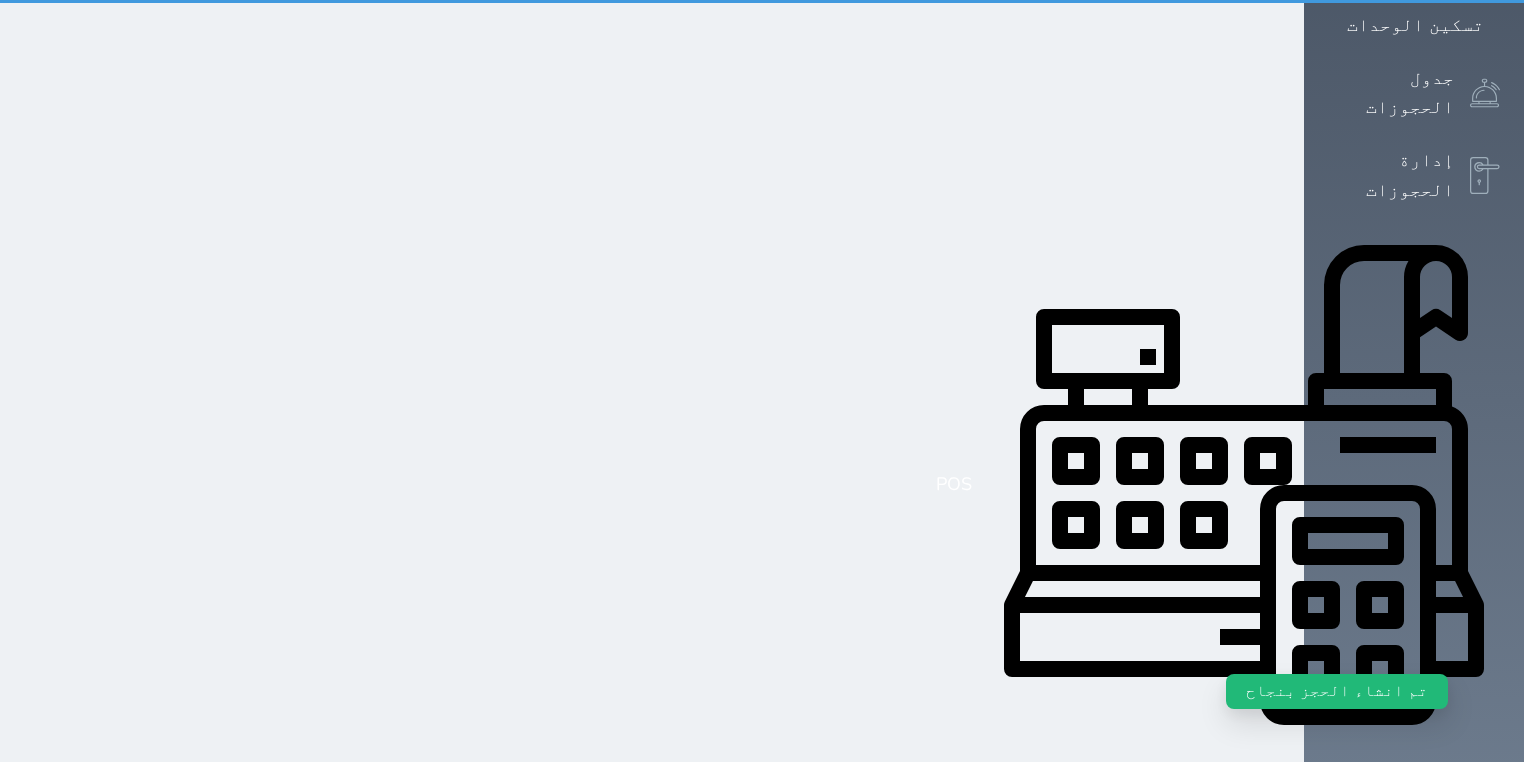 scroll, scrollTop: 0, scrollLeft: 0, axis: both 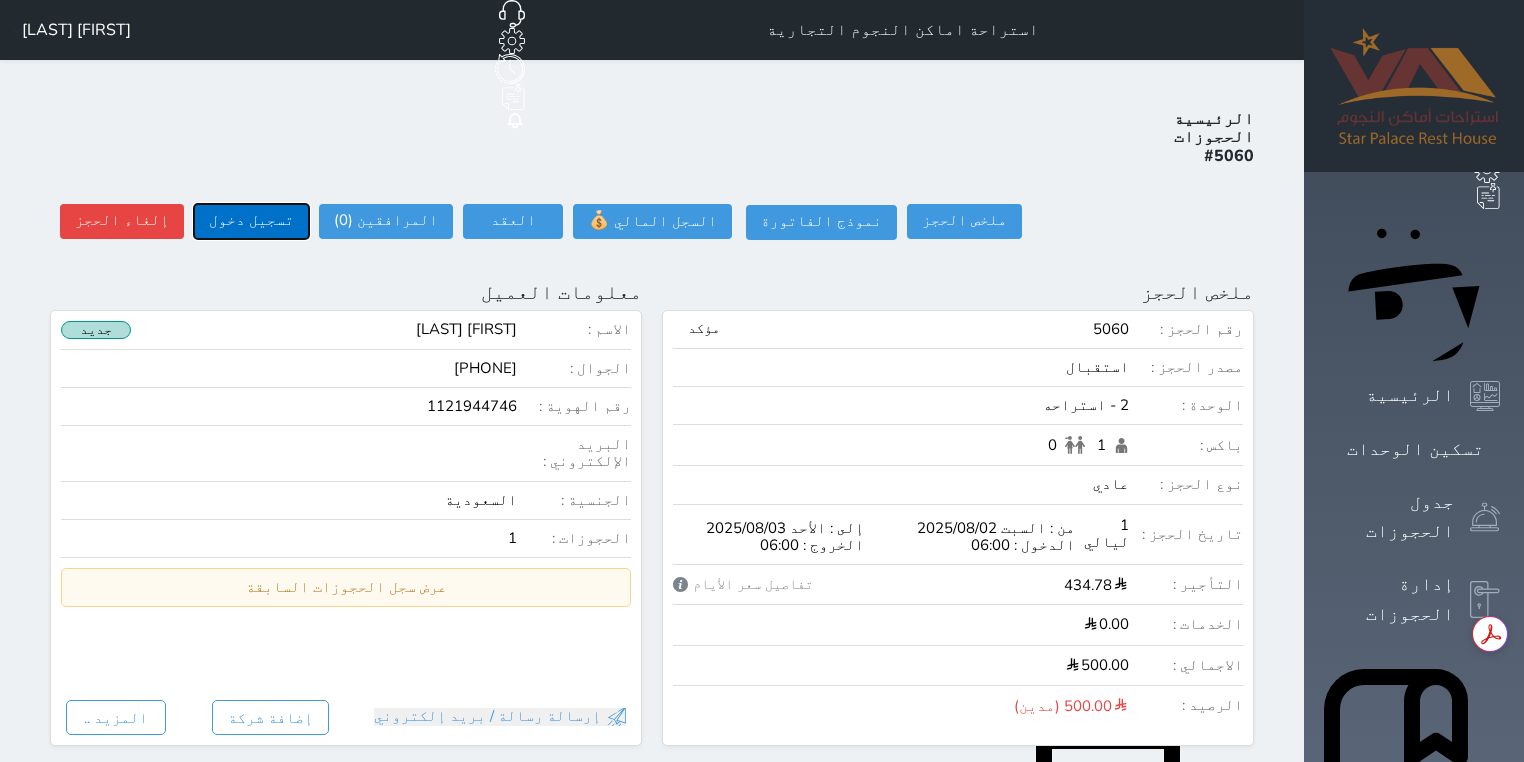click on "تسجيل دخول" at bounding box center [251, 221] 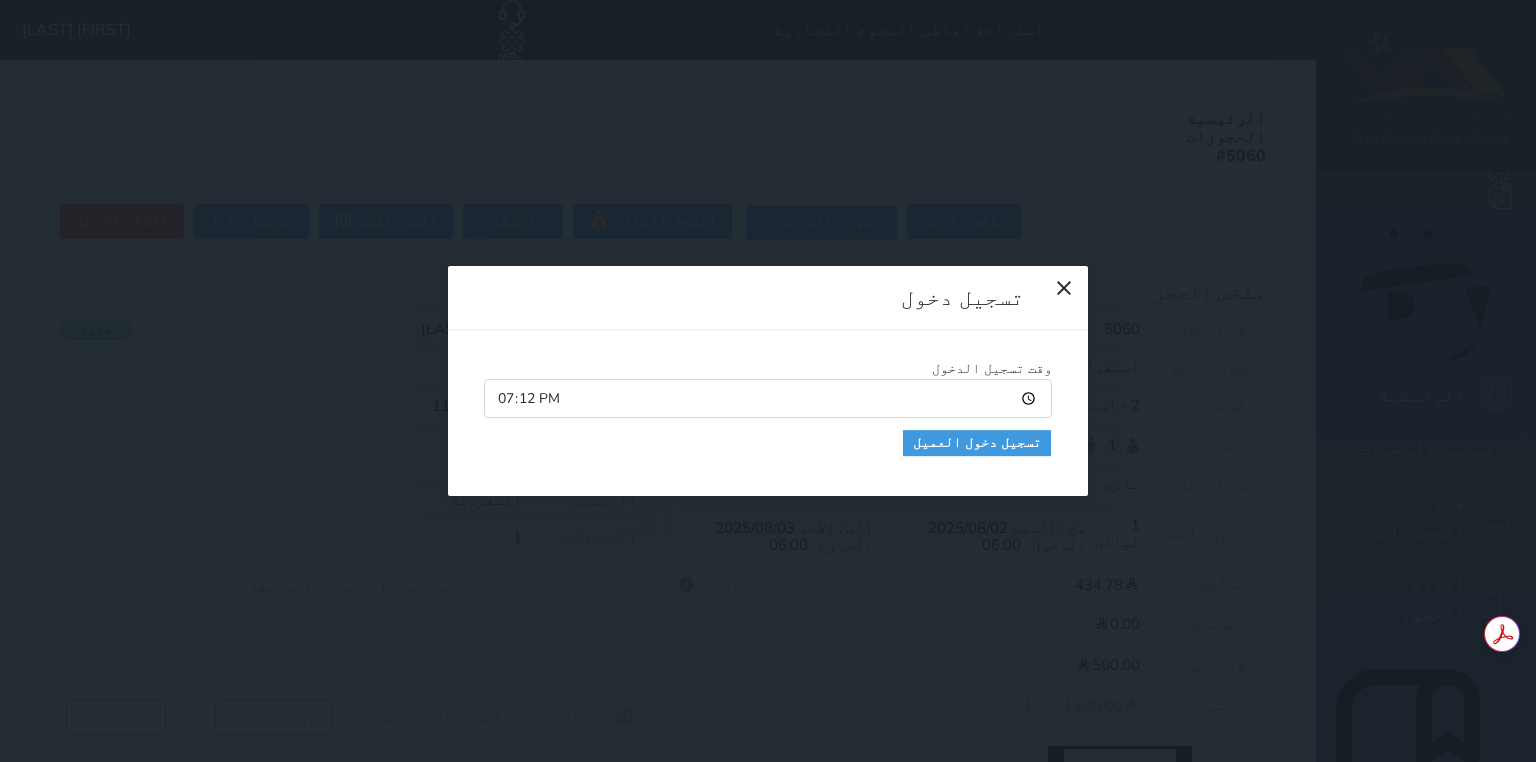 click on "19:12" at bounding box center [768, 398] 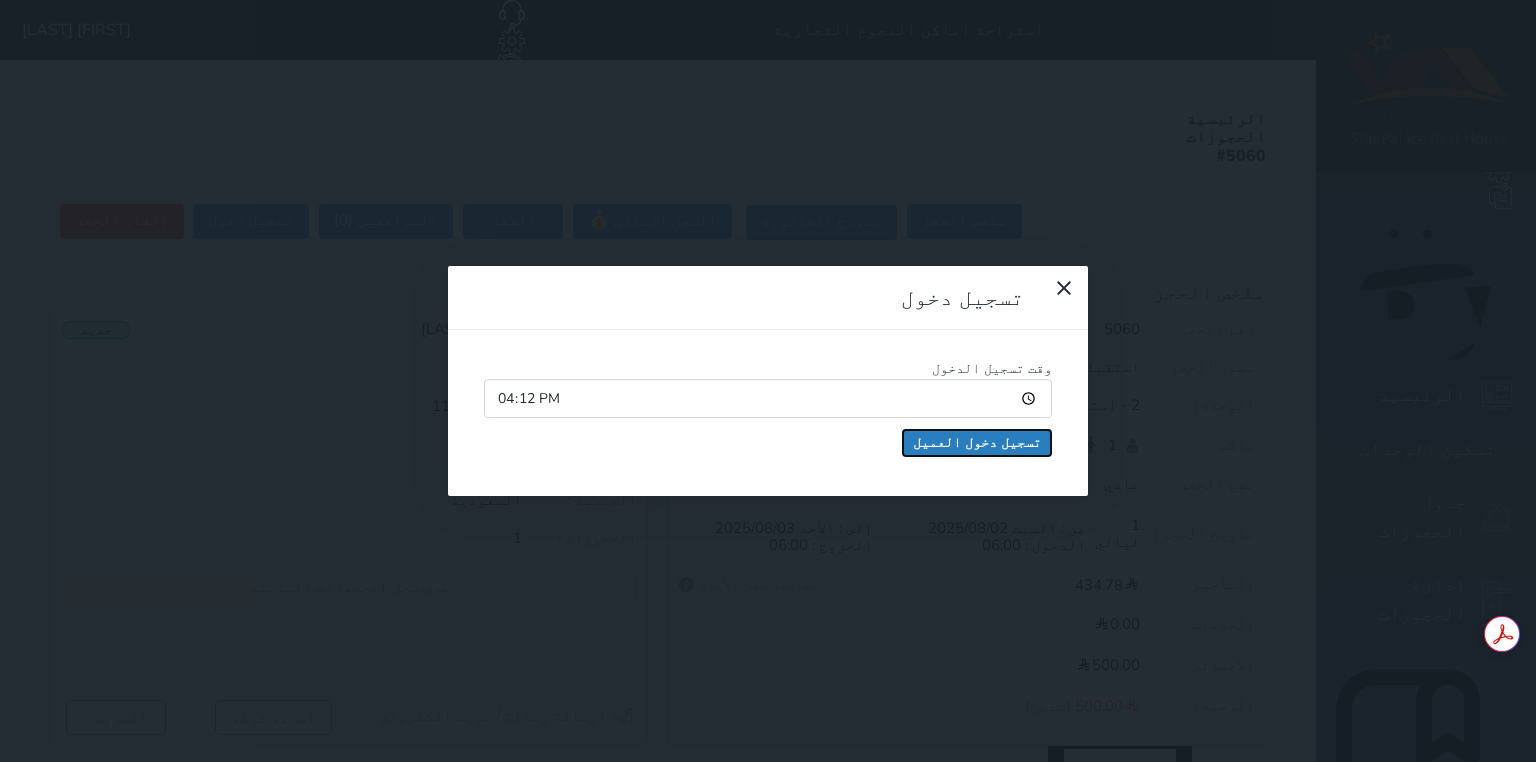 click on "تسجيل دخول العميل" at bounding box center (977, 443) 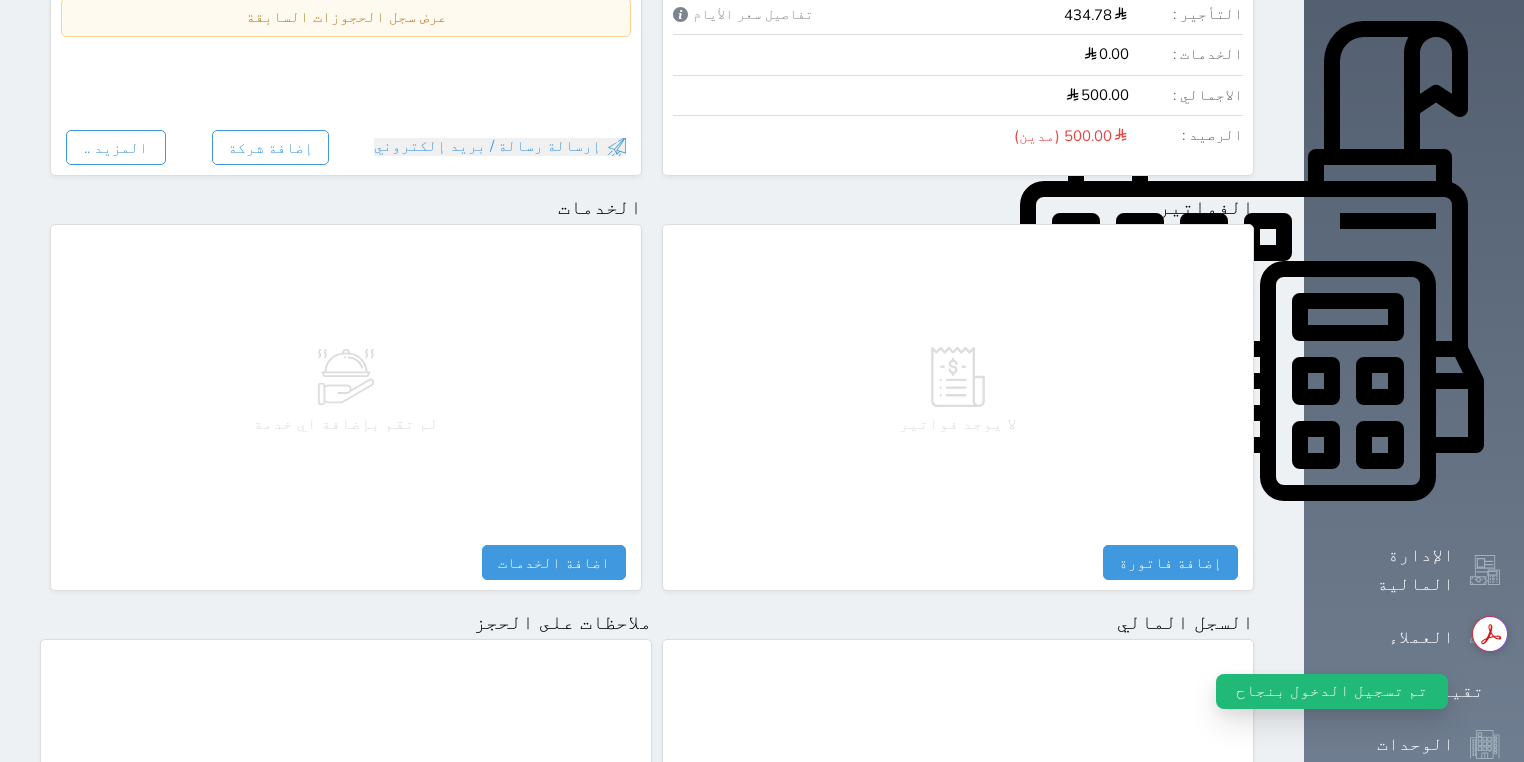 scroll, scrollTop: 960, scrollLeft: 0, axis: vertical 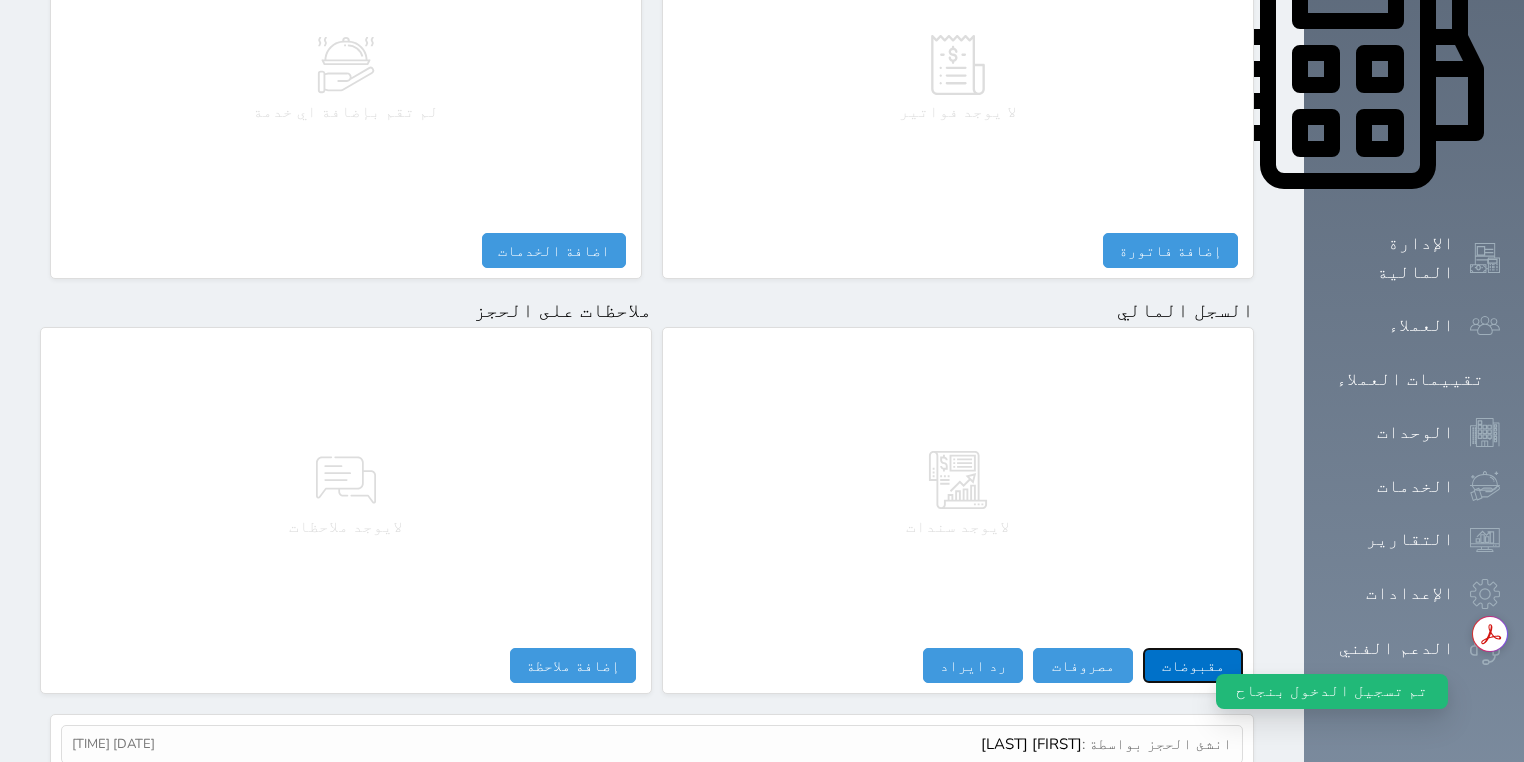 click on "مقبوضات" at bounding box center [1193, 665] 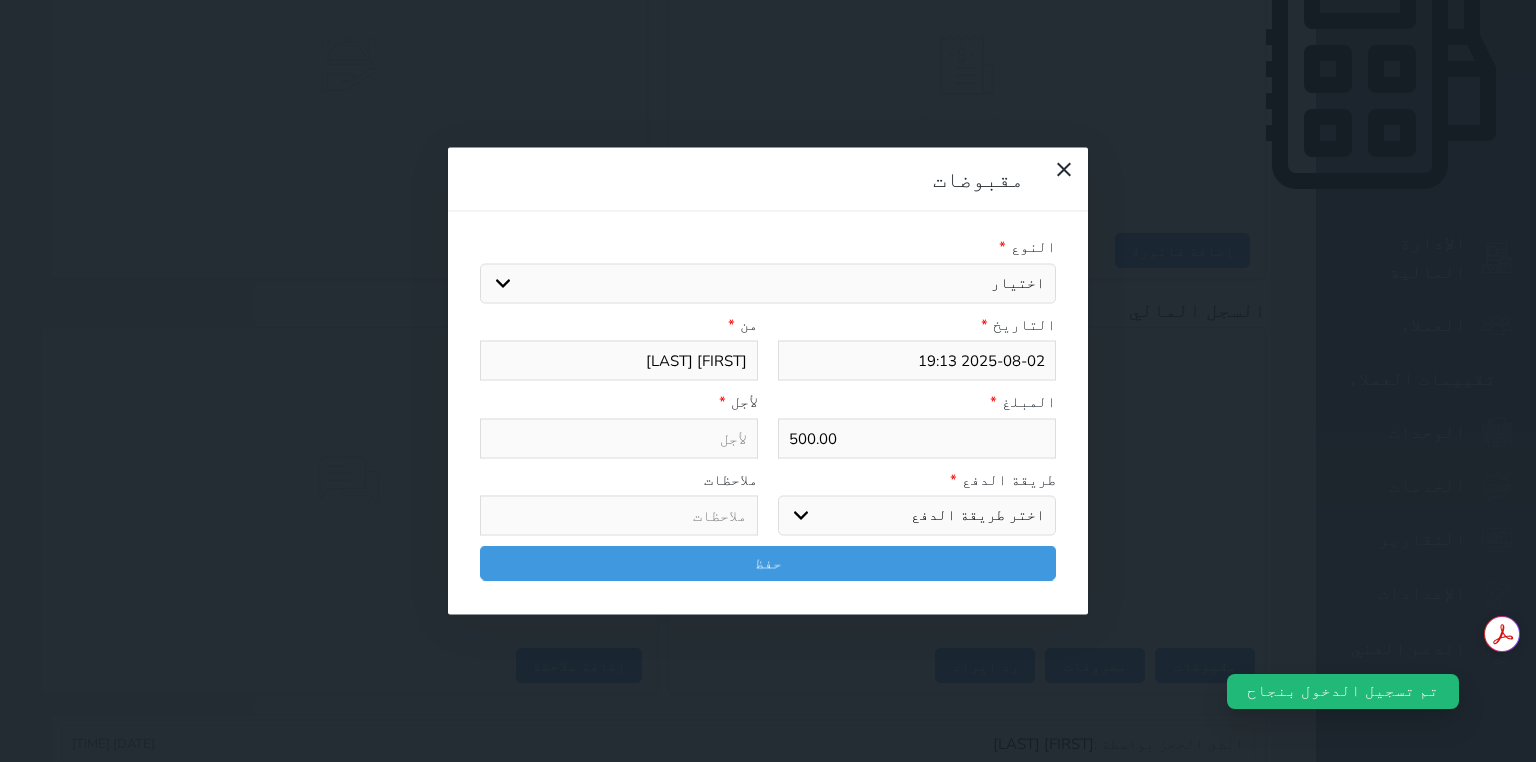 click on "اختر طريقة الدفع   دفع نقدى   تحويل بنكى   مدى   بطاقة ائتمان   آجل" at bounding box center (917, 516) 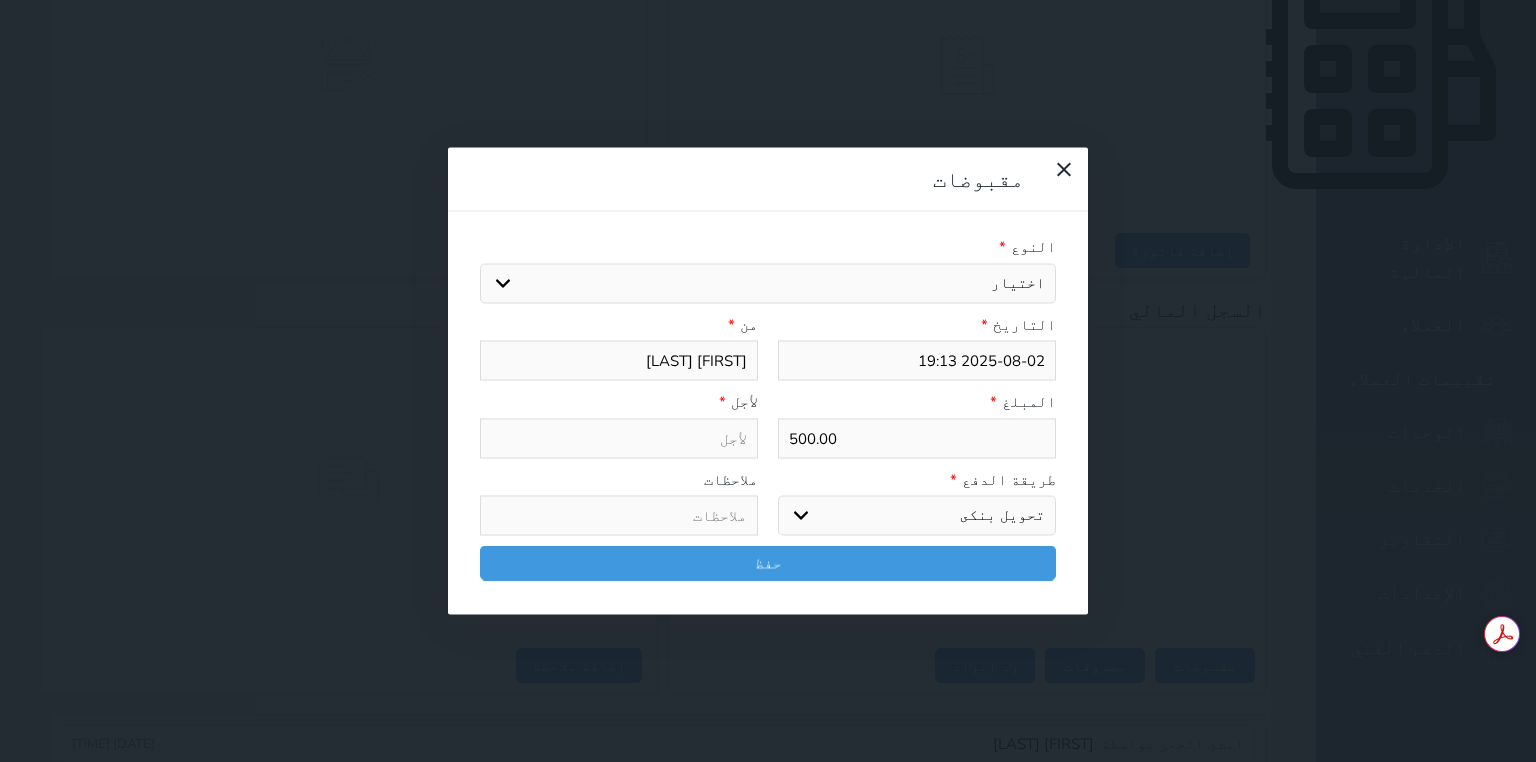 click on "اختر طريقة الدفع   دفع نقدى   تحويل بنكى   مدى   بطاقة ائتمان   آجل" at bounding box center [917, 516] 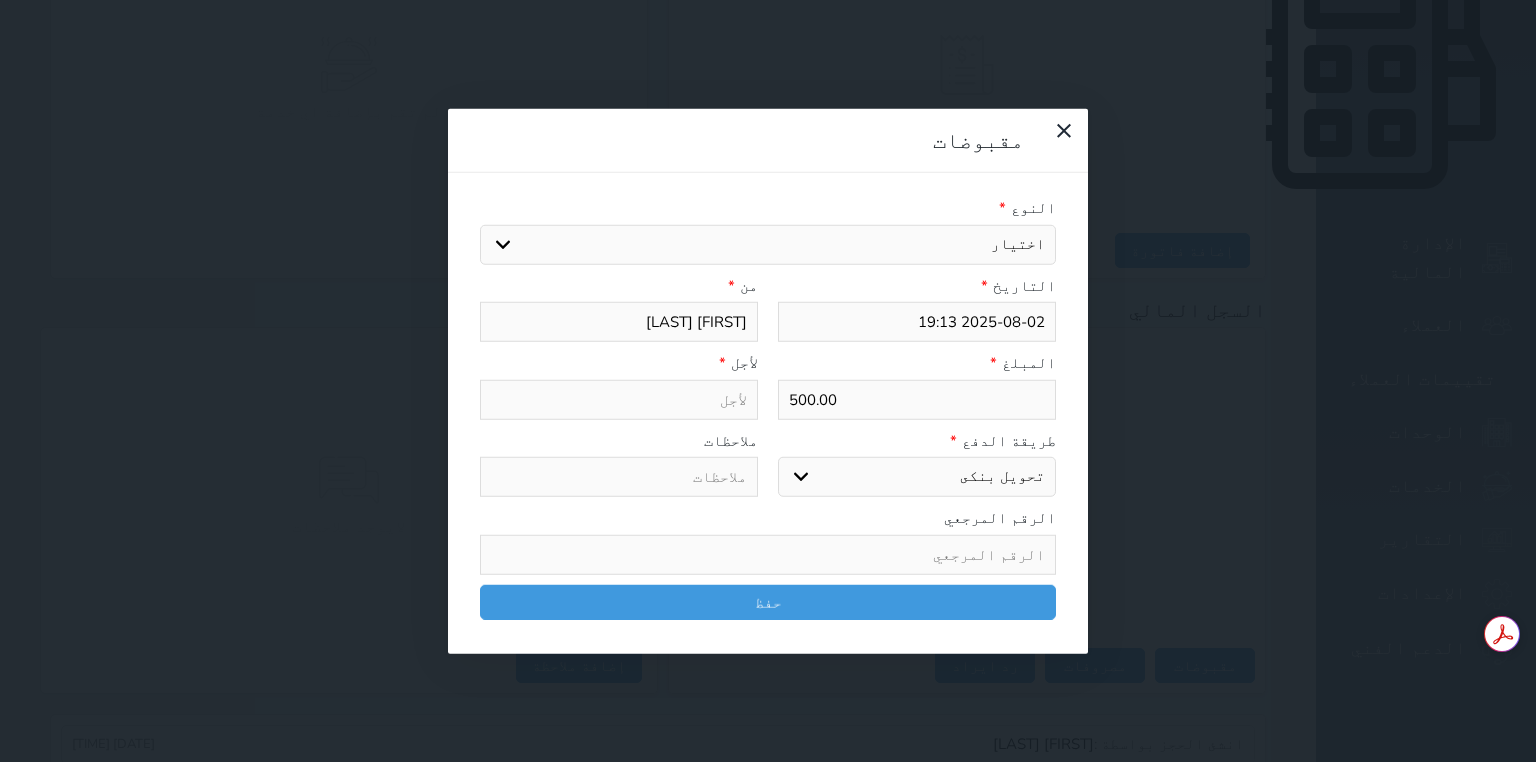 click on "اختيار قيمة إيجار فواتير تامين عربون" at bounding box center (768, 244) 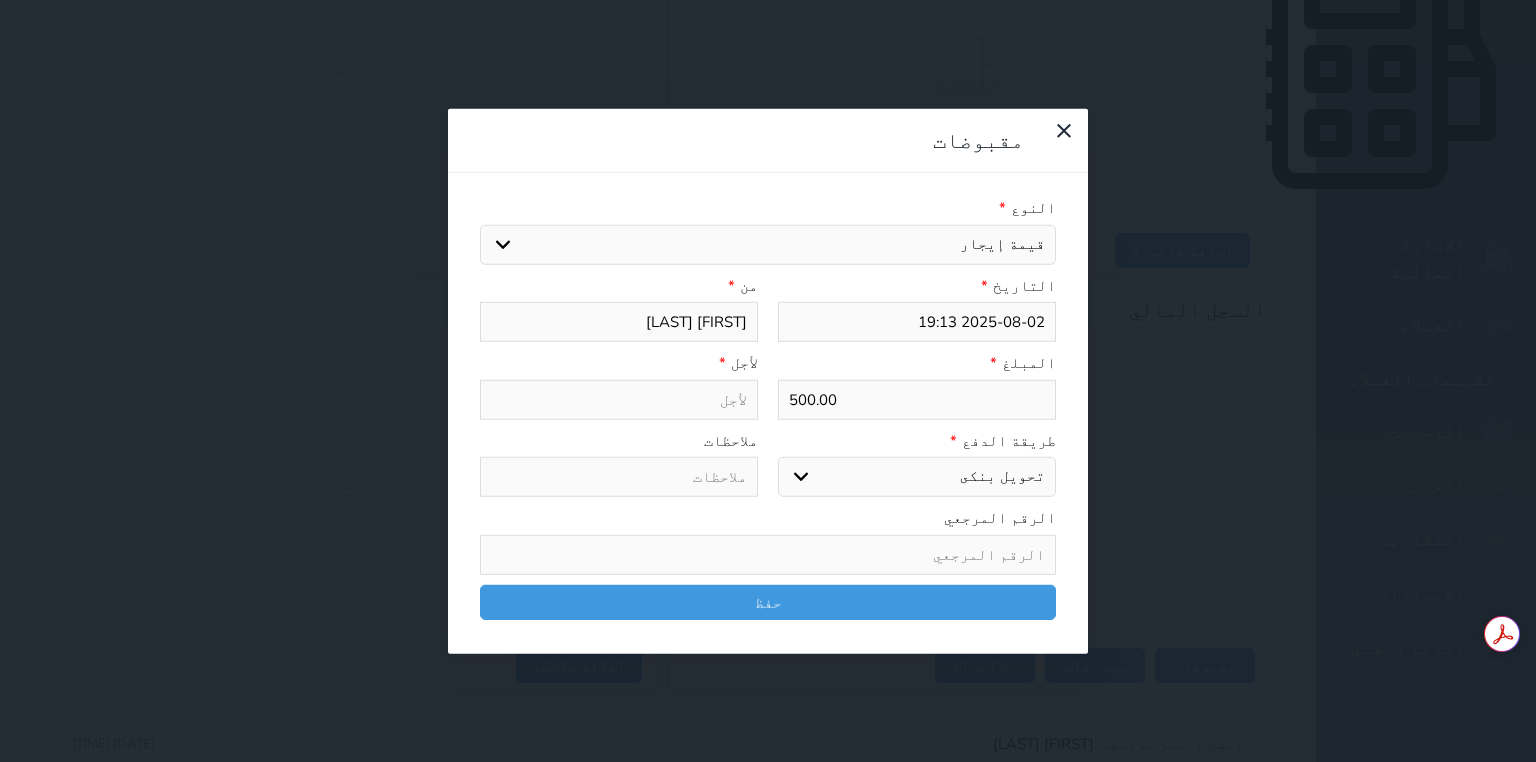 click on "اختيار قيمة إيجار فواتير تامين عربون" at bounding box center [768, 244] 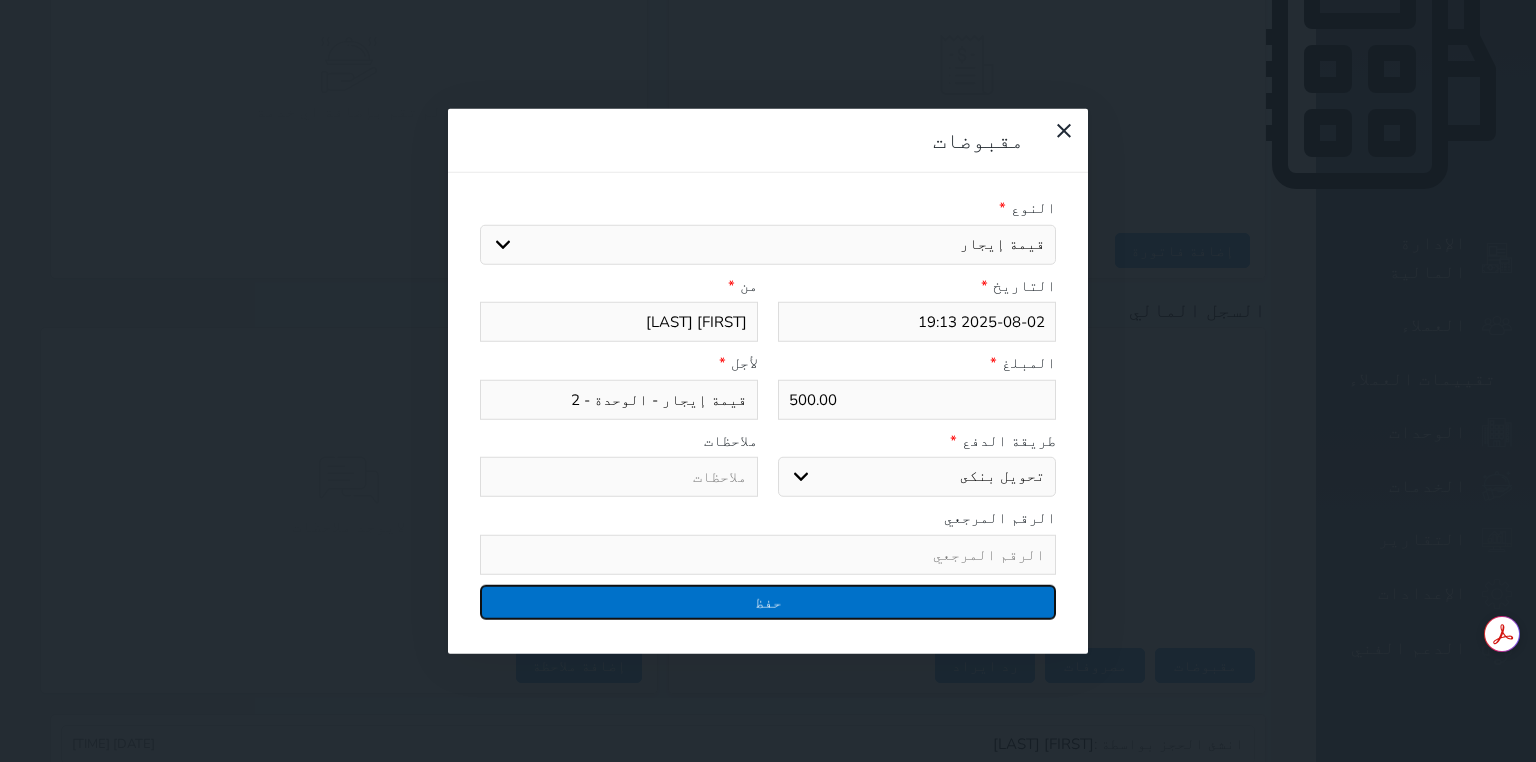 click on "حفظ" at bounding box center [768, 601] 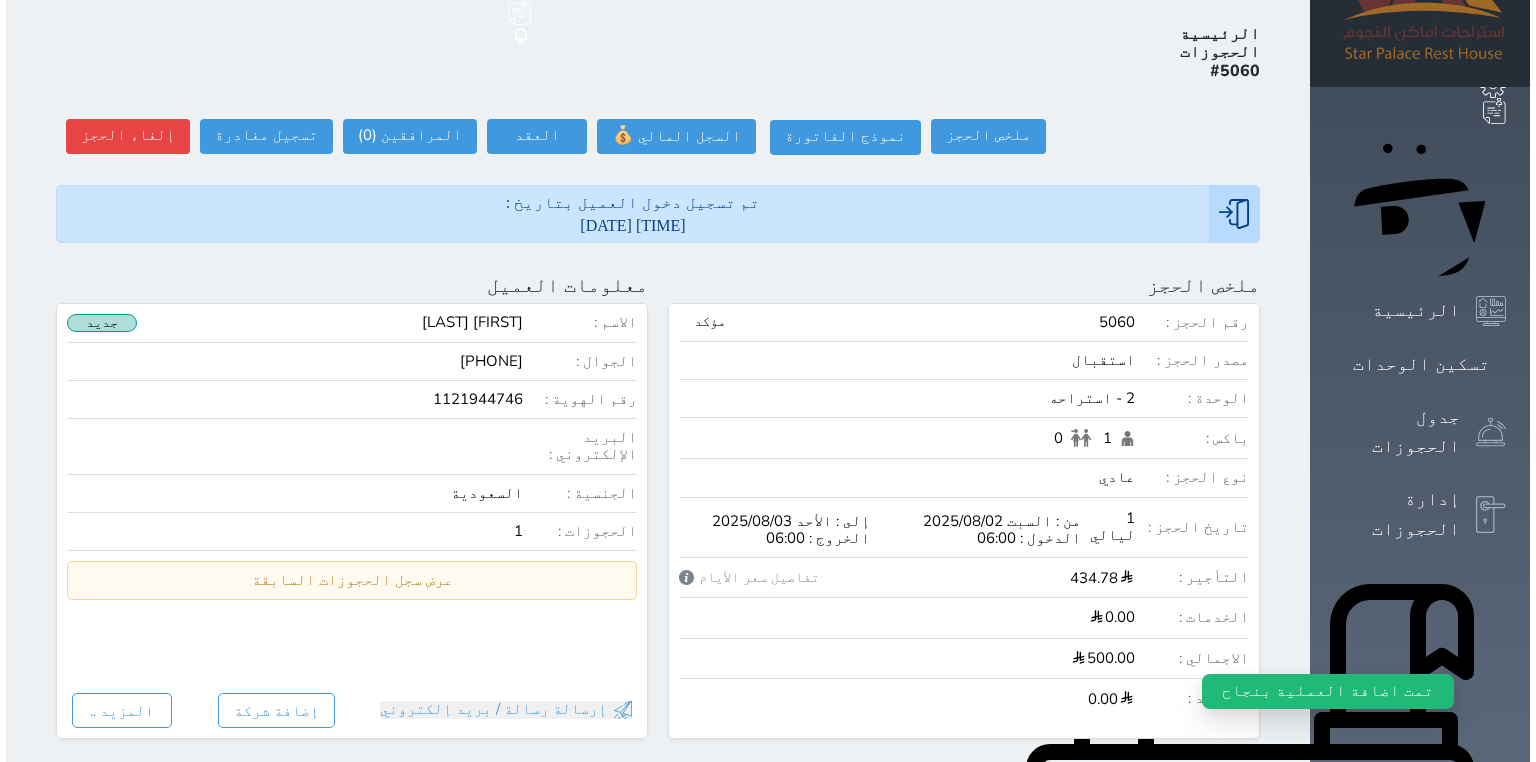 scroll, scrollTop: 0, scrollLeft: 0, axis: both 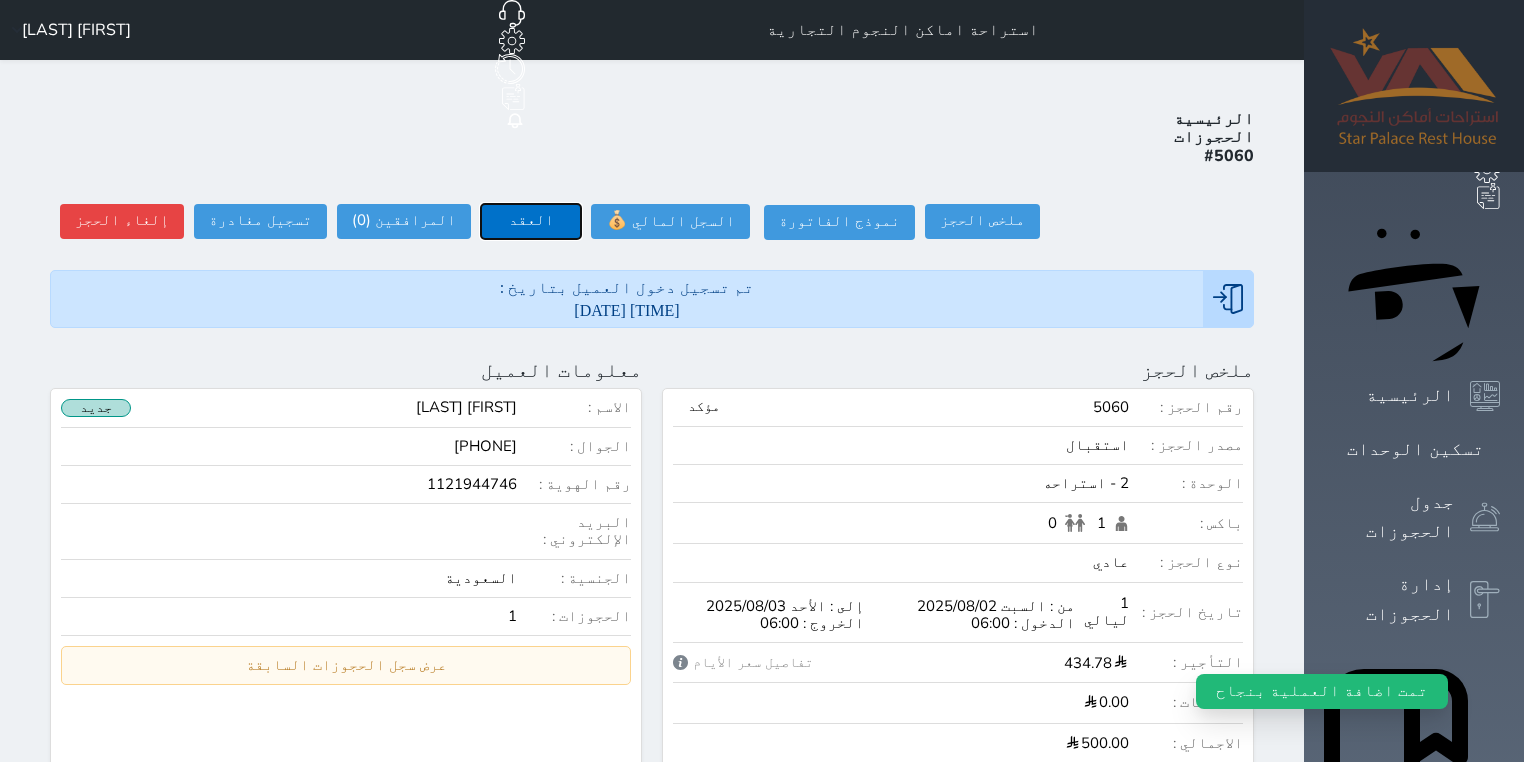 click on "العقد" at bounding box center [531, 221] 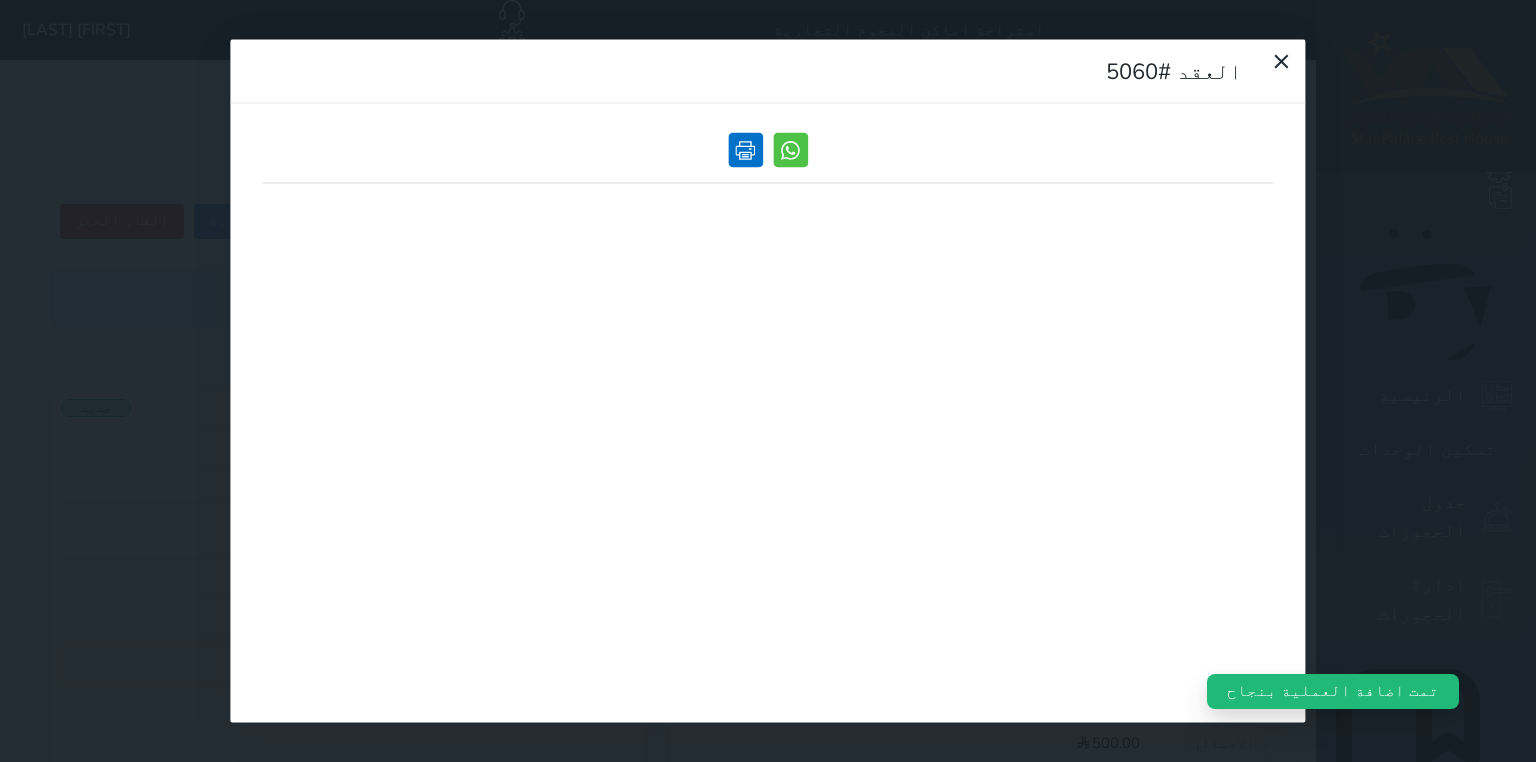 click at bounding box center (745, 150) 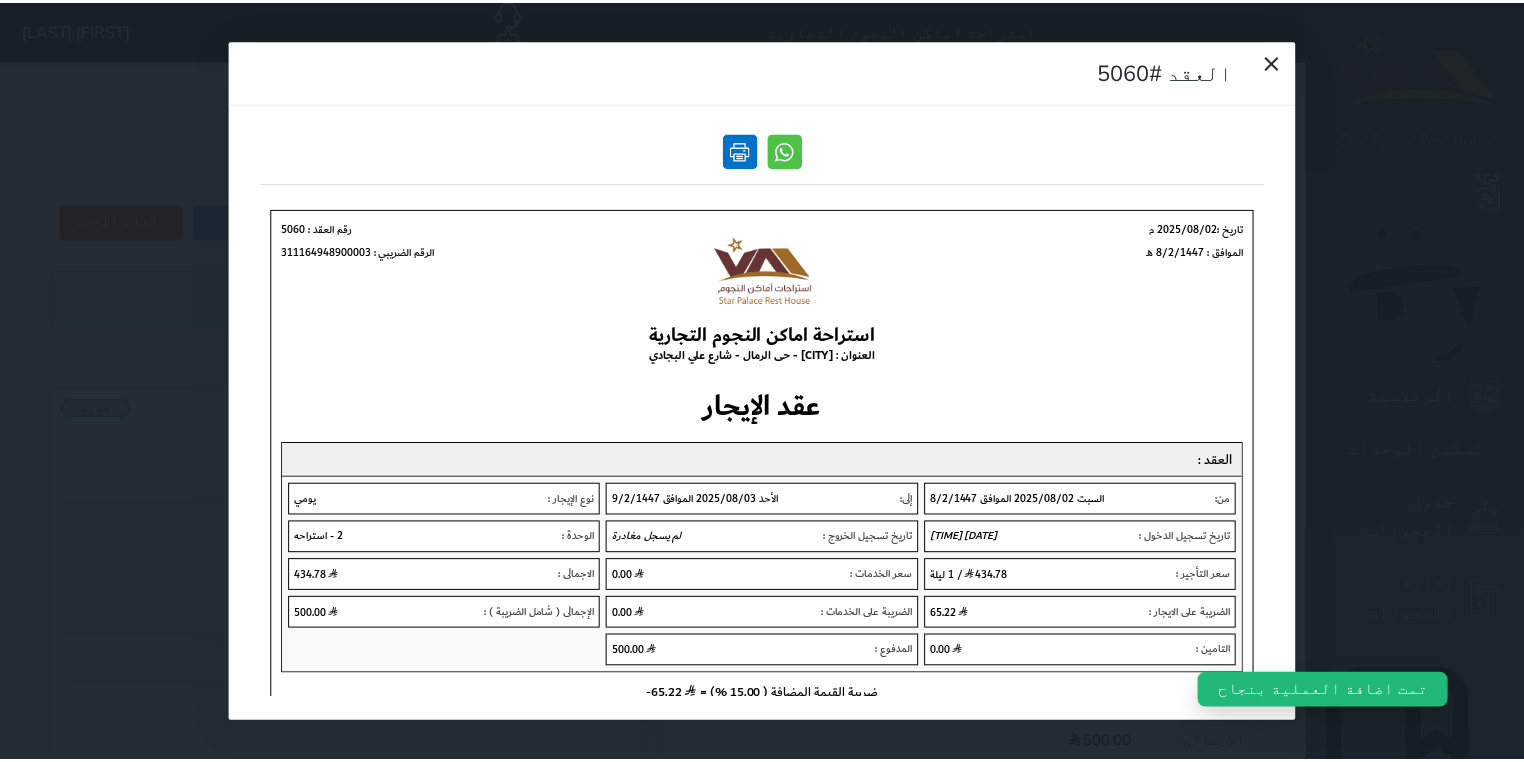 scroll, scrollTop: 0, scrollLeft: 0, axis: both 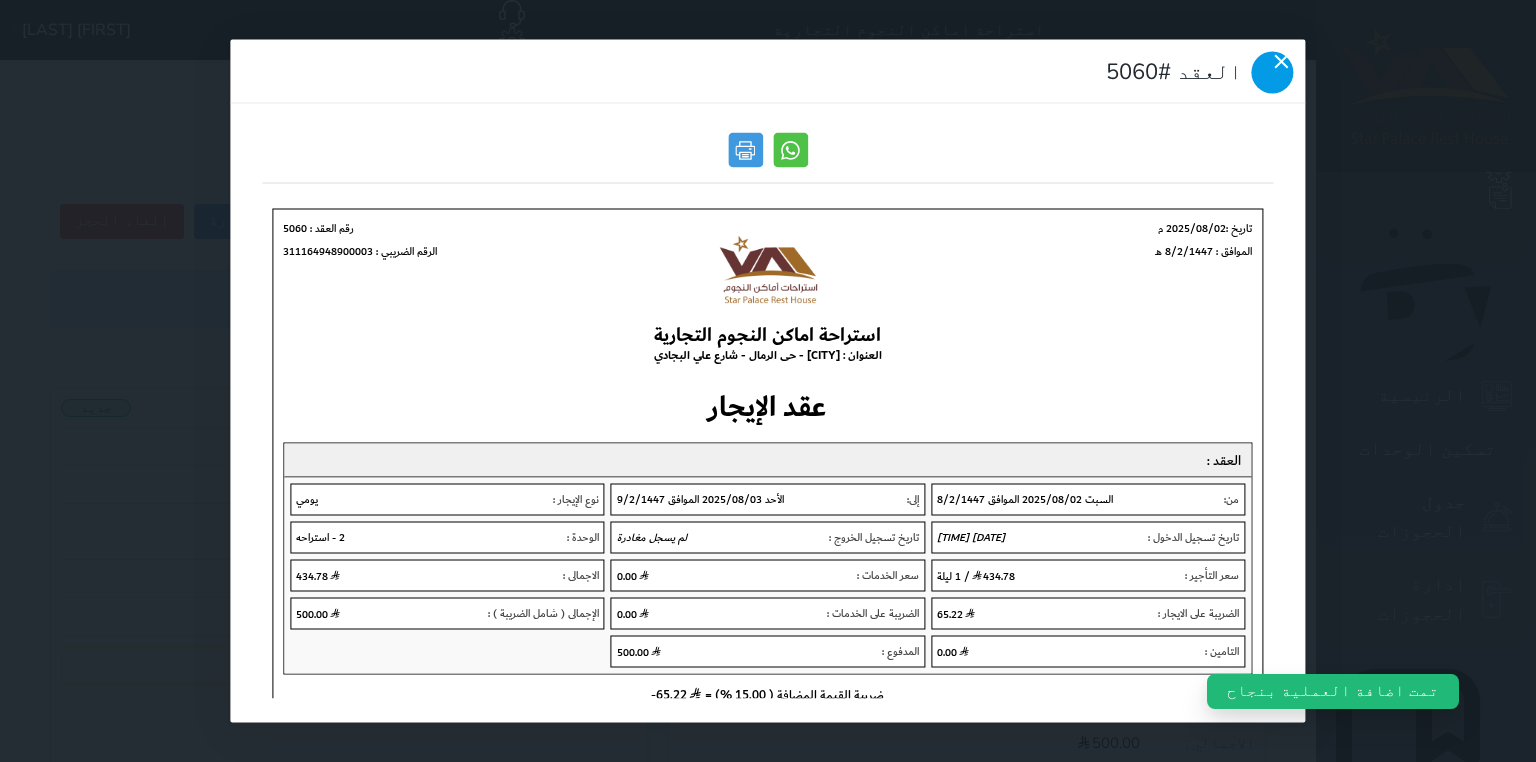 click 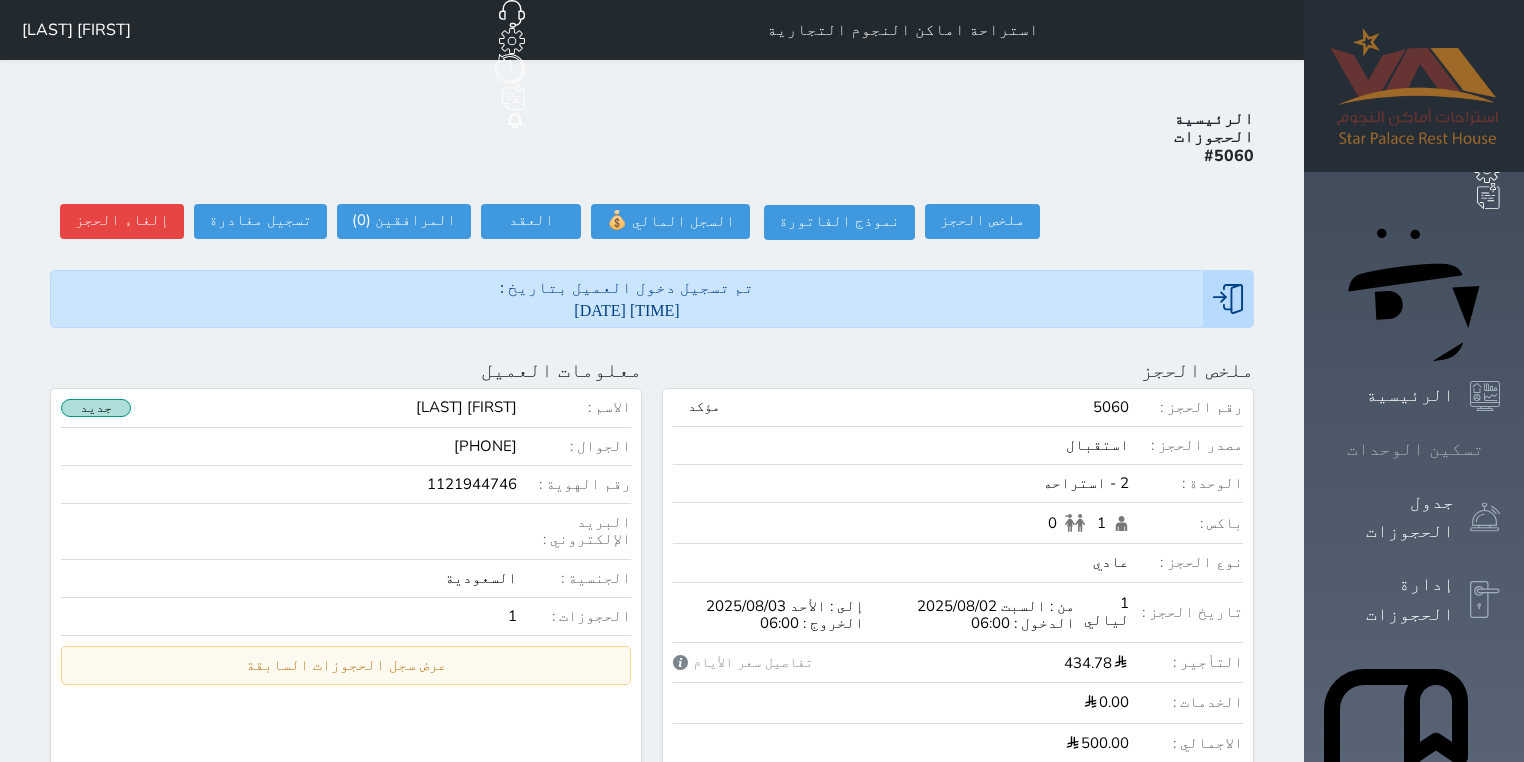 click on "تسكين الوحدات" at bounding box center [1415, 449] 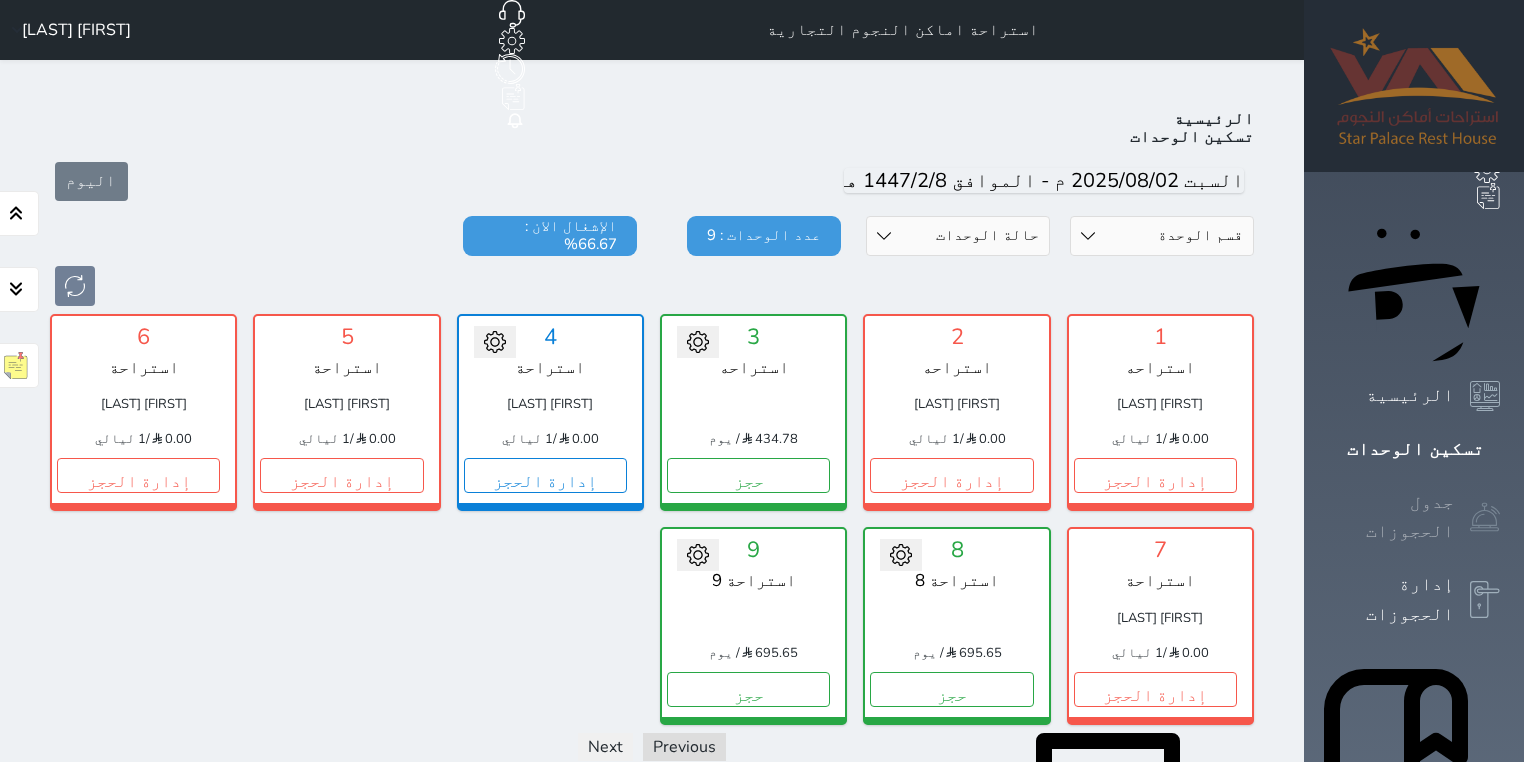 scroll, scrollTop: 78, scrollLeft: 0, axis: vertical 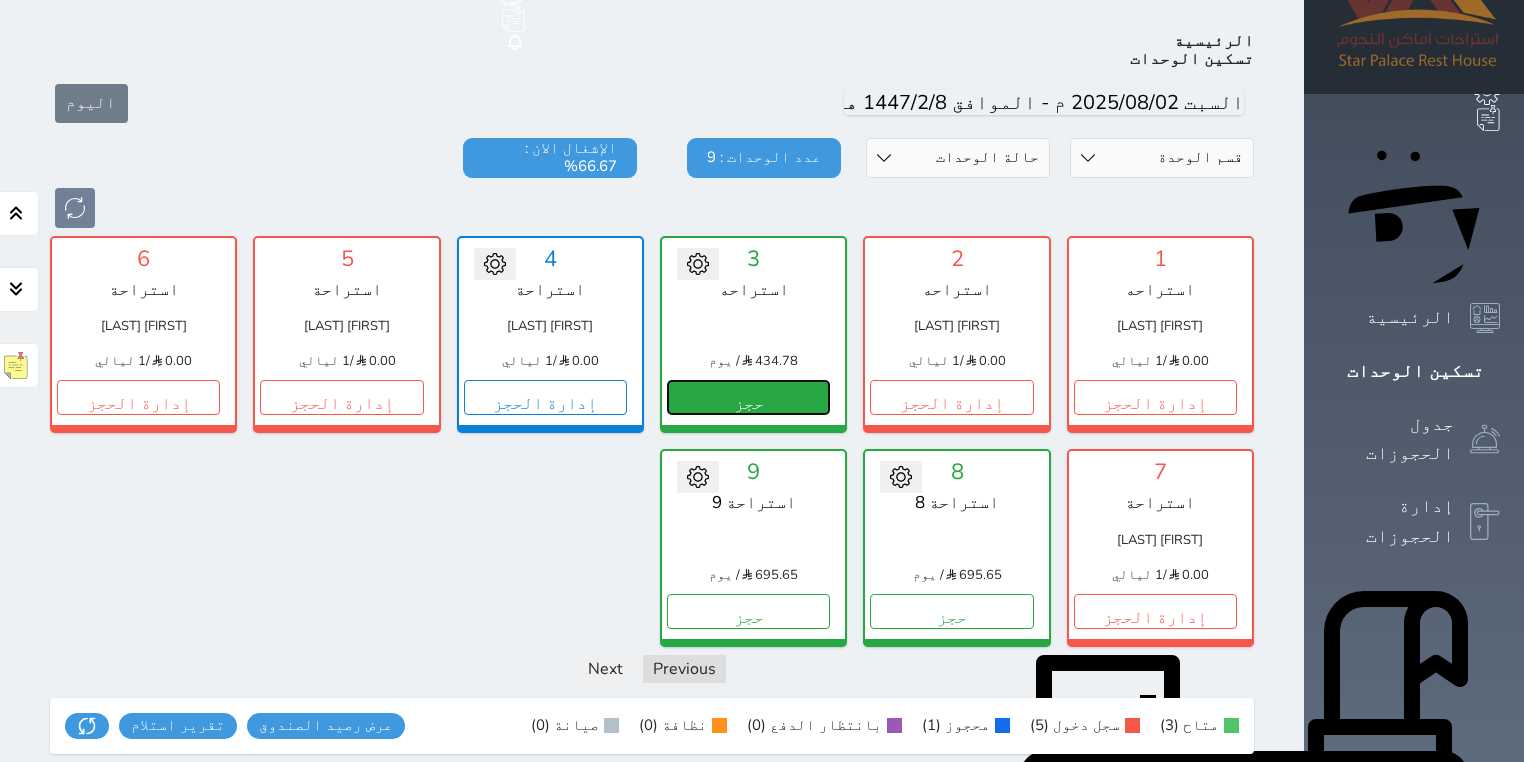 click on "حجز" at bounding box center (748, 397) 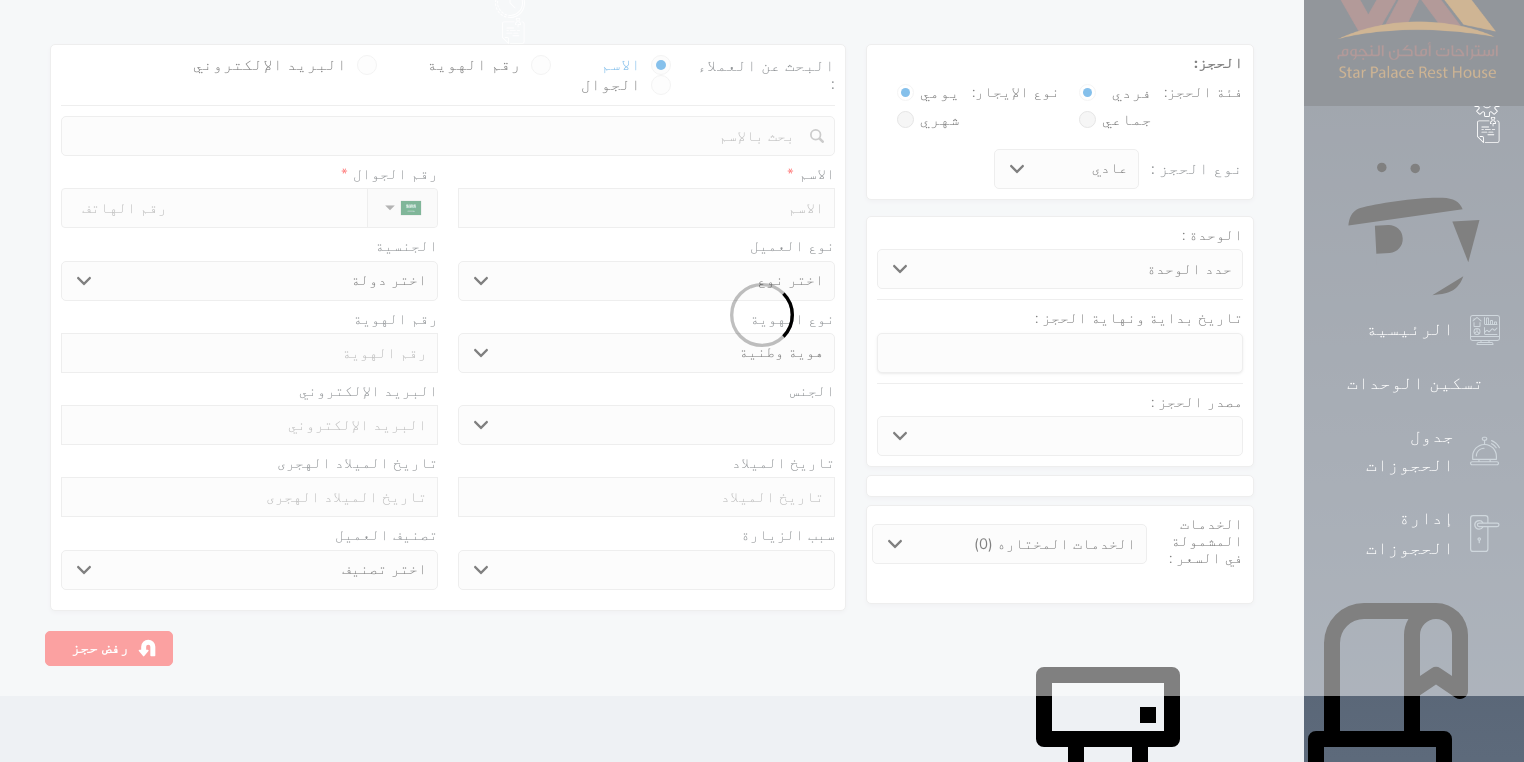 scroll, scrollTop: 0, scrollLeft: 0, axis: both 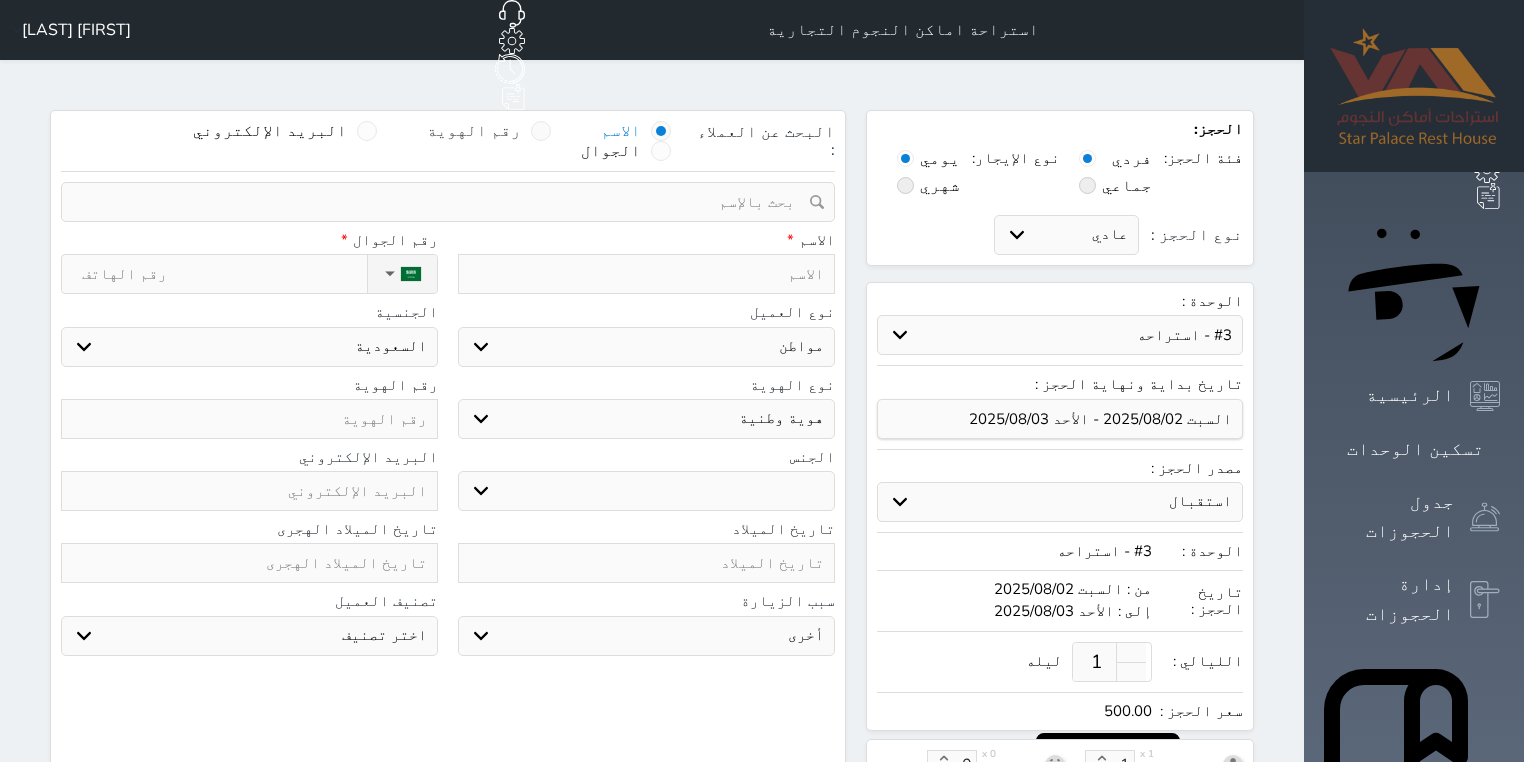 click at bounding box center (541, 131) 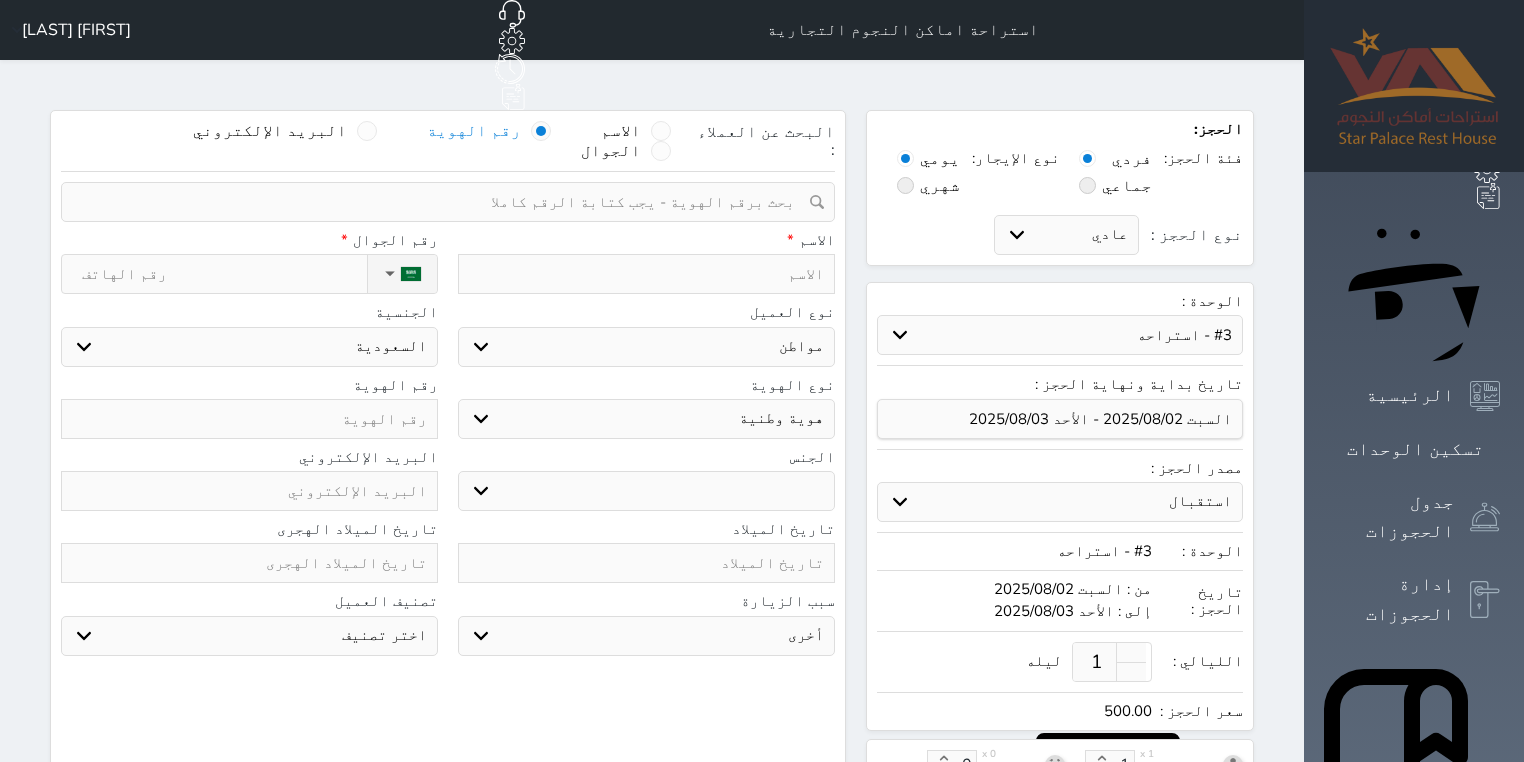 drag, startPoint x: 653, startPoint y: 172, endPoint x: 662, endPoint y: 155, distance: 19.235384 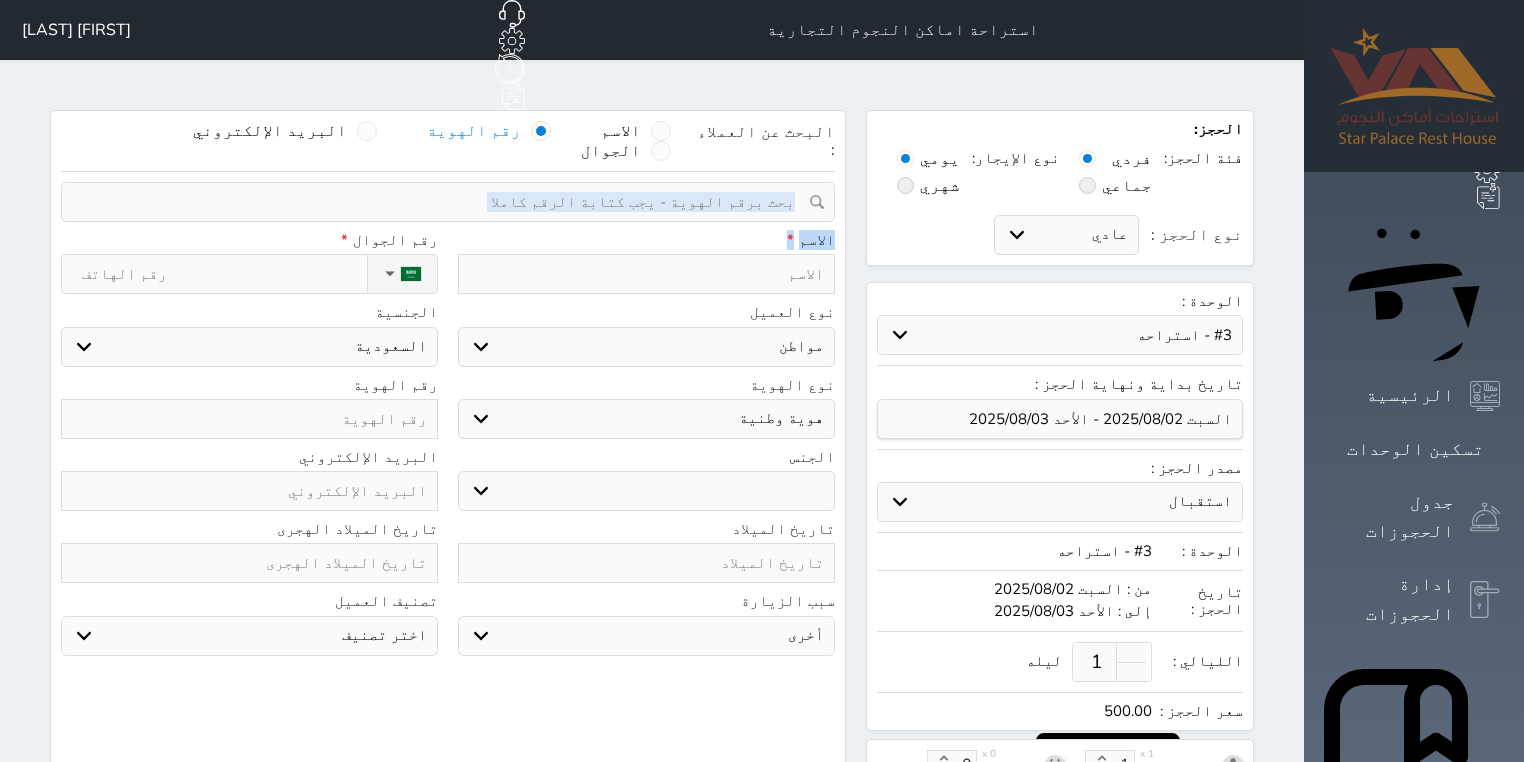 click at bounding box center (441, 202) 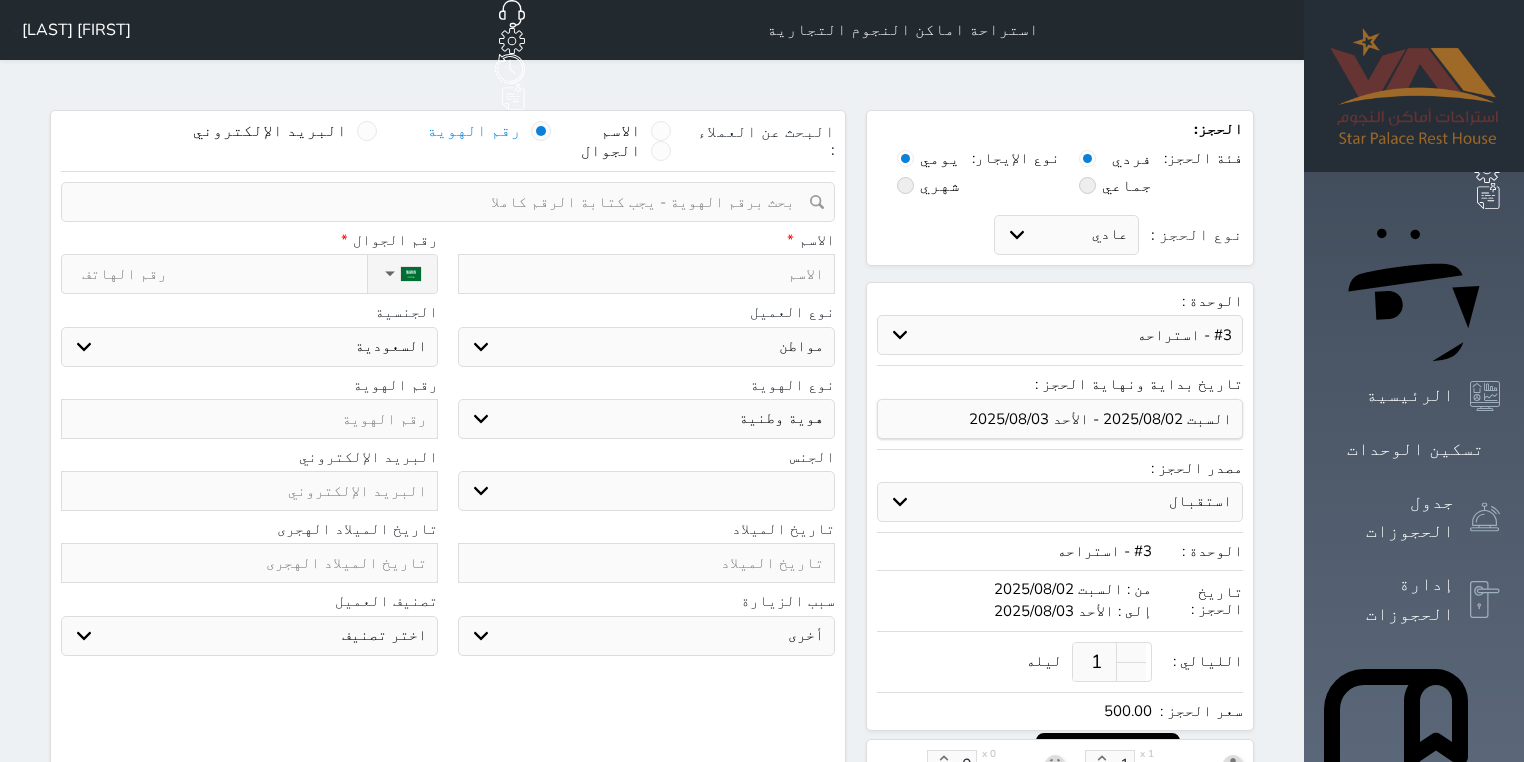 click at bounding box center [441, 202] 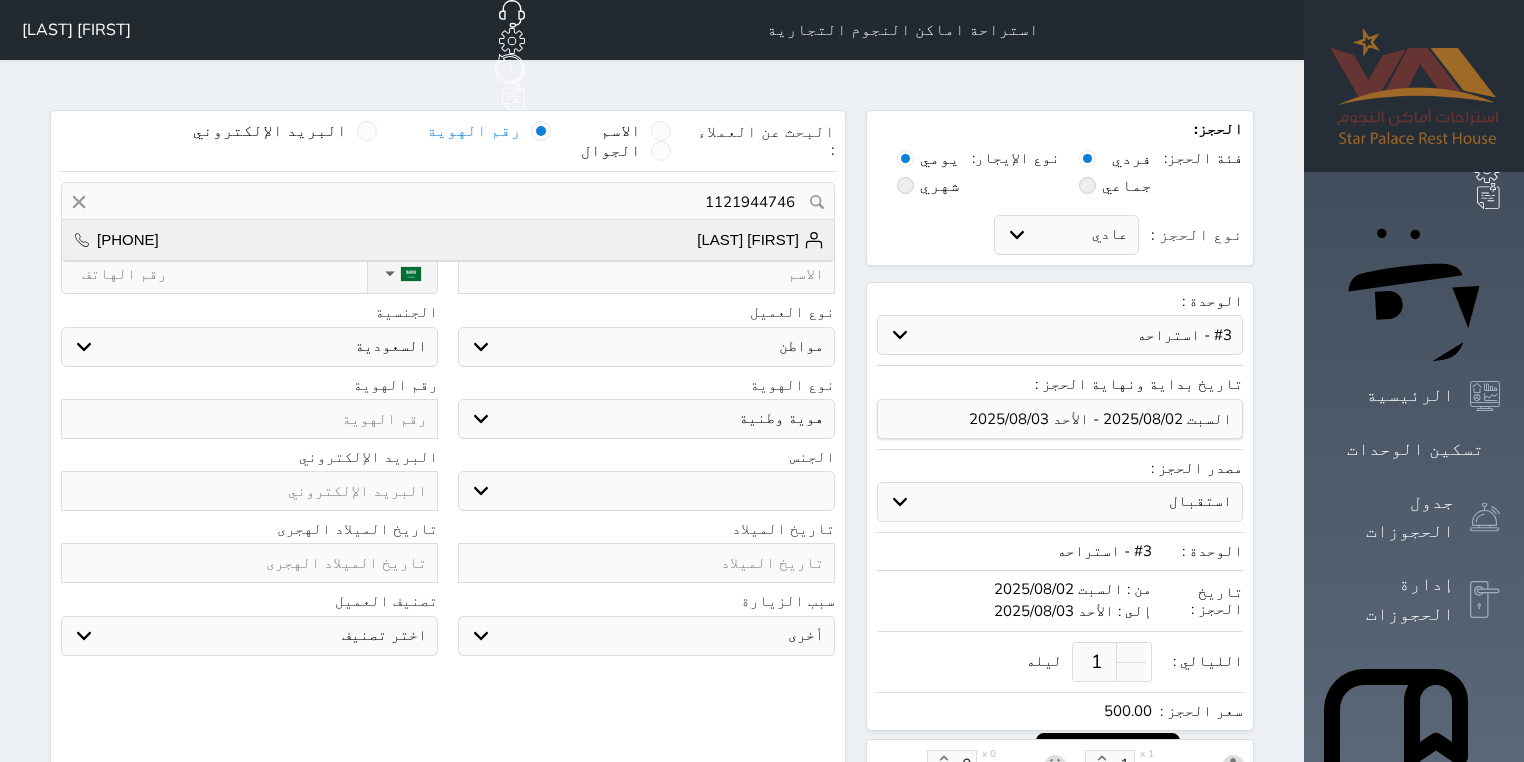 click on "[FIRST] [LAST] [PHONE]" at bounding box center [448, 240] 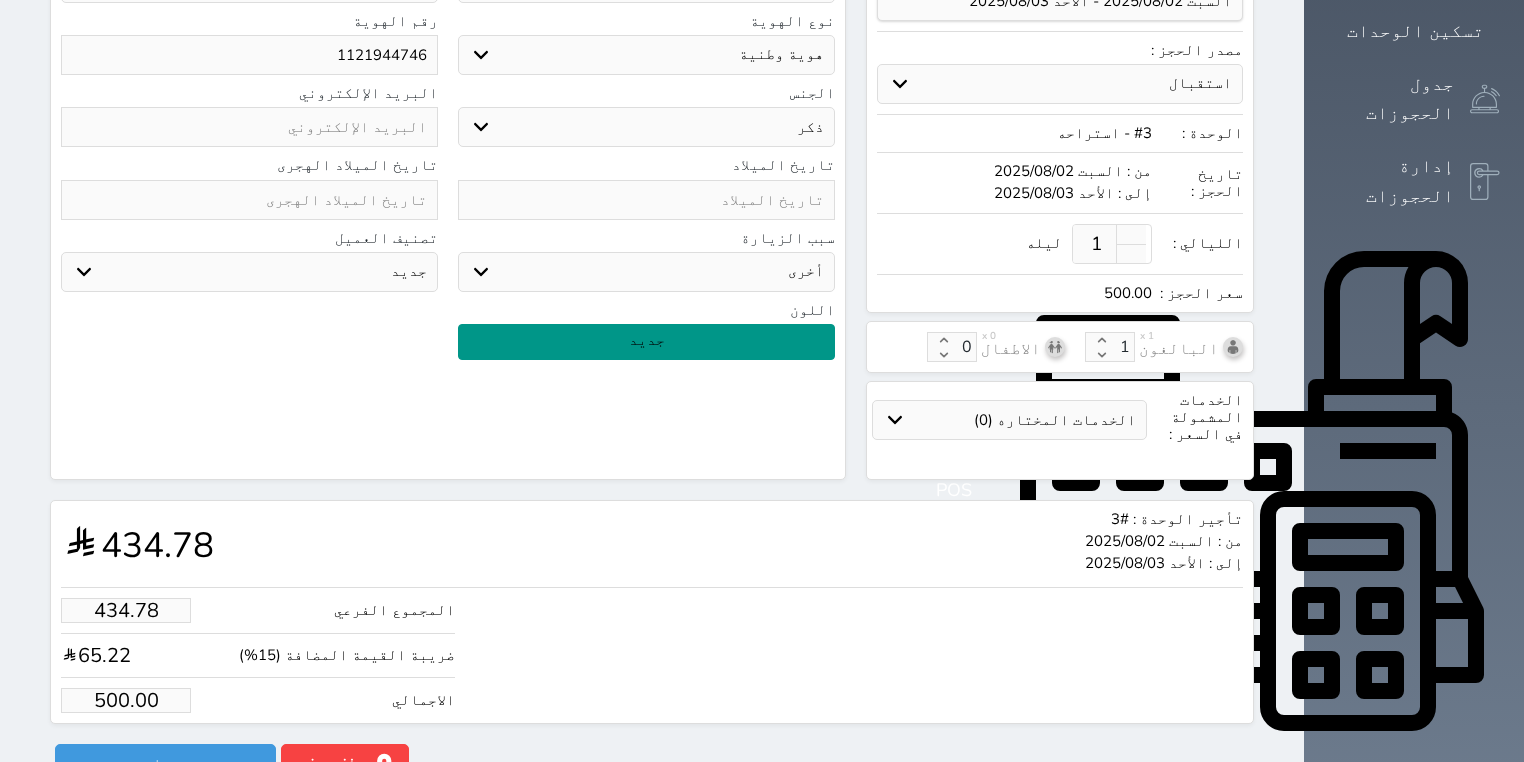 scroll, scrollTop: 424, scrollLeft: 0, axis: vertical 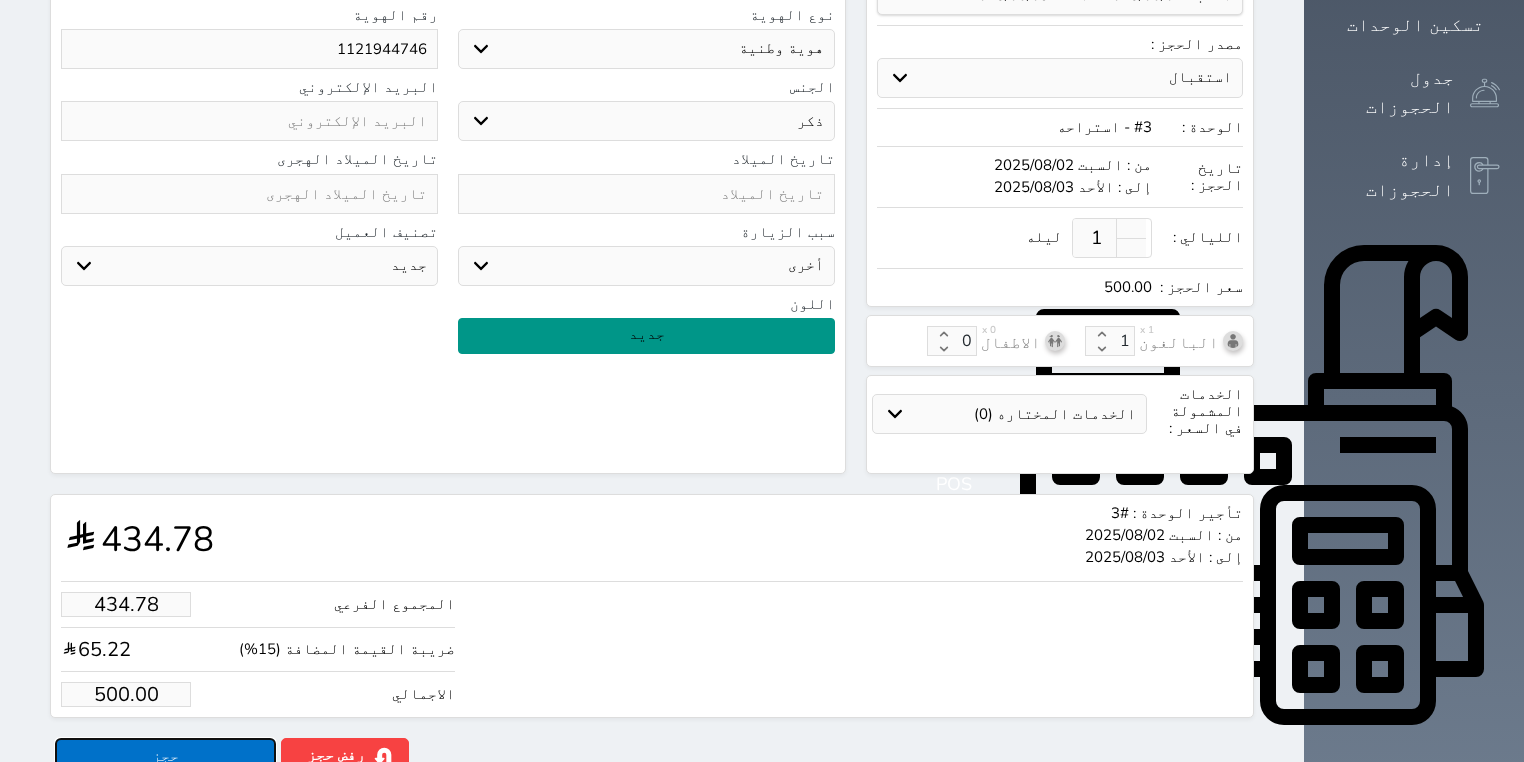 click on "حجز" at bounding box center [165, 755] 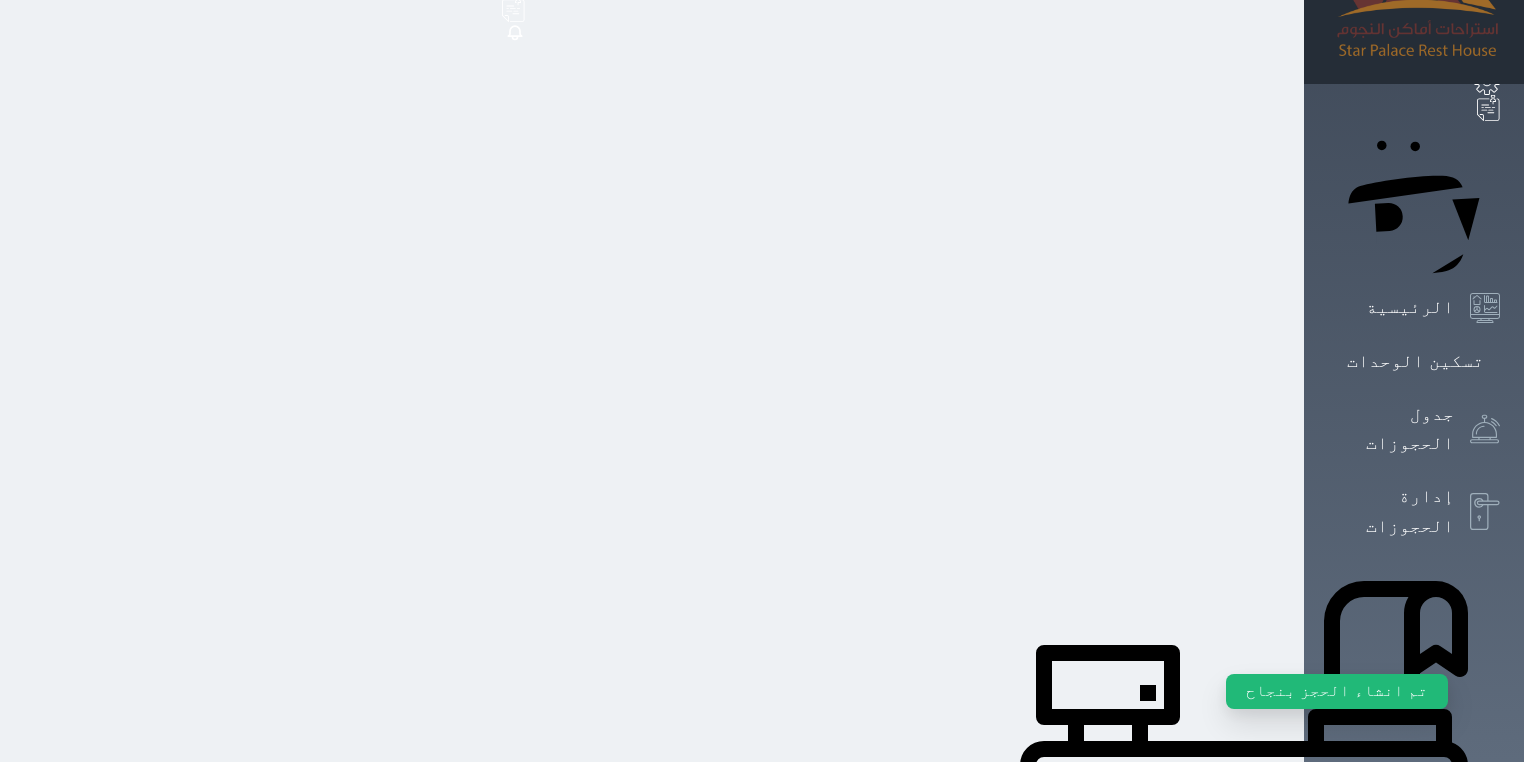 scroll, scrollTop: 0, scrollLeft: 0, axis: both 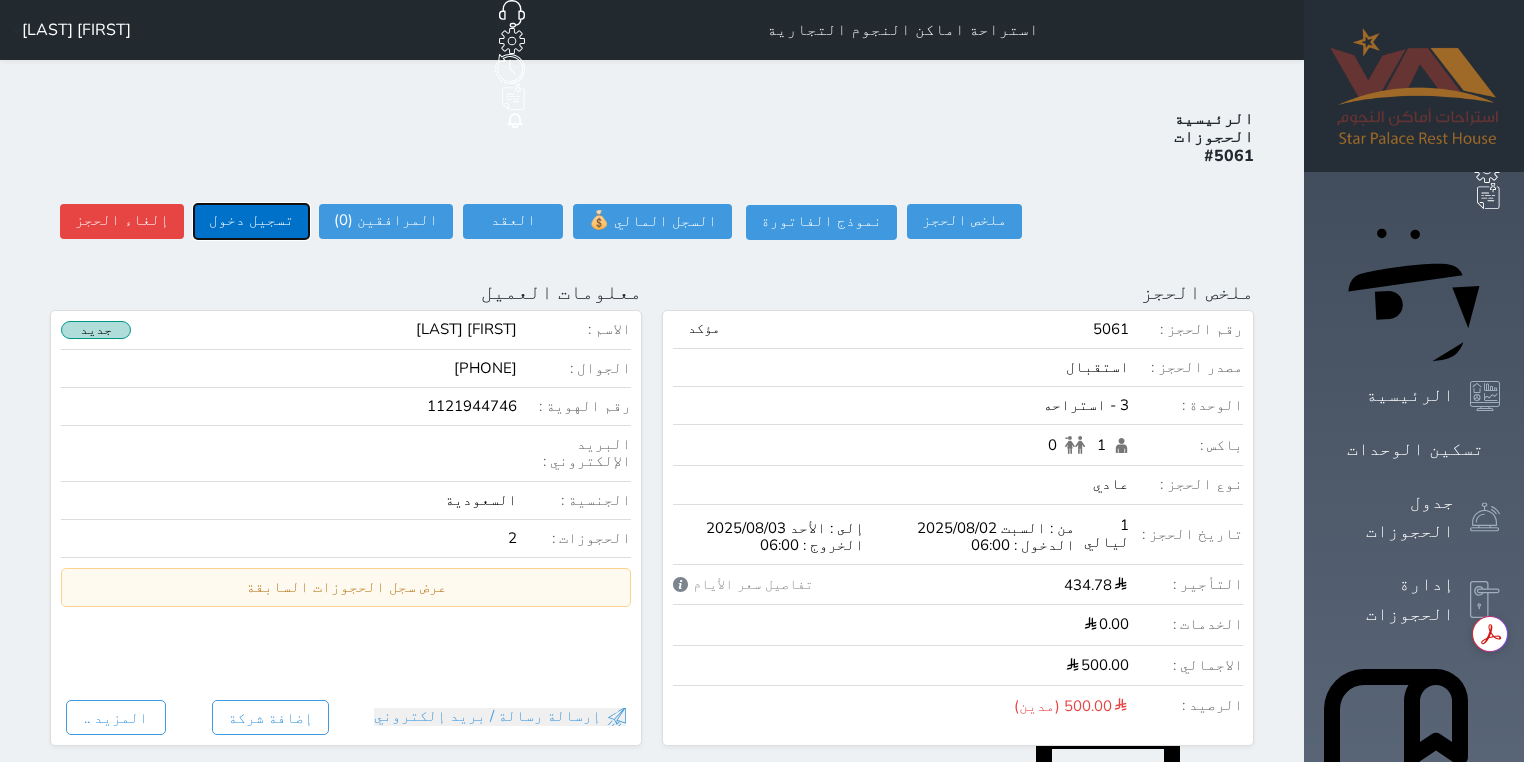 click on "تسجيل دخول" at bounding box center [251, 221] 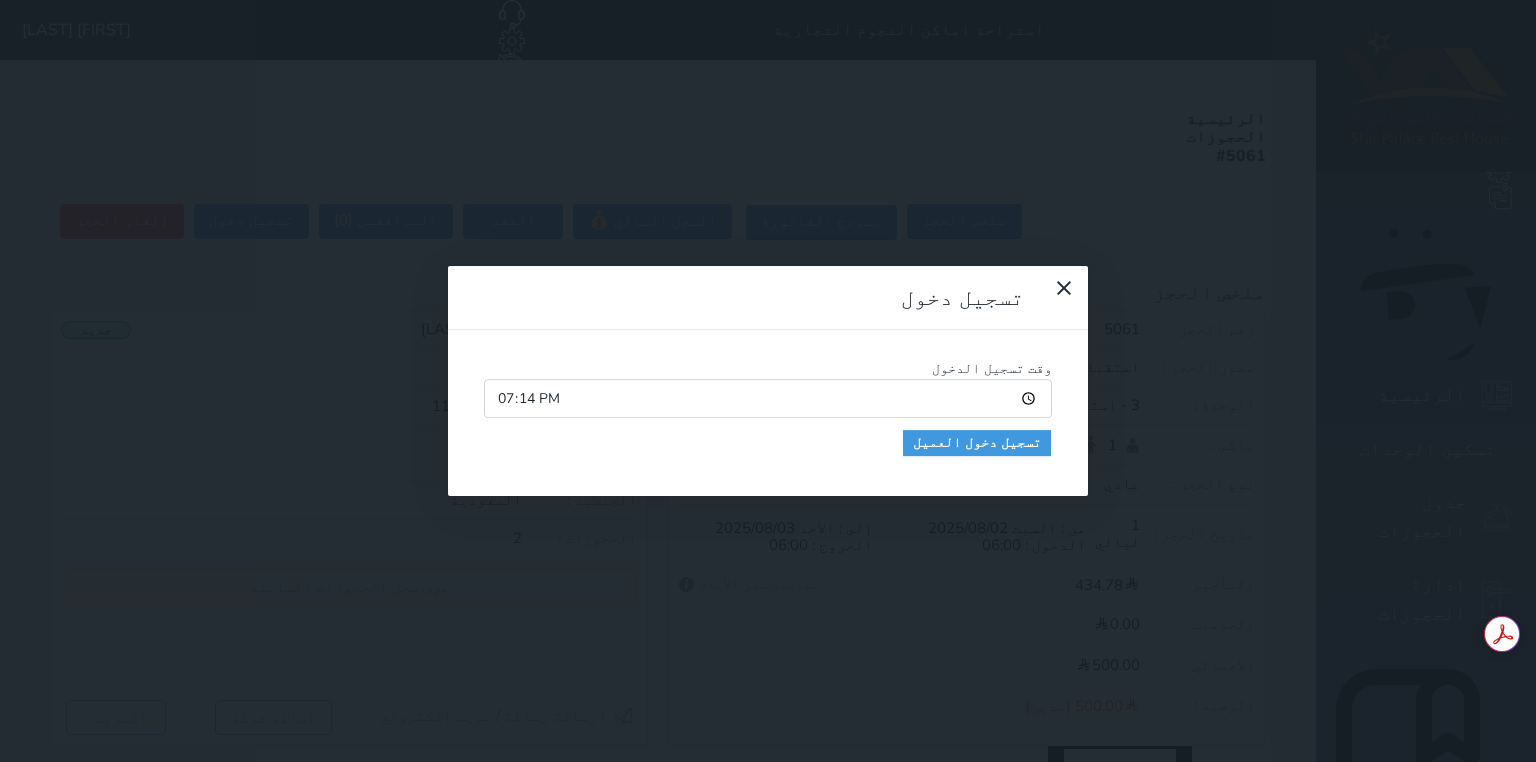 click on "19:14" at bounding box center (768, 398) 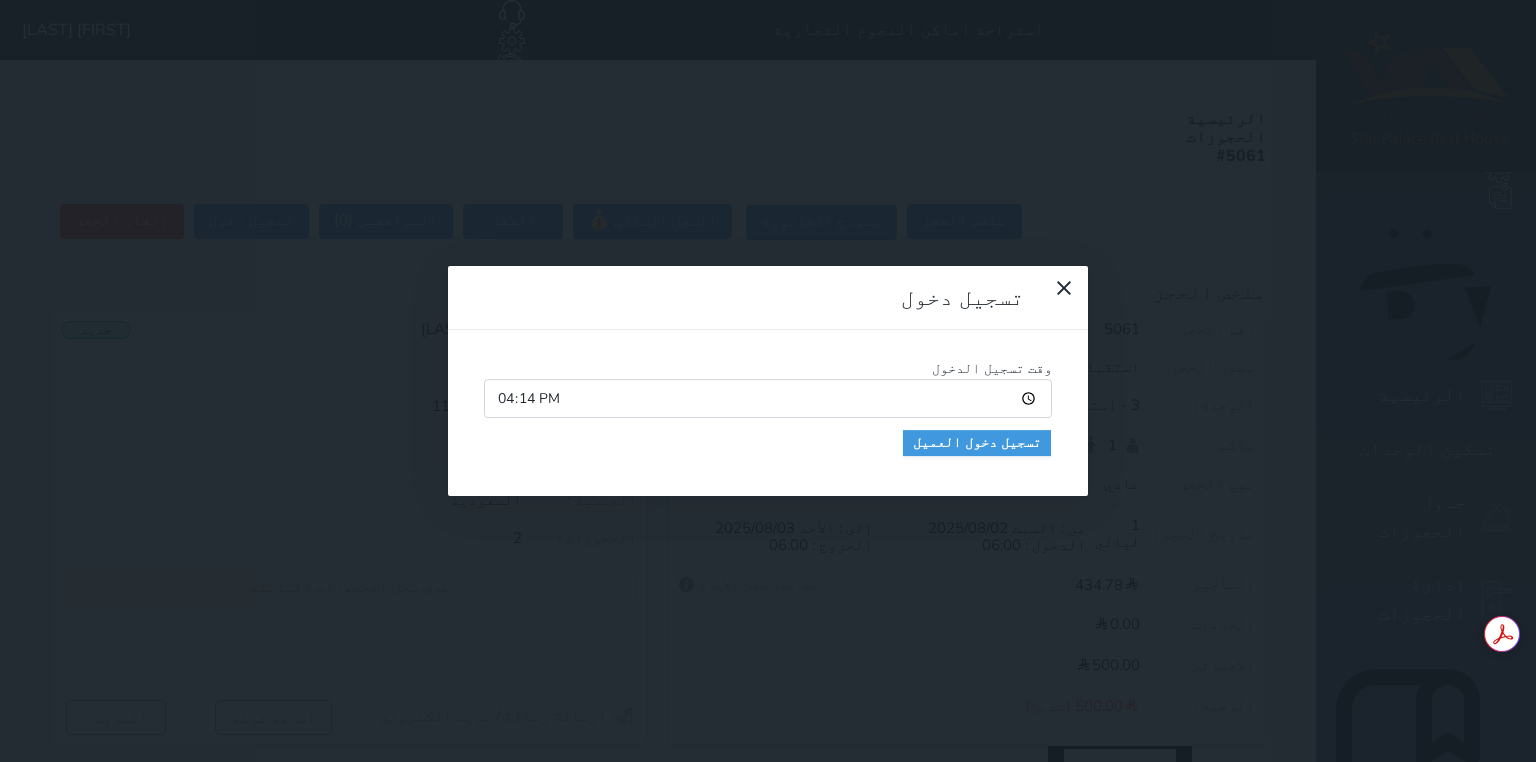 click on "وقت تسجيل الدخول    [TIME]   تسجيل دخول العميل" at bounding box center (768, 413) 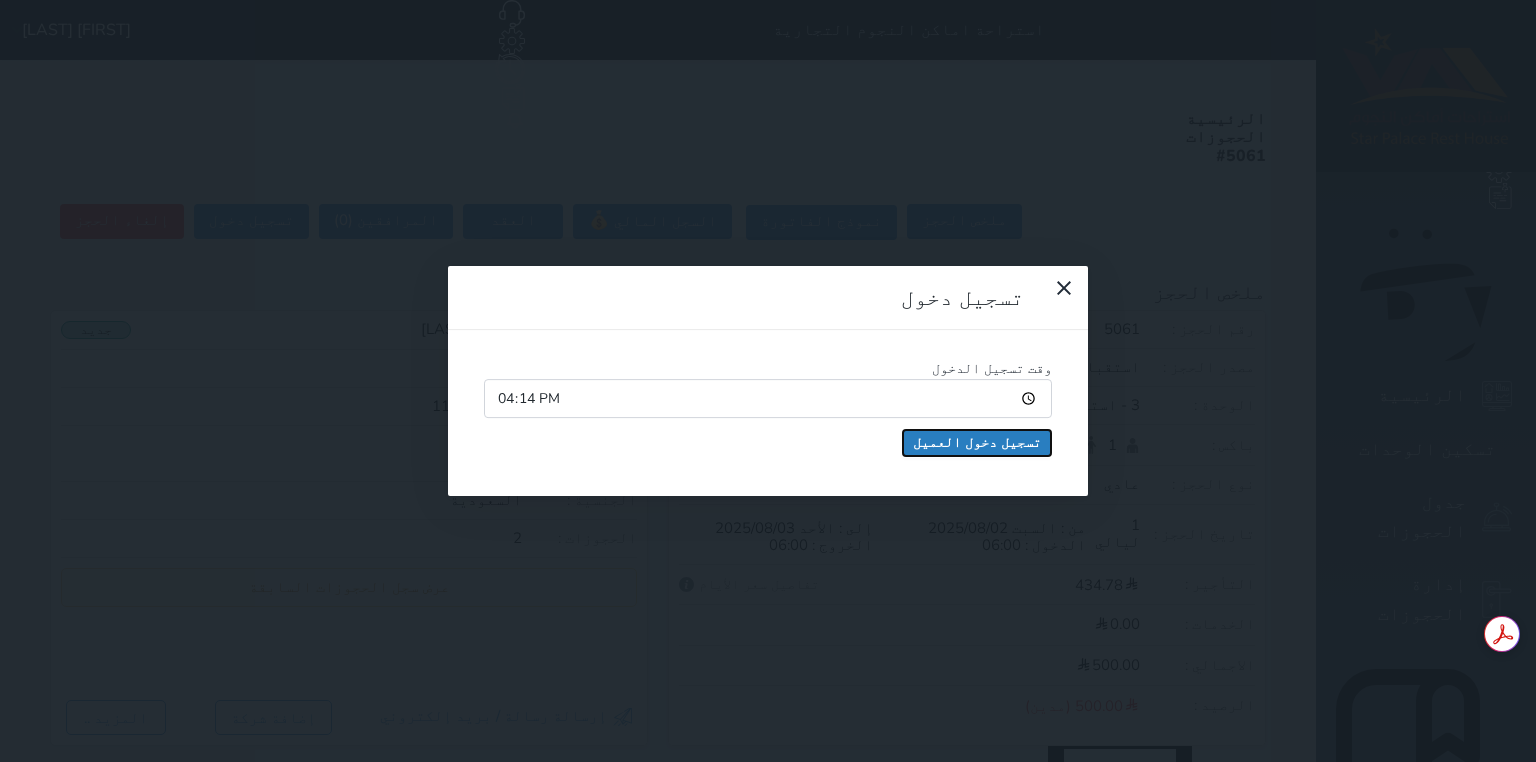 click on "تسجيل دخول العميل" at bounding box center (977, 443) 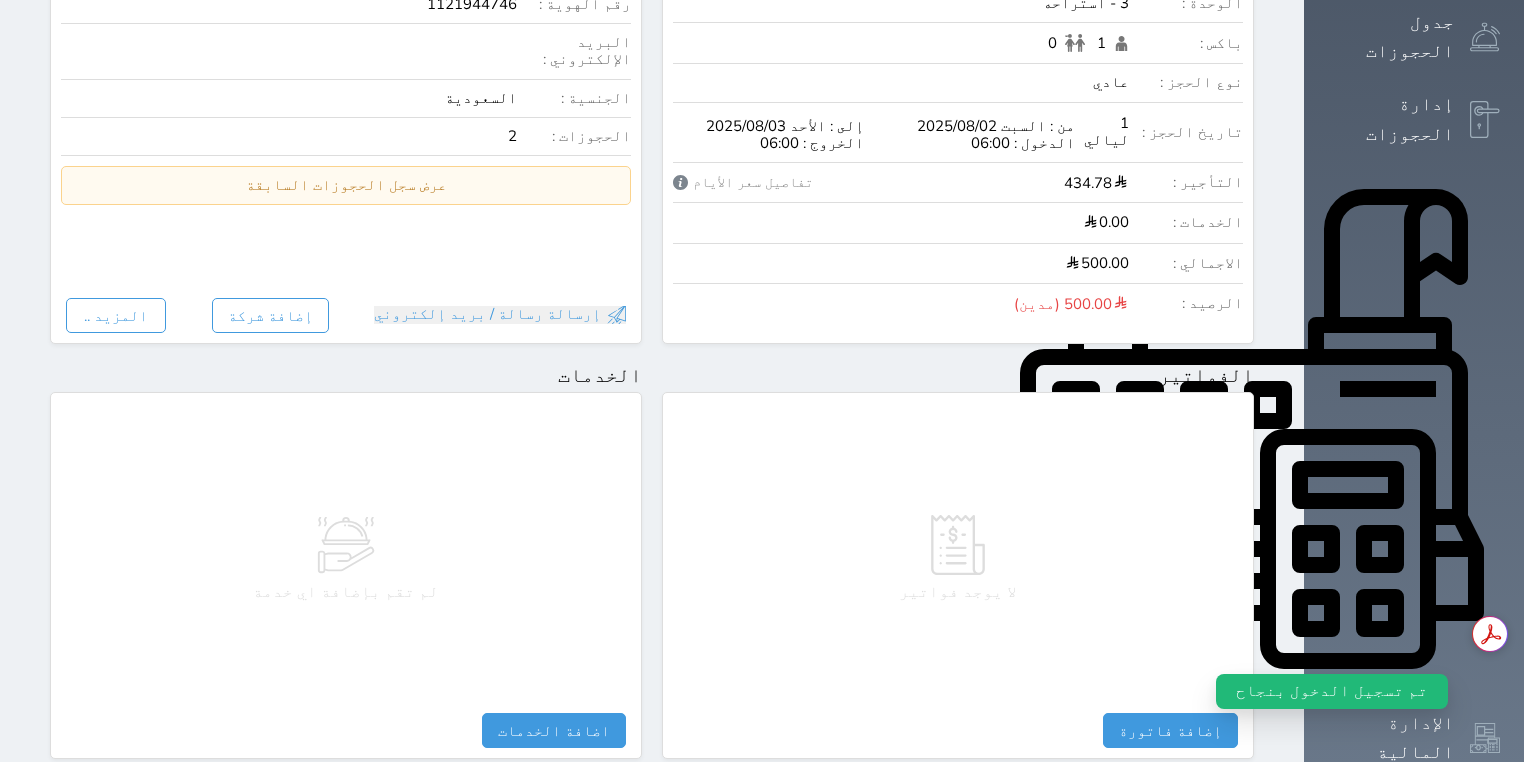 scroll, scrollTop: 880, scrollLeft: 0, axis: vertical 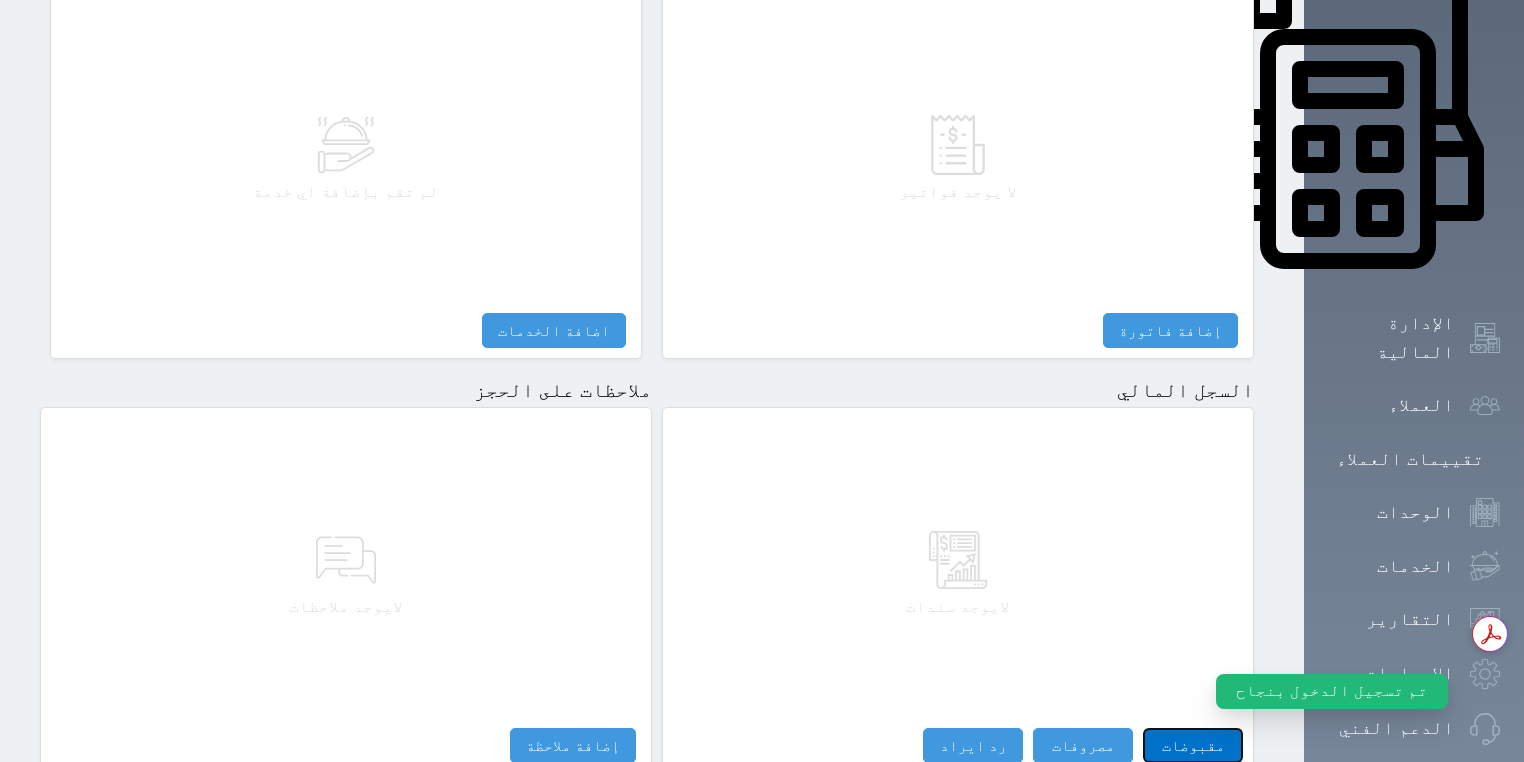 click on "مقبوضات" at bounding box center (1193, 745) 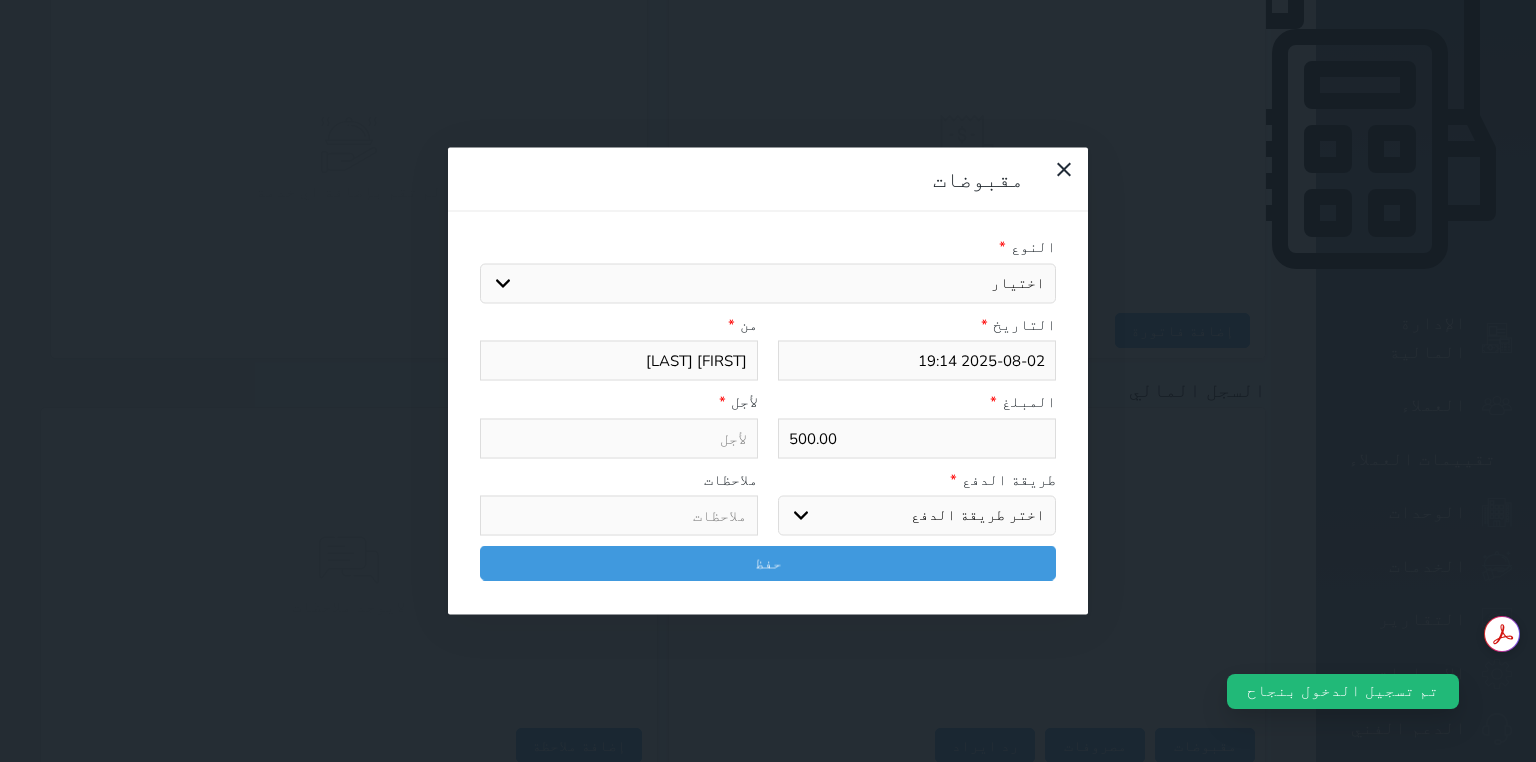 click on "اختر طريقة الدفع   دفع نقدى   تحويل بنكى   مدى   بطاقة ائتمان   آجل" at bounding box center (917, 516) 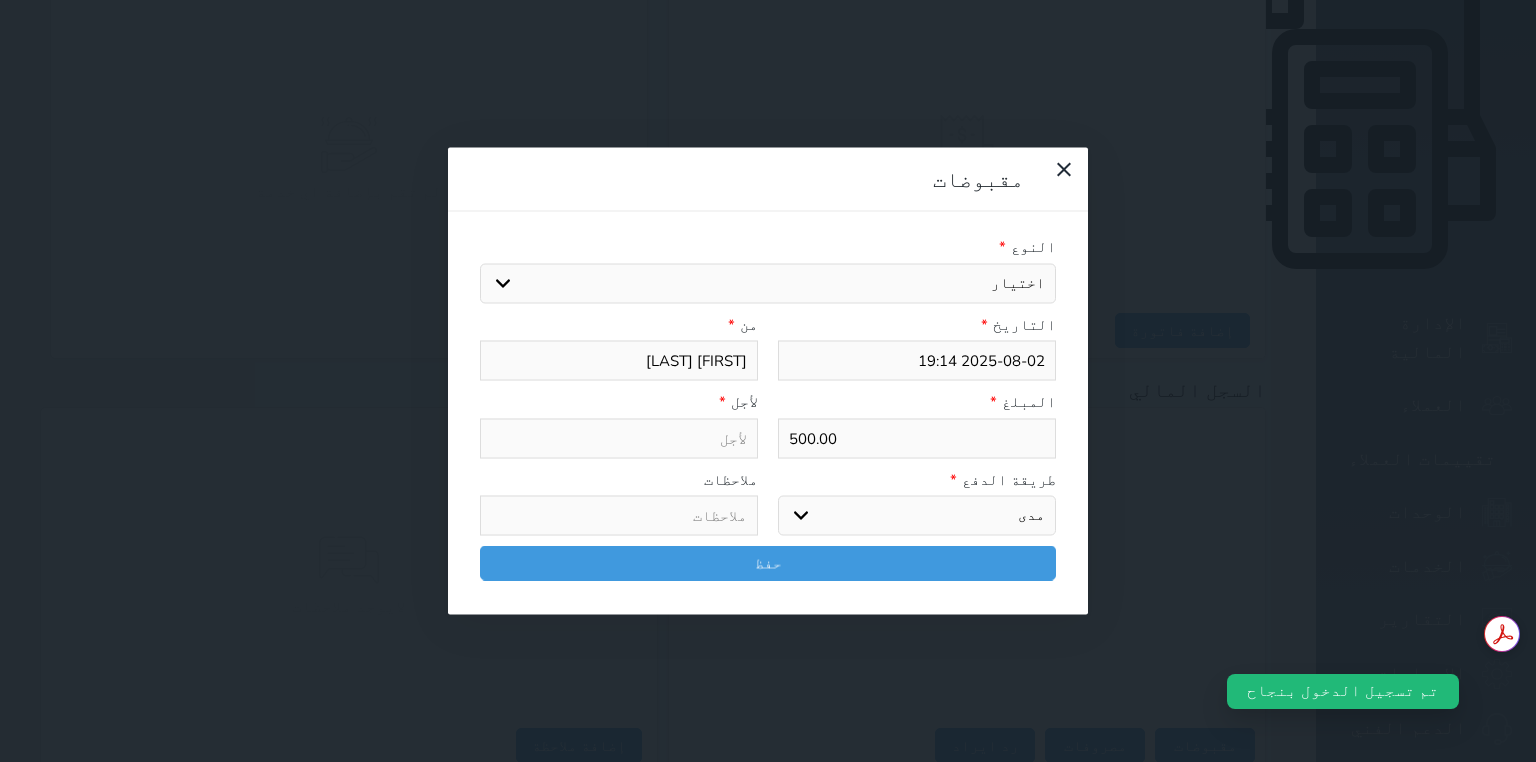 click on "اختر طريقة الدفع   دفع نقدى   تحويل بنكى   مدى   بطاقة ائتمان   آجل" at bounding box center (917, 516) 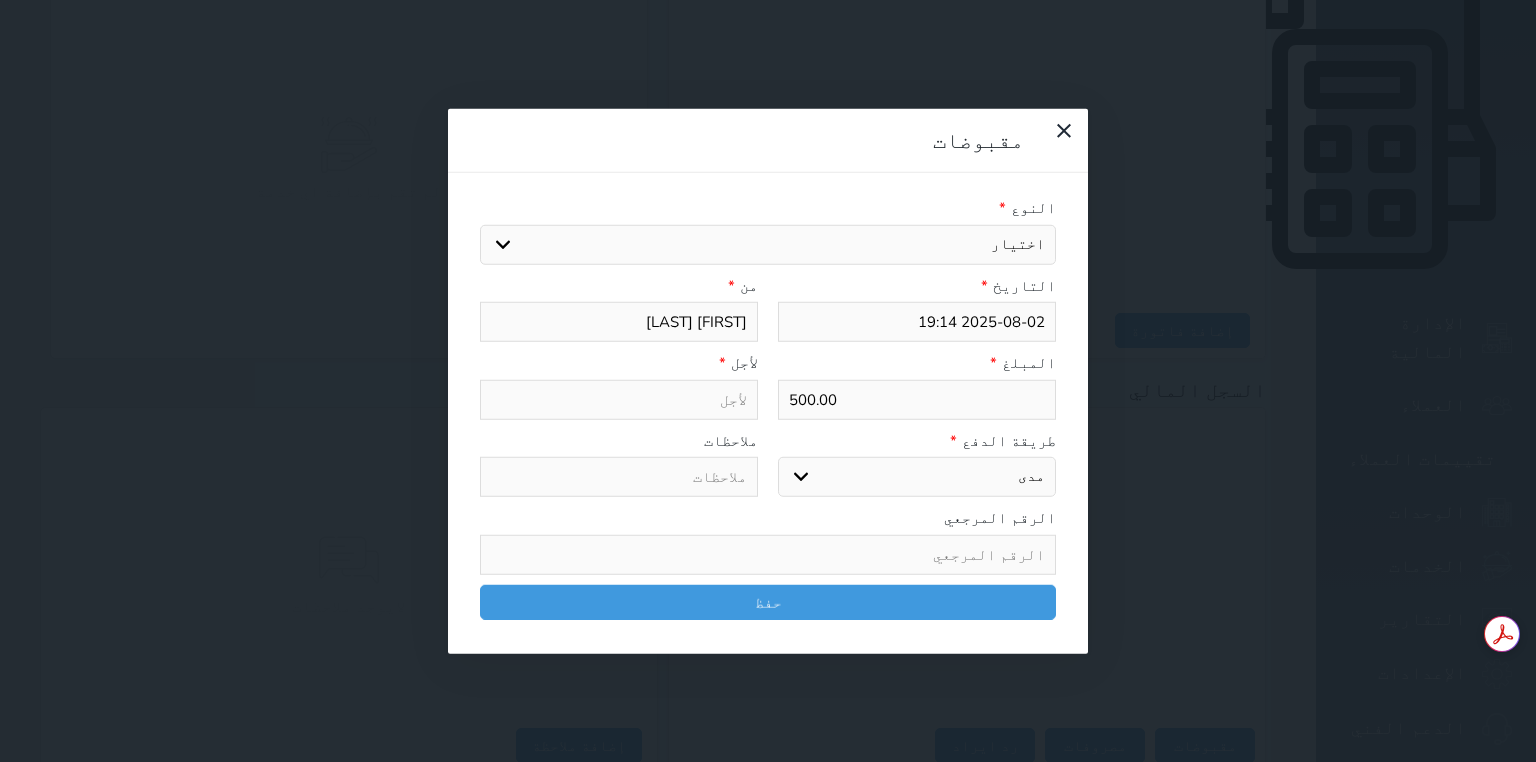 click on "اختيار قيمة إيجار فواتير تامين عربون" at bounding box center (768, 244) 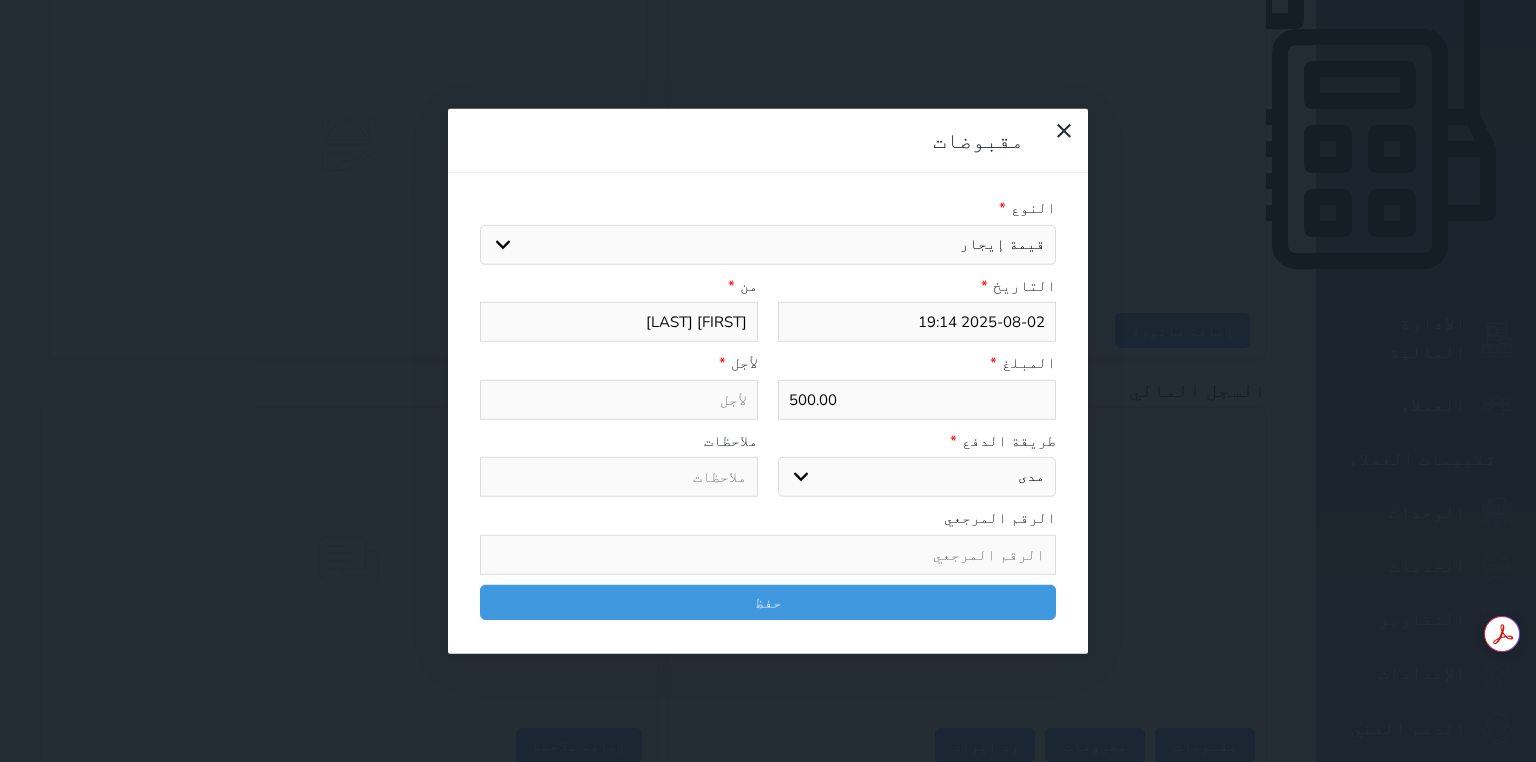 click on "اختيار قيمة إيجار فواتير تامين عربون" at bounding box center (768, 244) 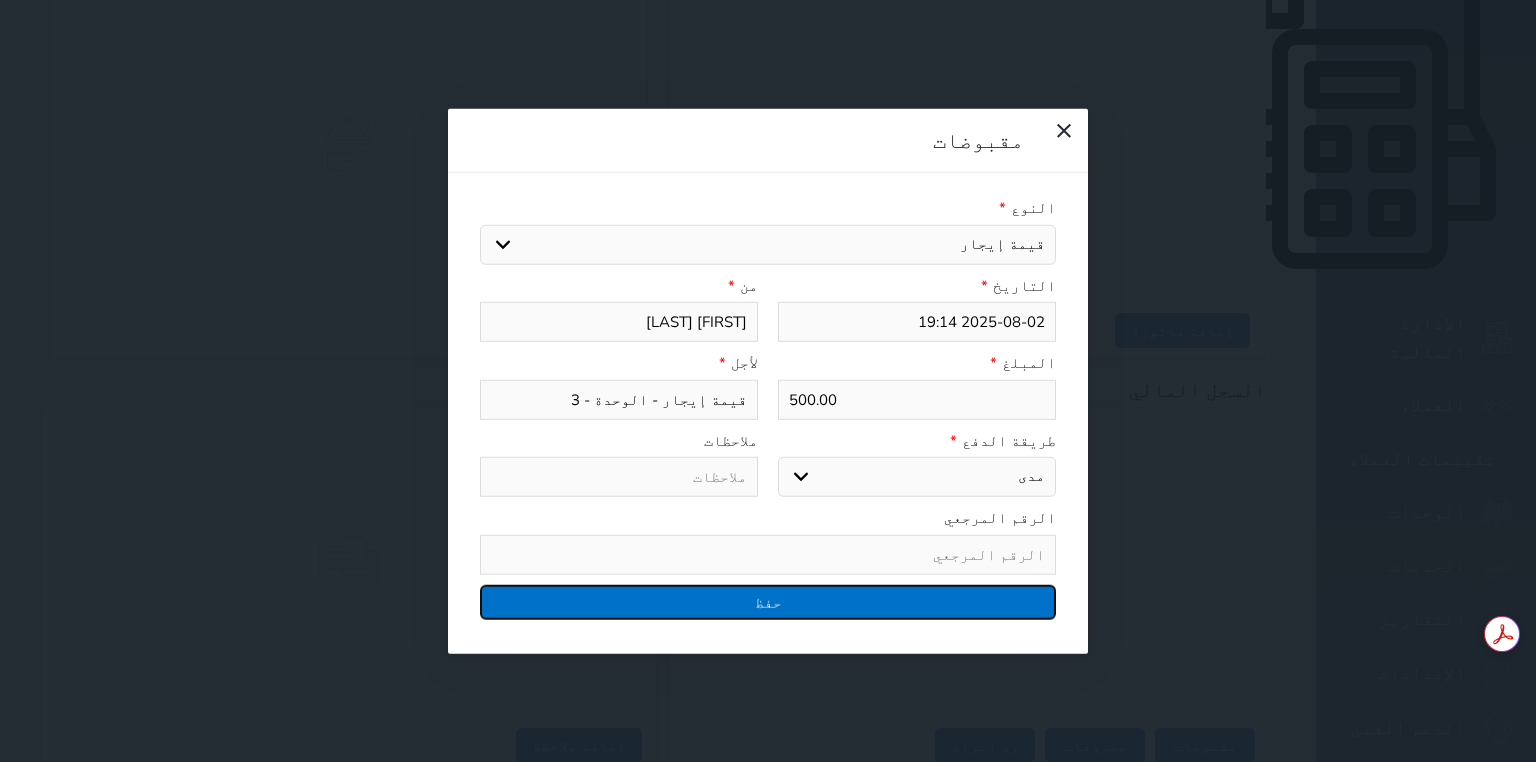 click on "حفظ" at bounding box center (768, 601) 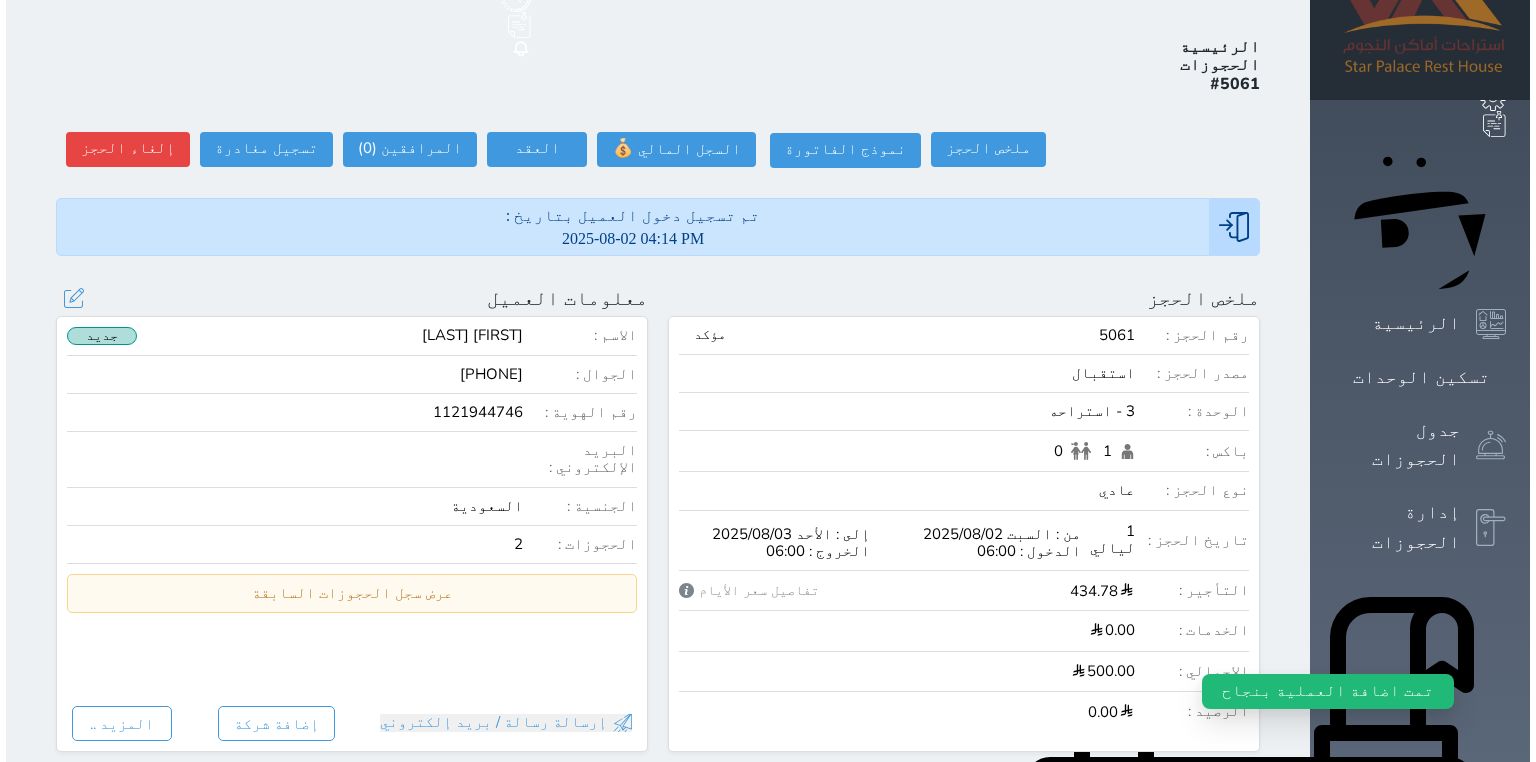 scroll, scrollTop: 0, scrollLeft: 0, axis: both 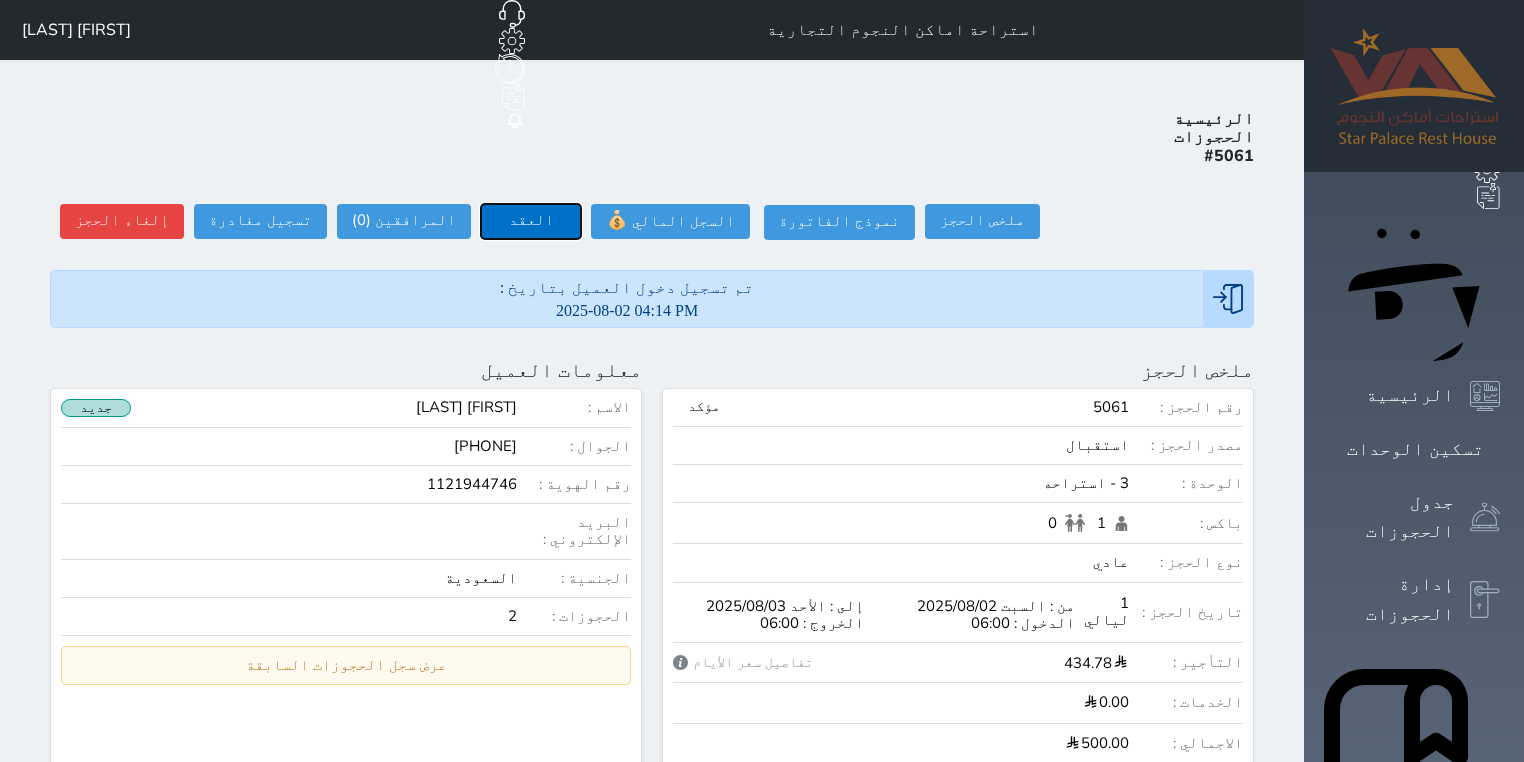 click on "العقد" at bounding box center [531, 221] 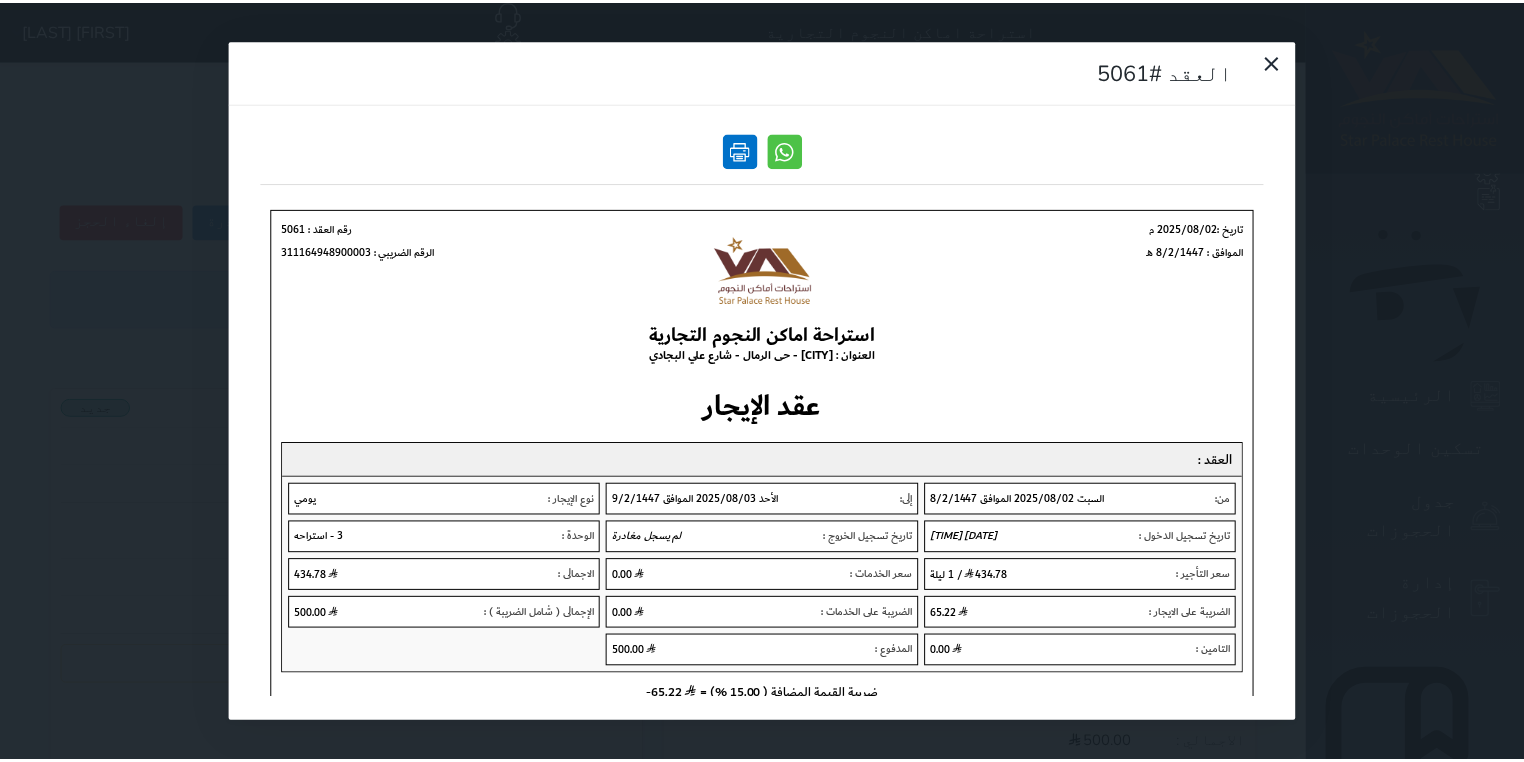 scroll, scrollTop: 0, scrollLeft: 0, axis: both 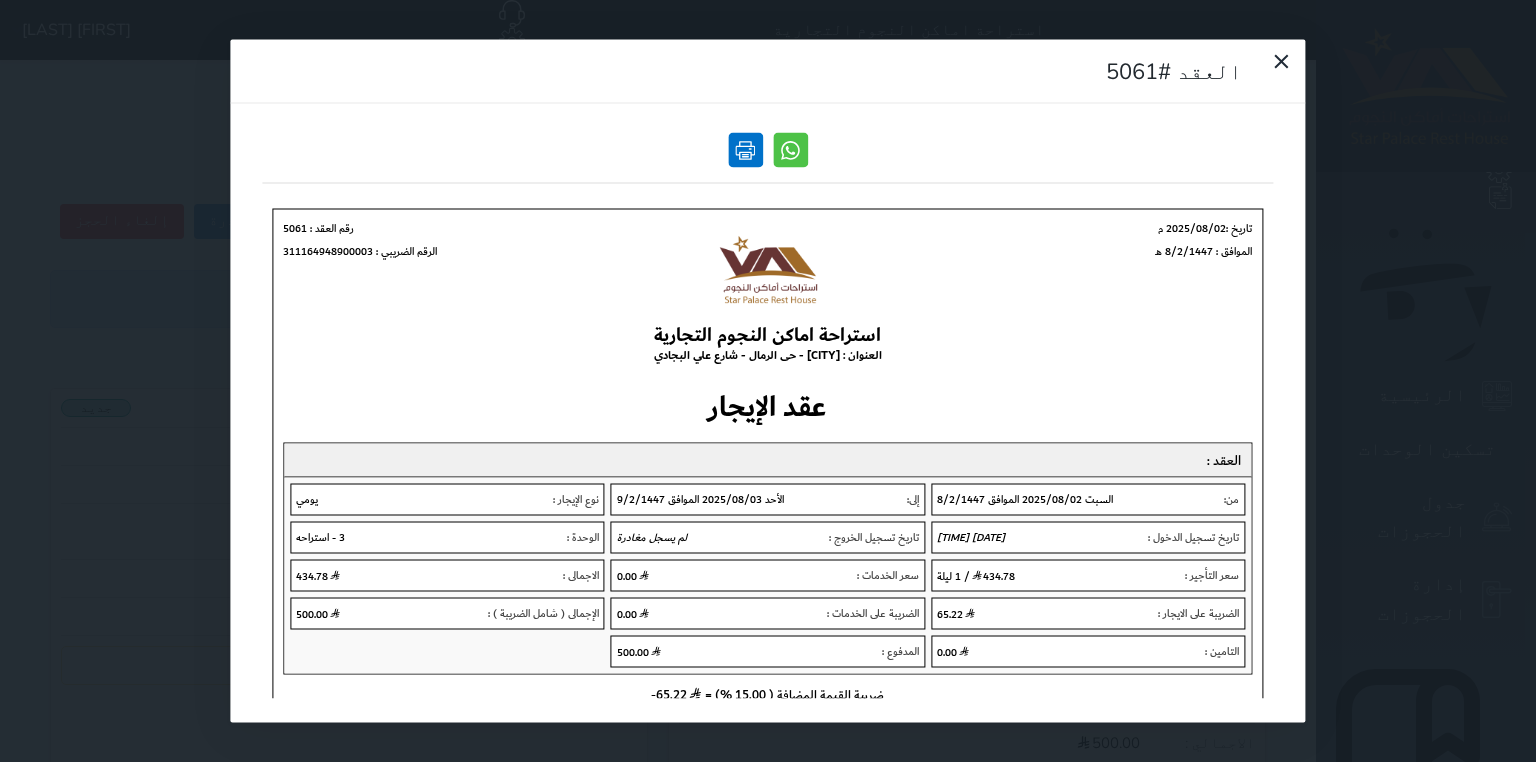 click at bounding box center [745, 150] 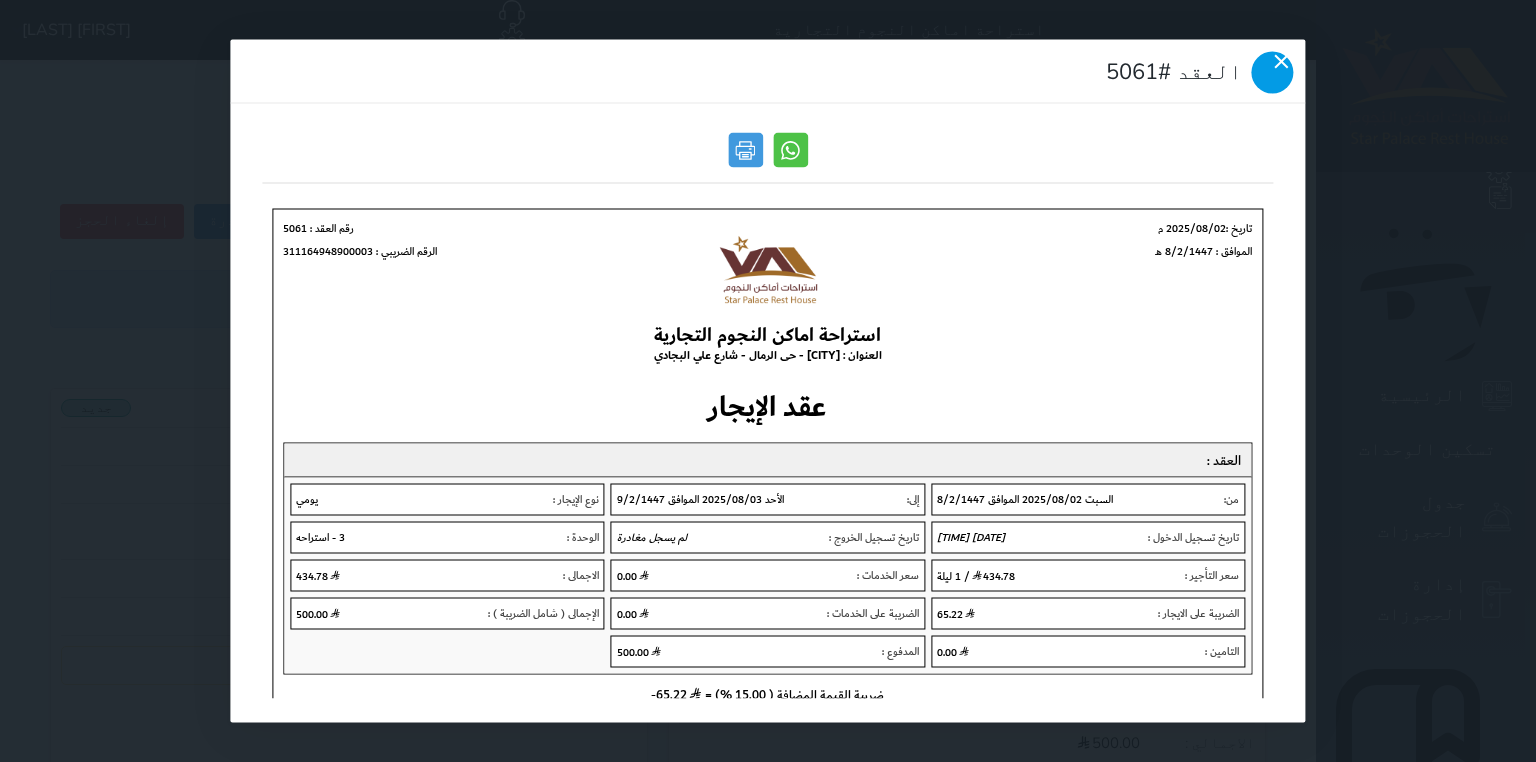 drag, startPoint x: 252, startPoint y: 43, endPoint x: 262, endPoint y: 45, distance: 10.198039 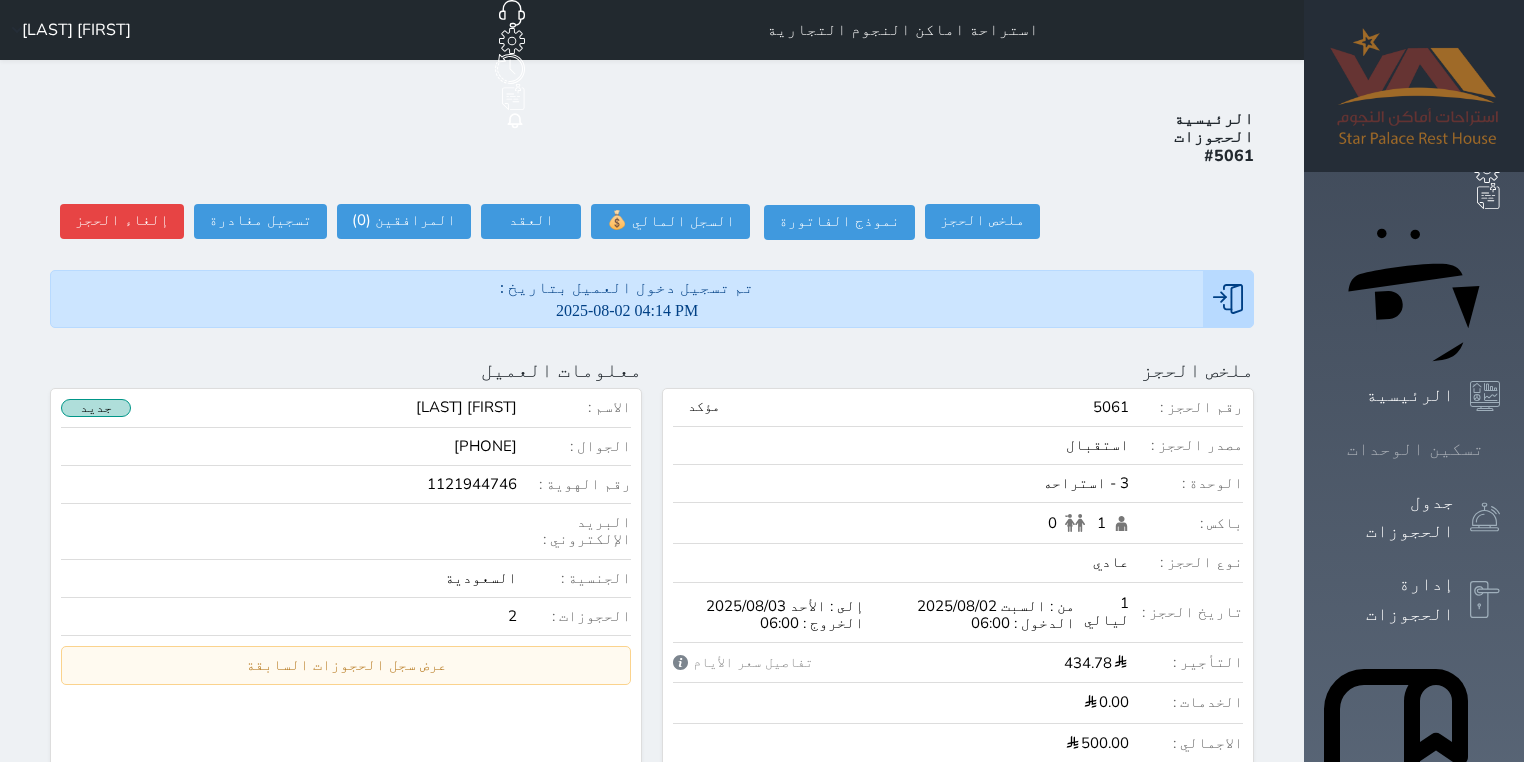 click at bounding box center [1500, 449] 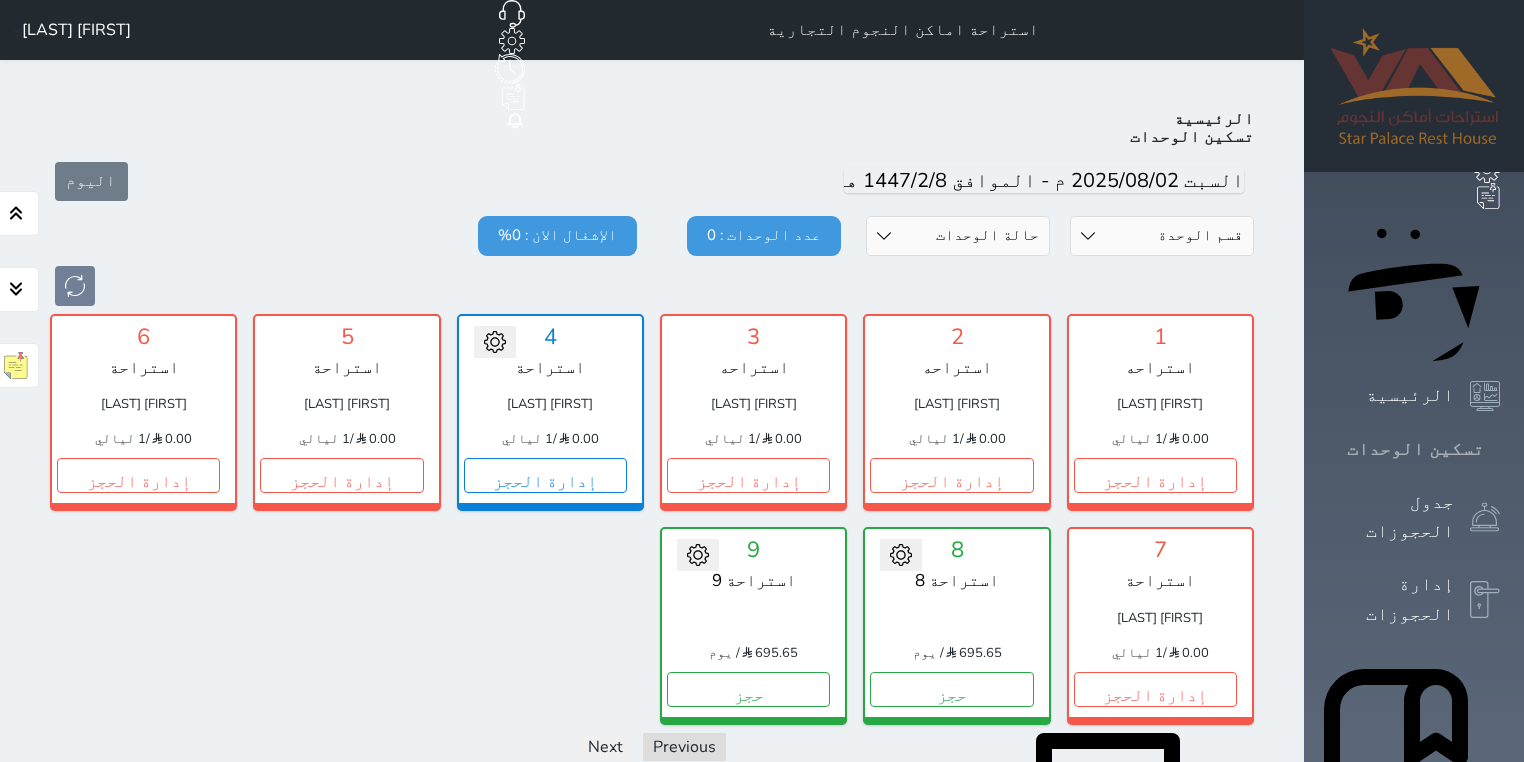 scroll, scrollTop: 78, scrollLeft: 0, axis: vertical 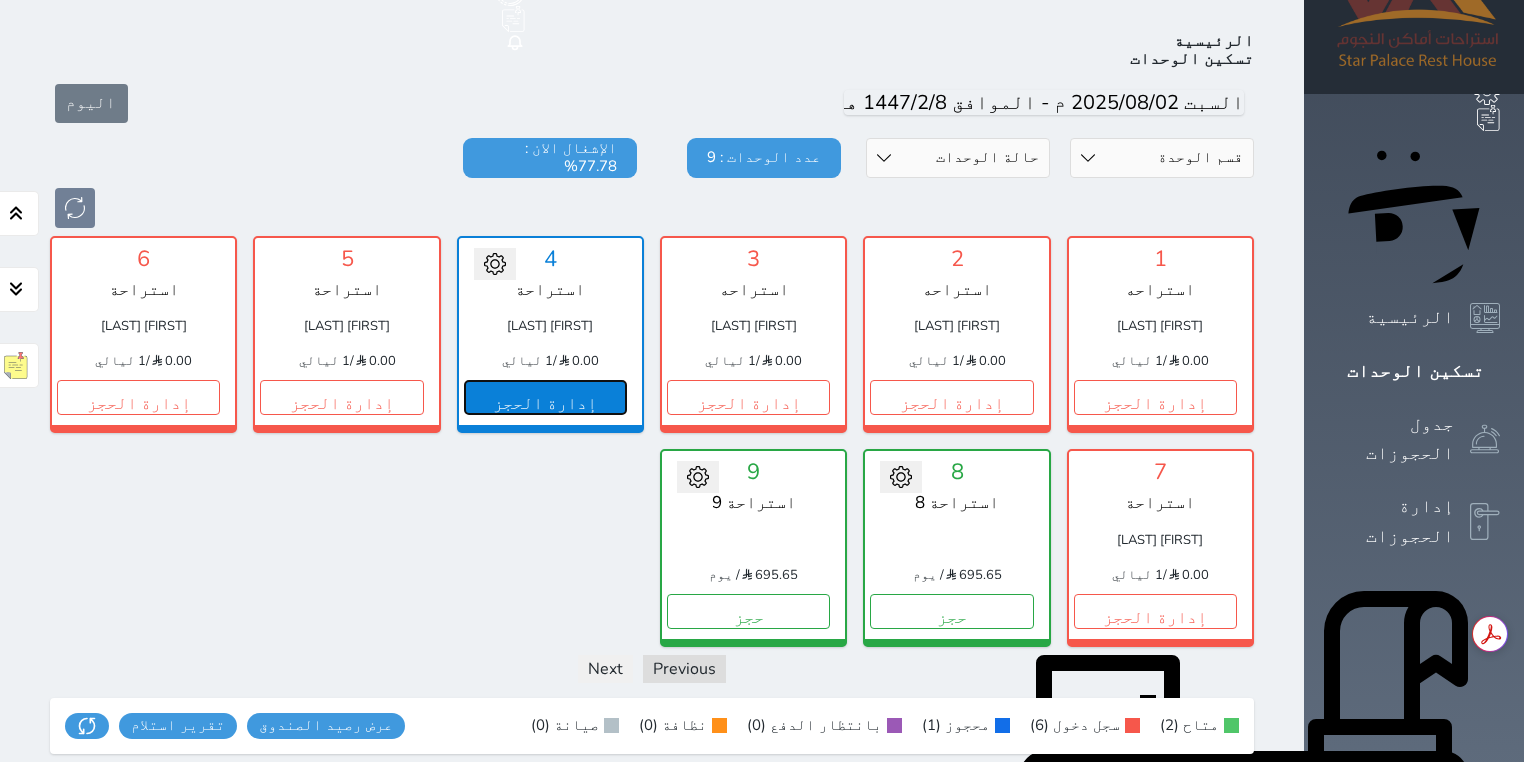 click on "إدارة الحجز" at bounding box center [545, 397] 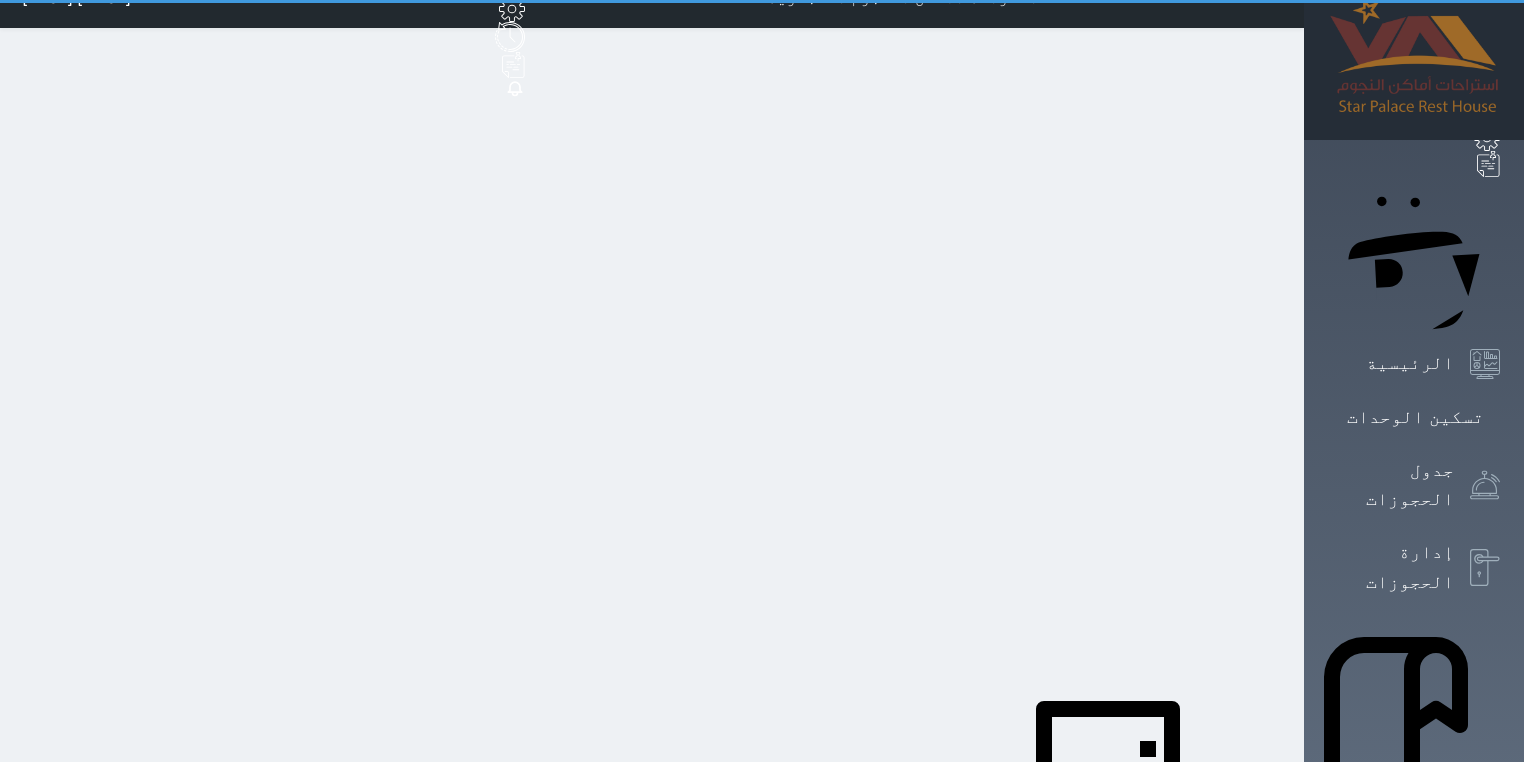 scroll, scrollTop: 0, scrollLeft: 0, axis: both 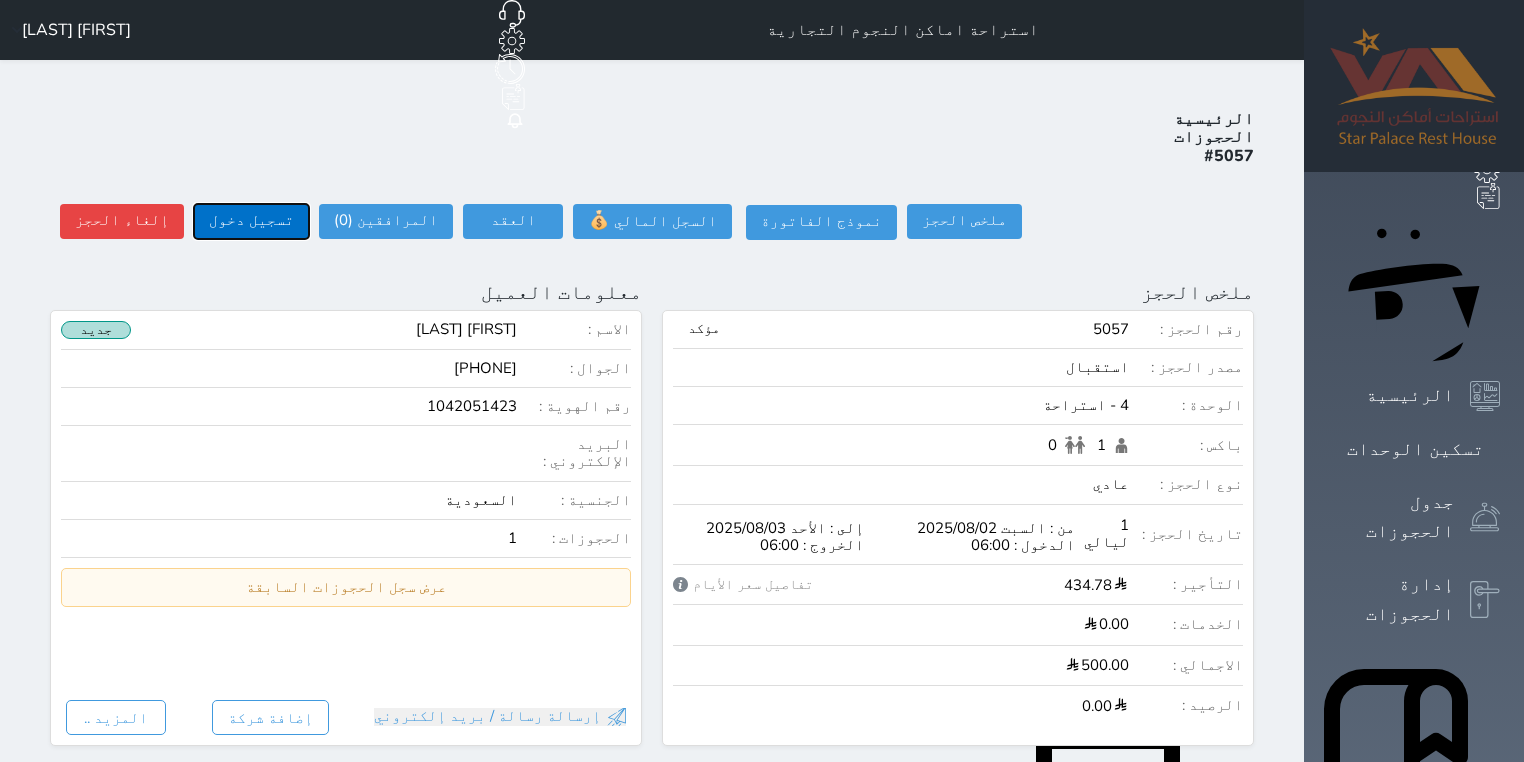click on "تسجيل دخول" at bounding box center [251, 221] 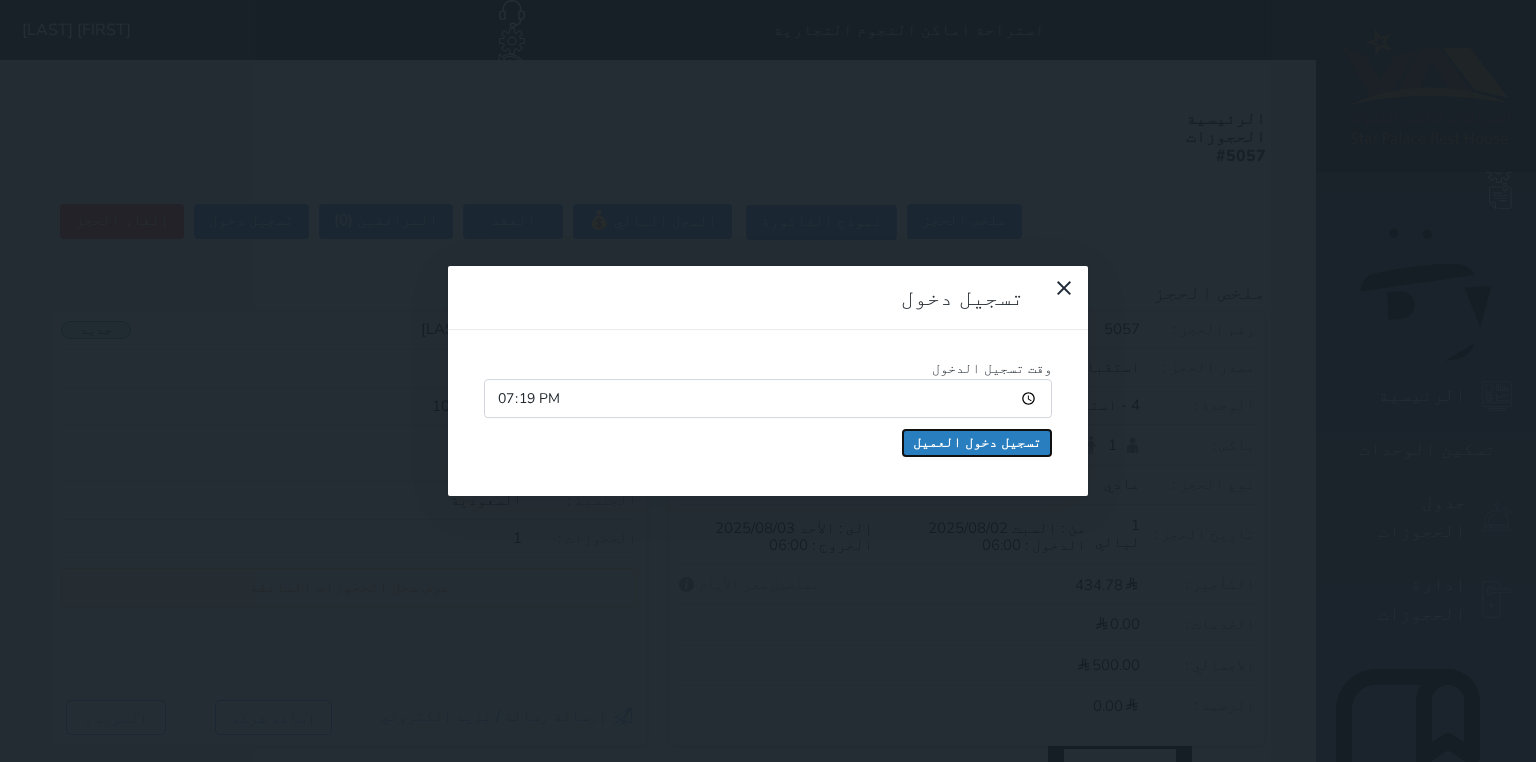 click on "تسجيل دخول العميل" at bounding box center (977, 443) 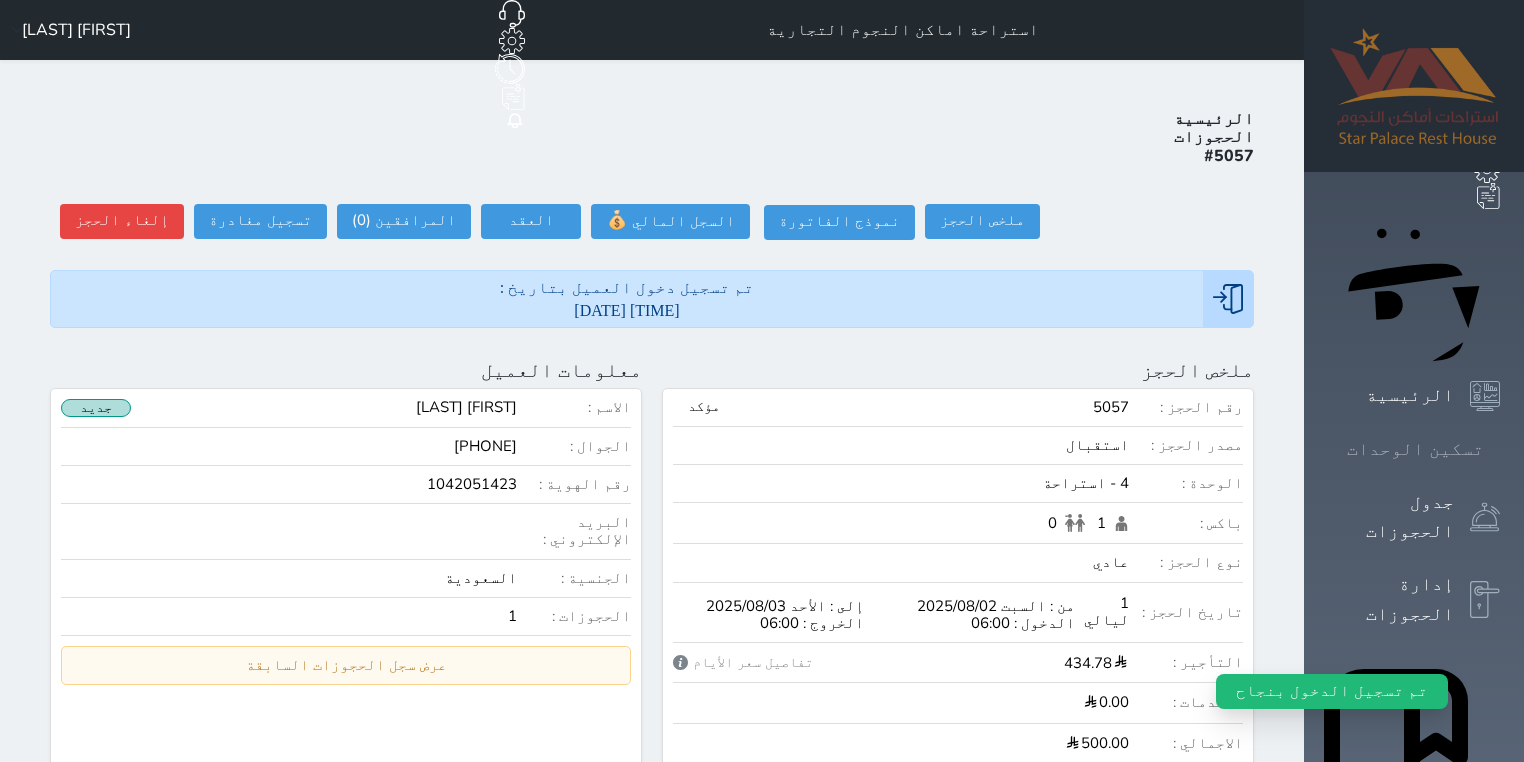 click on "تسكين الوحدات" at bounding box center [1415, 449] 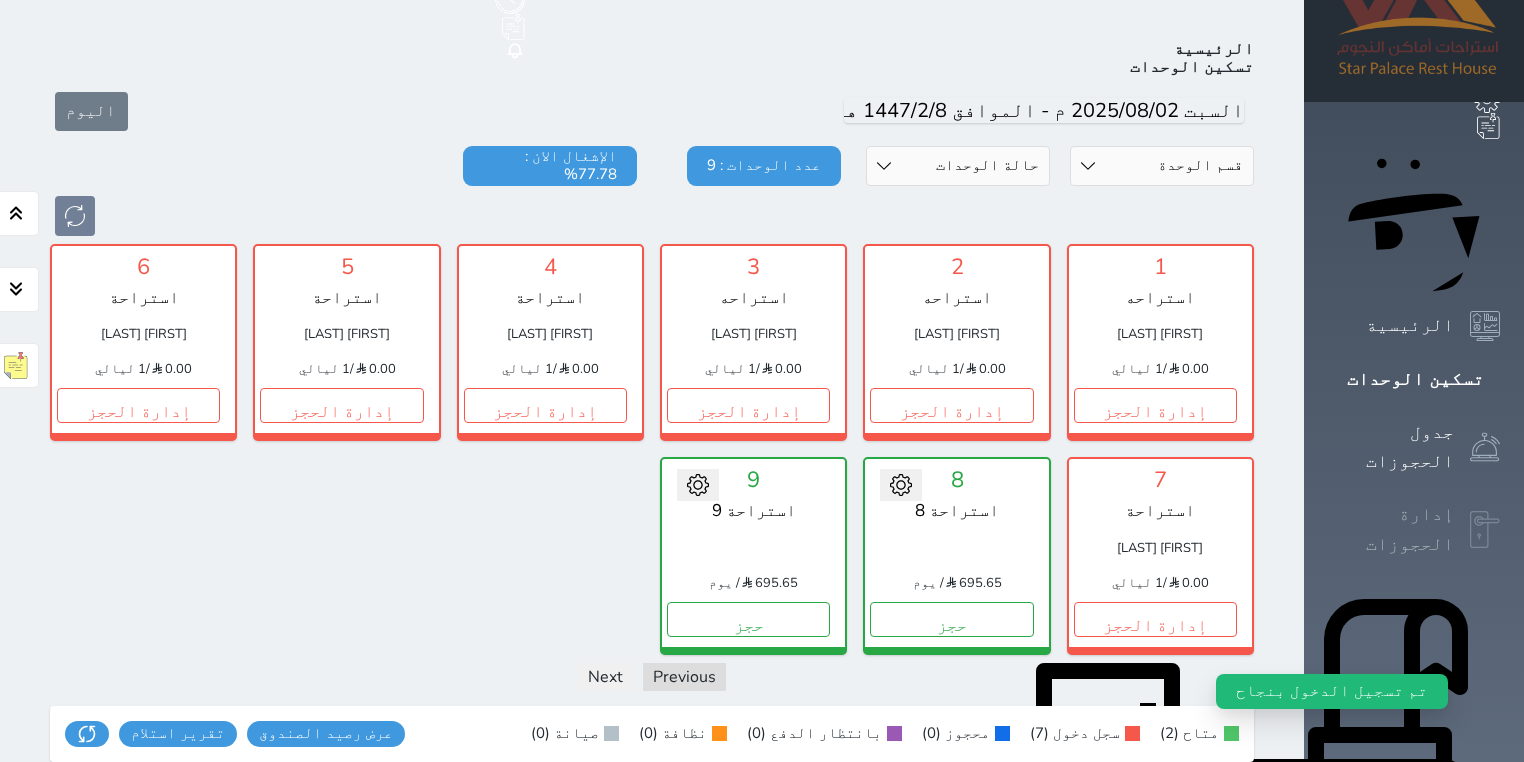 scroll, scrollTop: 0, scrollLeft: 0, axis: both 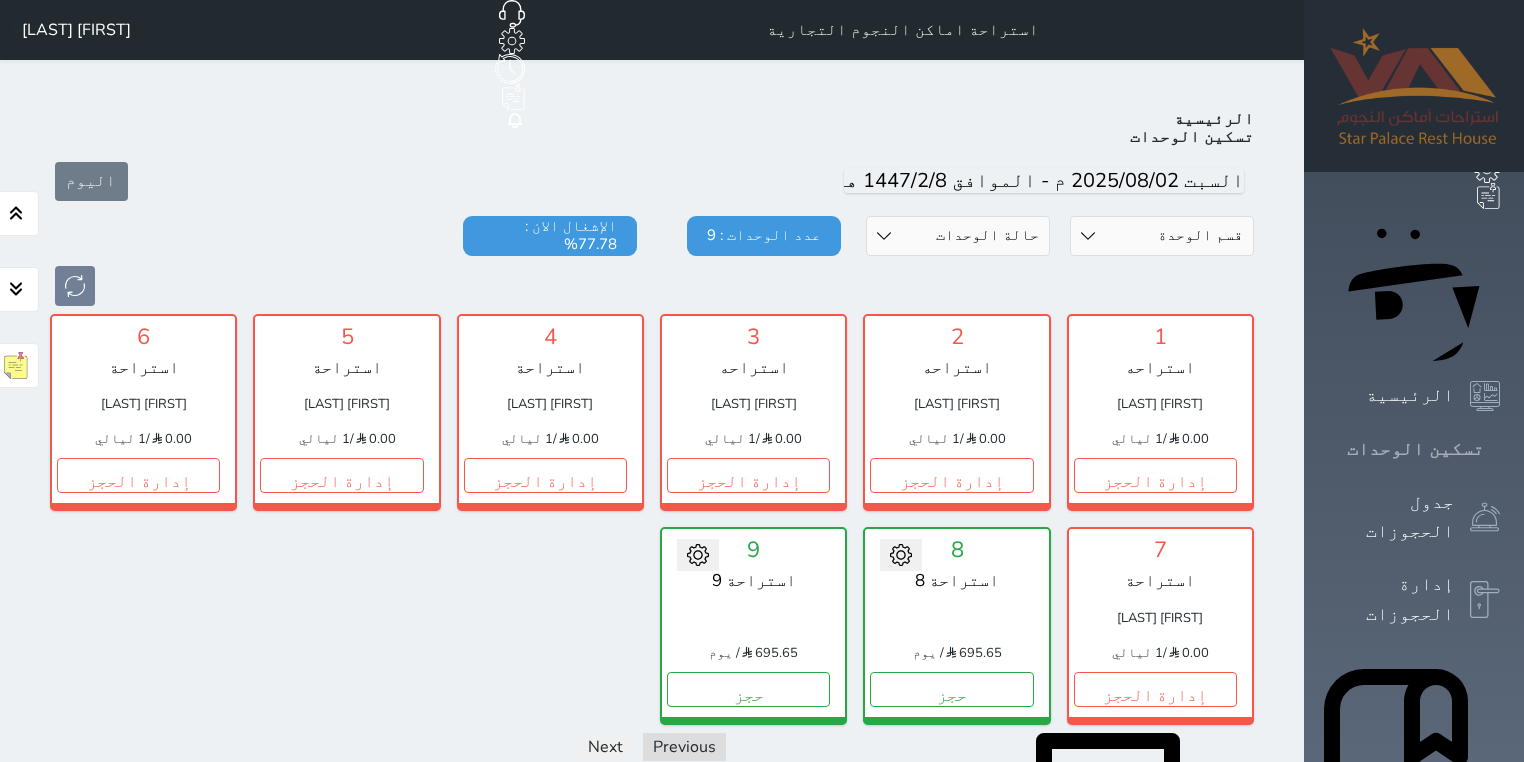 click on "تسكين الوحدات" at bounding box center (1414, 449) 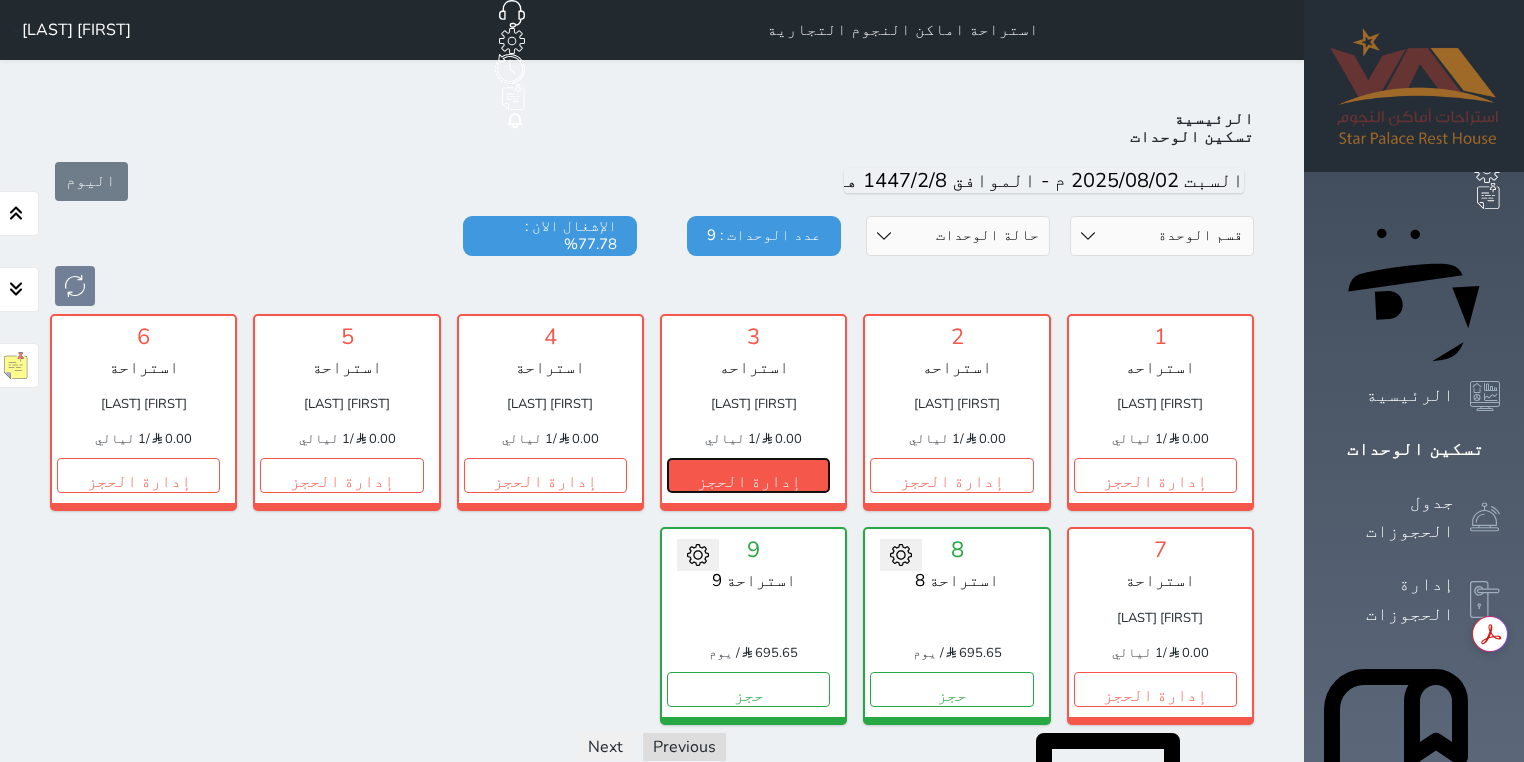 click on "إدارة الحجز" at bounding box center (748, 475) 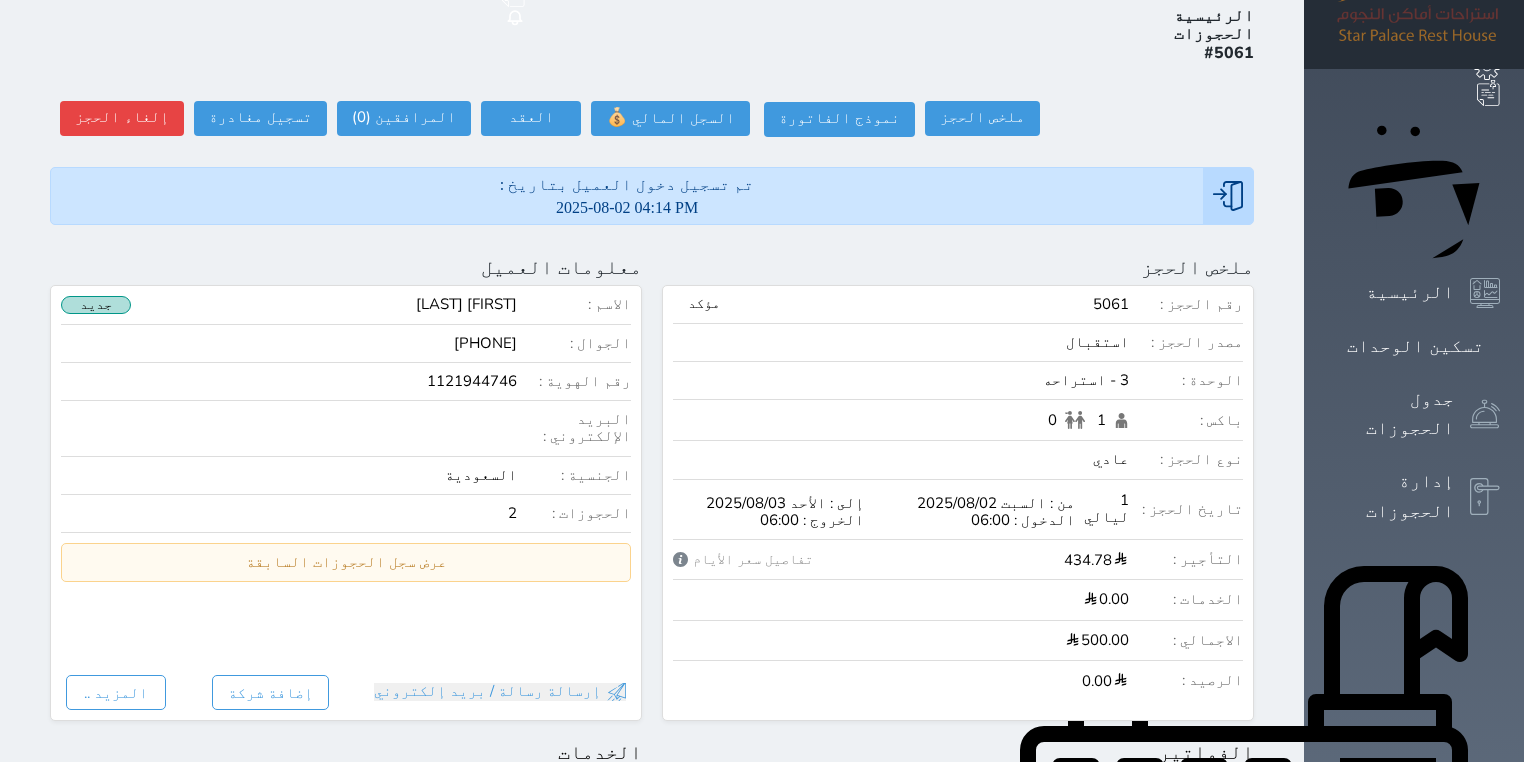 scroll, scrollTop: 0, scrollLeft: 0, axis: both 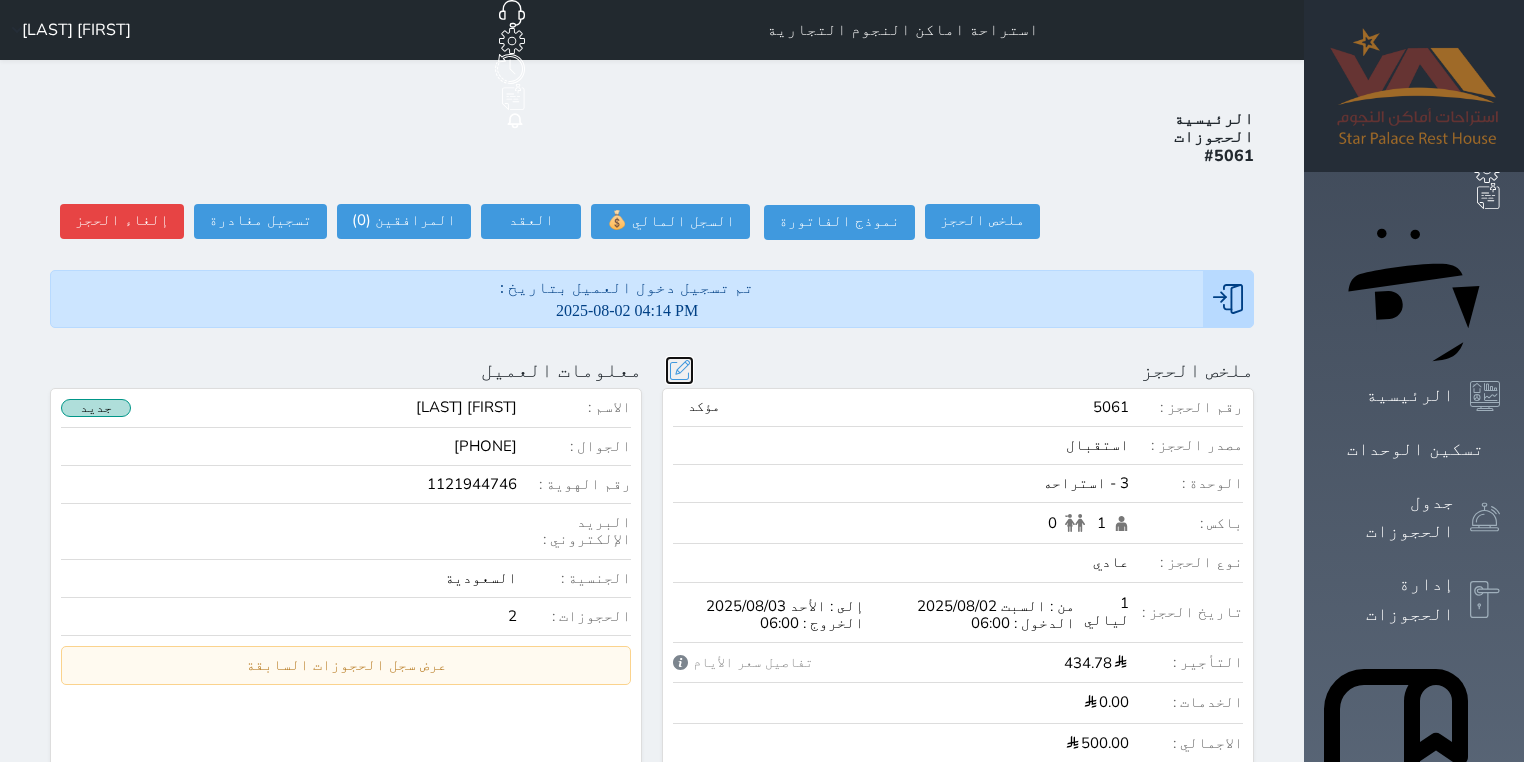 click at bounding box center [679, 370] 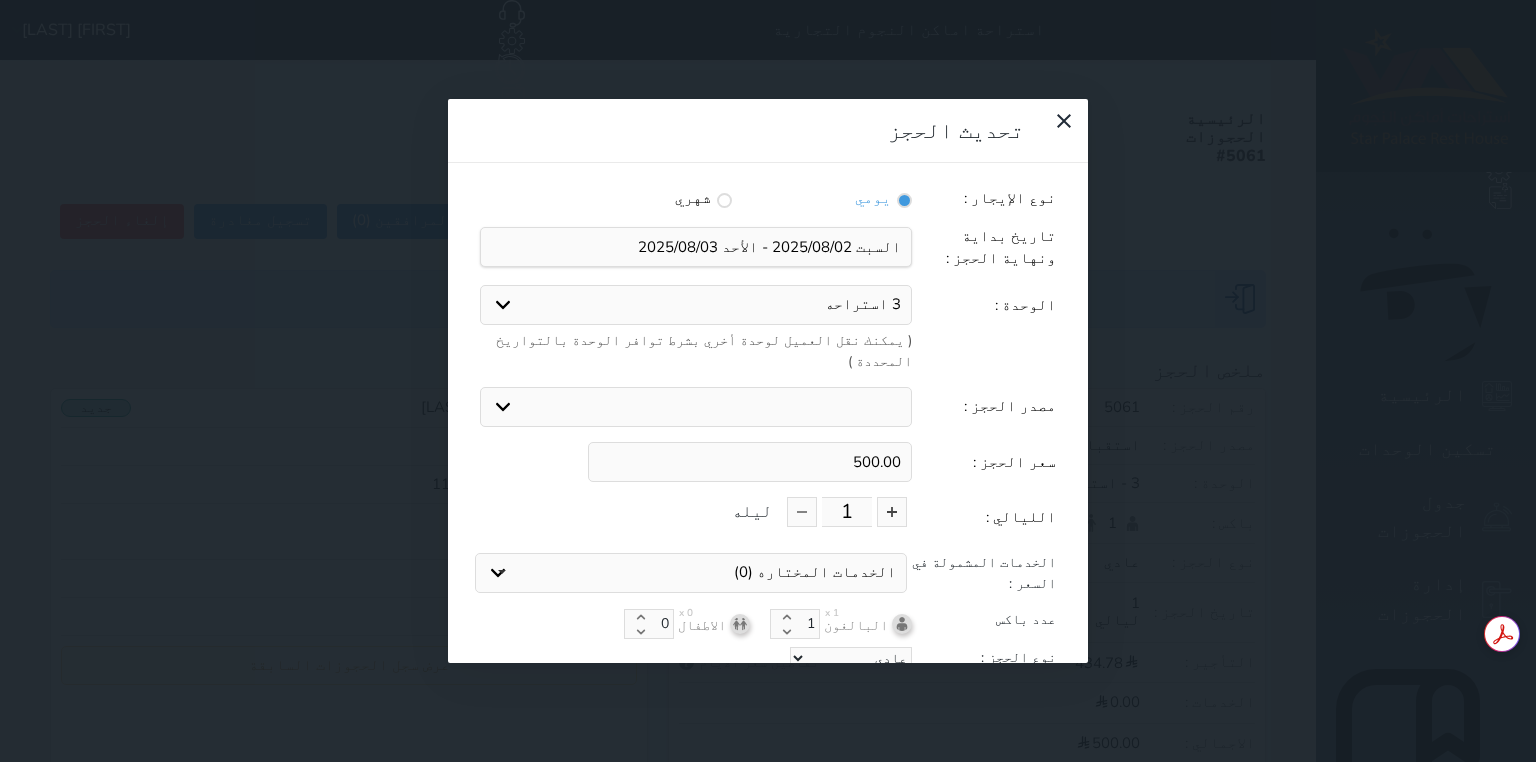 drag, startPoint x: 866, startPoint y: 336, endPoint x: 920, endPoint y: 336, distance: 54 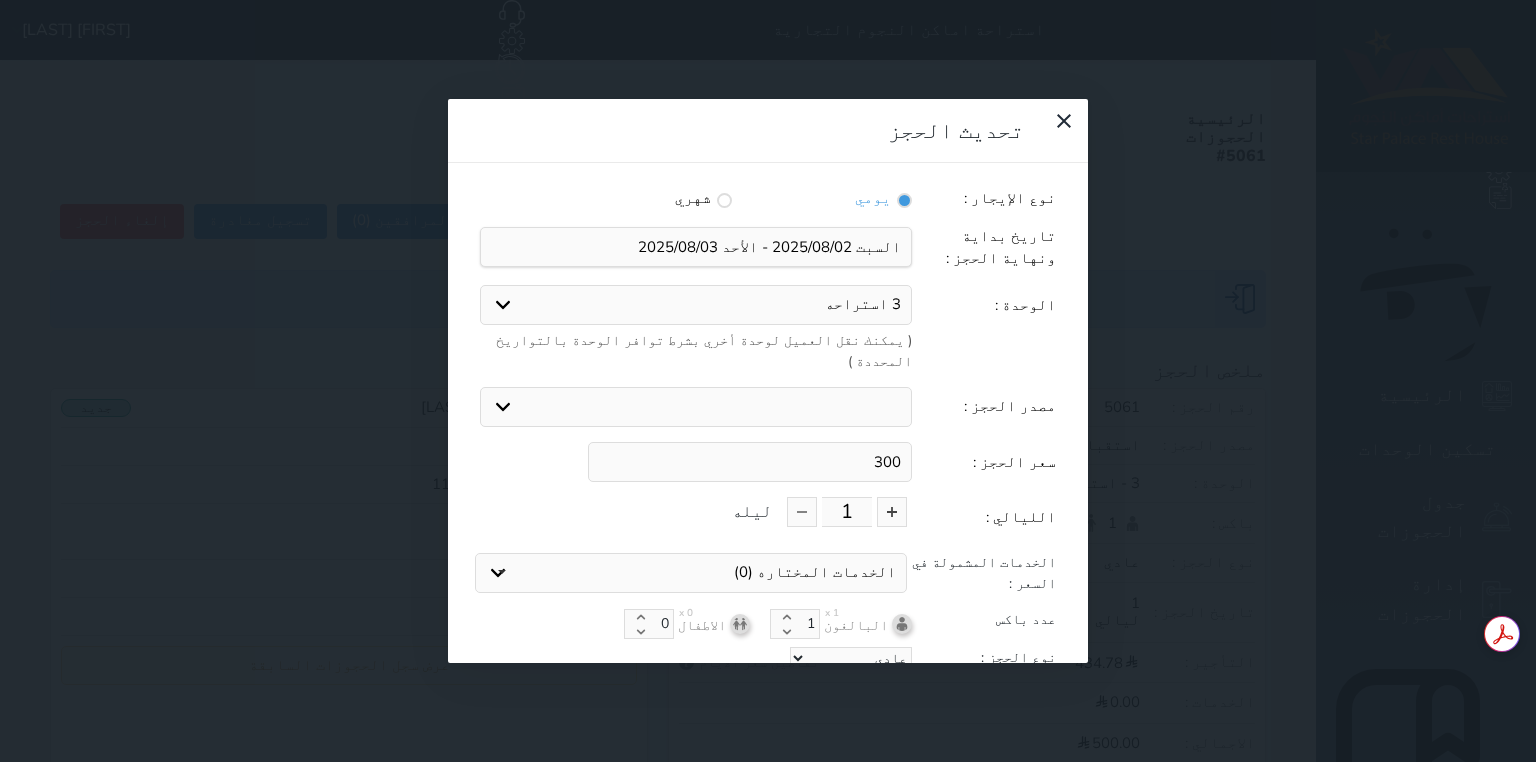 click on "تحديث الحجز" at bounding box center (768, 695) 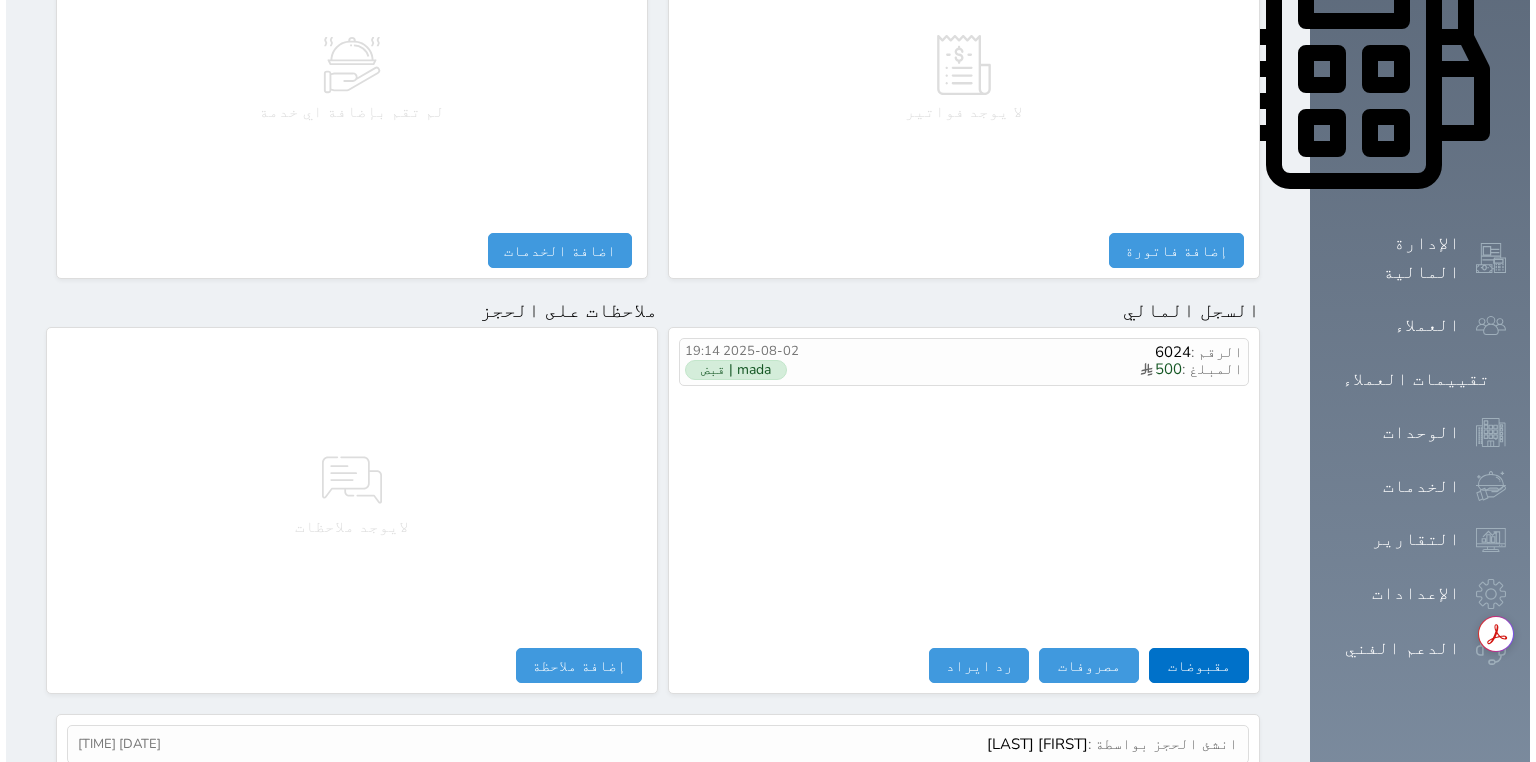 scroll, scrollTop: 960, scrollLeft: 0, axis: vertical 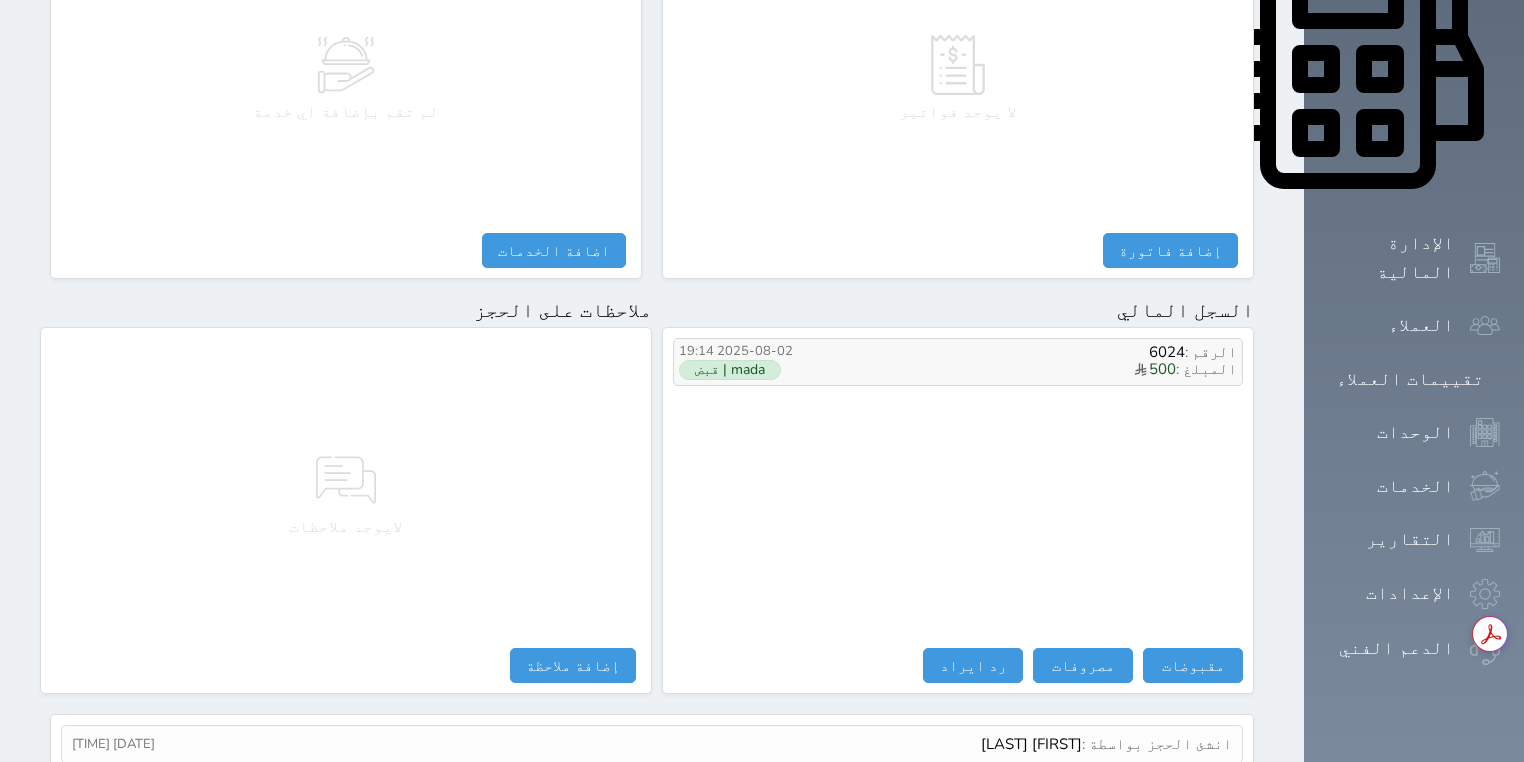 click on "الرقم : 6024" at bounding box center (1041, 352) 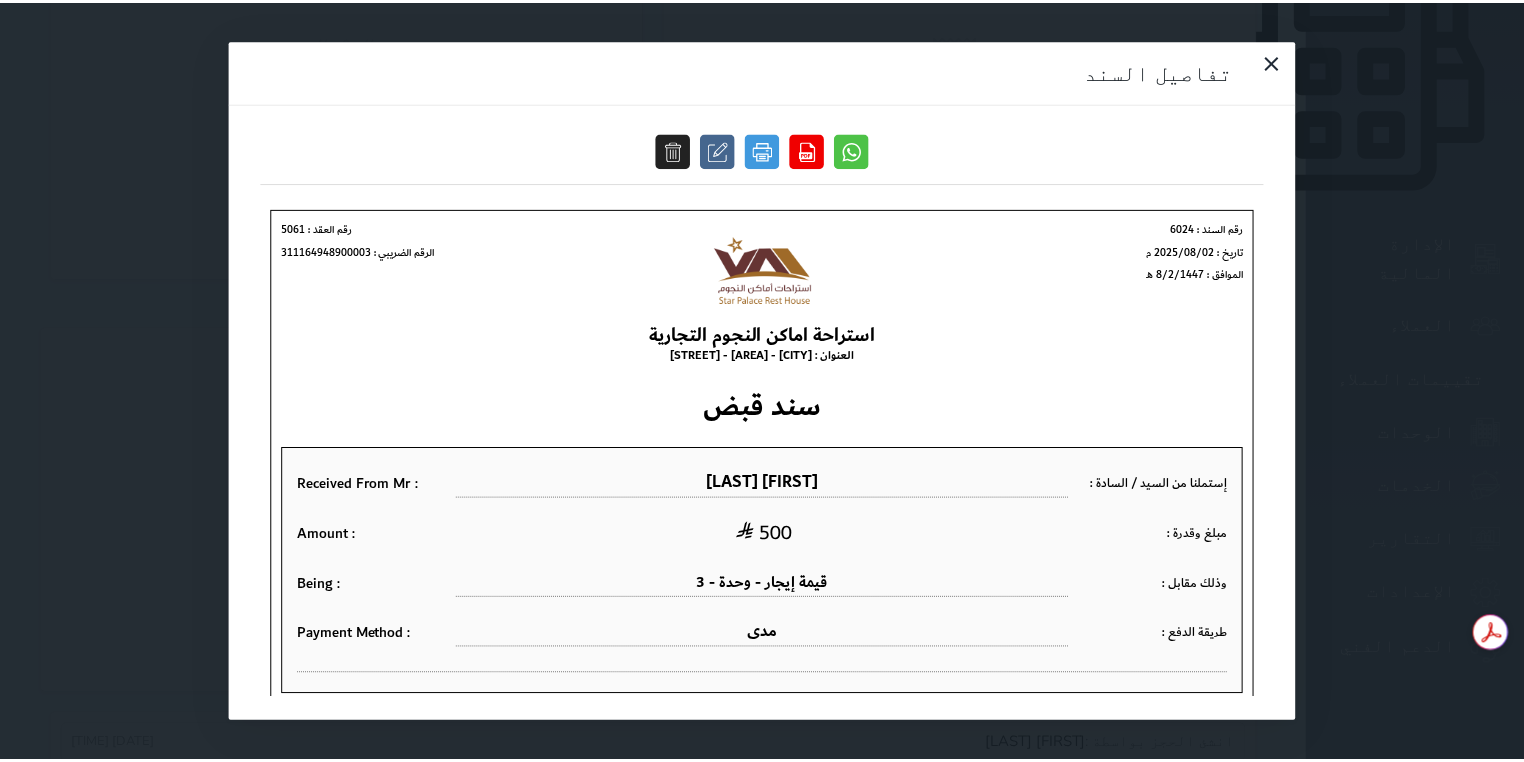 scroll, scrollTop: 0, scrollLeft: 0, axis: both 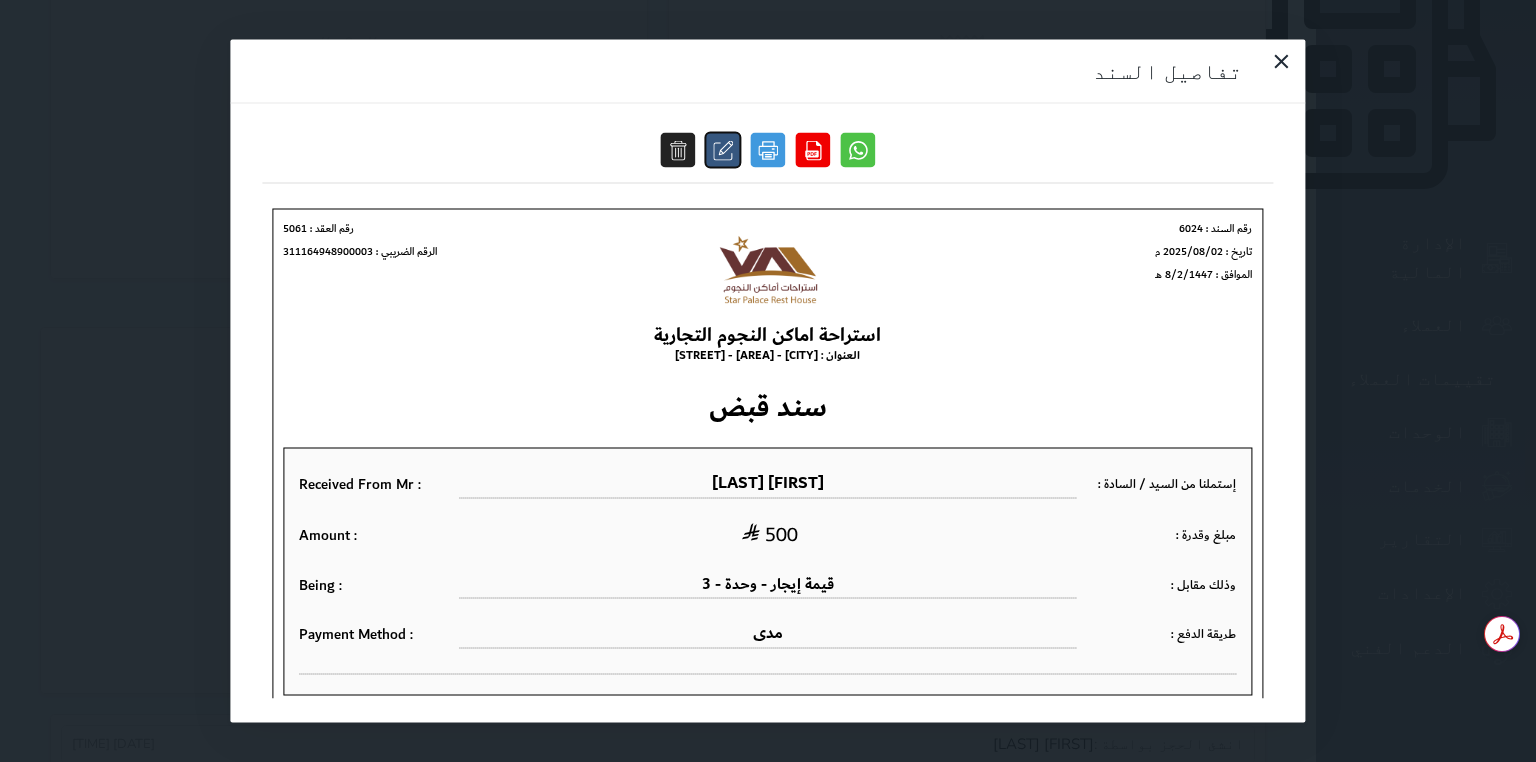 click at bounding box center [723, 150] 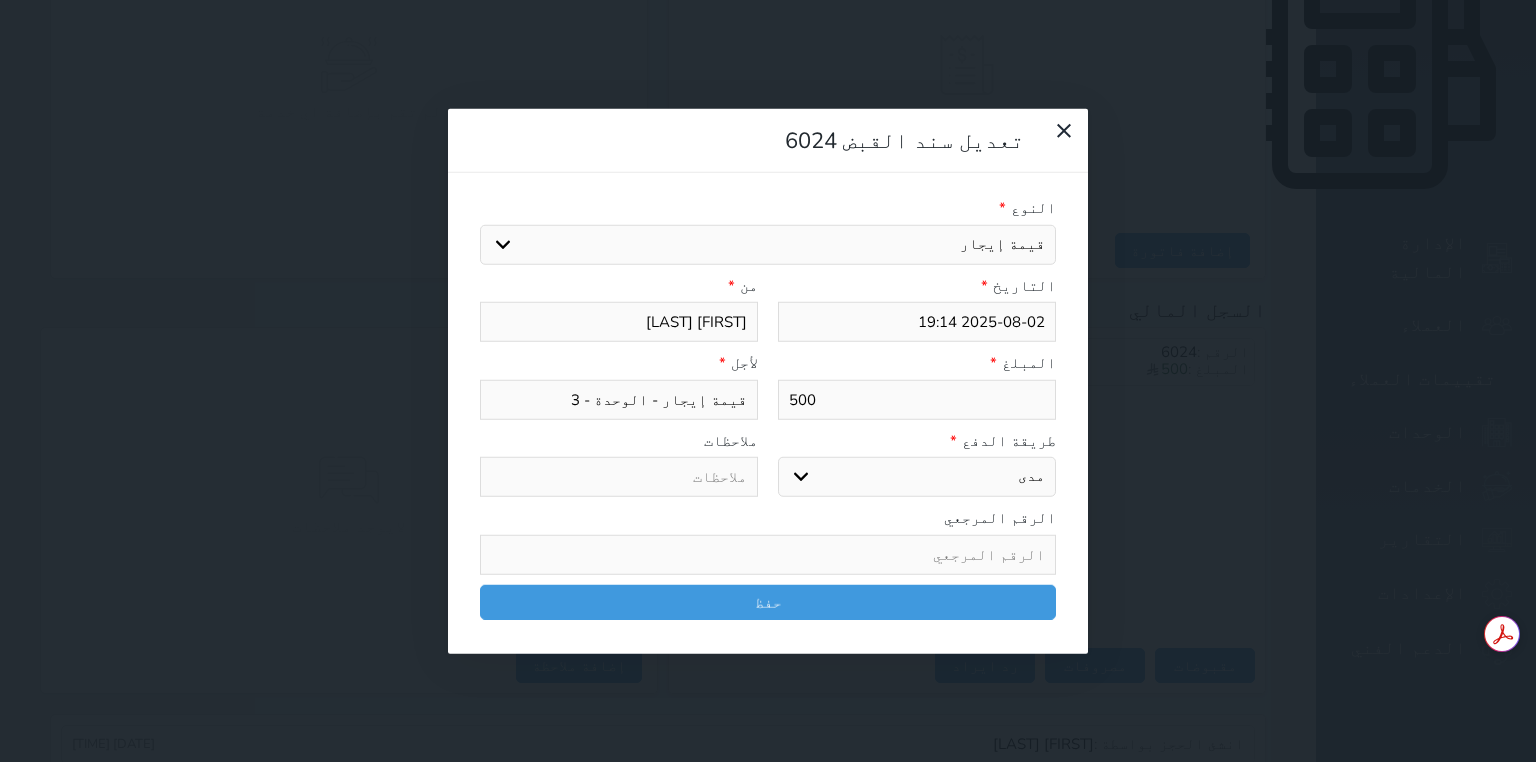 drag, startPoint x: 1032, startPoint y: 288, endPoint x: 1069, endPoint y: 292, distance: 37.215588 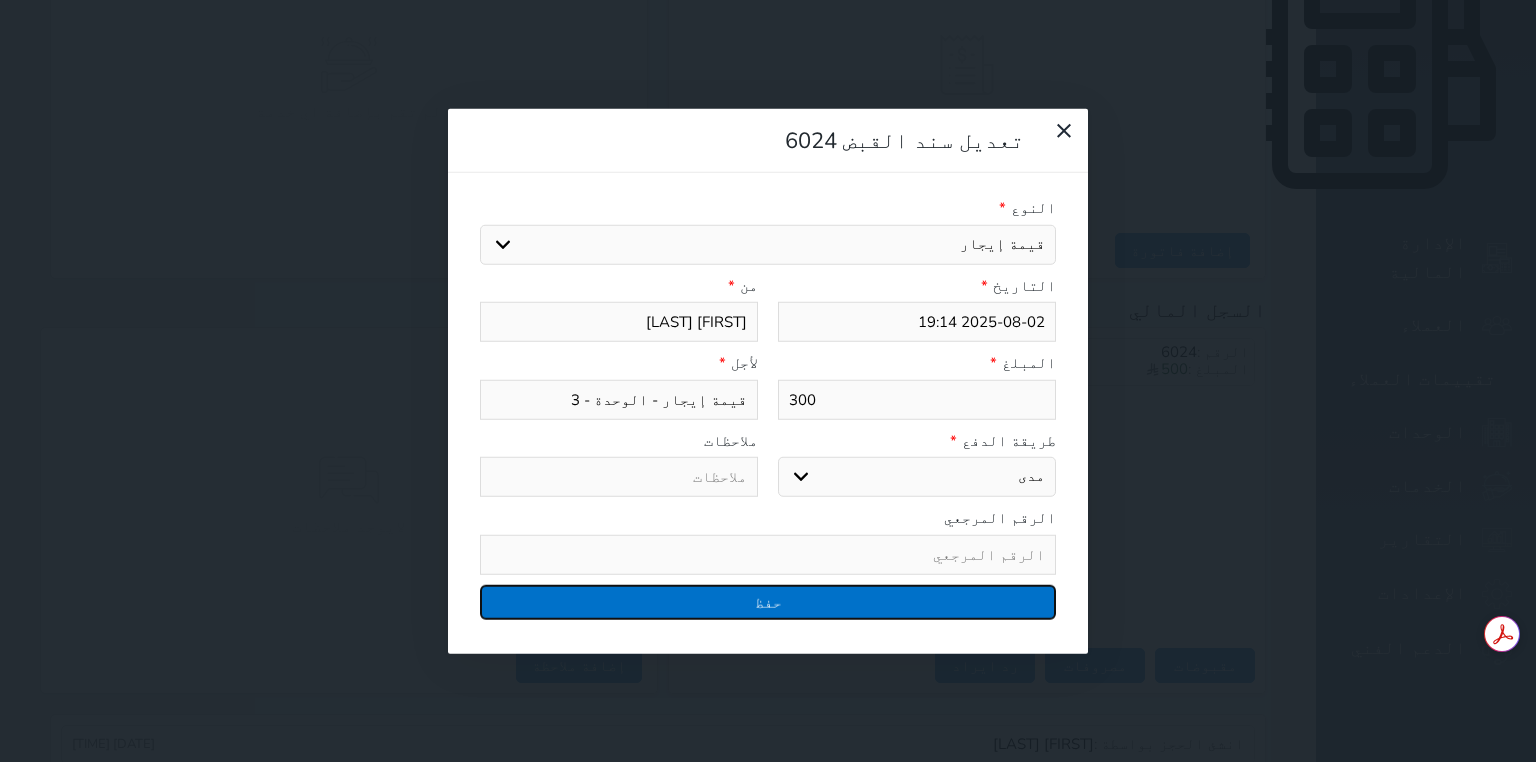 click on "حفظ" at bounding box center (768, 601) 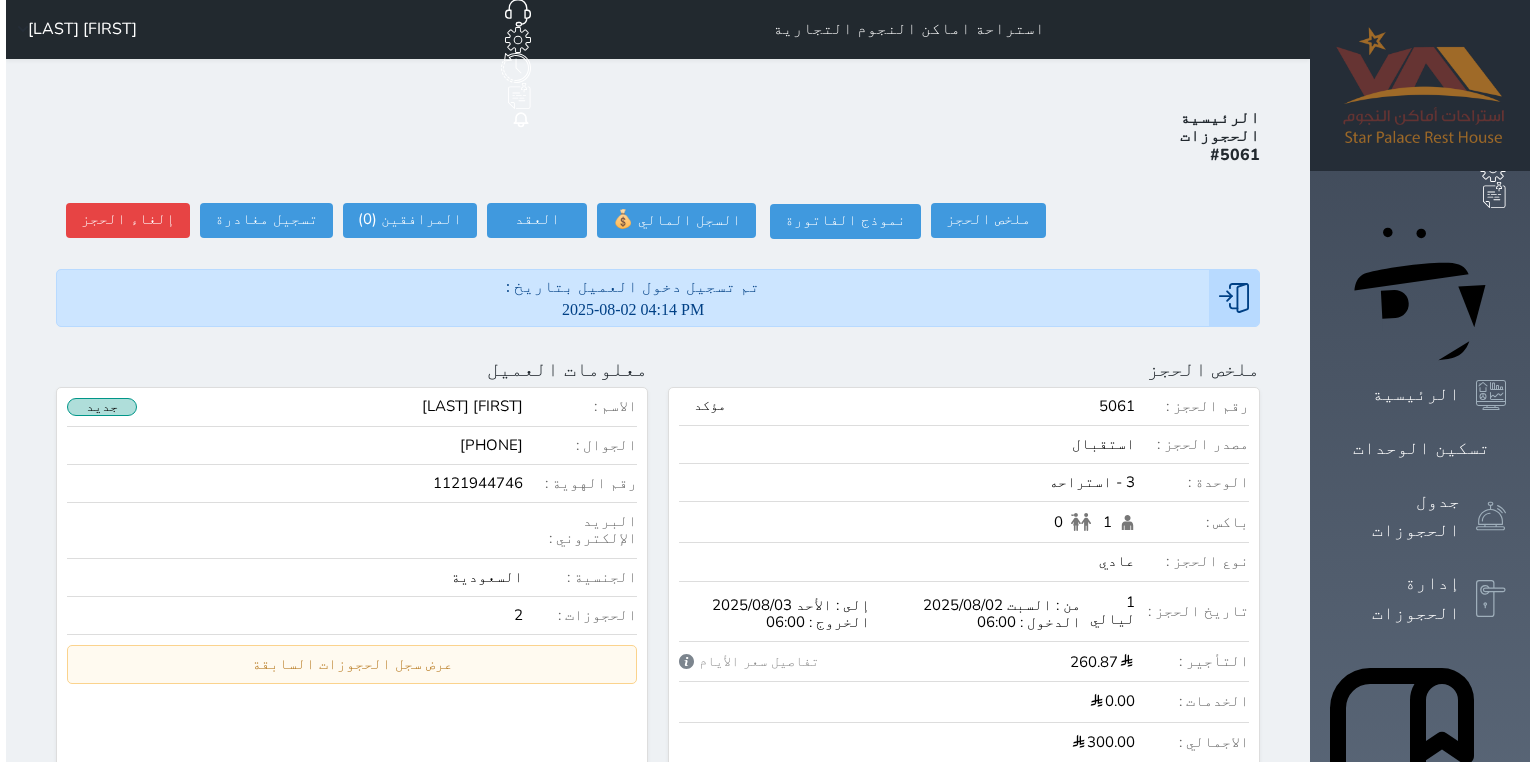 scroll, scrollTop: 0, scrollLeft: 0, axis: both 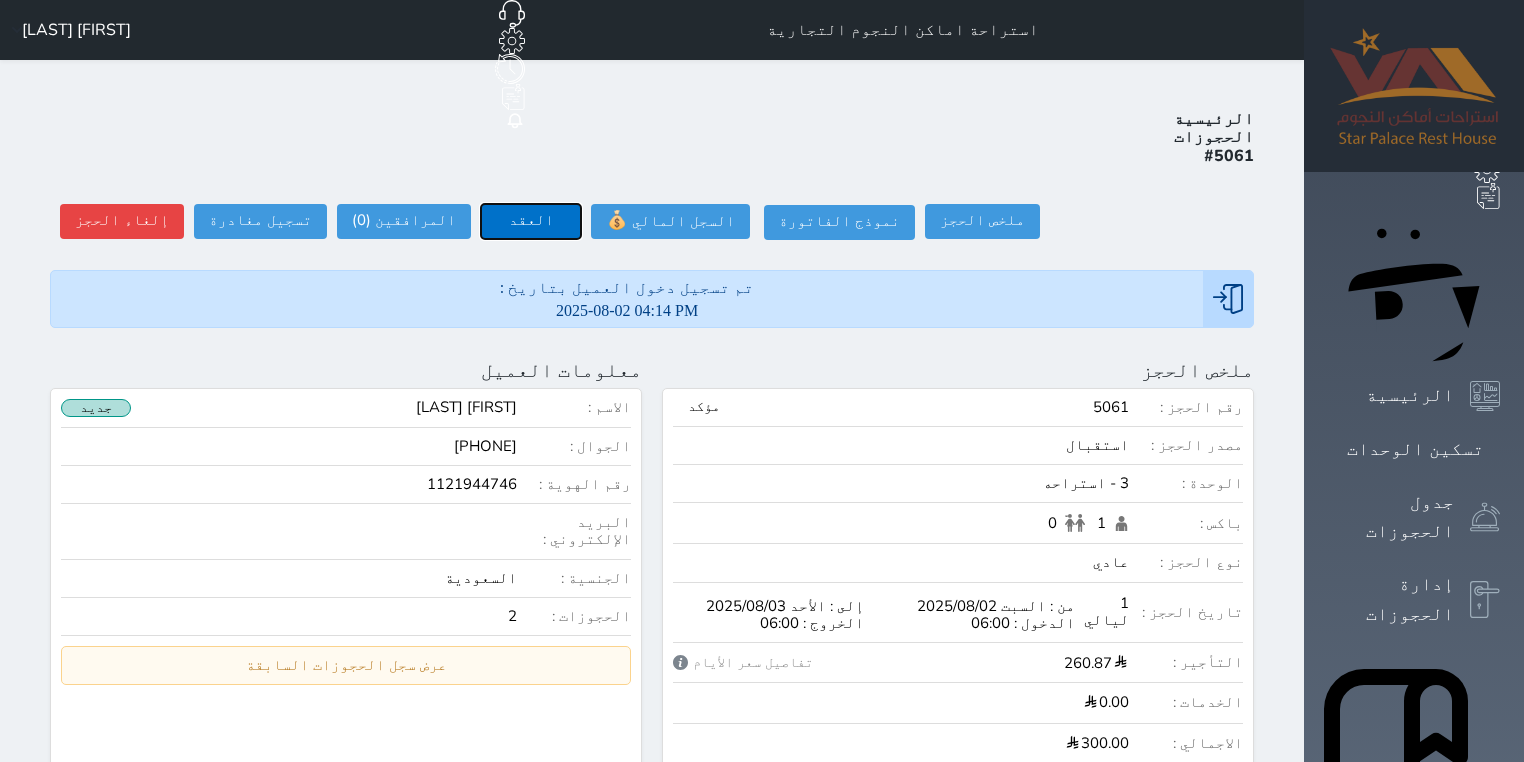 click on "العقد" at bounding box center (531, 221) 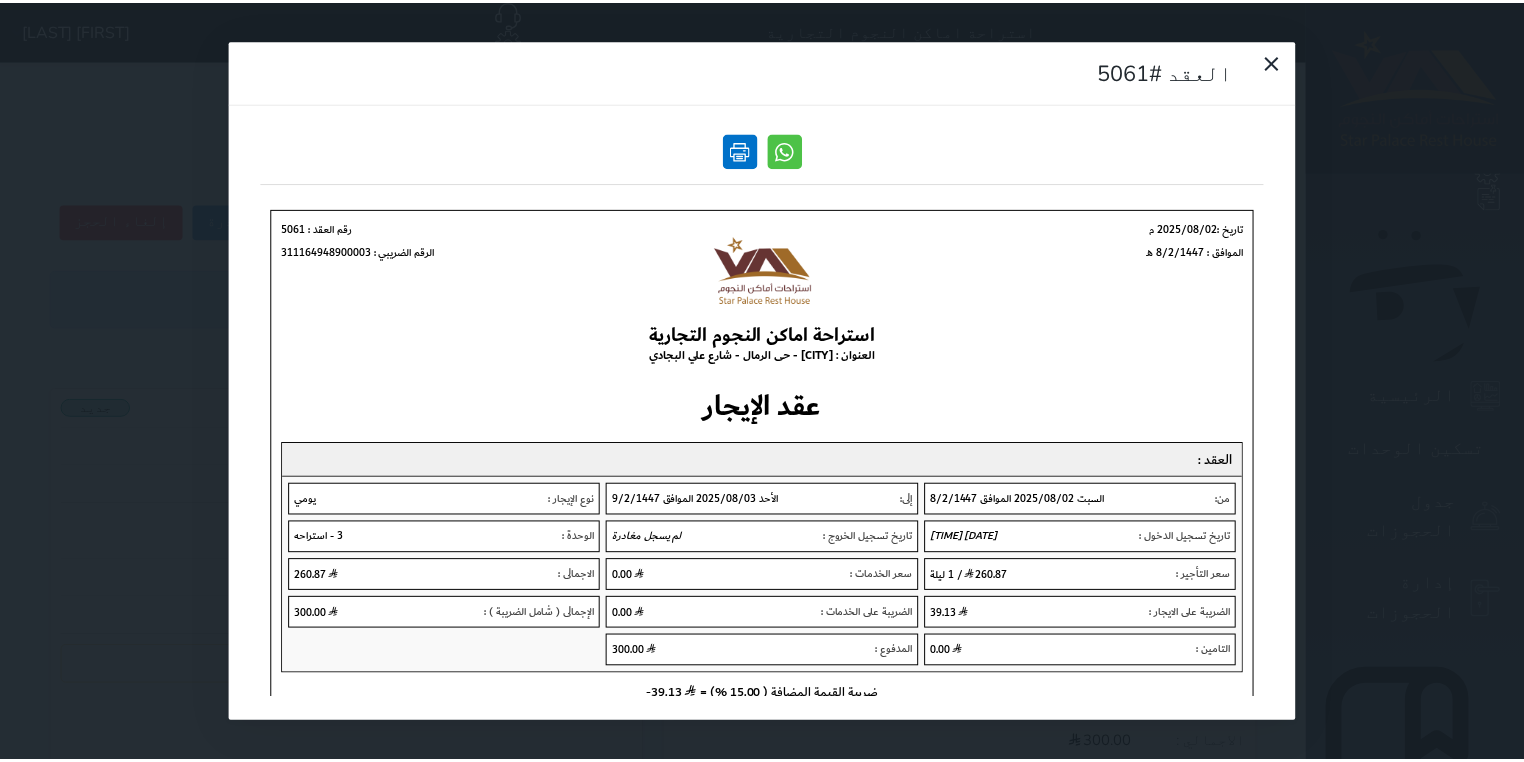 scroll, scrollTop: 0, scrollLeft: 0, axis: both 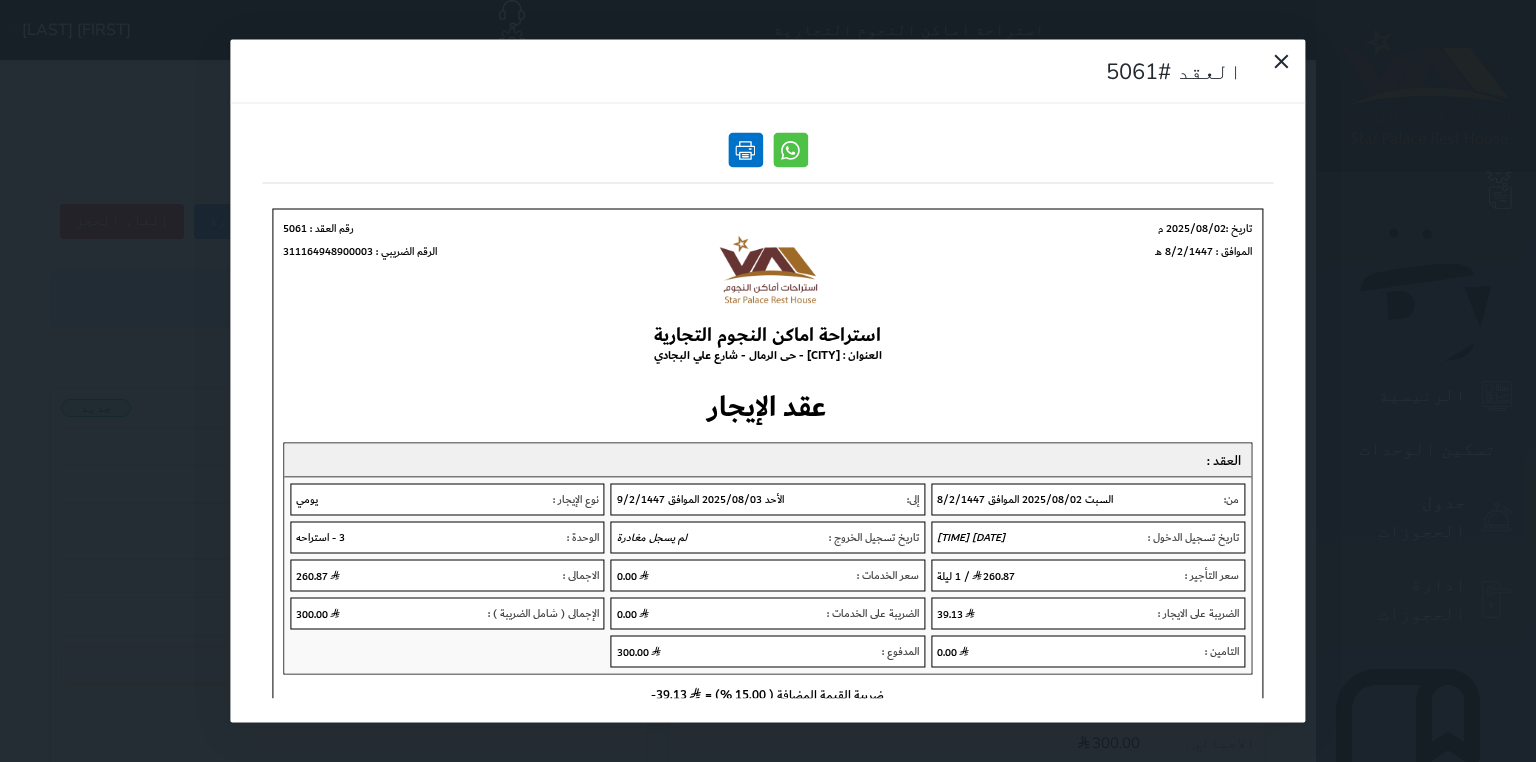 click at bounding box center (745, 150) 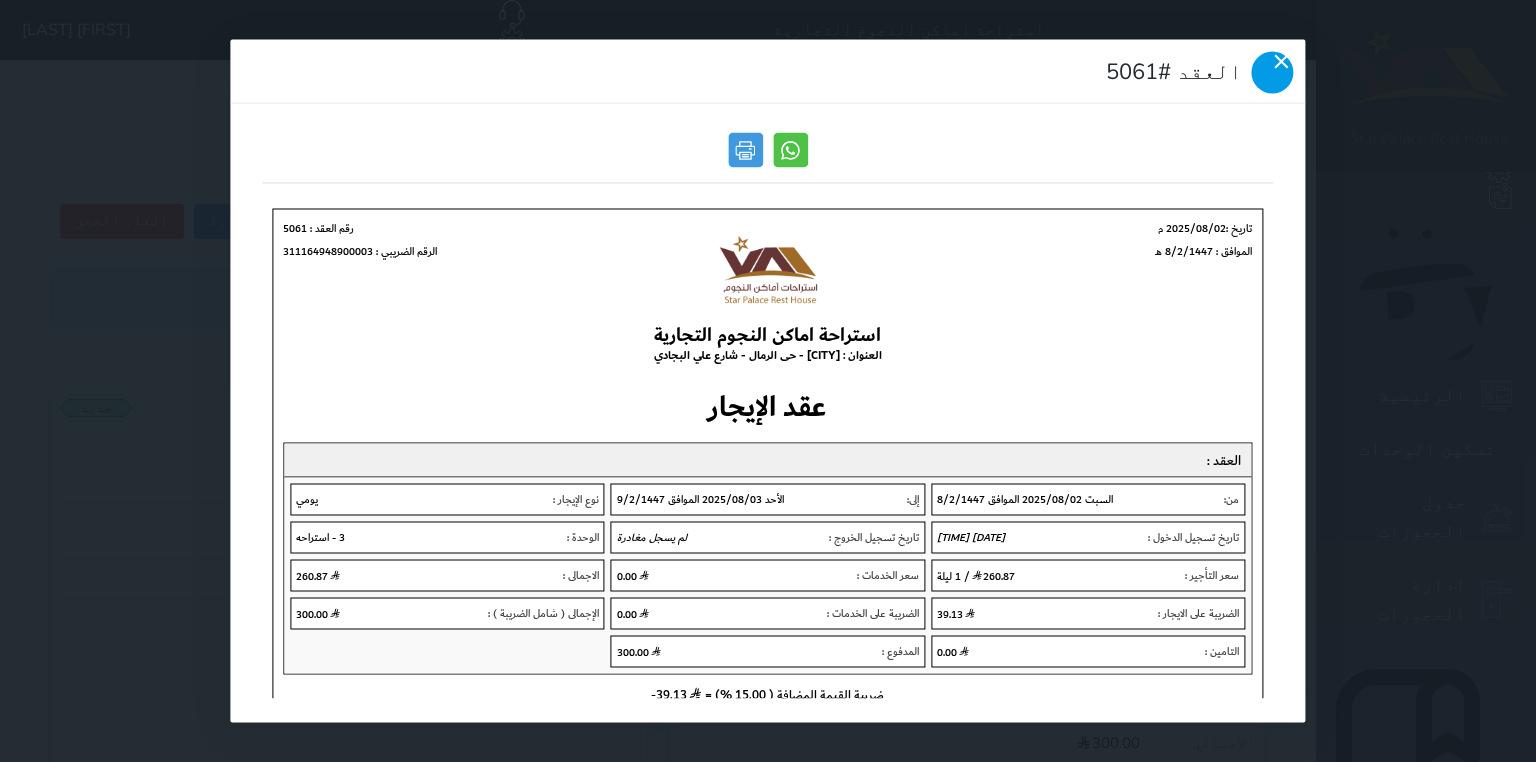 click at bounding box center [1273, 73] 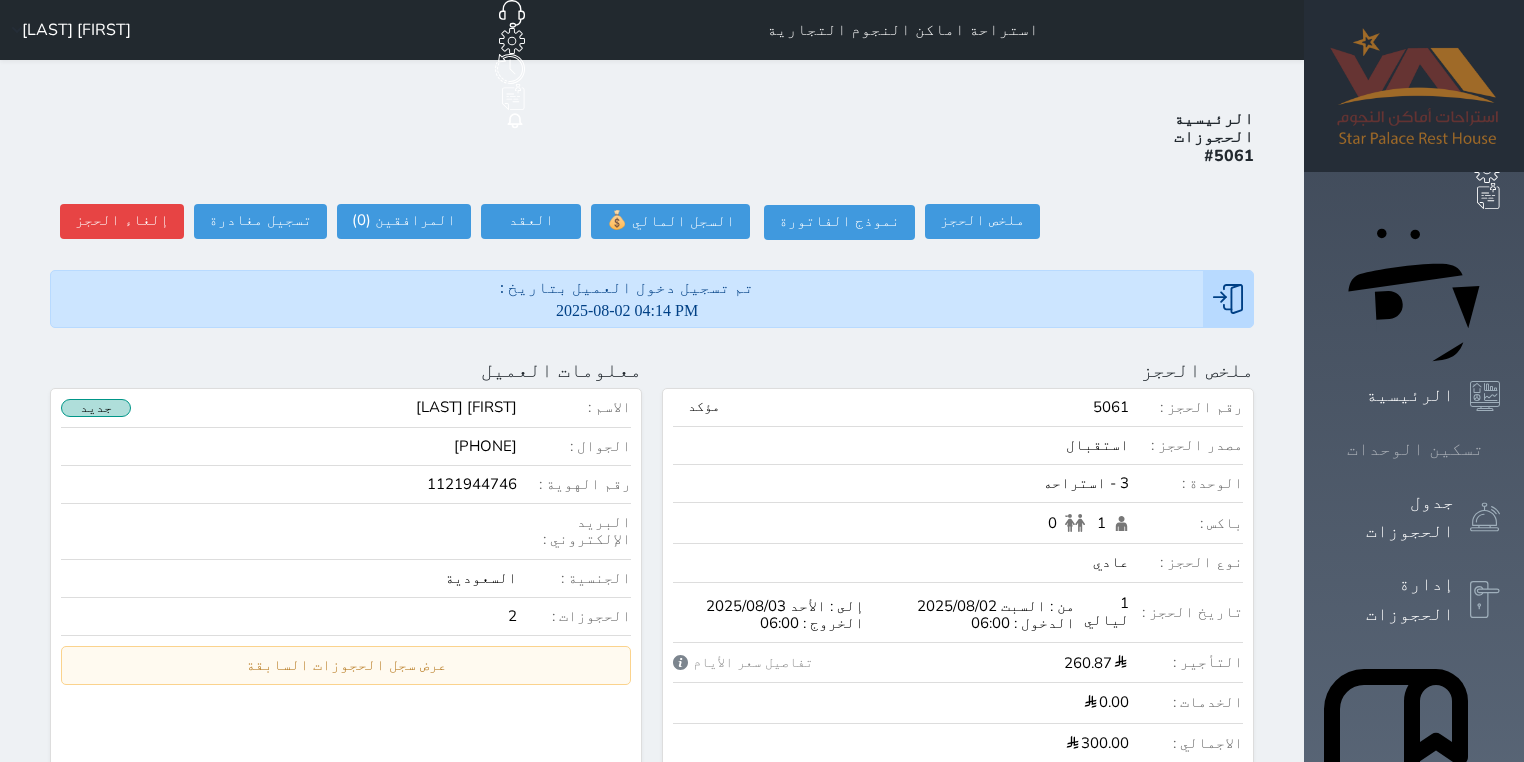 click on "تسكين الوحدات" at bounding box center (1415, 449) 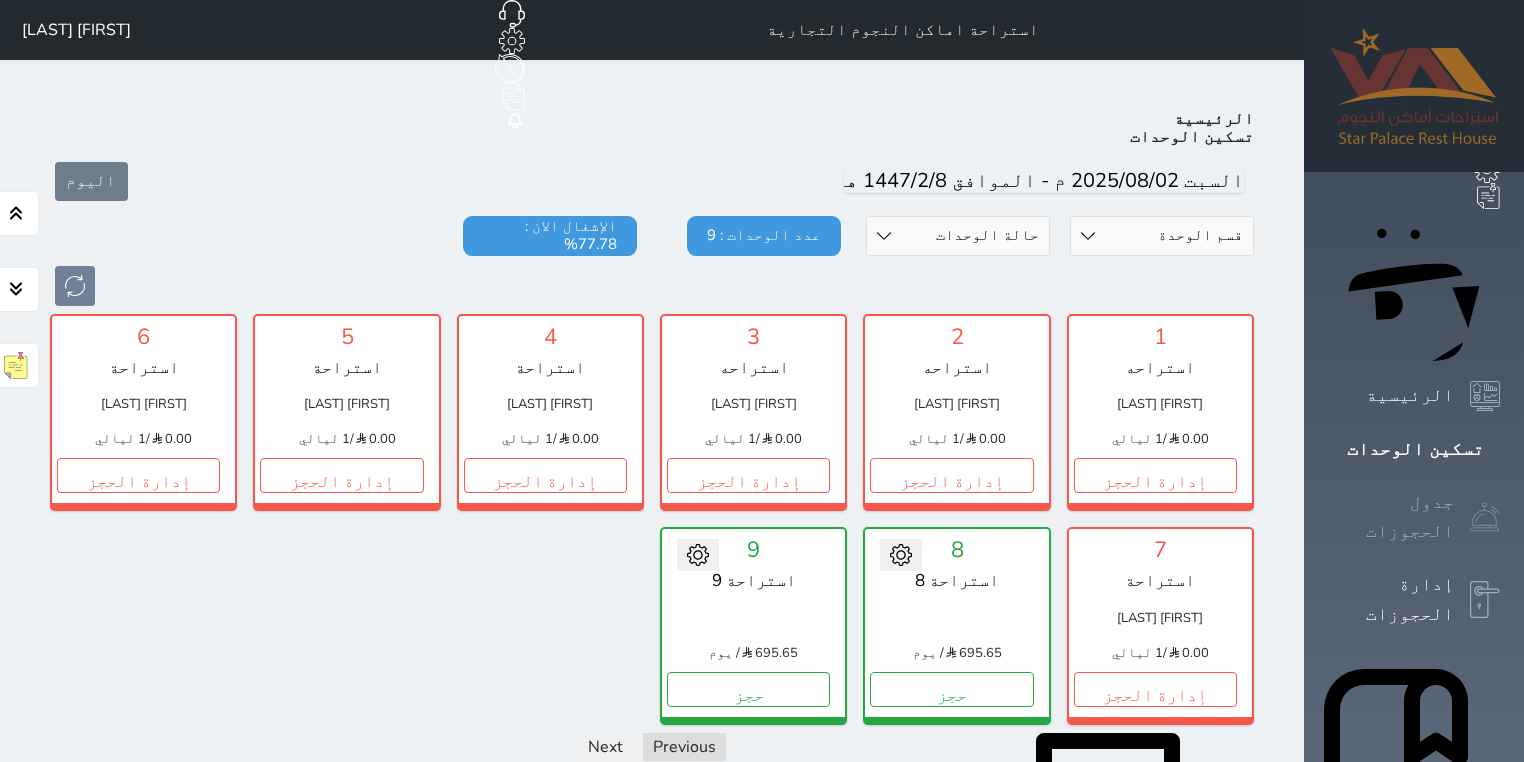 scroll, scrollTop: 78, scrollLeft: 0, axis: vertical 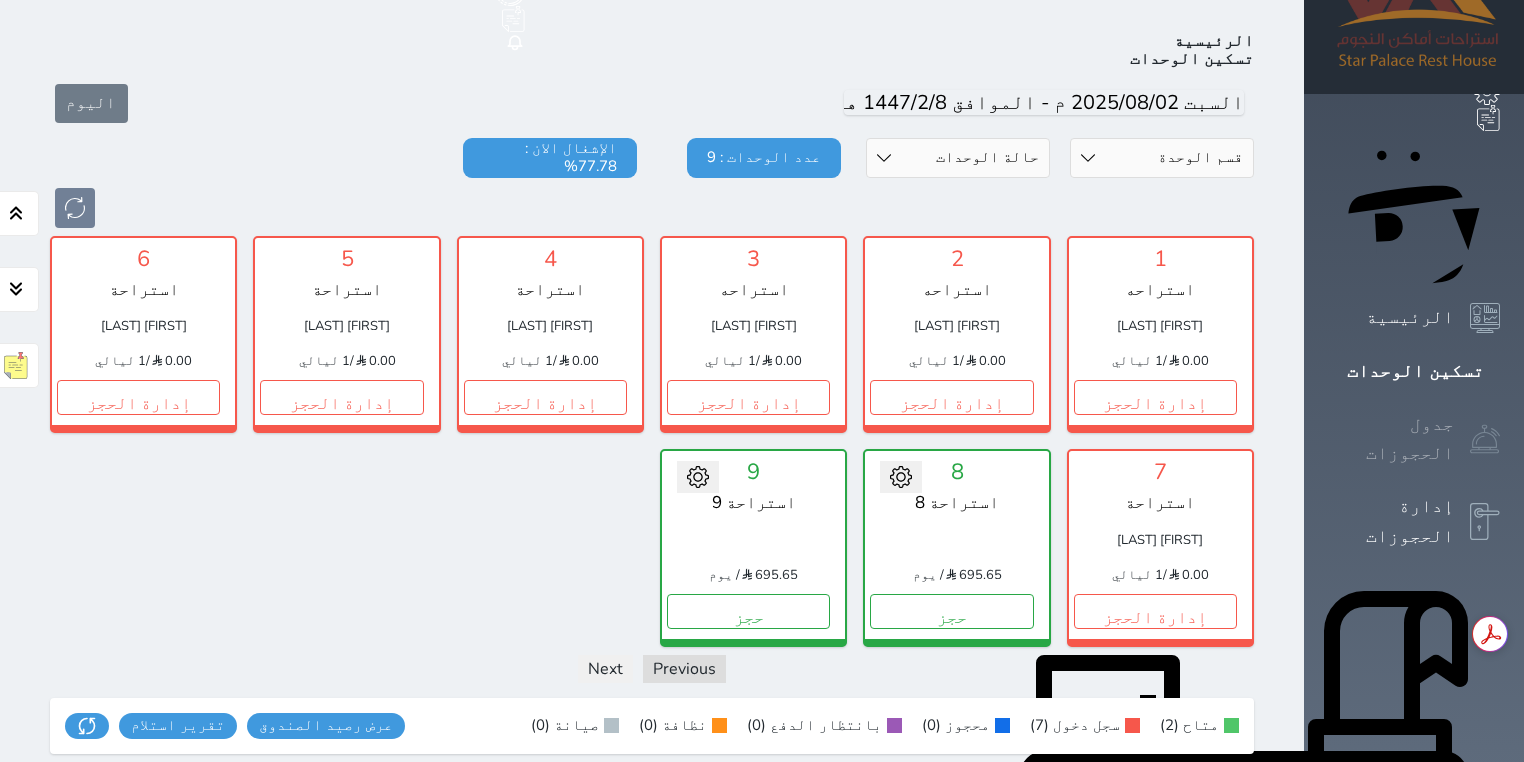 click on "جدول الحجوزات" at bounding box center (1414, 439) 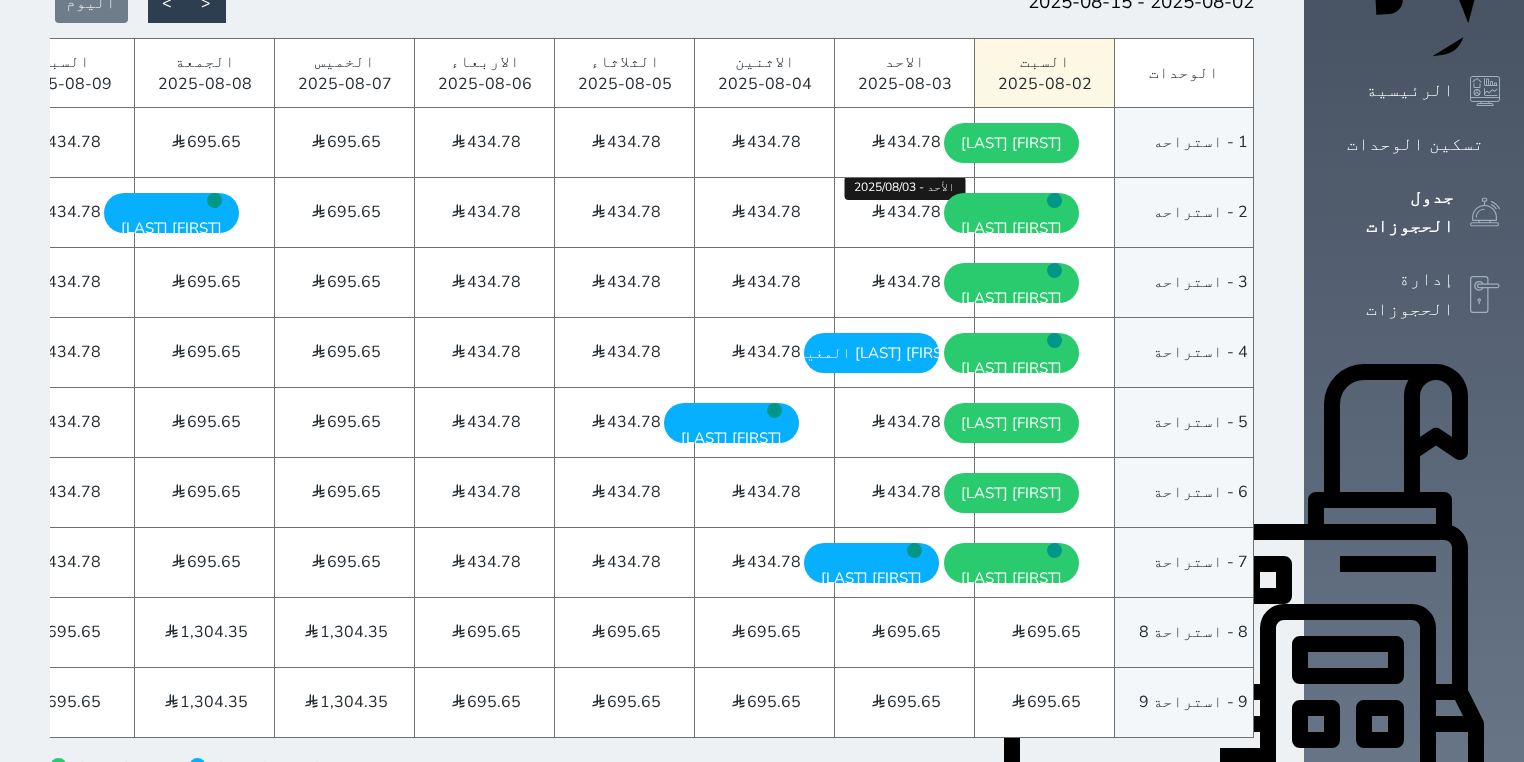 scroll, scrollTop: 400, scrollLeft: 0, axis: vertical 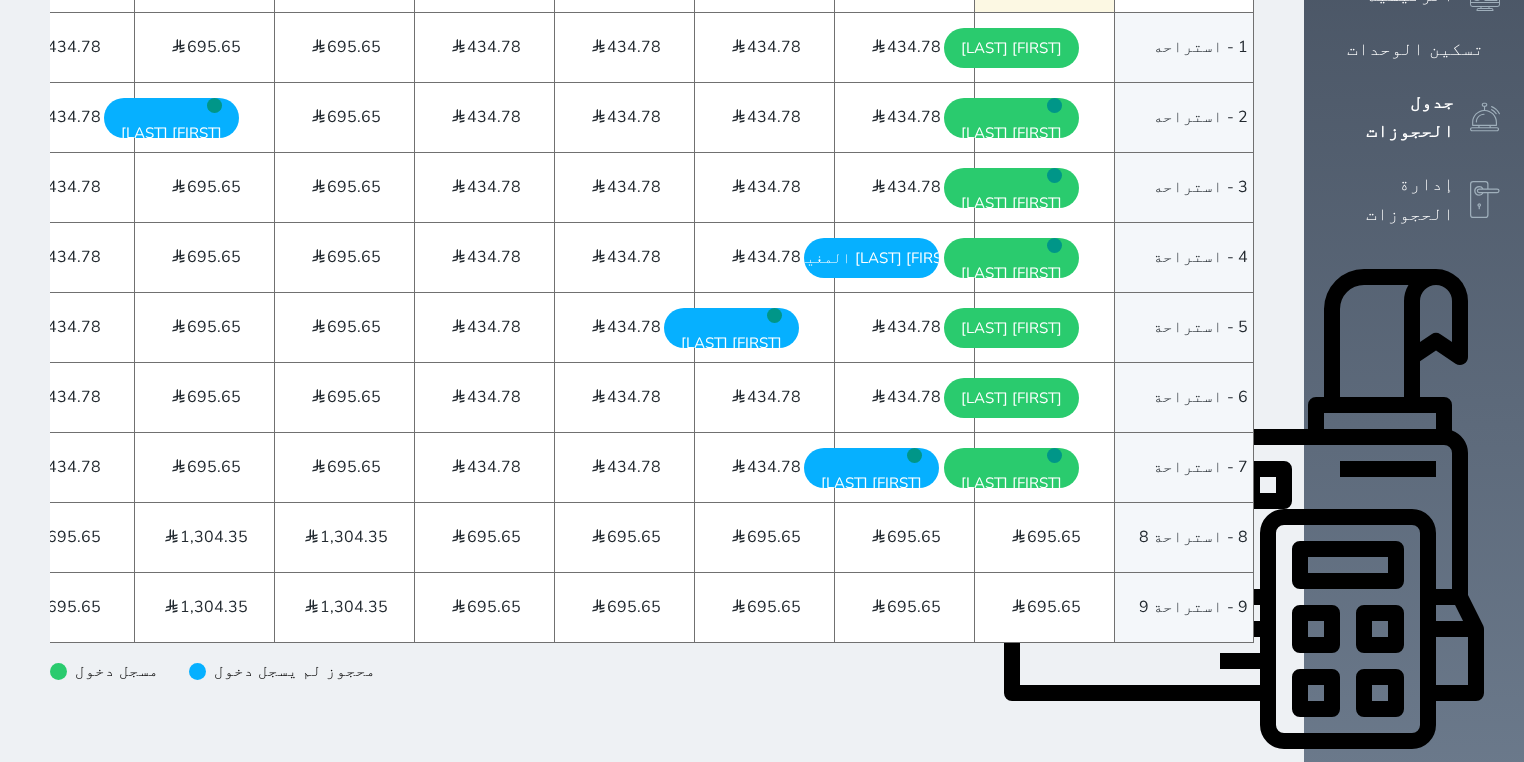 click on "[FIRST] [LAST] المغيري الأحد - [DATE]" at bounding box center [872, 258] 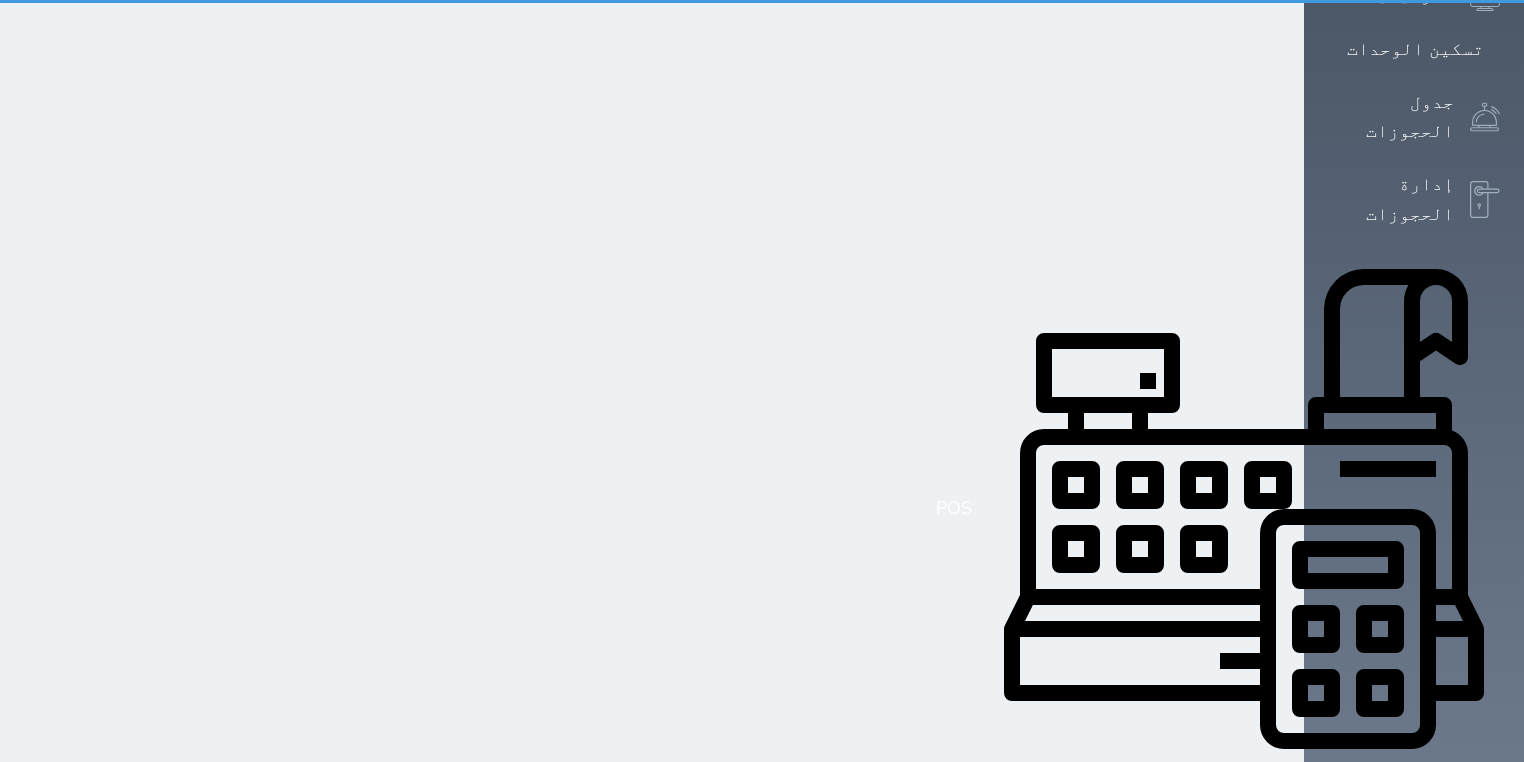 scroll, scrollTop: 0, scrollLeft: 0, axis: both 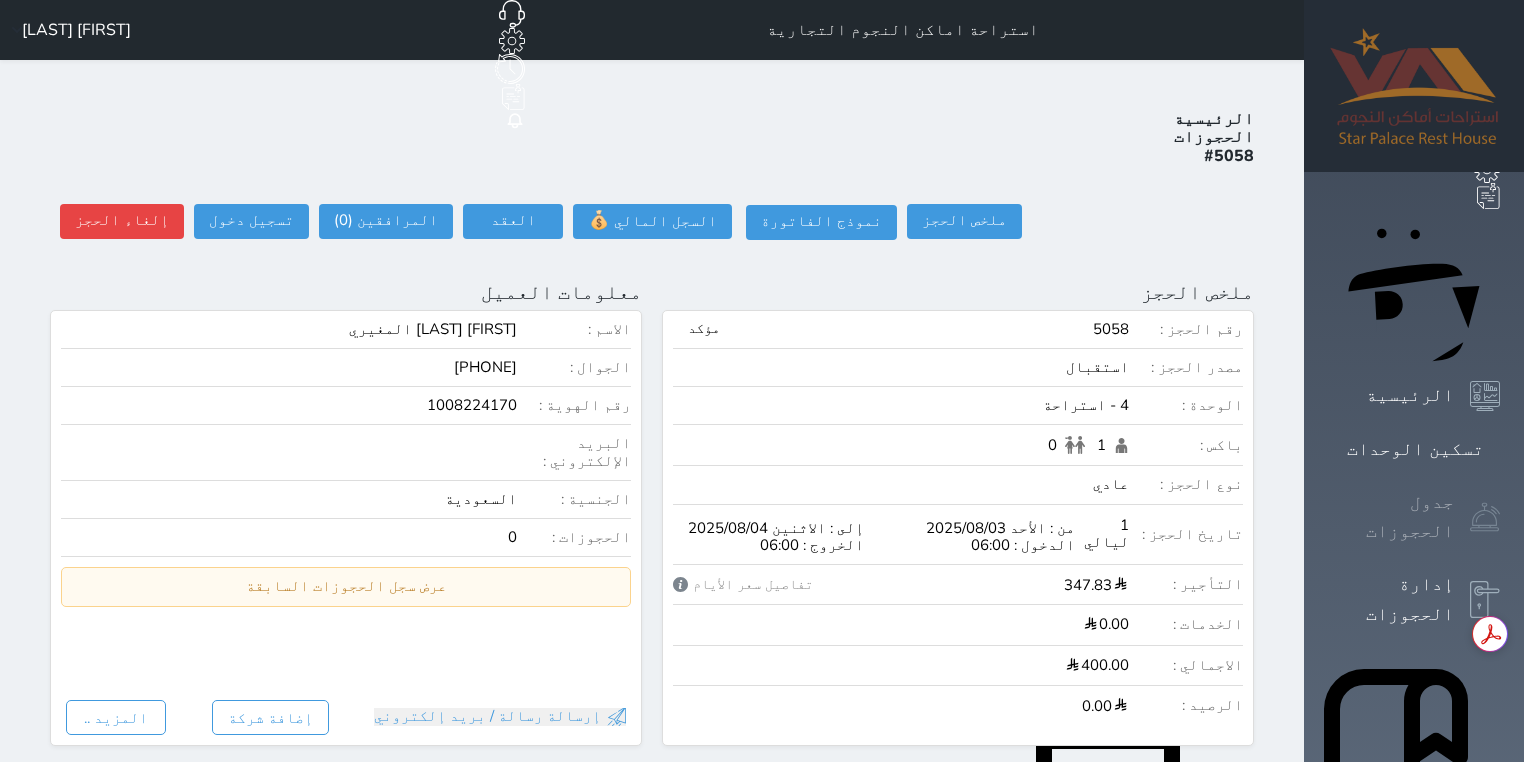 click on "جدول الحجوزات" at bounding box center (1414, 517) 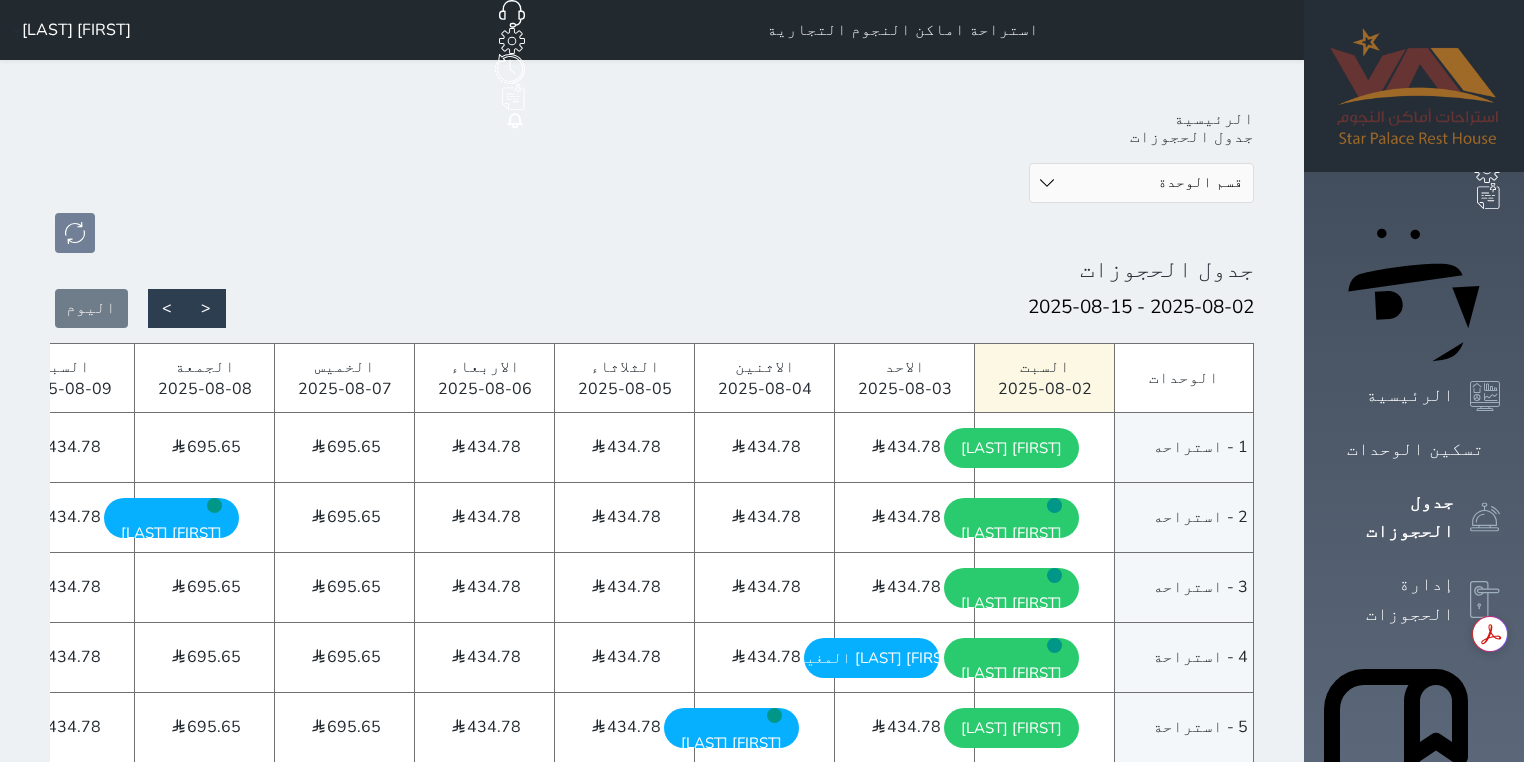 scroll, scrollTop: 240, scrollLeft: 0, axis: vertical 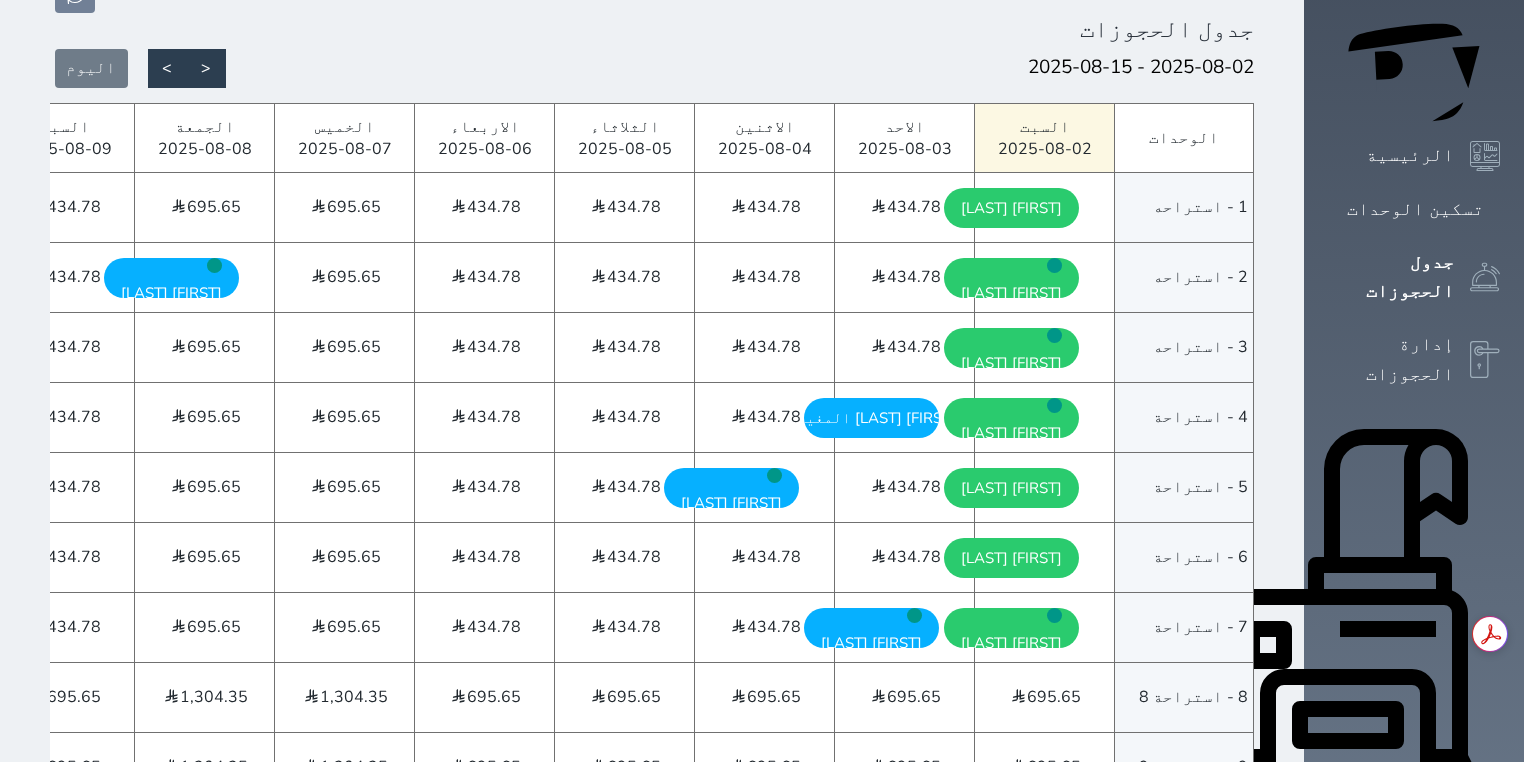 click on "جديد محمد احمد العنزي الاثنين - [DATE]" at bounding box center [731, 488] 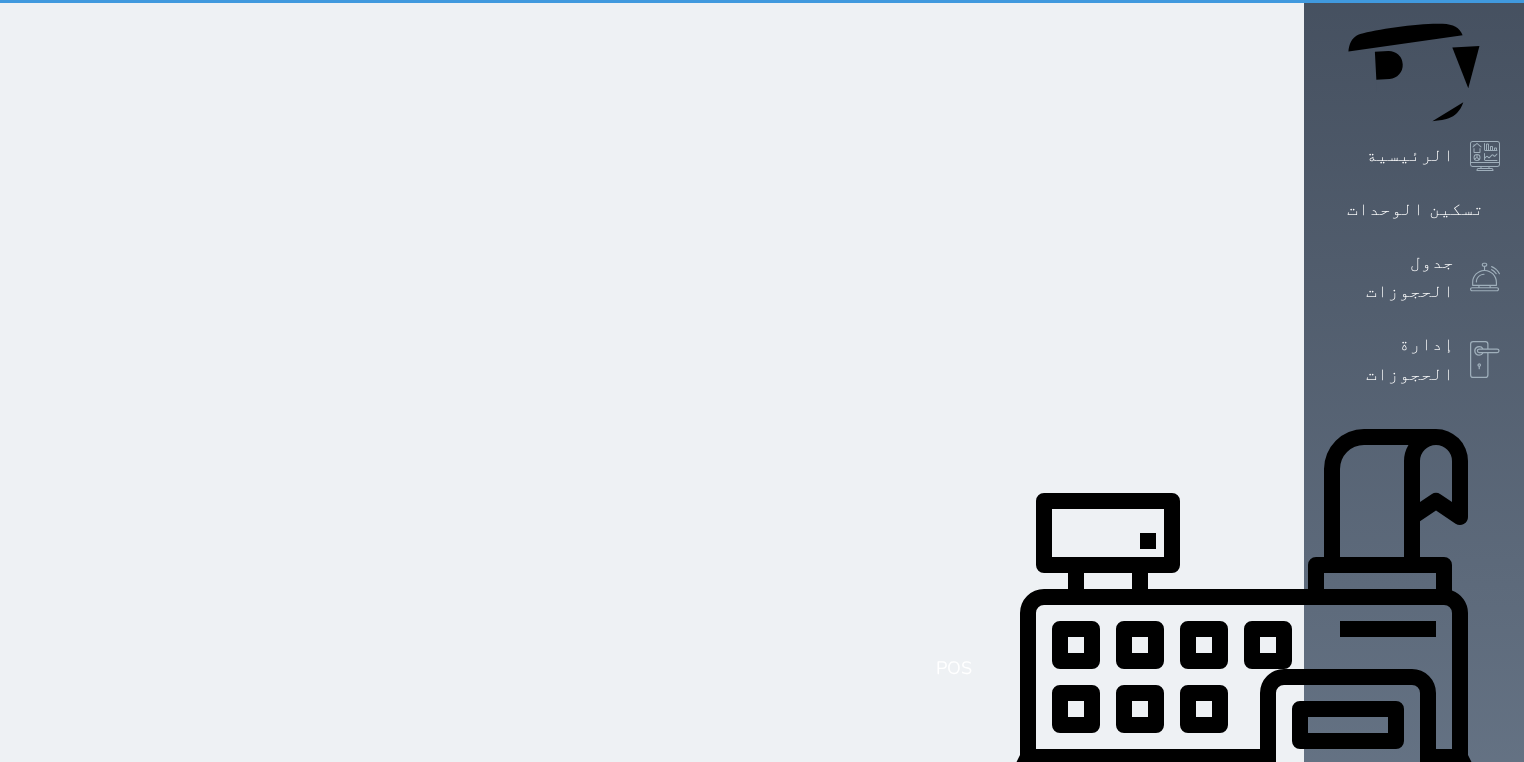 scroll, scrollTop: 0, scrollLeft: 0, axis: both 